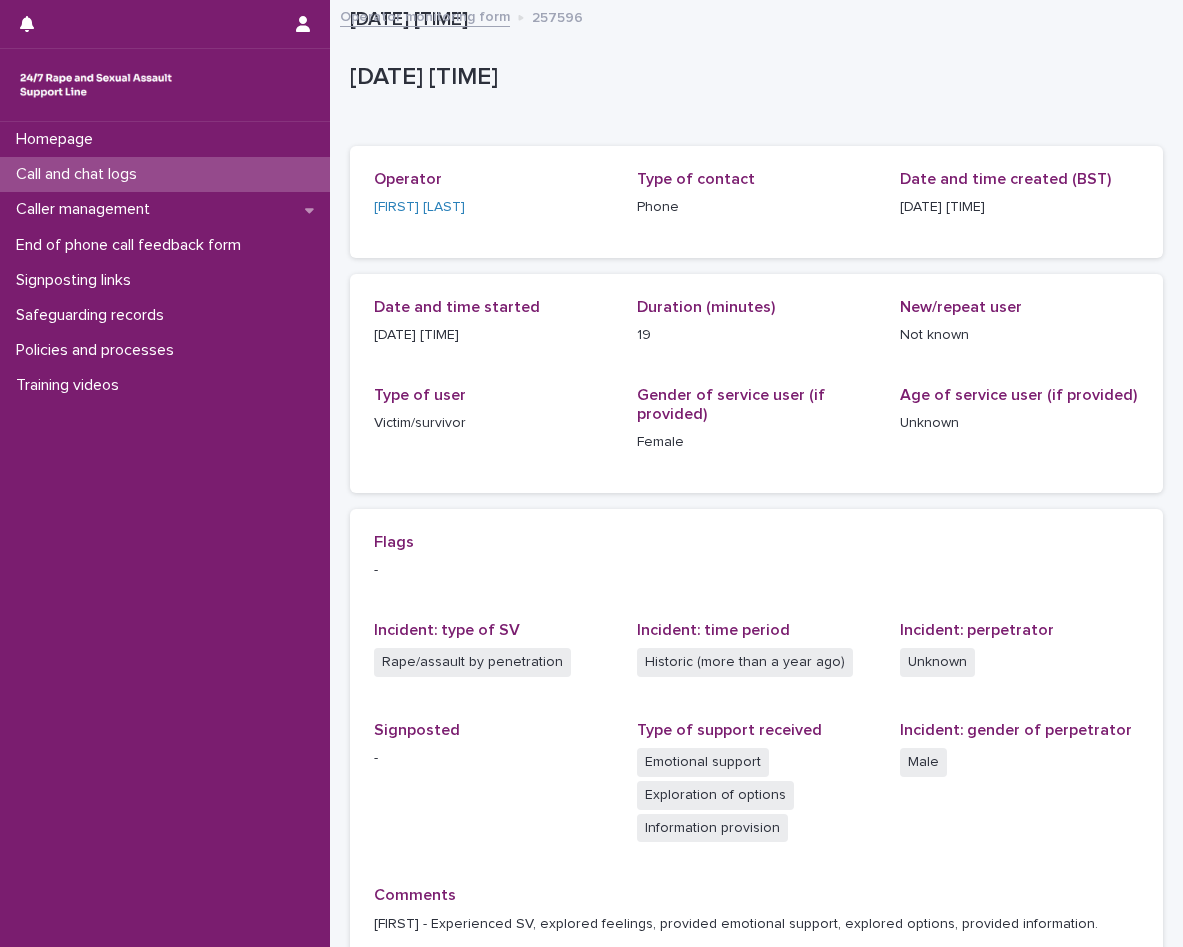 scroll, scrollTop: 0, scrollLeft: 0, axis: both 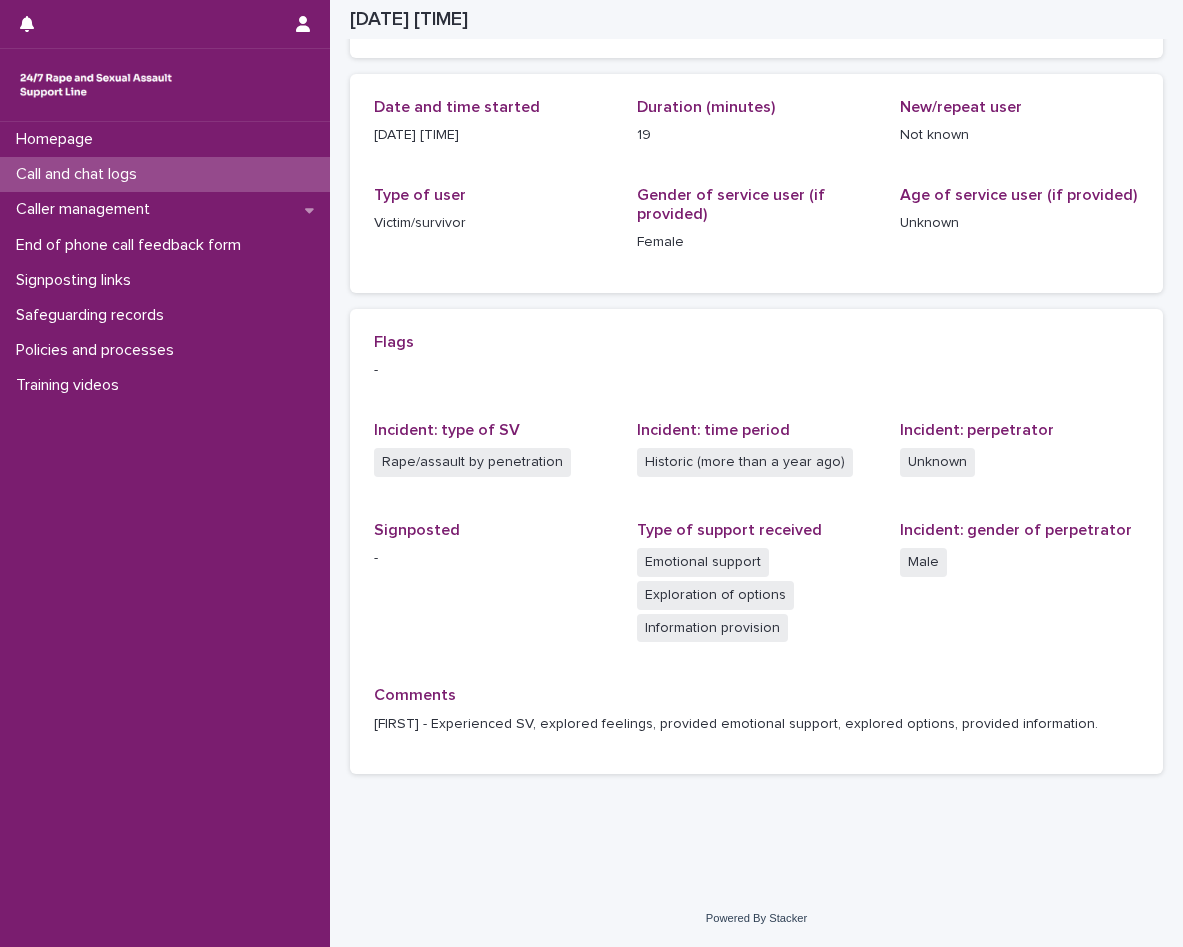 click on "Call and chat logs" at bounding box center [80, 174] 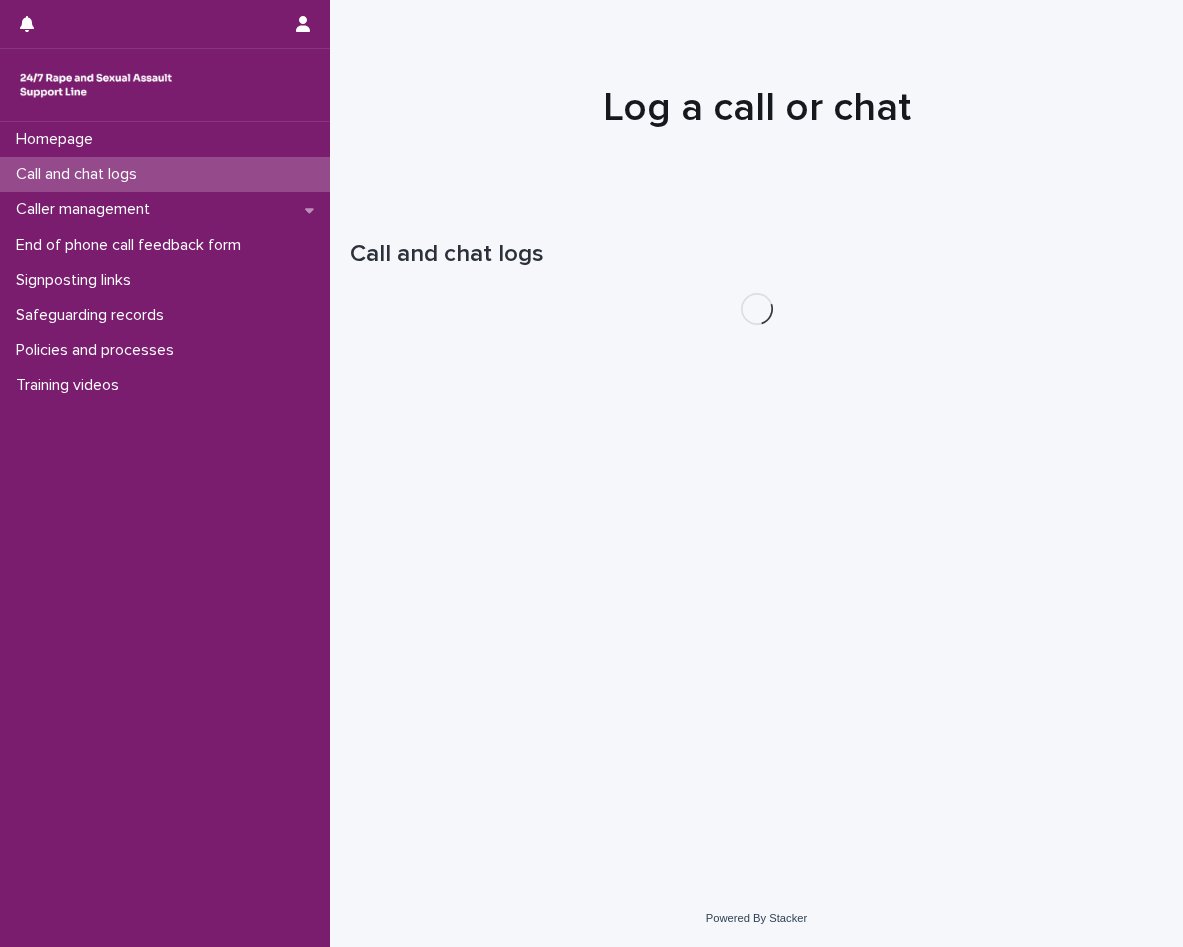 scroll, scrollTop: 0, scrollLeft: 0, axis: both 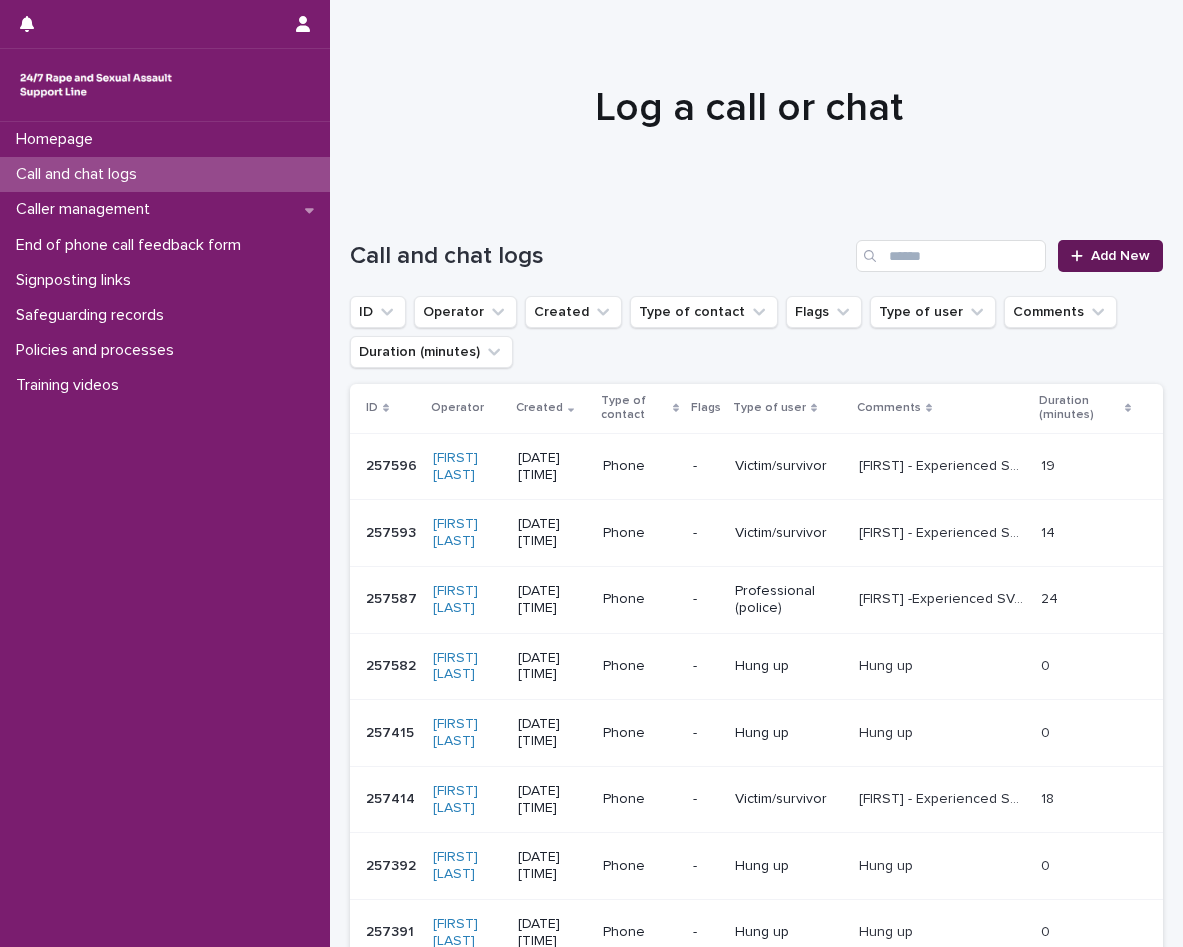 click on "Add New" at bounding box center (1120, 256) 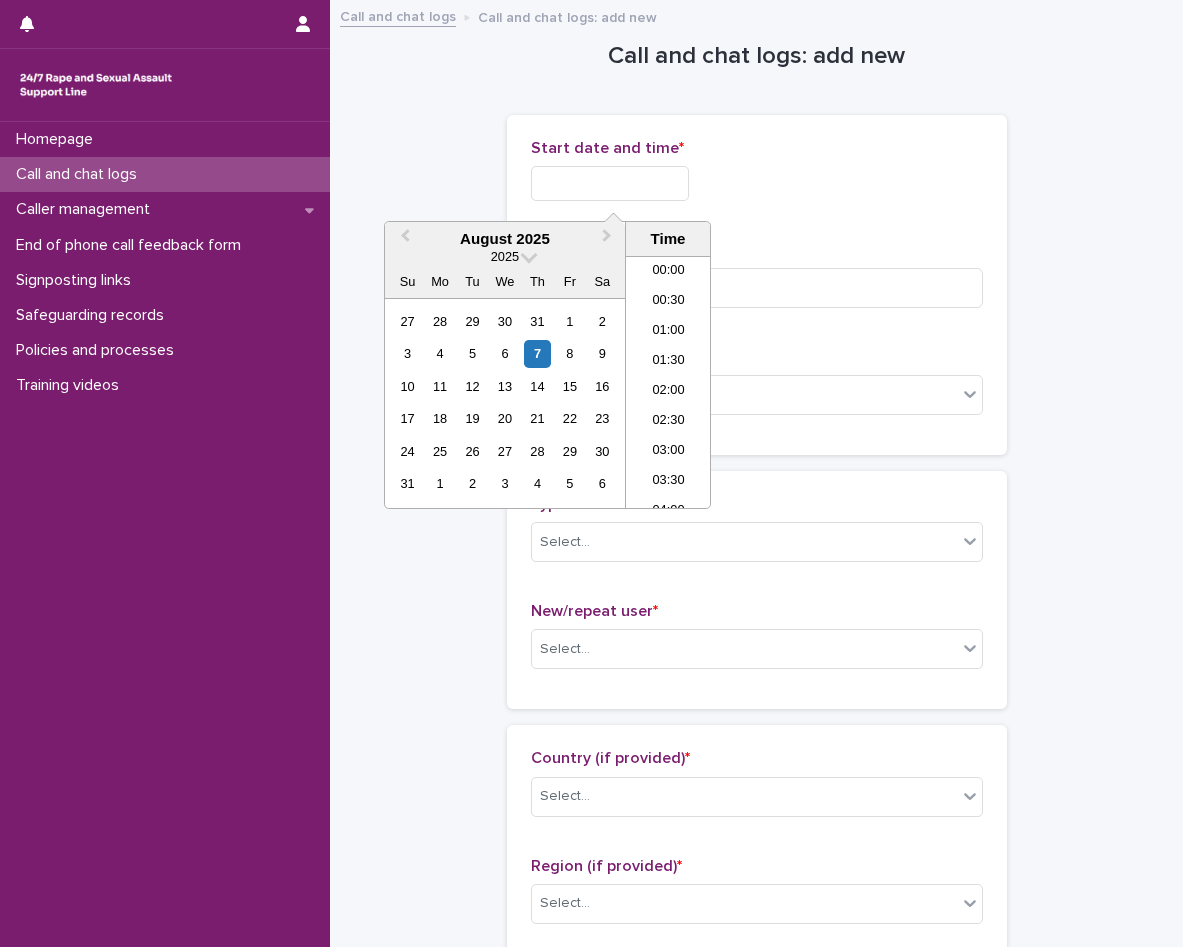 scroll, scrollTop: 640, scrollLeft: 0, axis: vertical 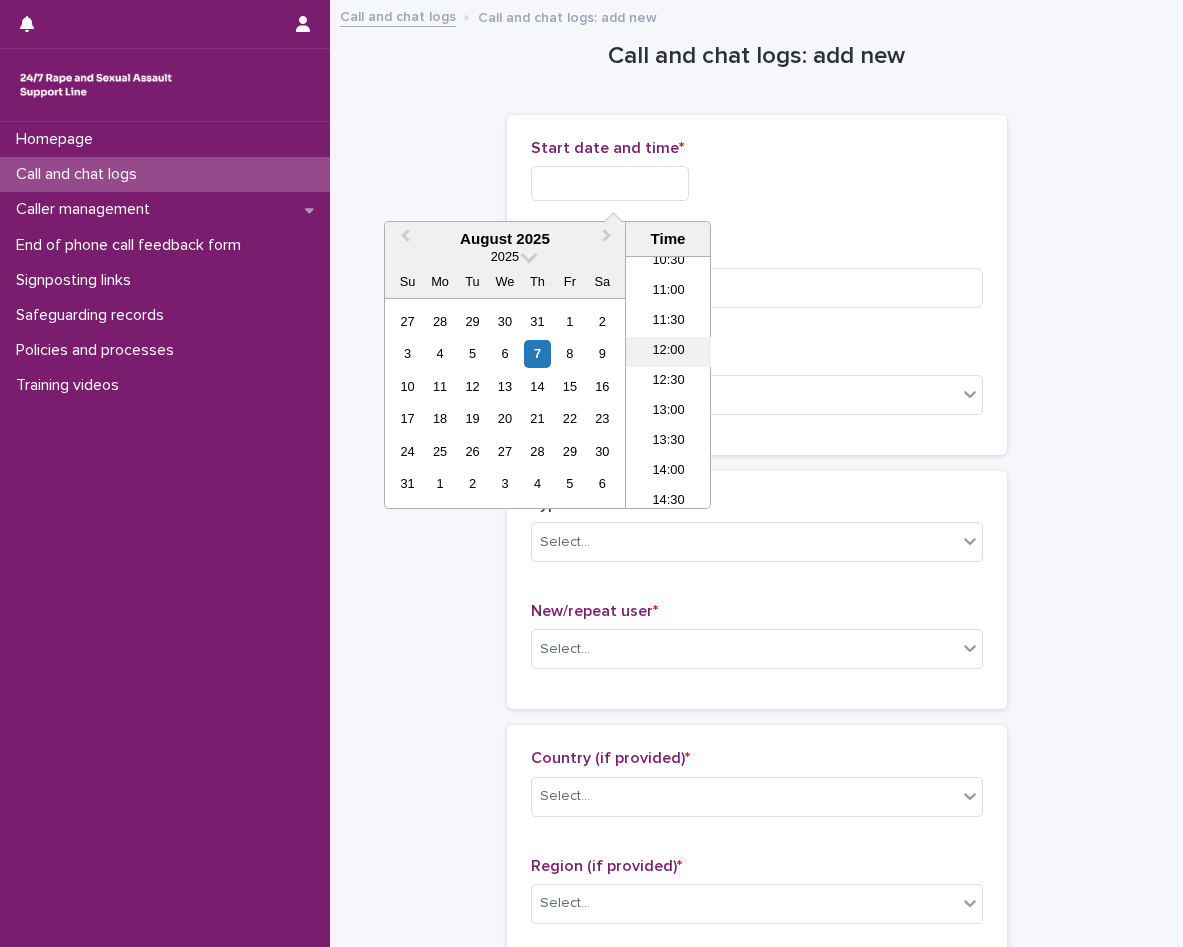 click on "12:00" at bounding box center (668, 352) 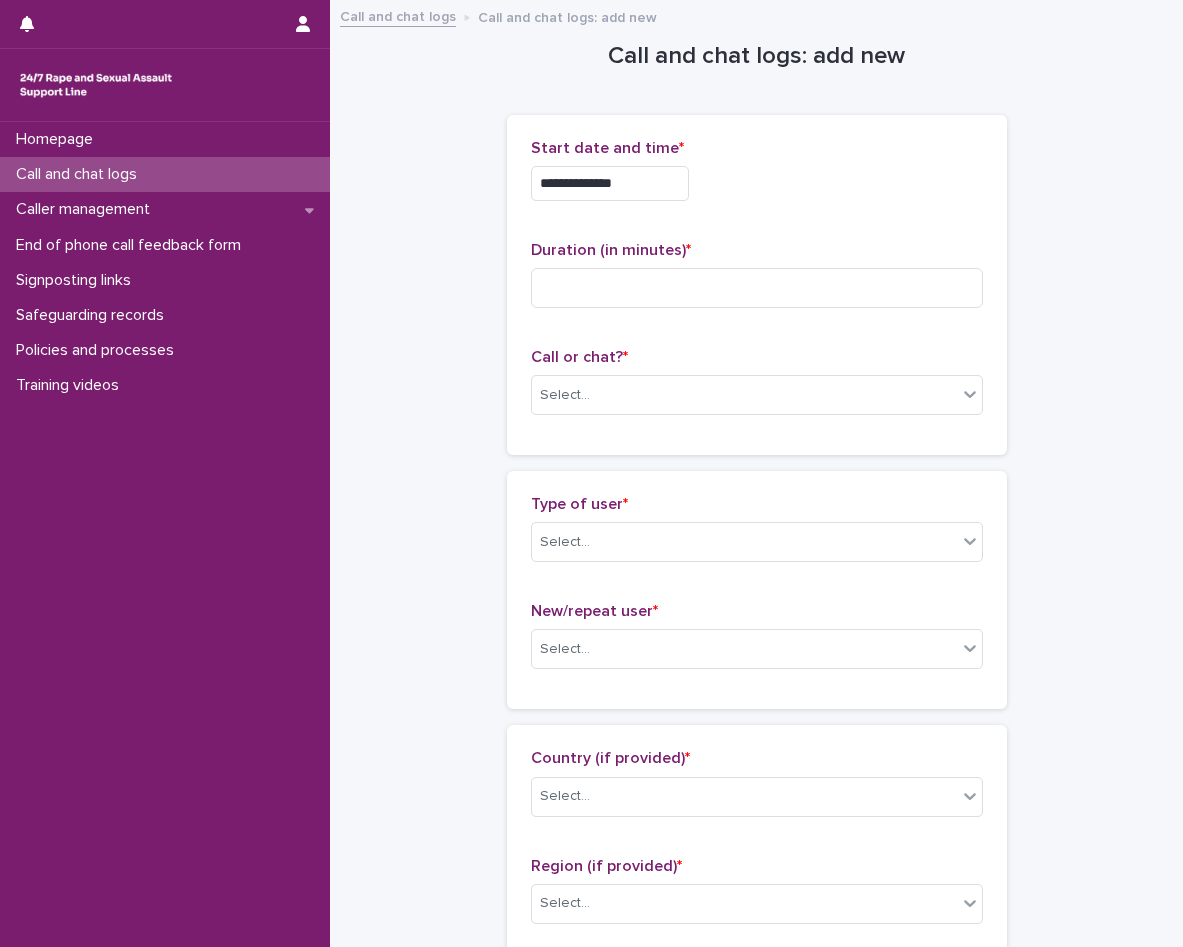 click on "**********" at bounding box center (610, 183) 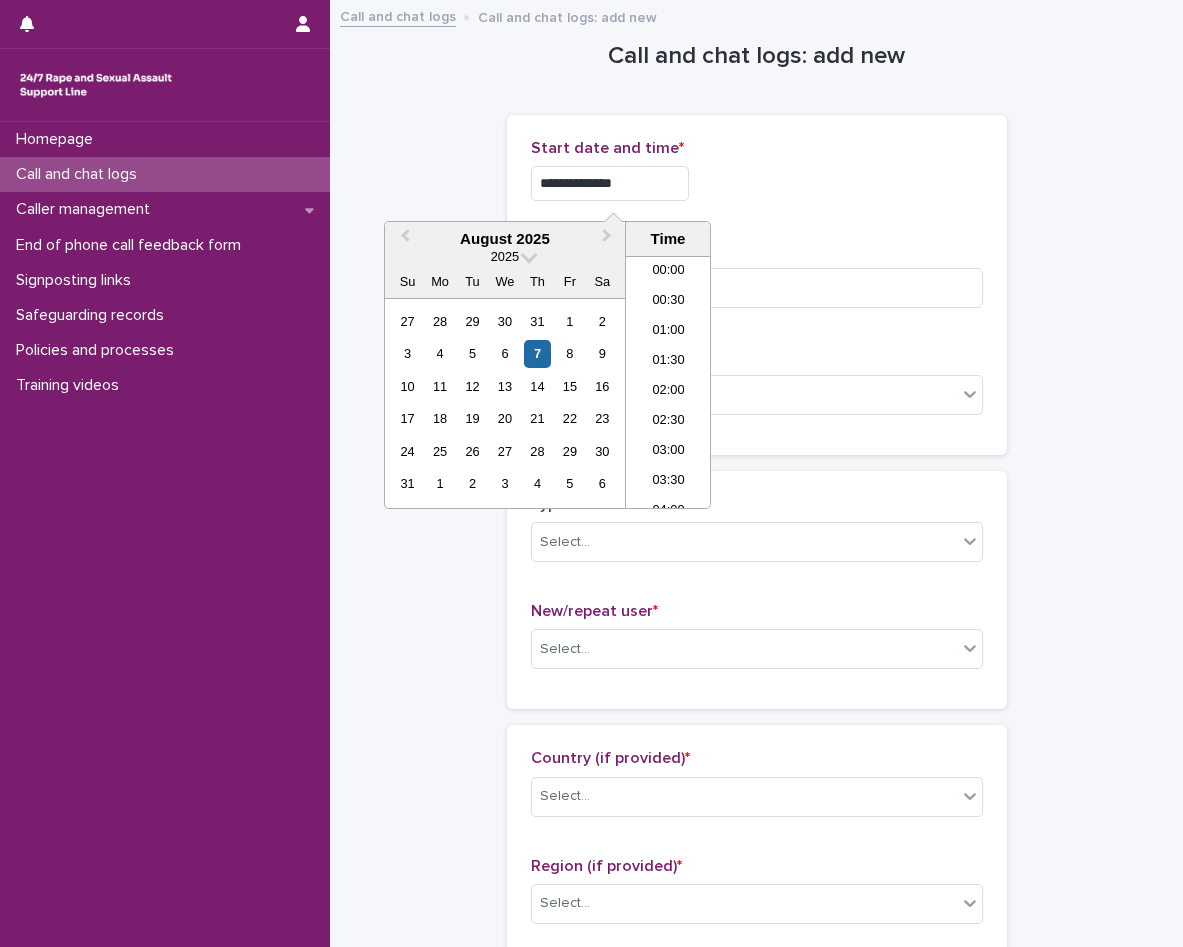 scroll, scrollTop: 610, scrollLeft: 0, axis: vertical 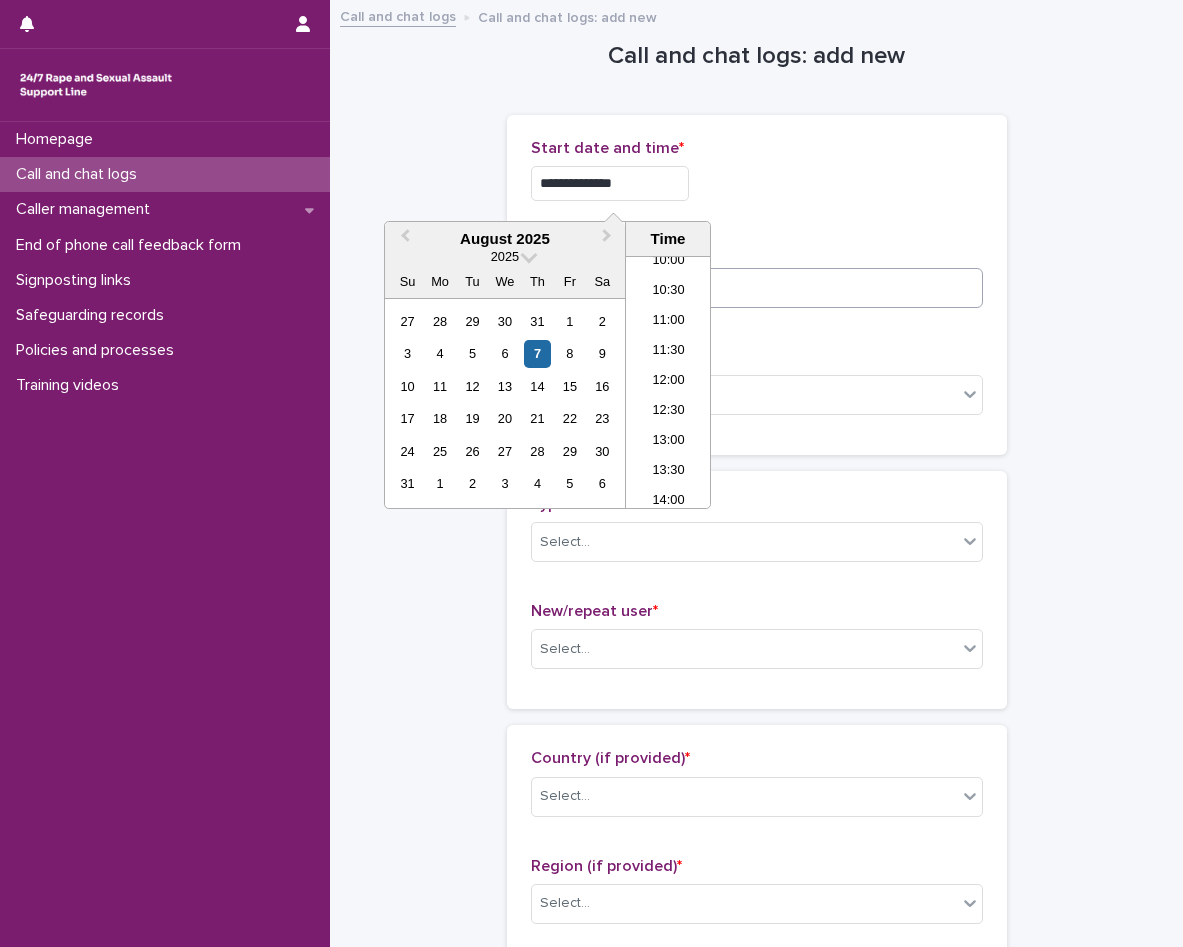 type on "**********" 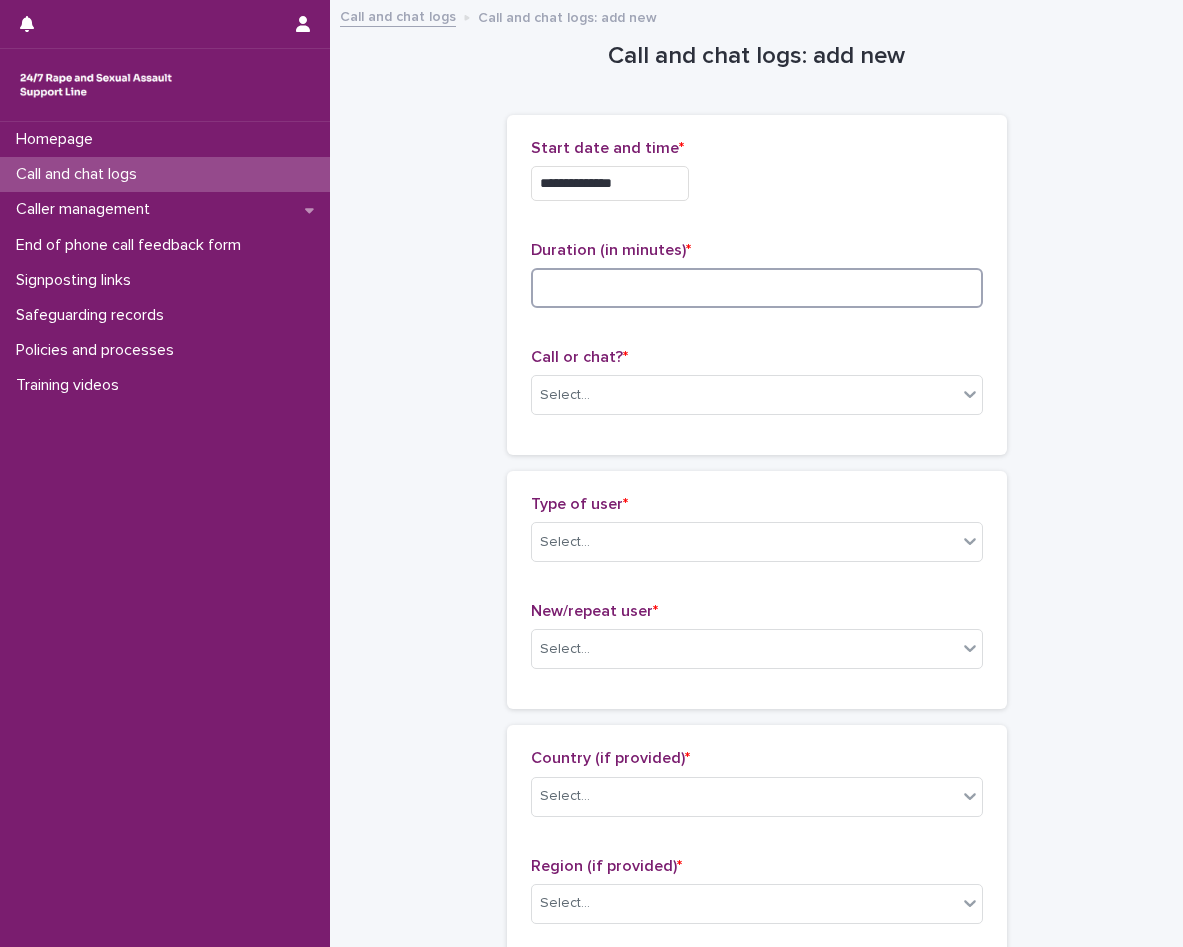 click at bounding box center (757, 288) 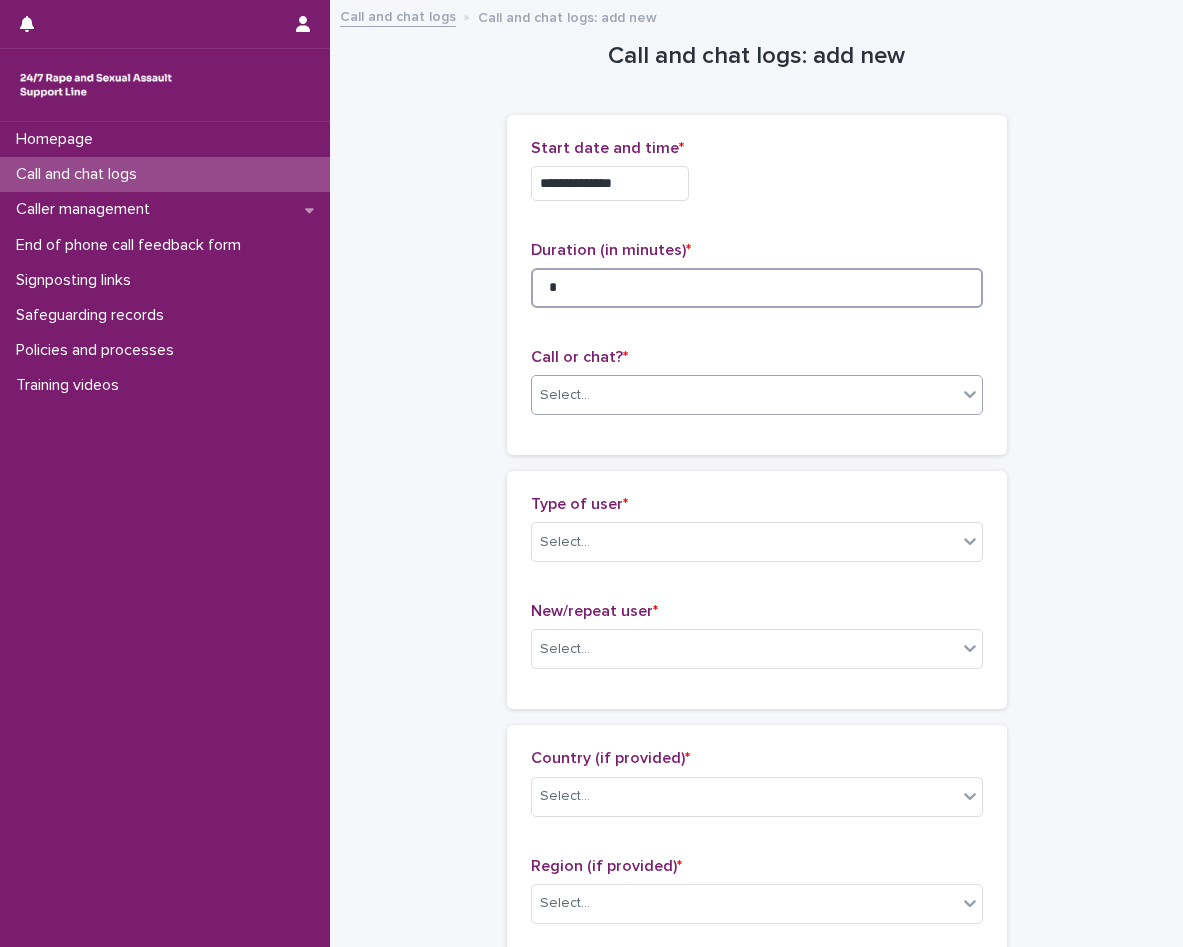 type on "*" 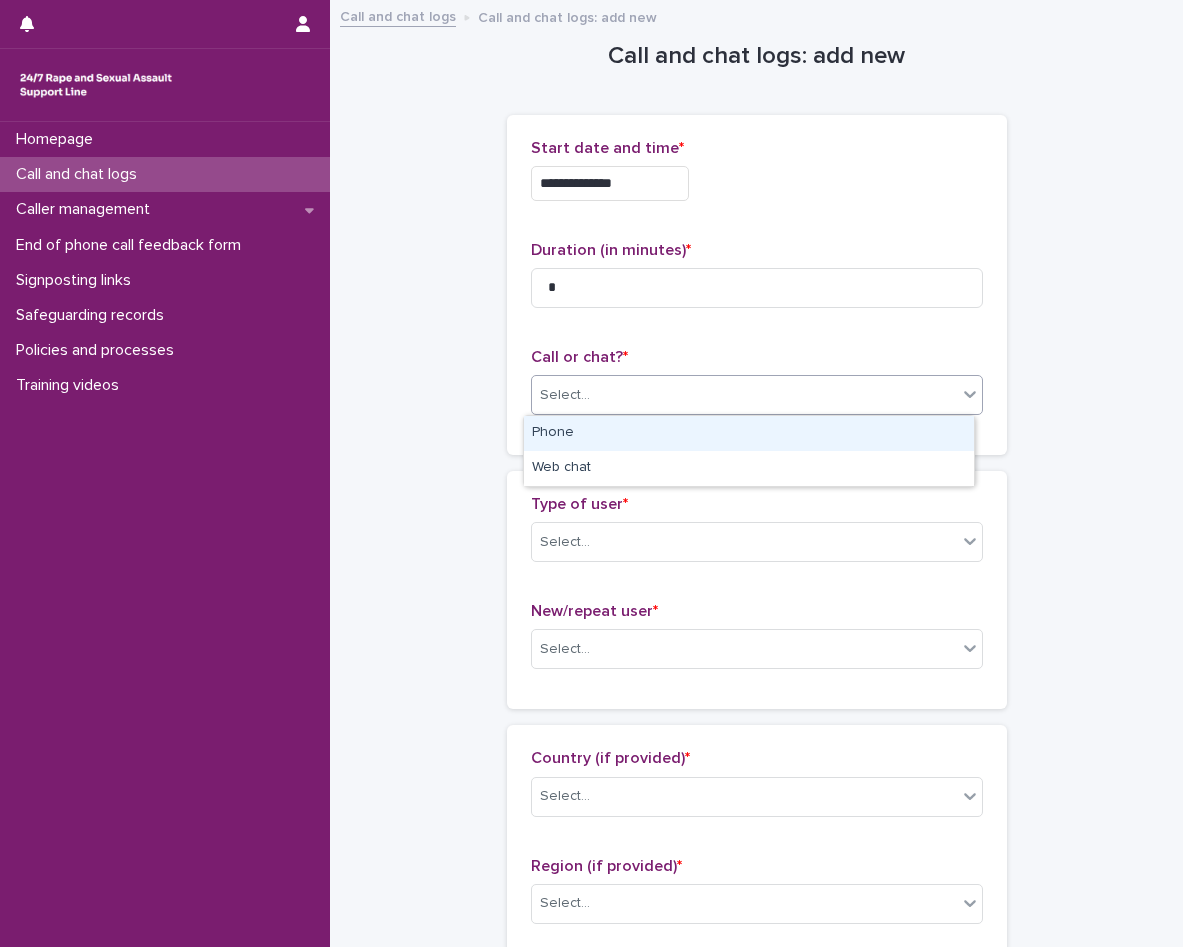 click on "Select..." at bounding box center (744, 395) 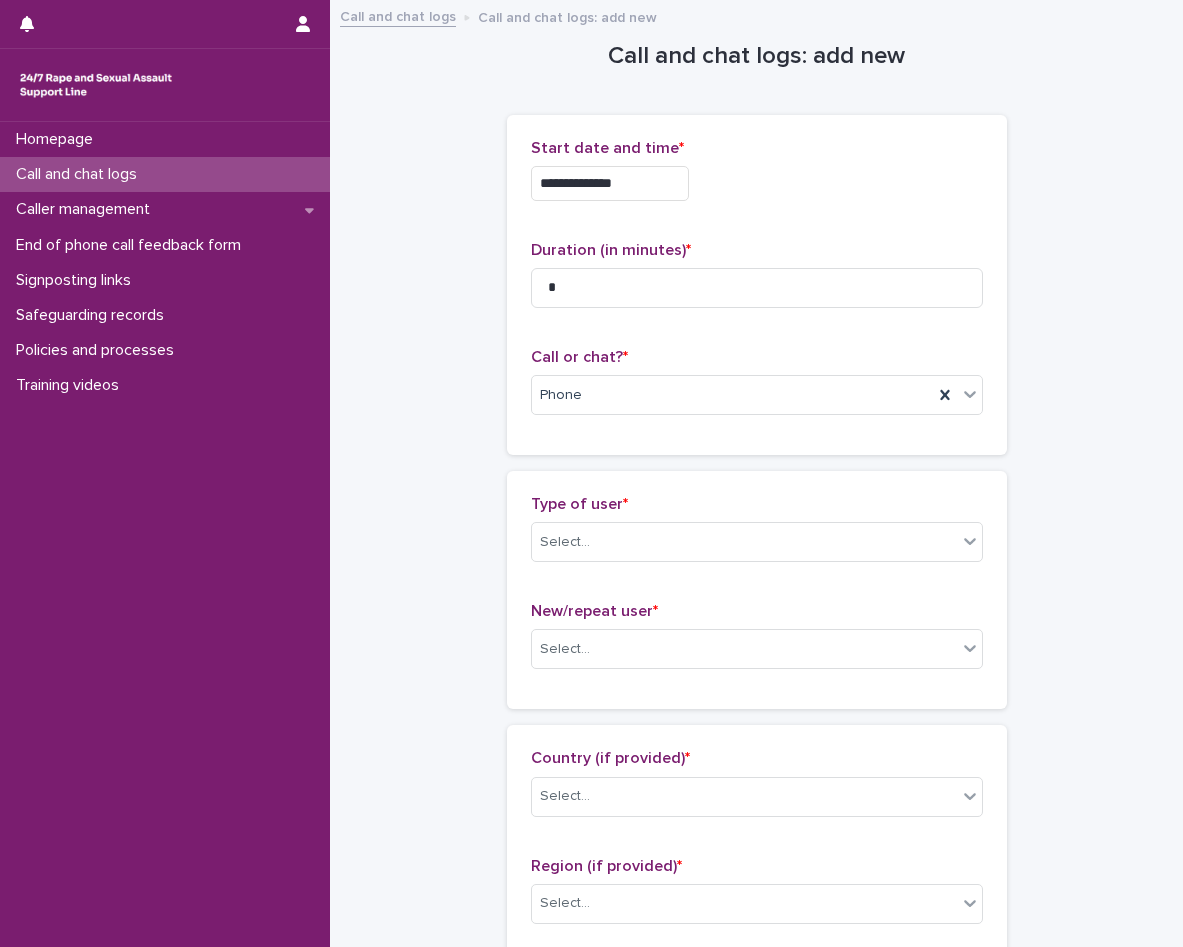click on "Type of user * Select..." at bounding box center (757, 536) 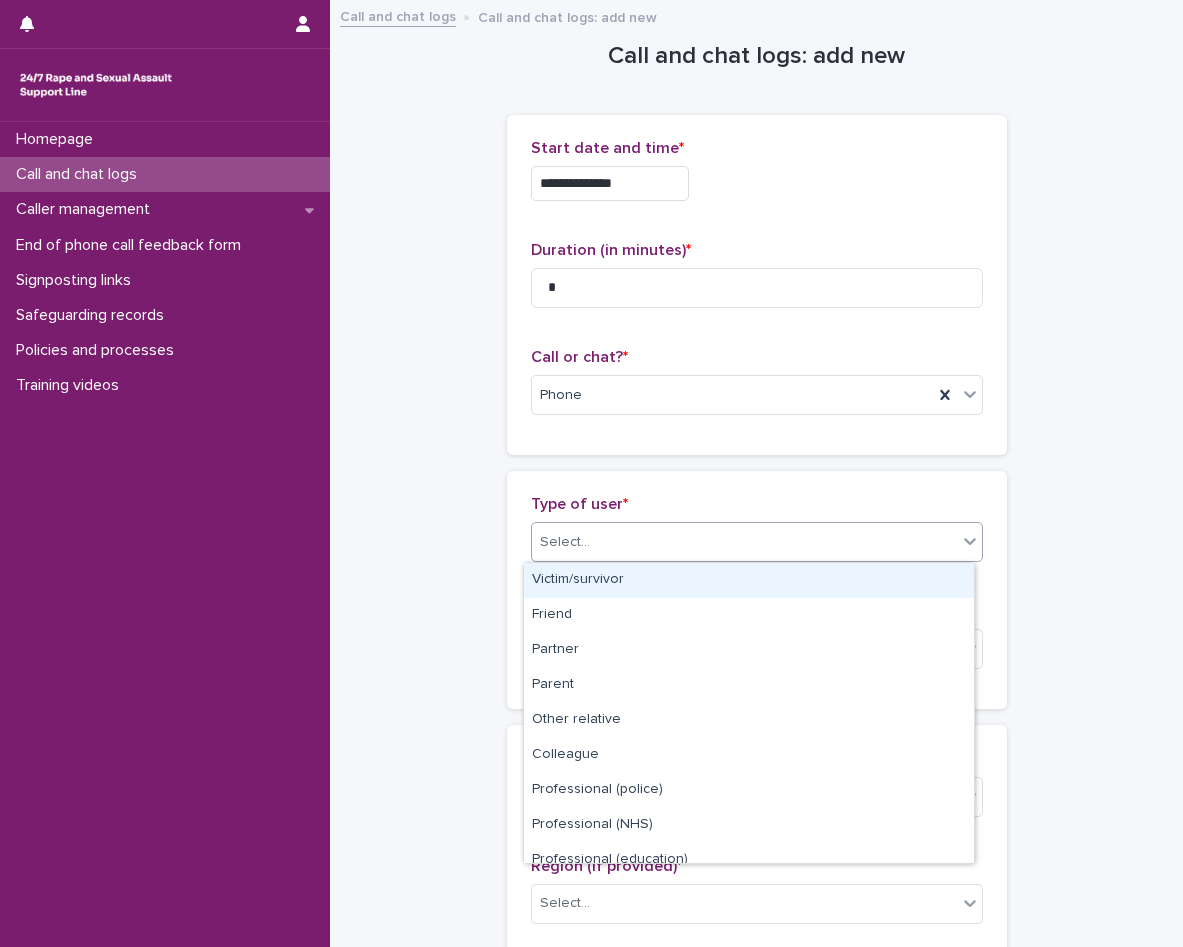 click on "Select..." at bounding box center [744, 542] 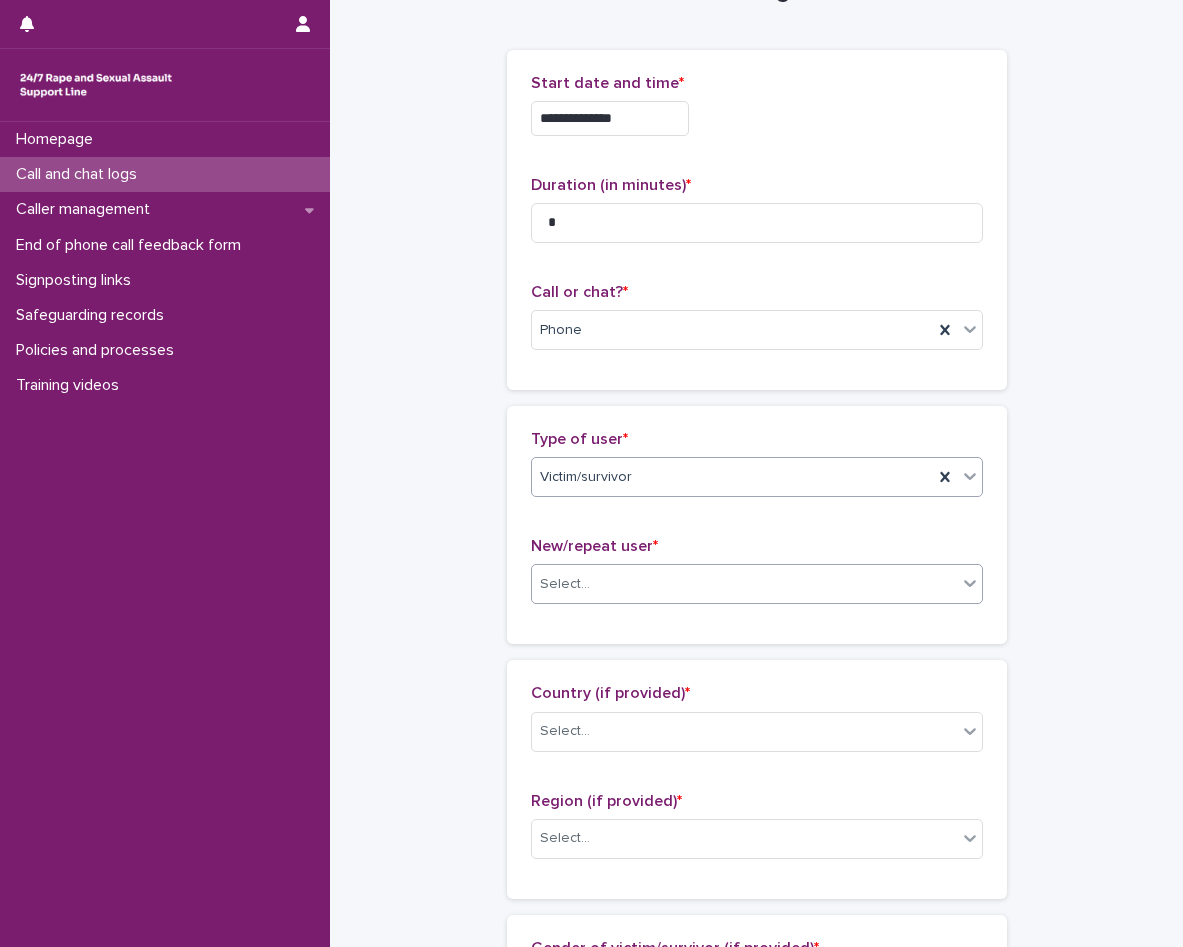 scroll, scrollTop: 100, scrollLeft: 0, axis: vertical 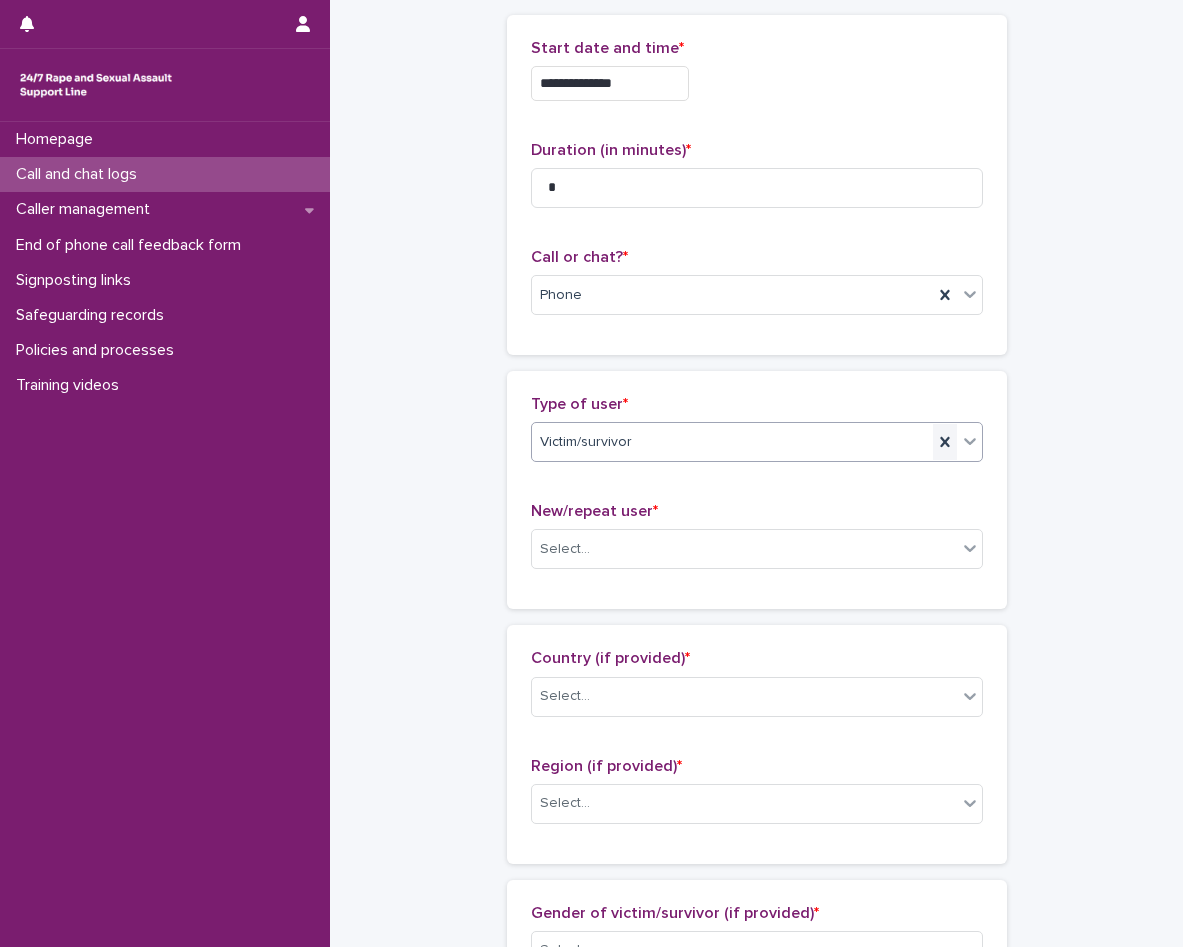 click 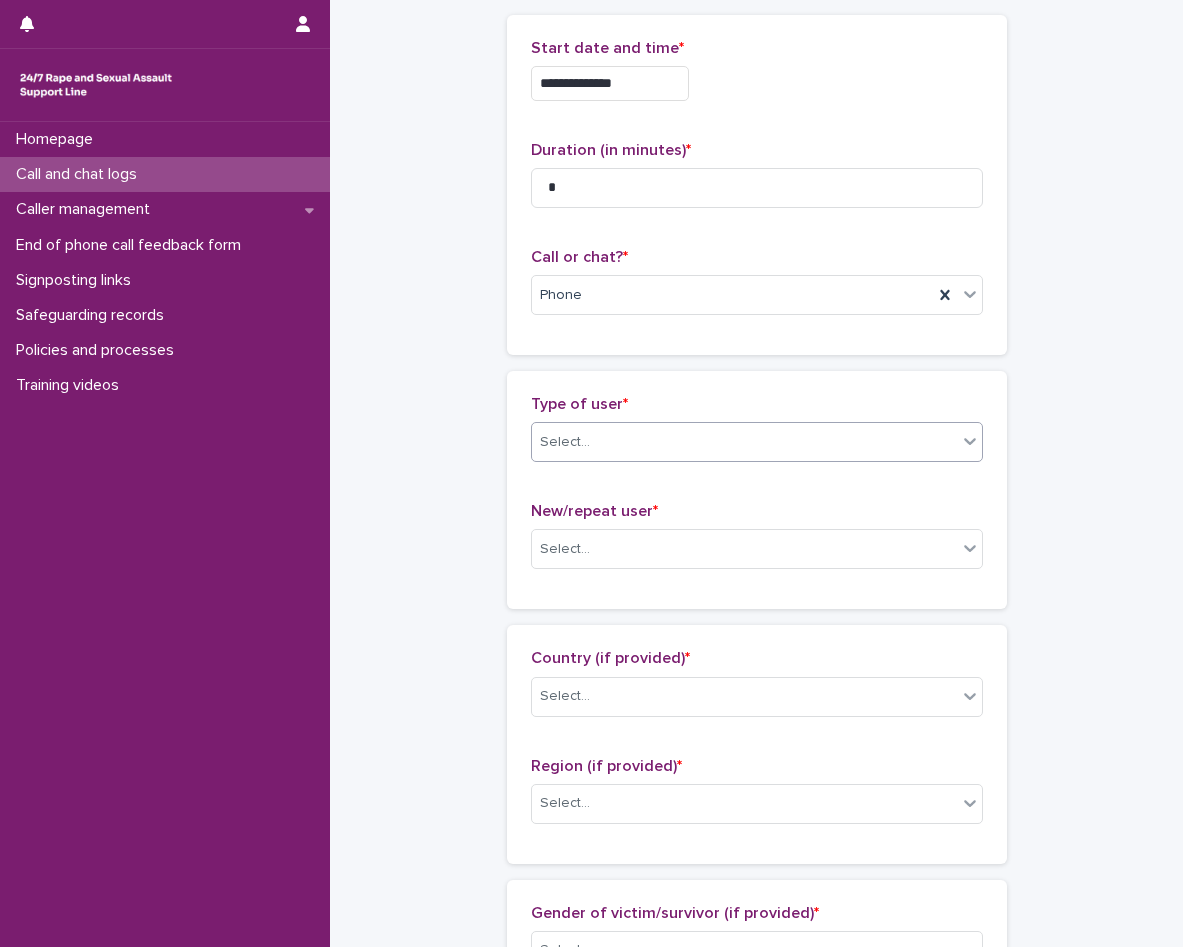 click 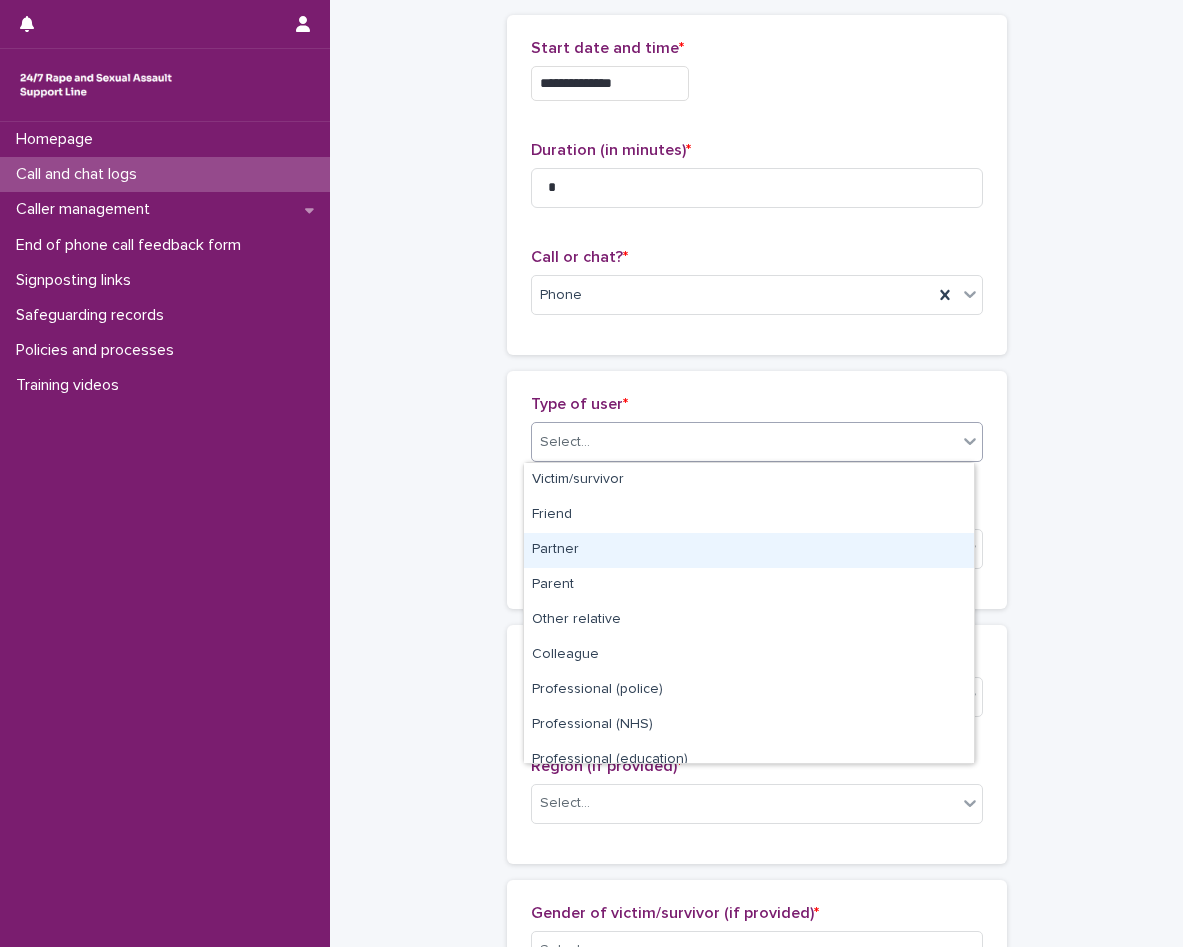 scroll, scrollTop: 225, scrollLeft: 0, axis: vertical 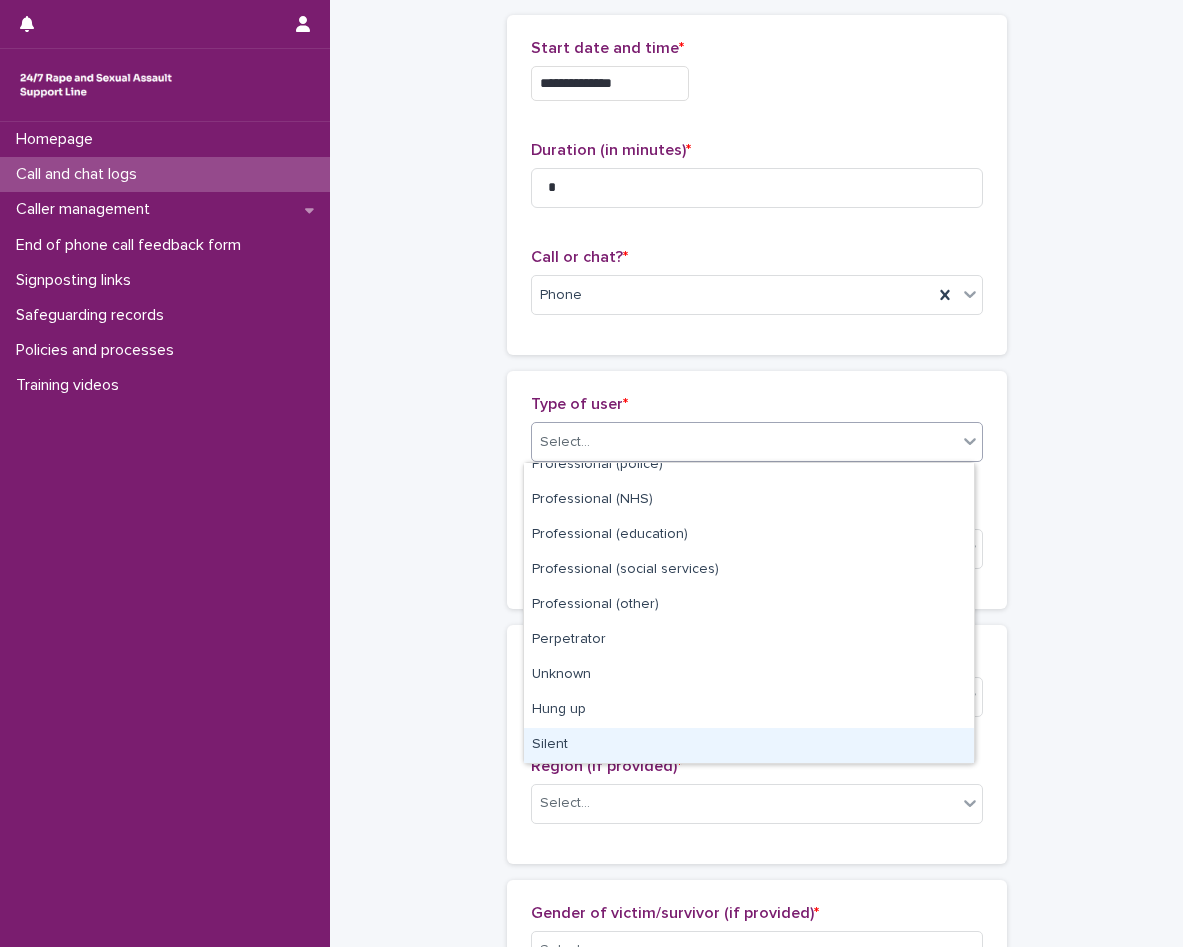 click on "Silent" at bounding box center [749, 745] 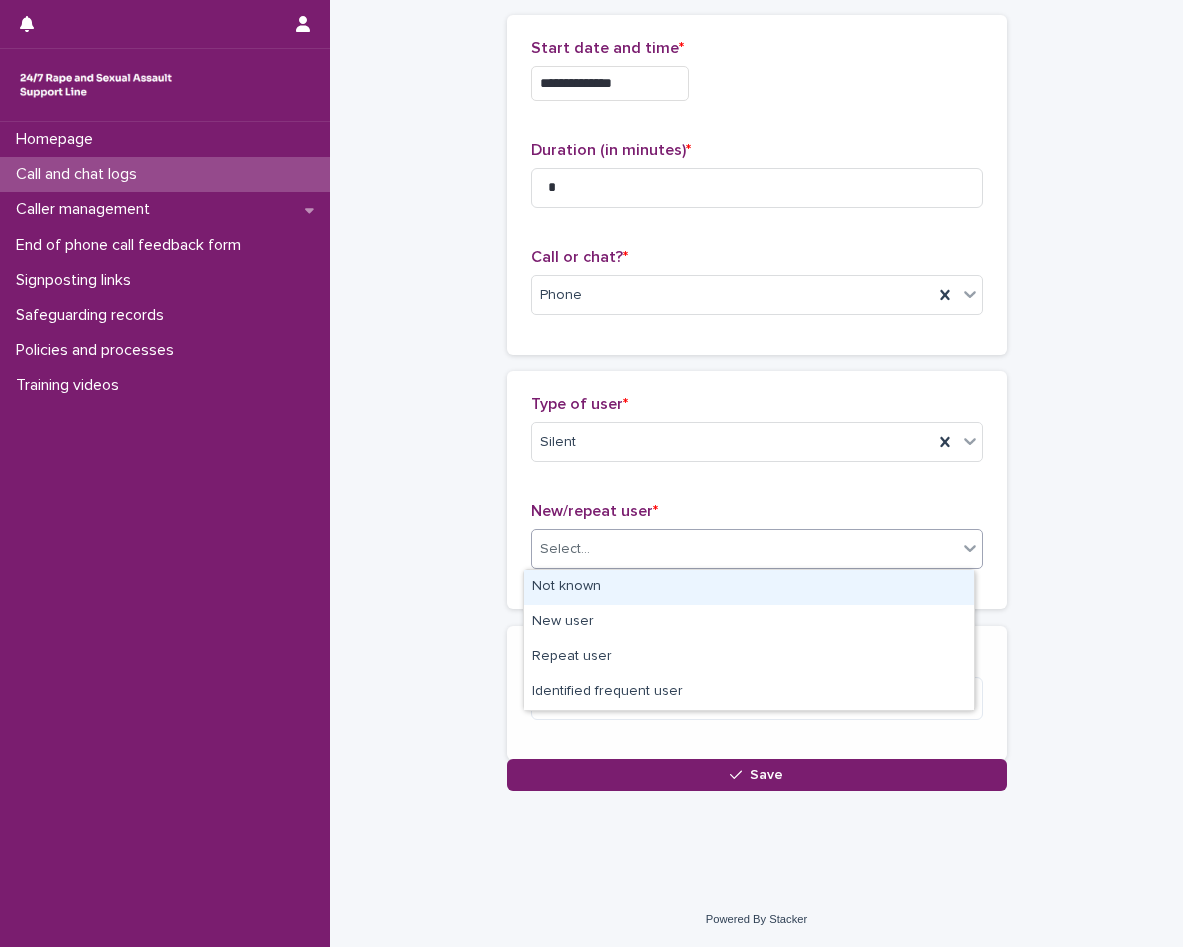 scroll, scrollTop: 103, scrollLeft: 0, axis: vertical 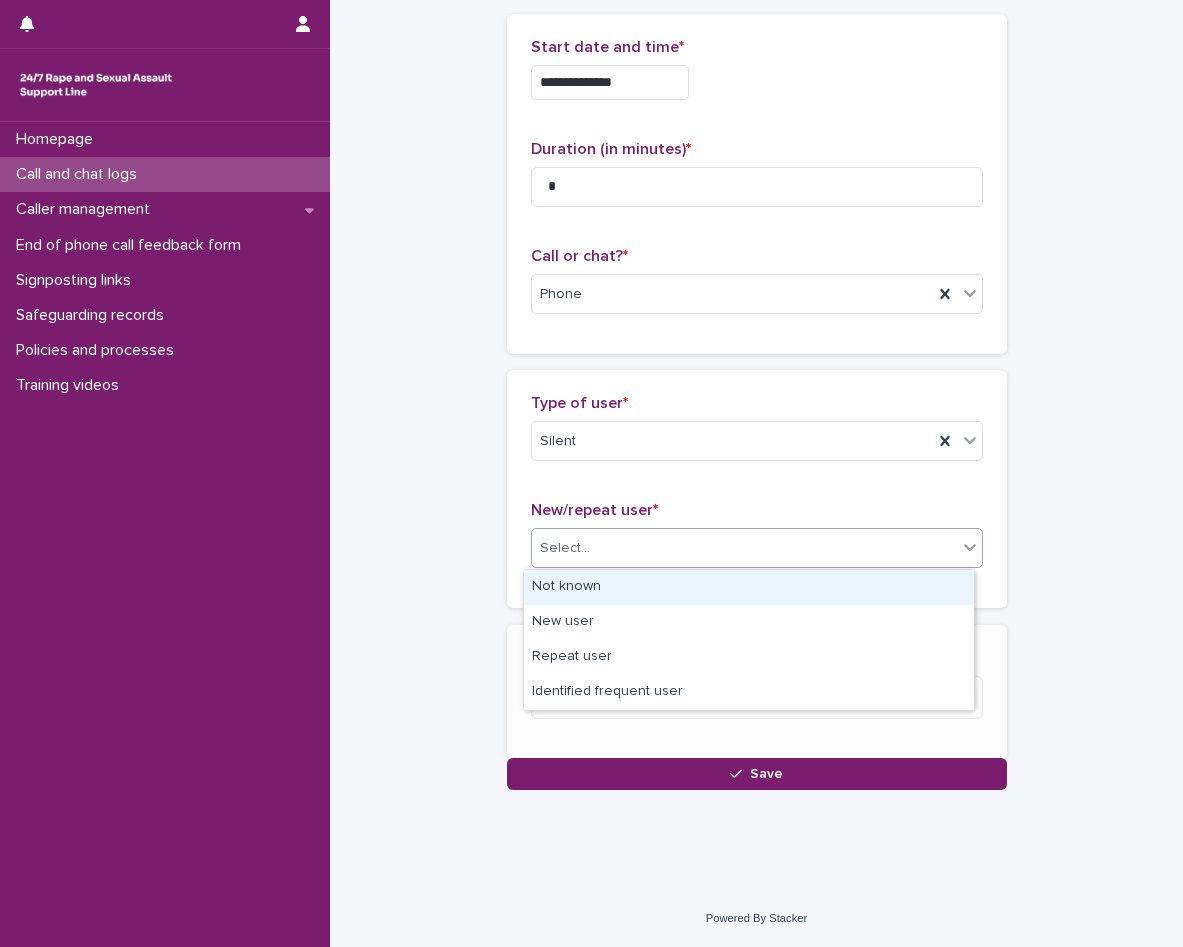 click on "Select..." at bounding box center [744, 548] 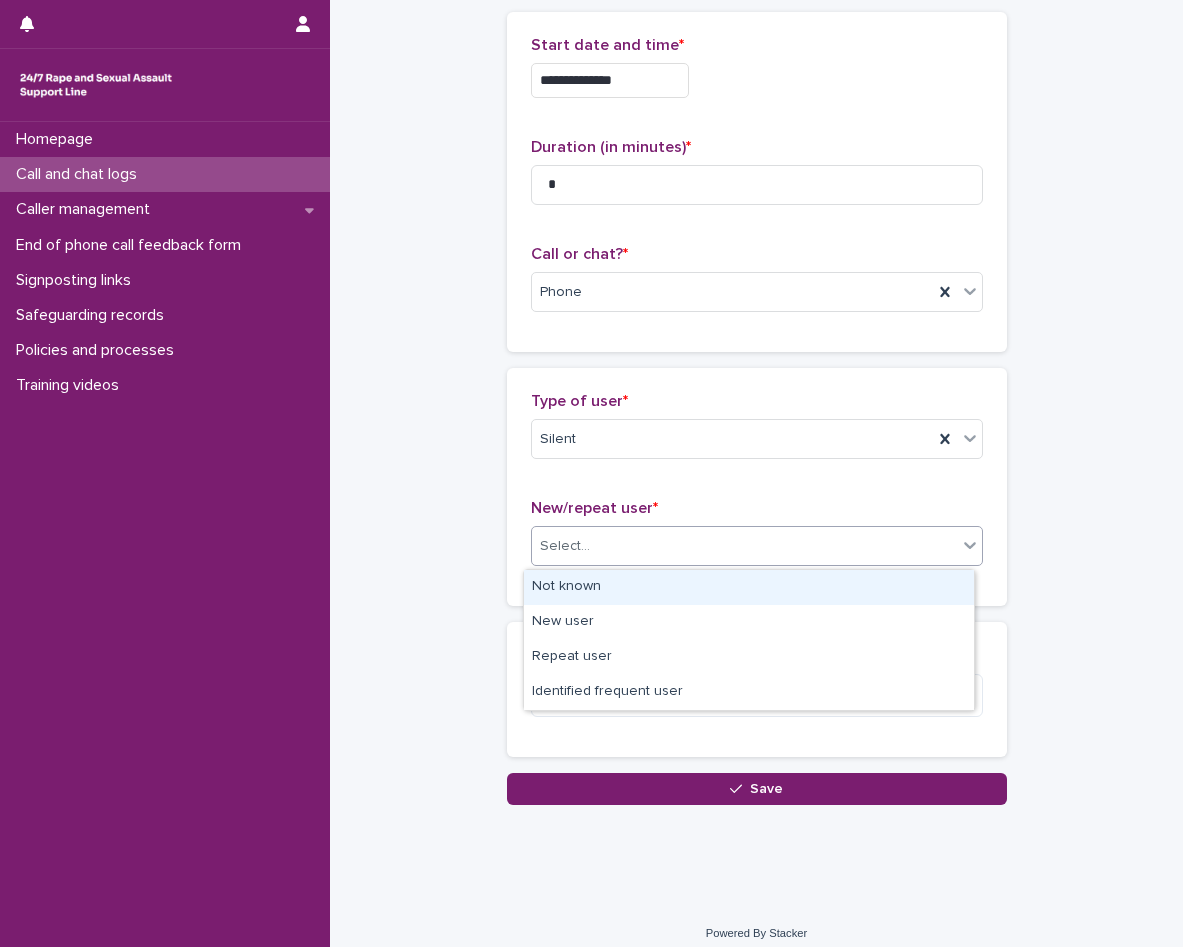 click on "Select..." at bounding box center [757, 546] 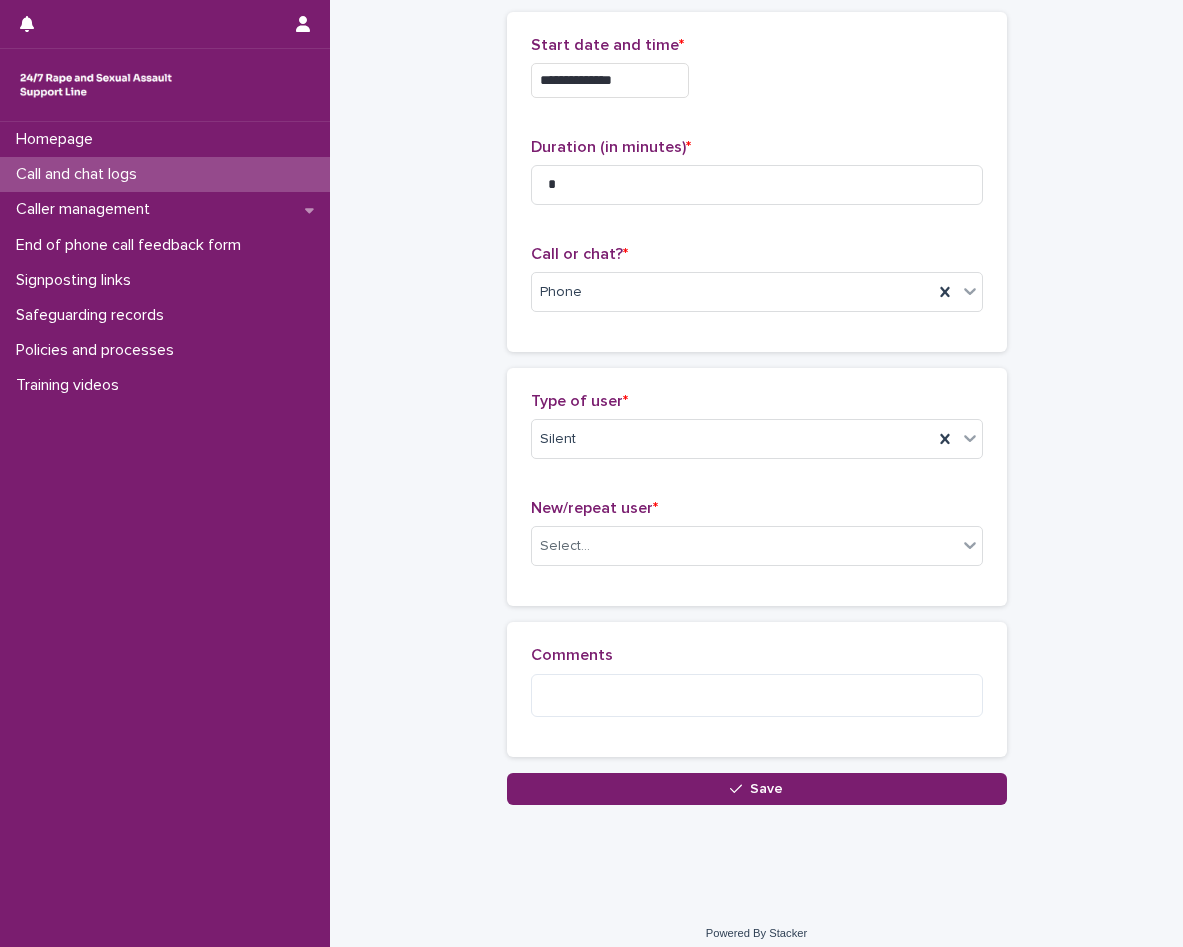 click on "New/repeat user * Select..." at bounding box center [757, 540] 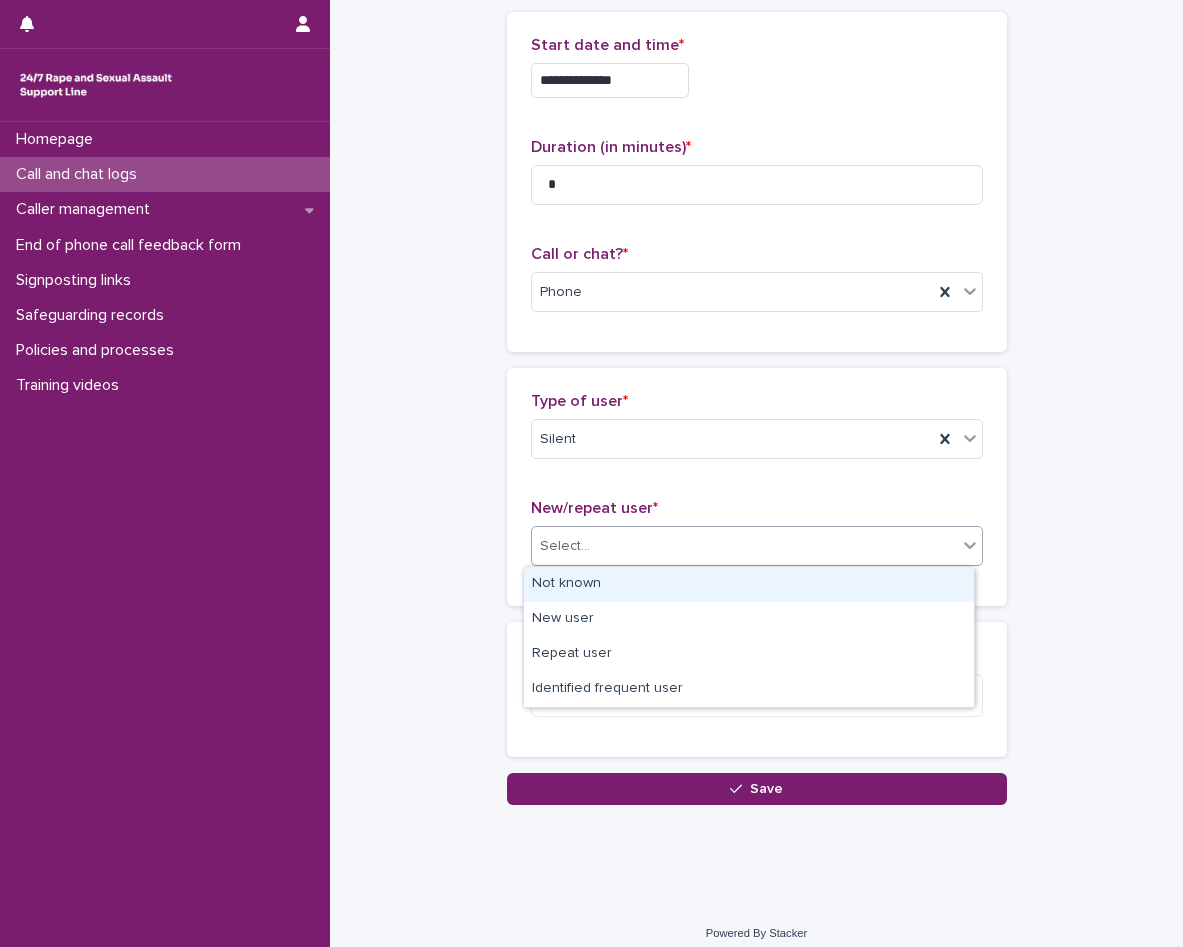 click on "Select..." at bounding box center [744, 546] 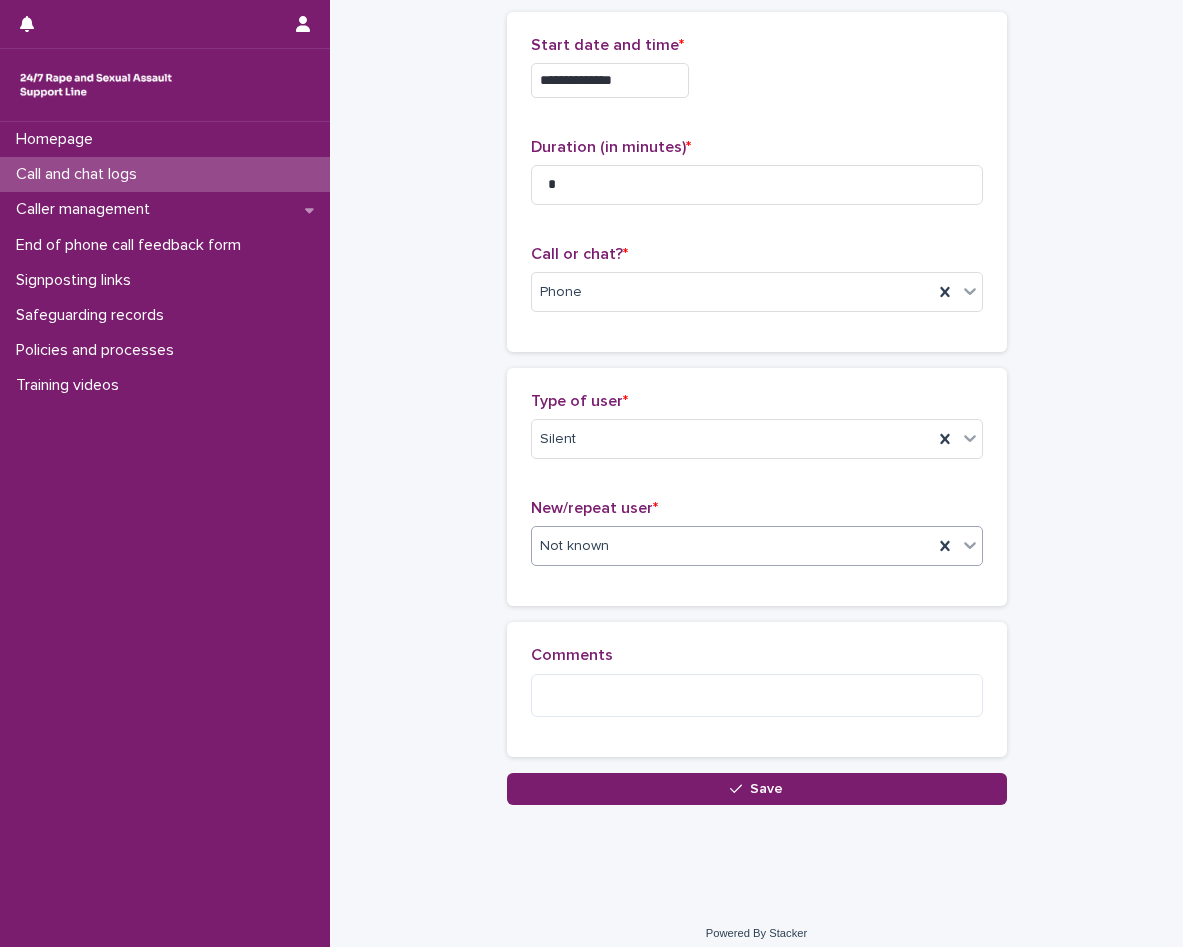 click on "Comments" at bounding box center [757, 689] 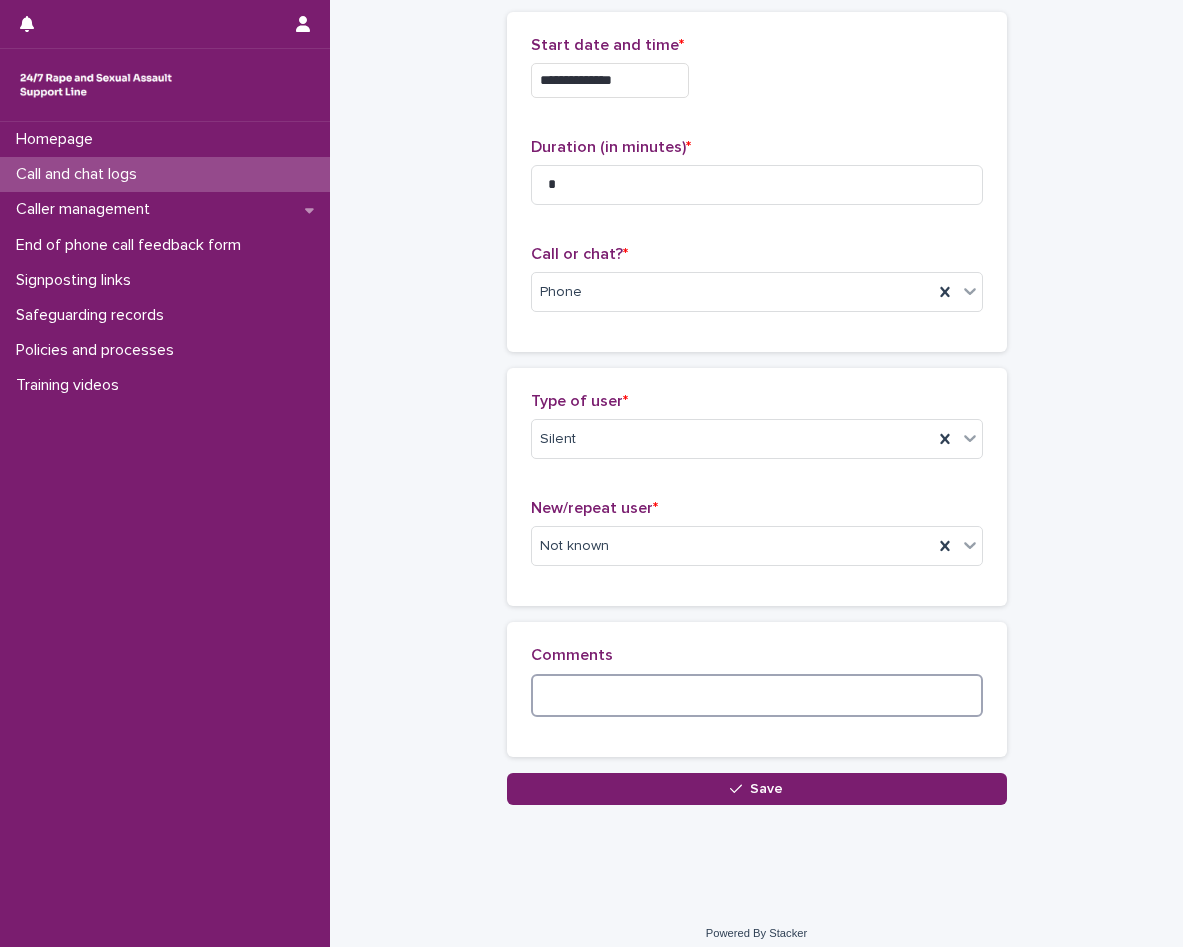 click at bounding box center (757, 695) 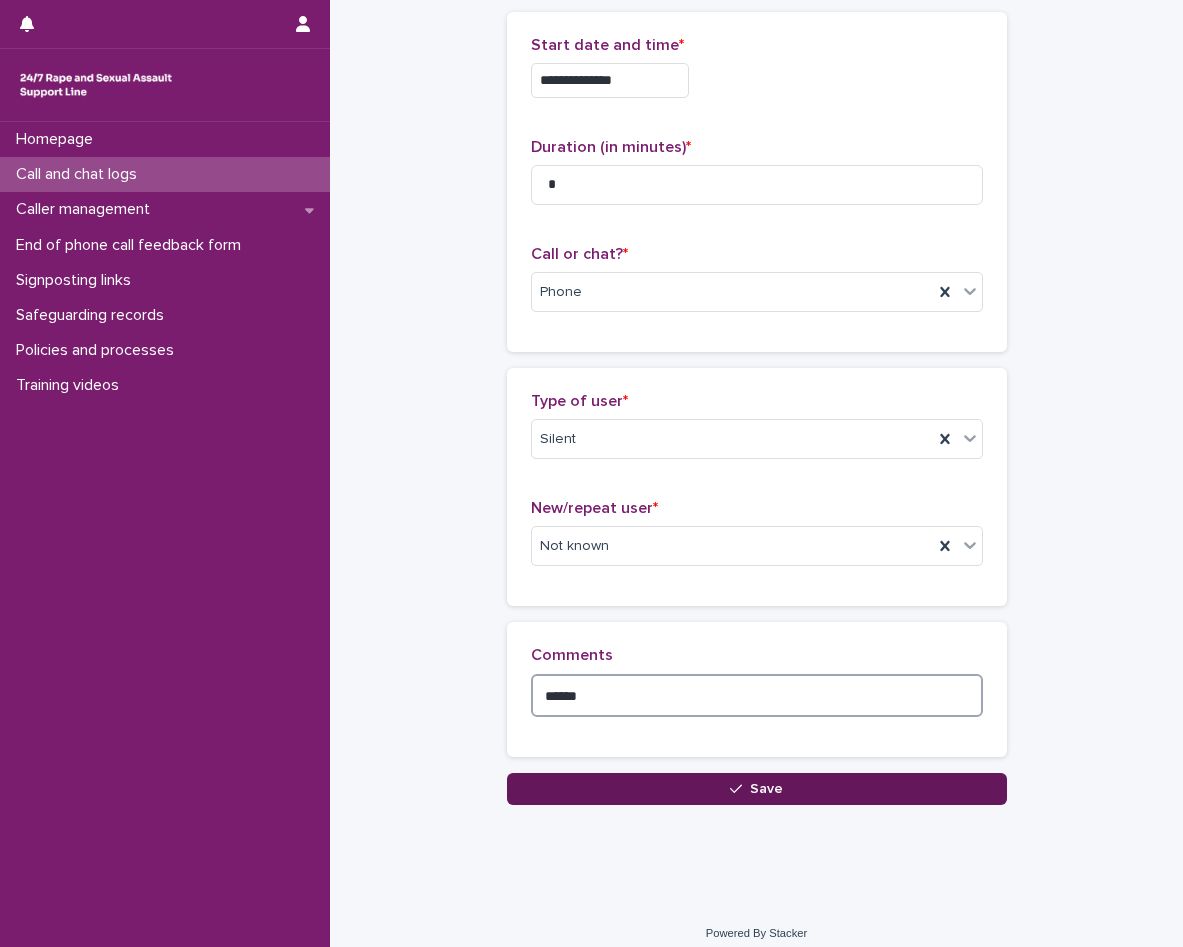 type on "******" 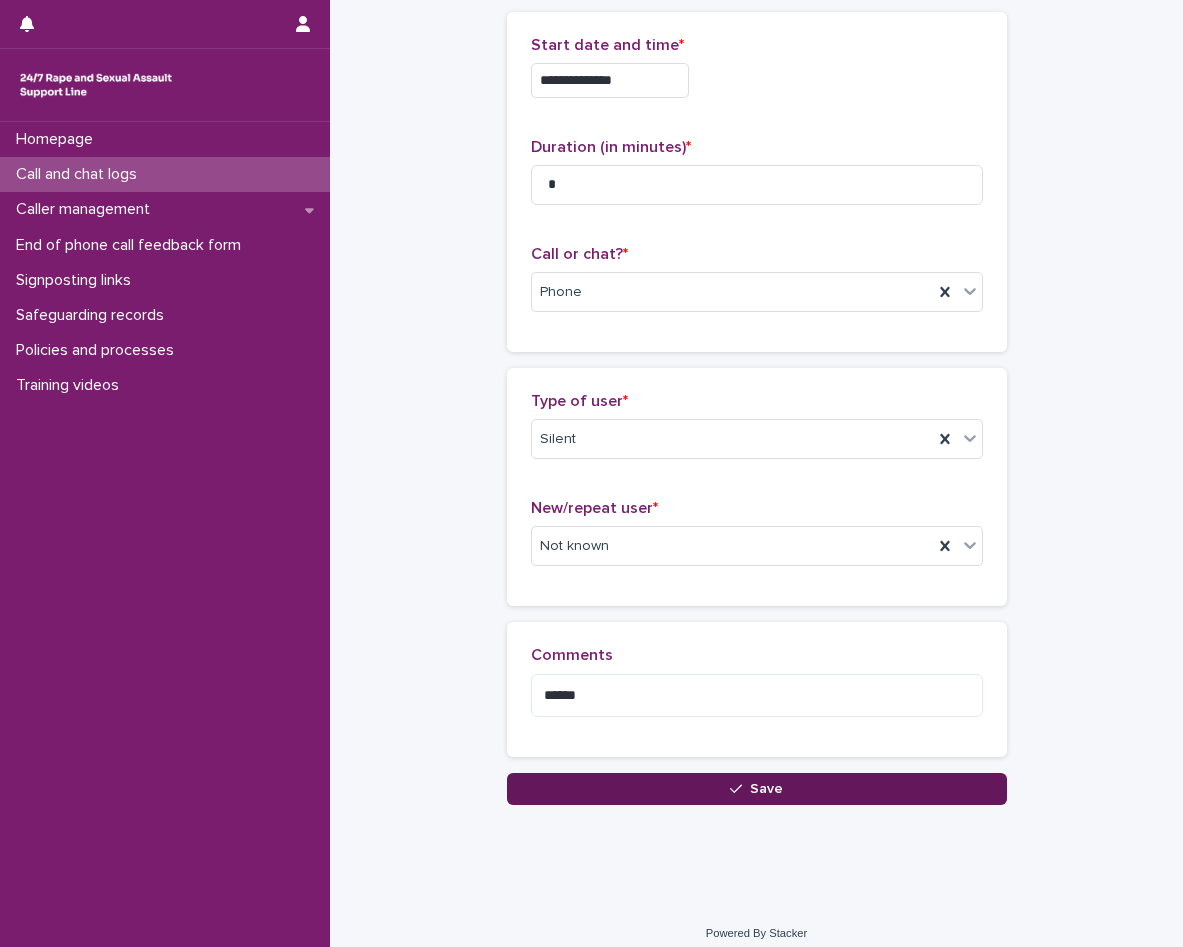 click on "Save" at bounding box center [757, 789] 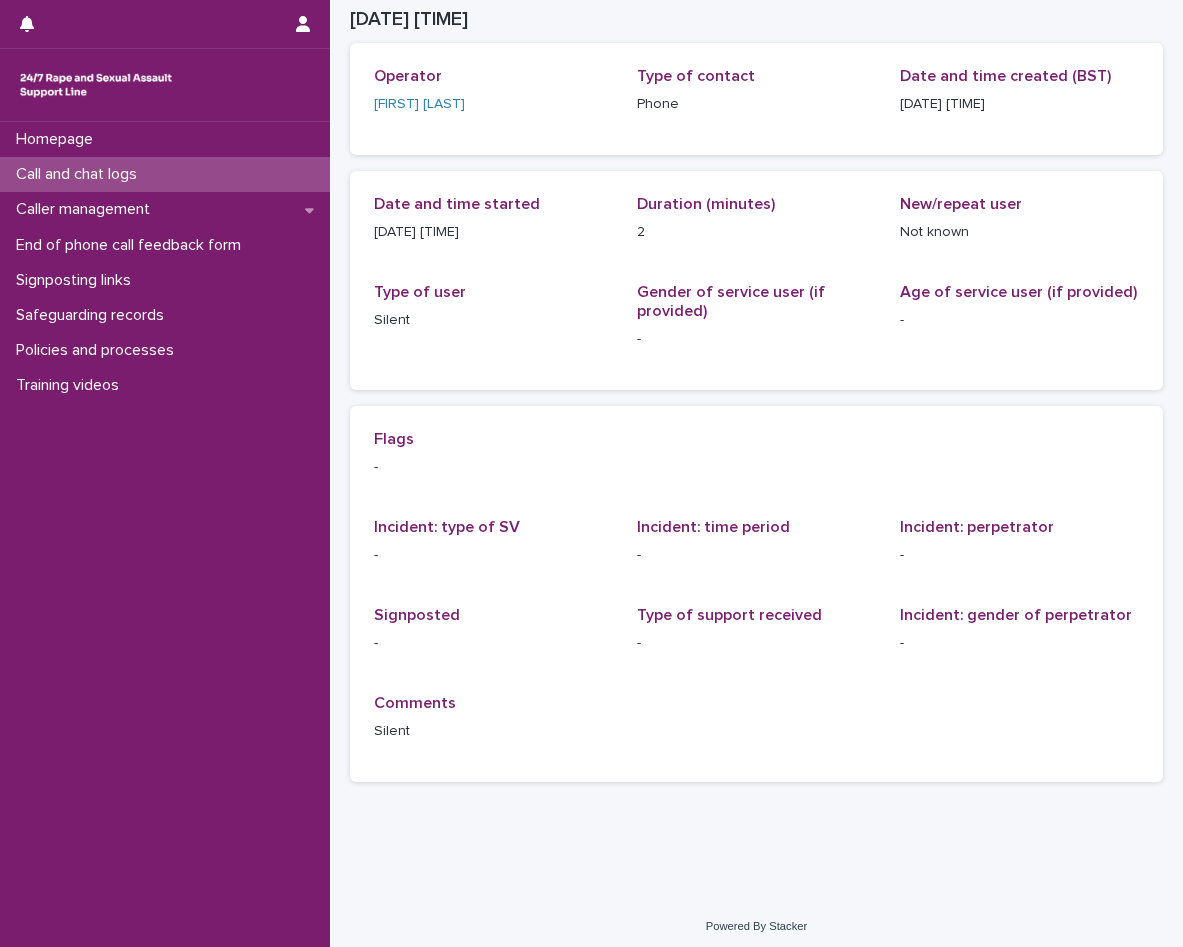 scroll, scrollTop: 0, scrollLeft: 0, axis: both 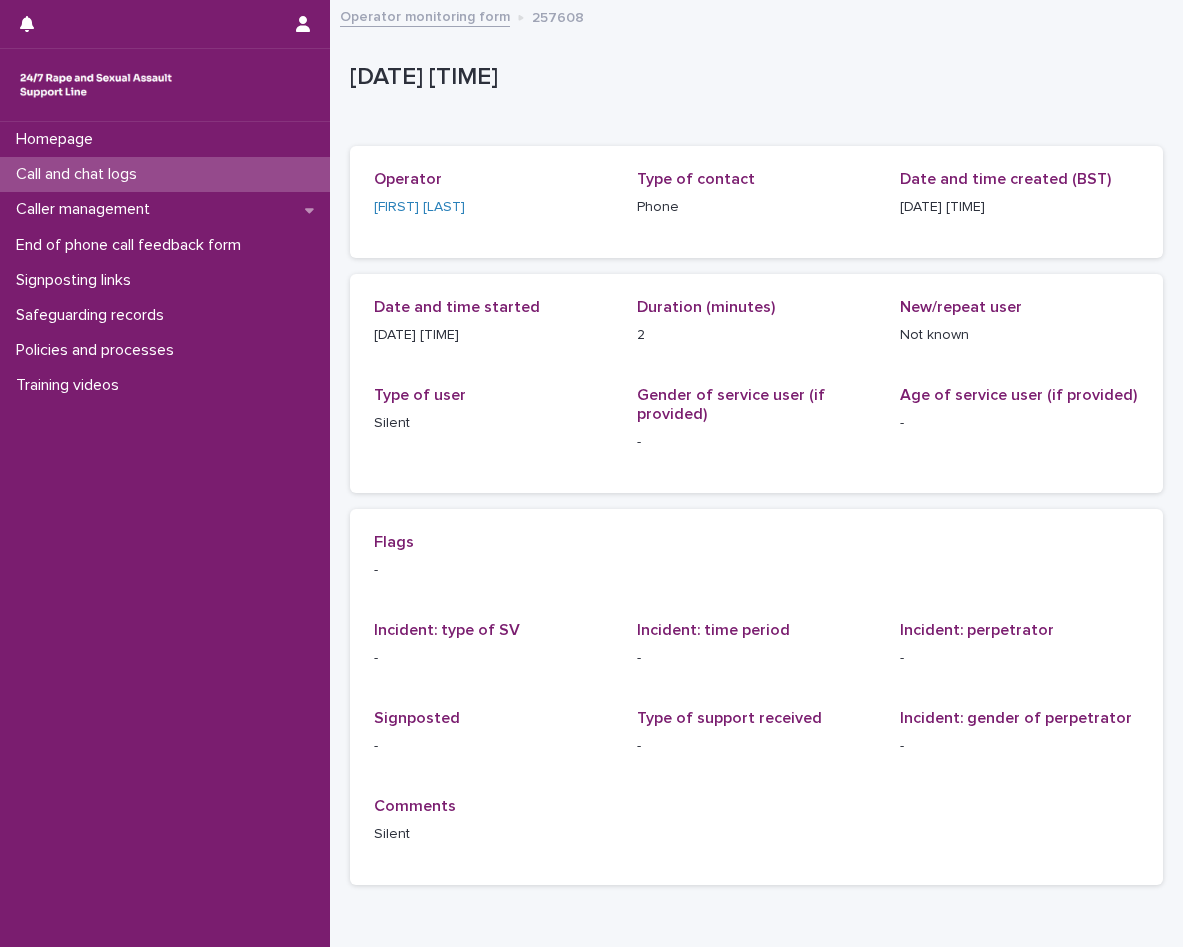 click on "Call and chat logs" at bounding box center [165, 174] 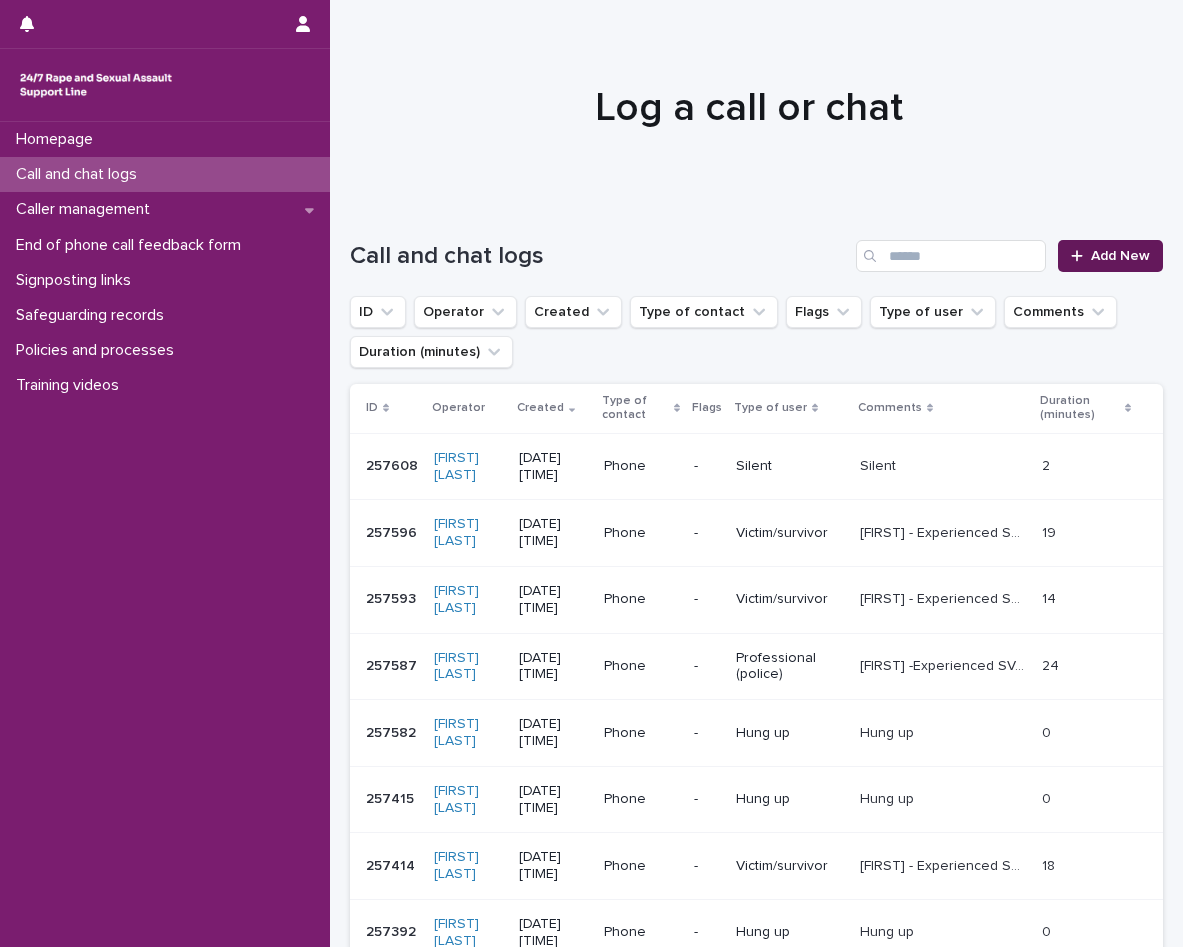 click on "Add New" at bounding box center (1120, 256) 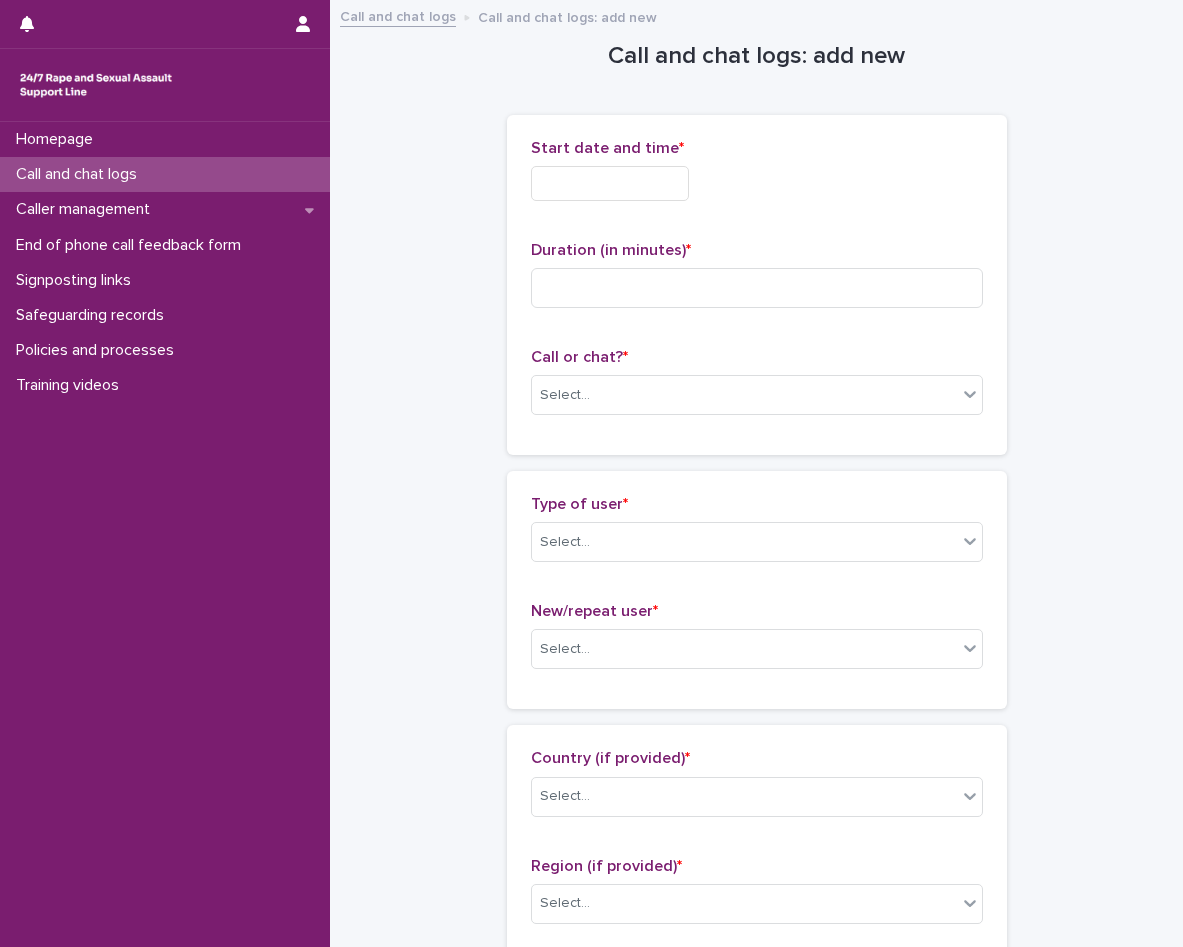 drag, startPoint x: 613, startPoint y: 166, endPoint x: 594, endPoint y: 179, distance: 23.021729 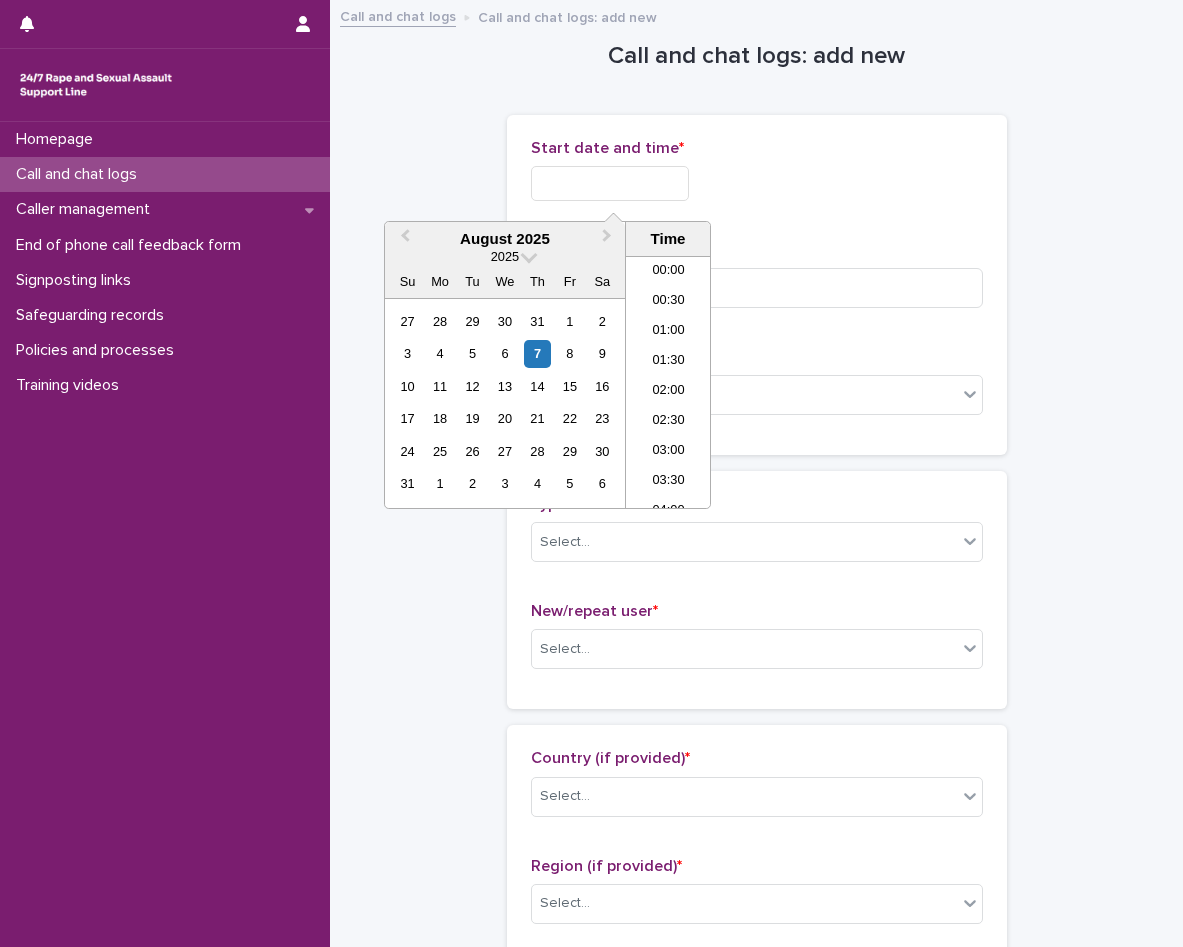 scroll, scrollTop: 670, scrollLeft: 0, axis: vertical 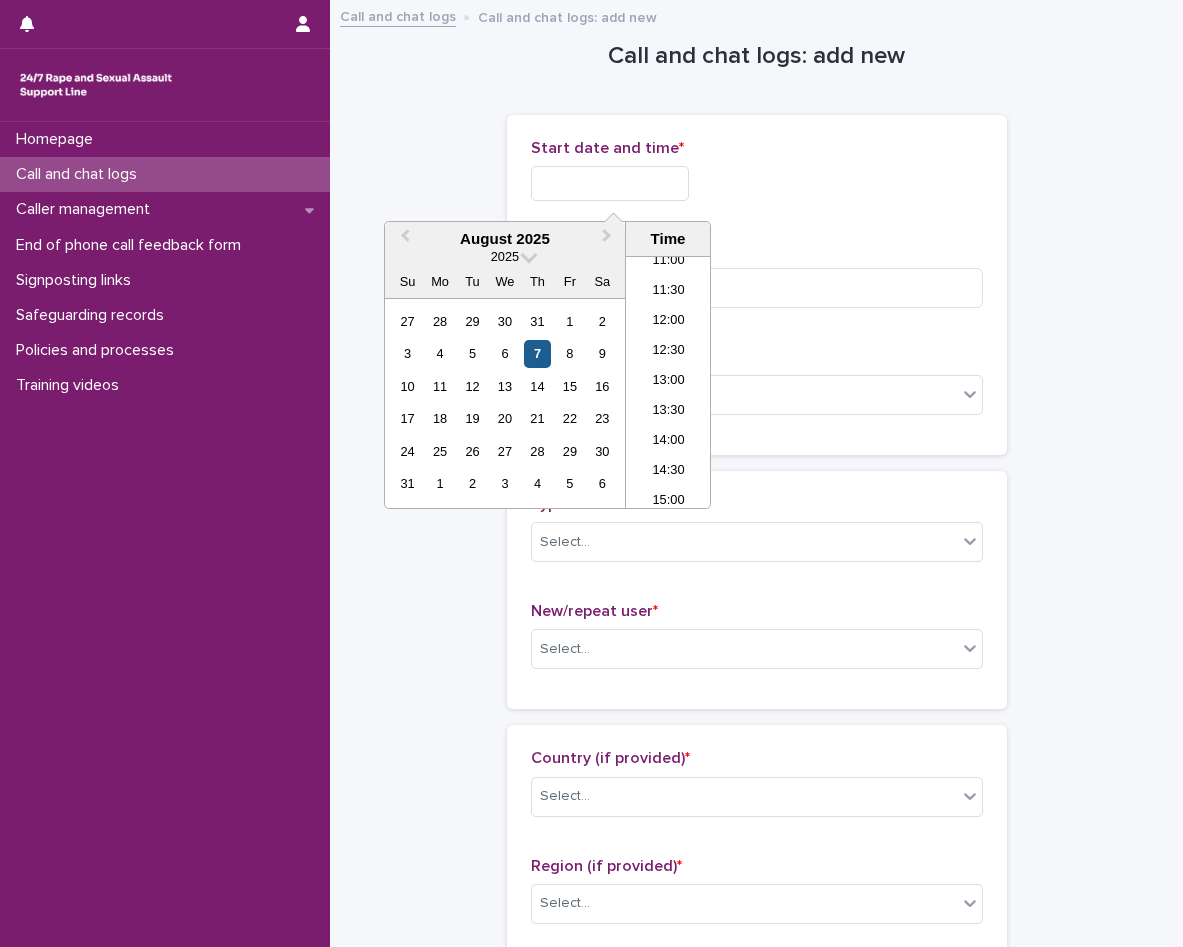 click on "7" at bounding box center (537, 353) 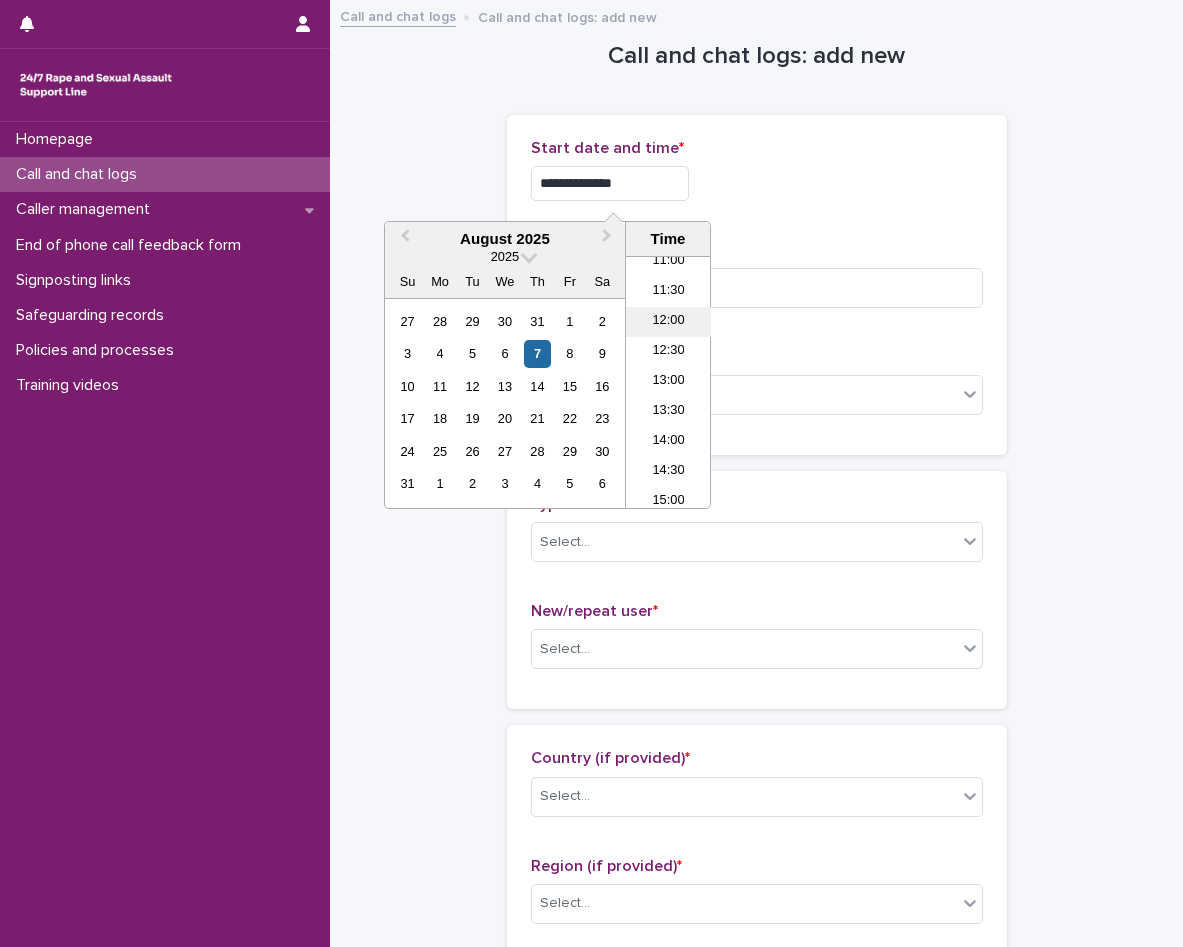 click on "12:00" at bounding box center [668, 322] 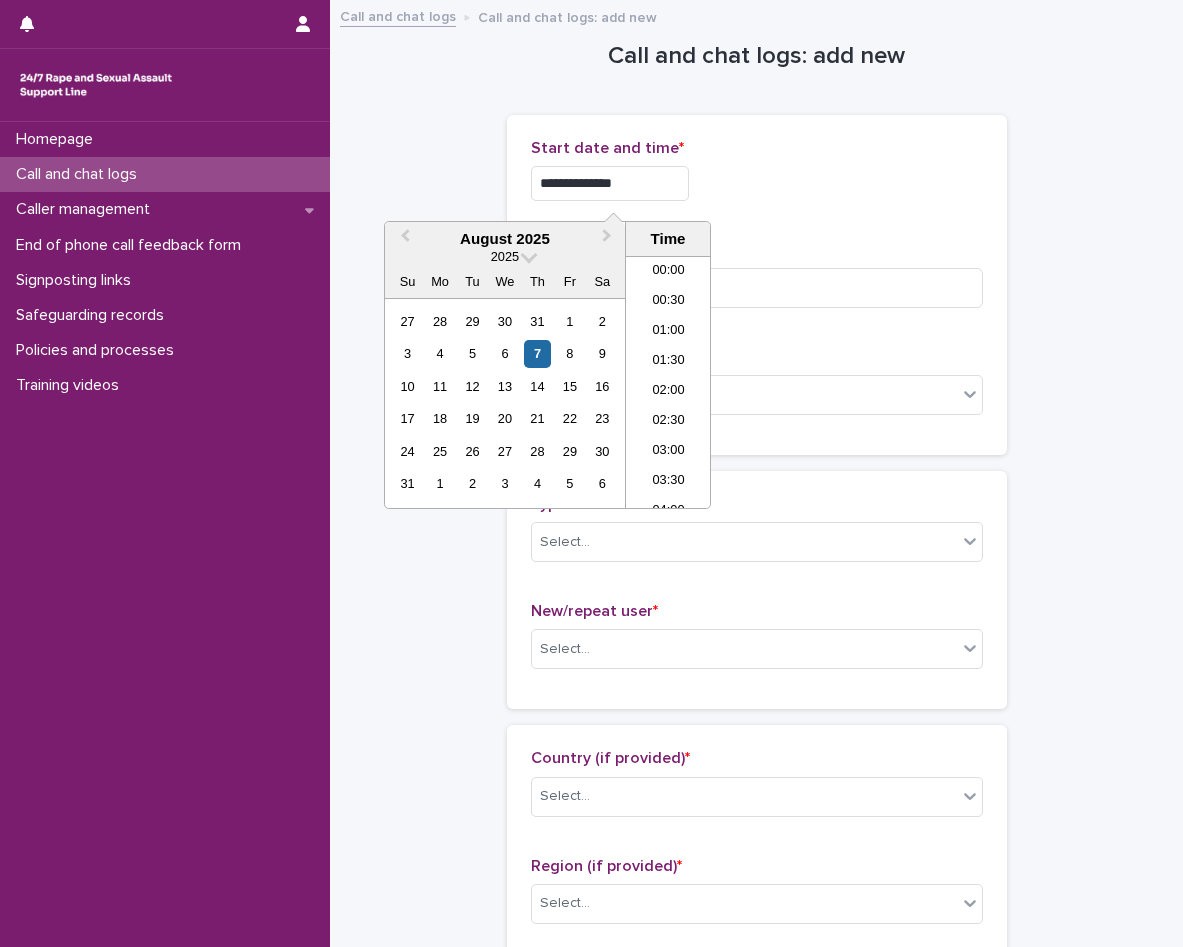 click on "**********" at bounding box center (610, 183) 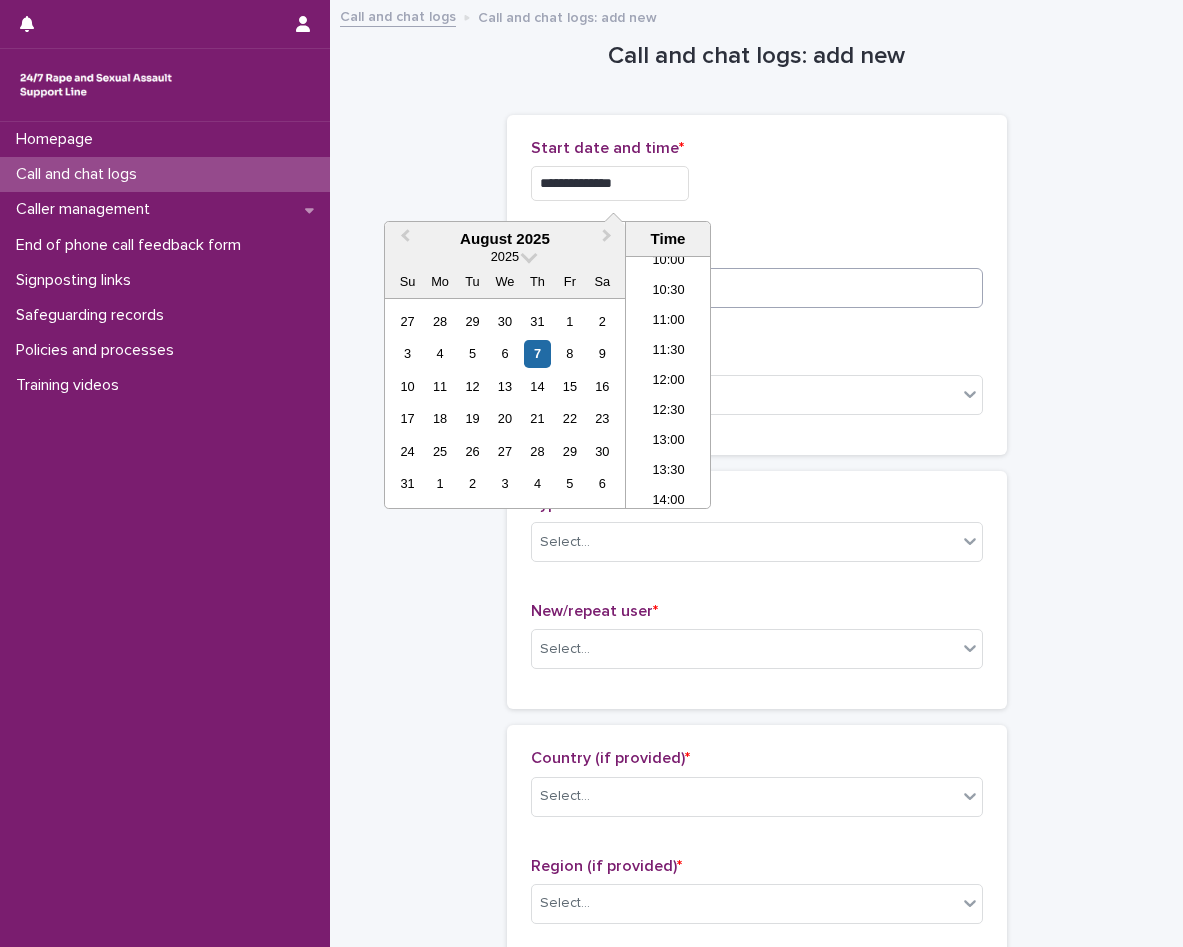 type on "**********" 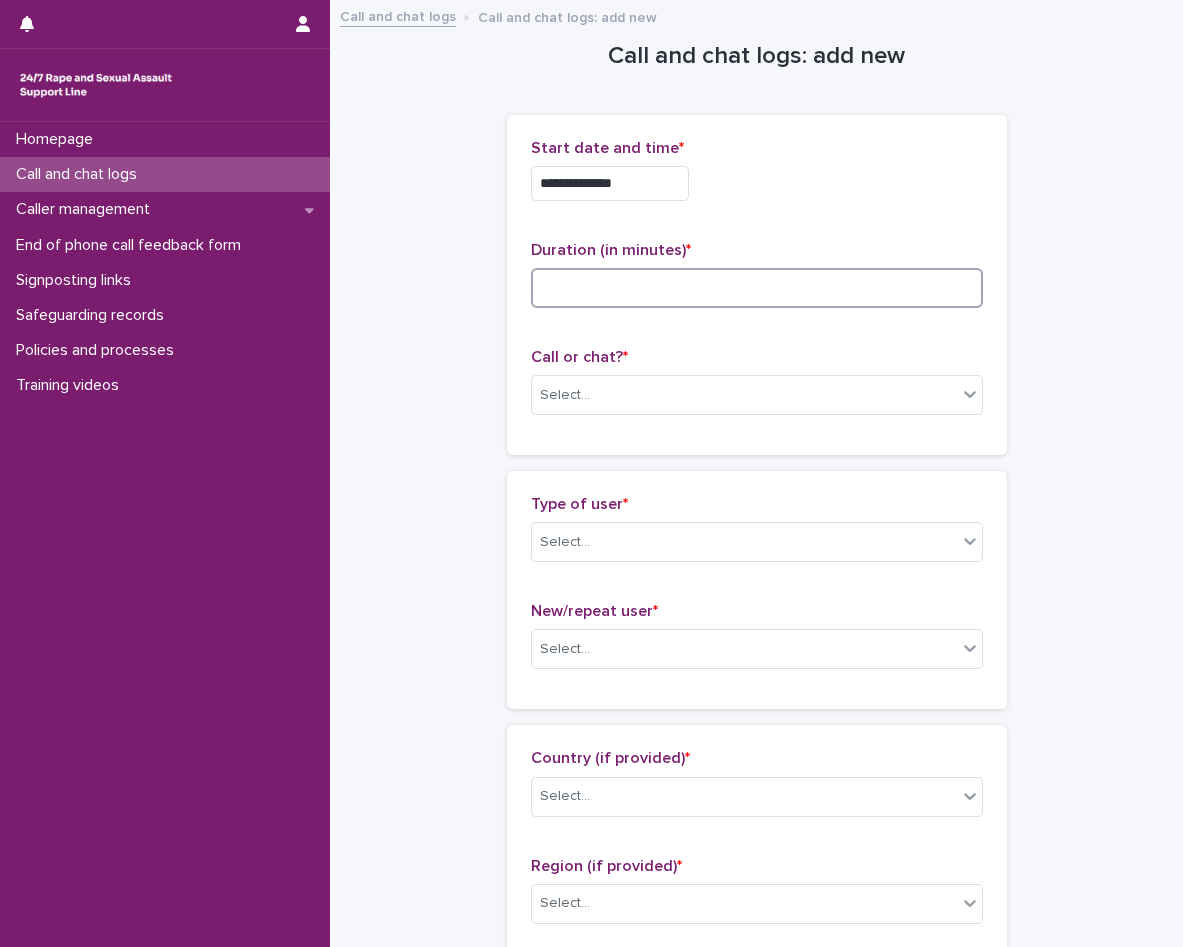 click at bounding box center [757, 288] 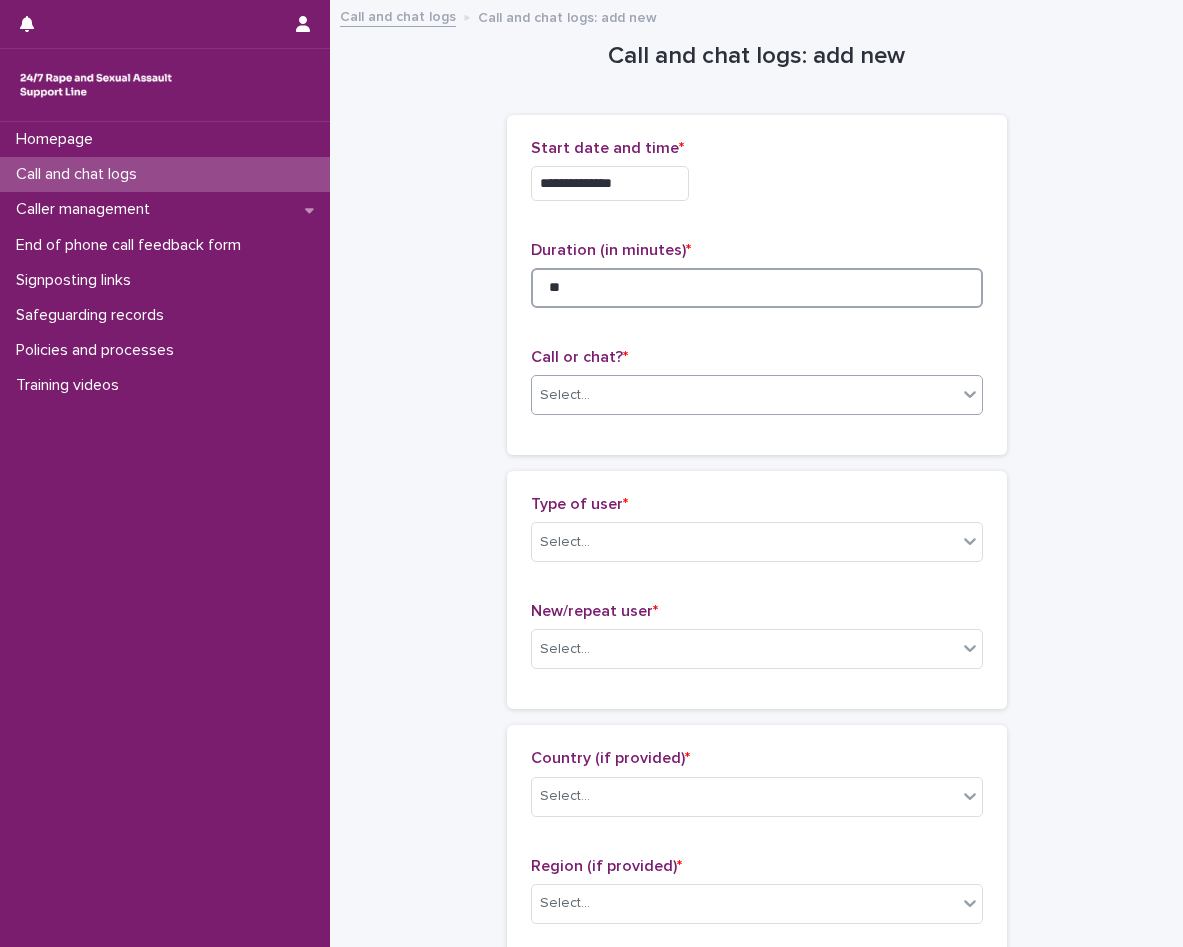 type on "**" 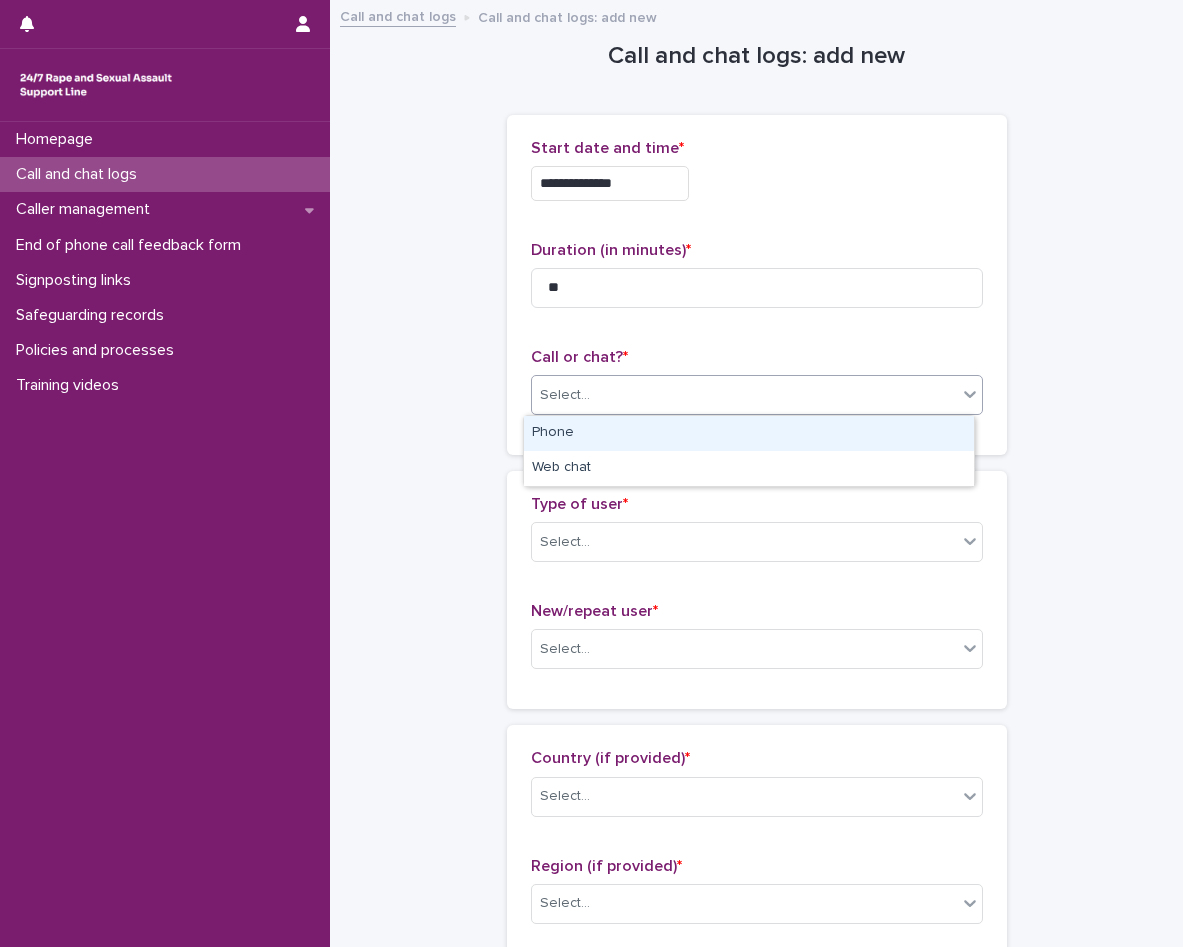 click on "Select..." at bounding box center (744, 395) 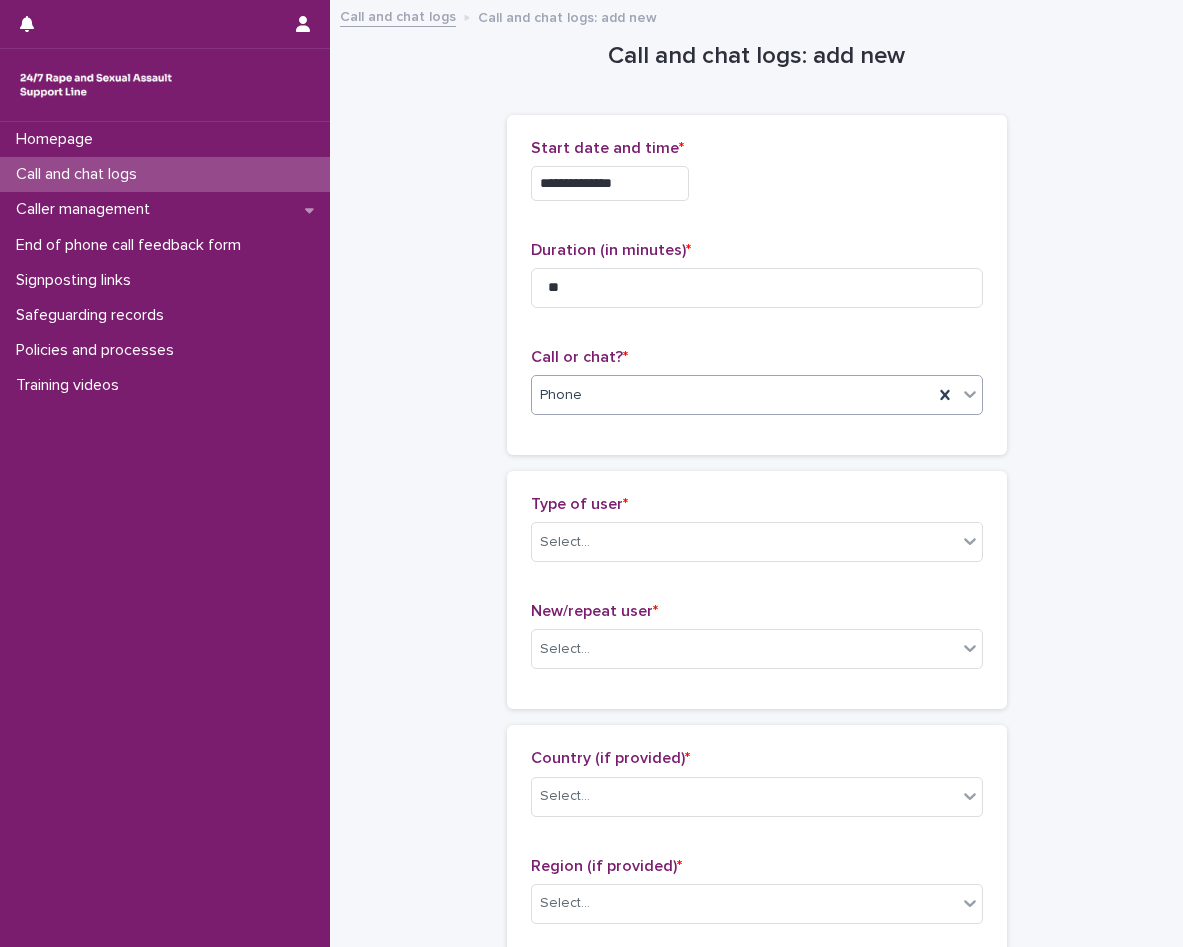 drag, startPoint x: 661, startPoint y: 536, endPoint x: 667, endPoint y: 521, distance: 16.155495 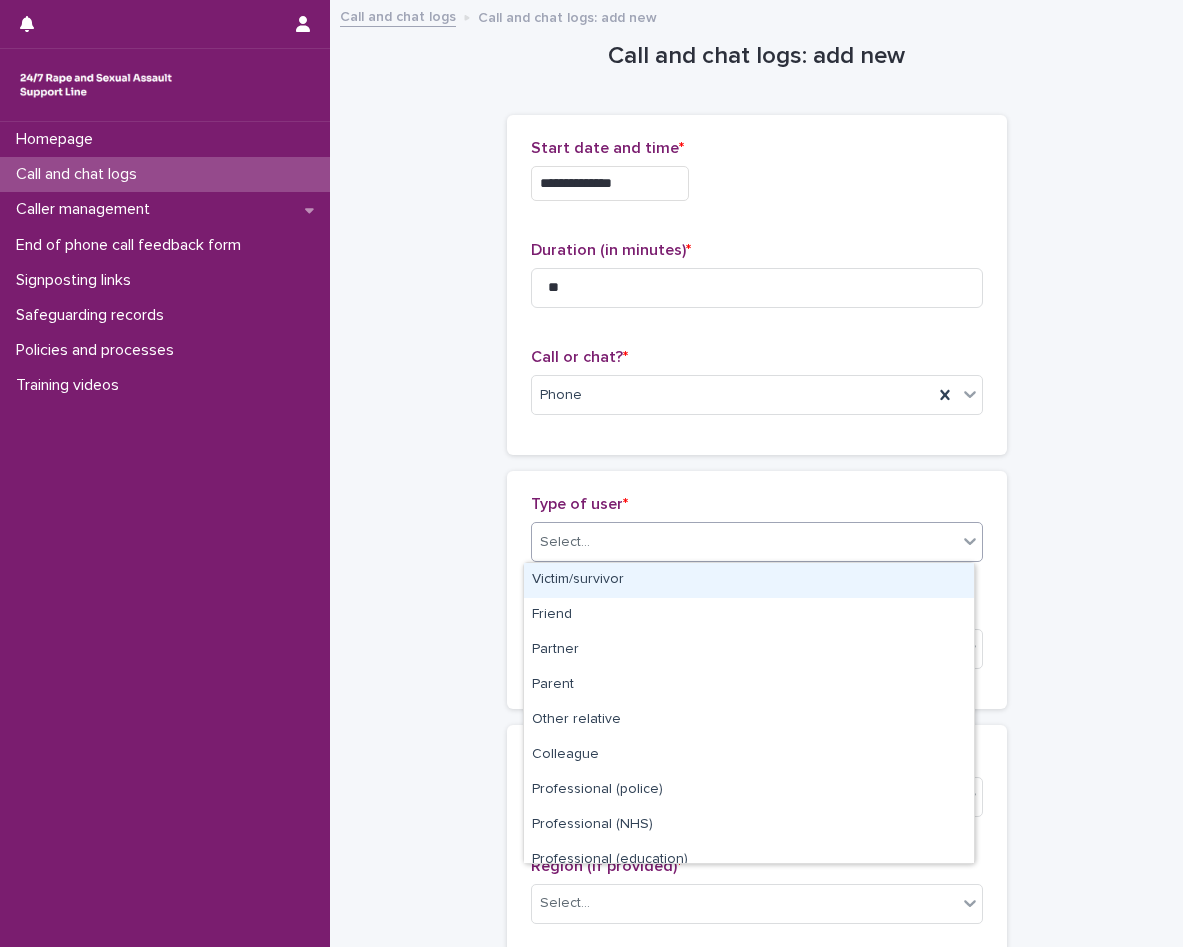 click on "Victim/survivor" at bounding box center [749, 580] 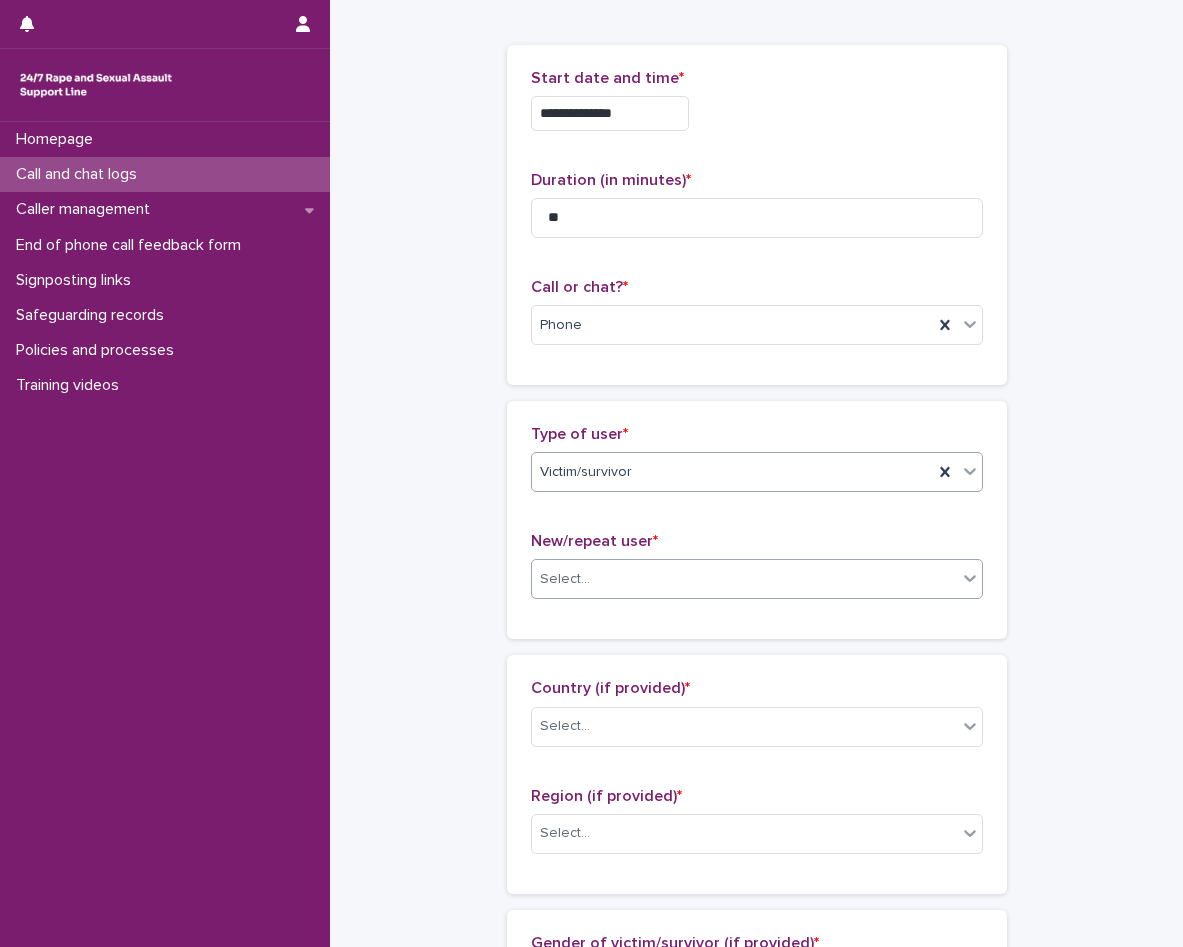 scroll, scrollTop: 200, scrollLeft: 0, axis: vertical 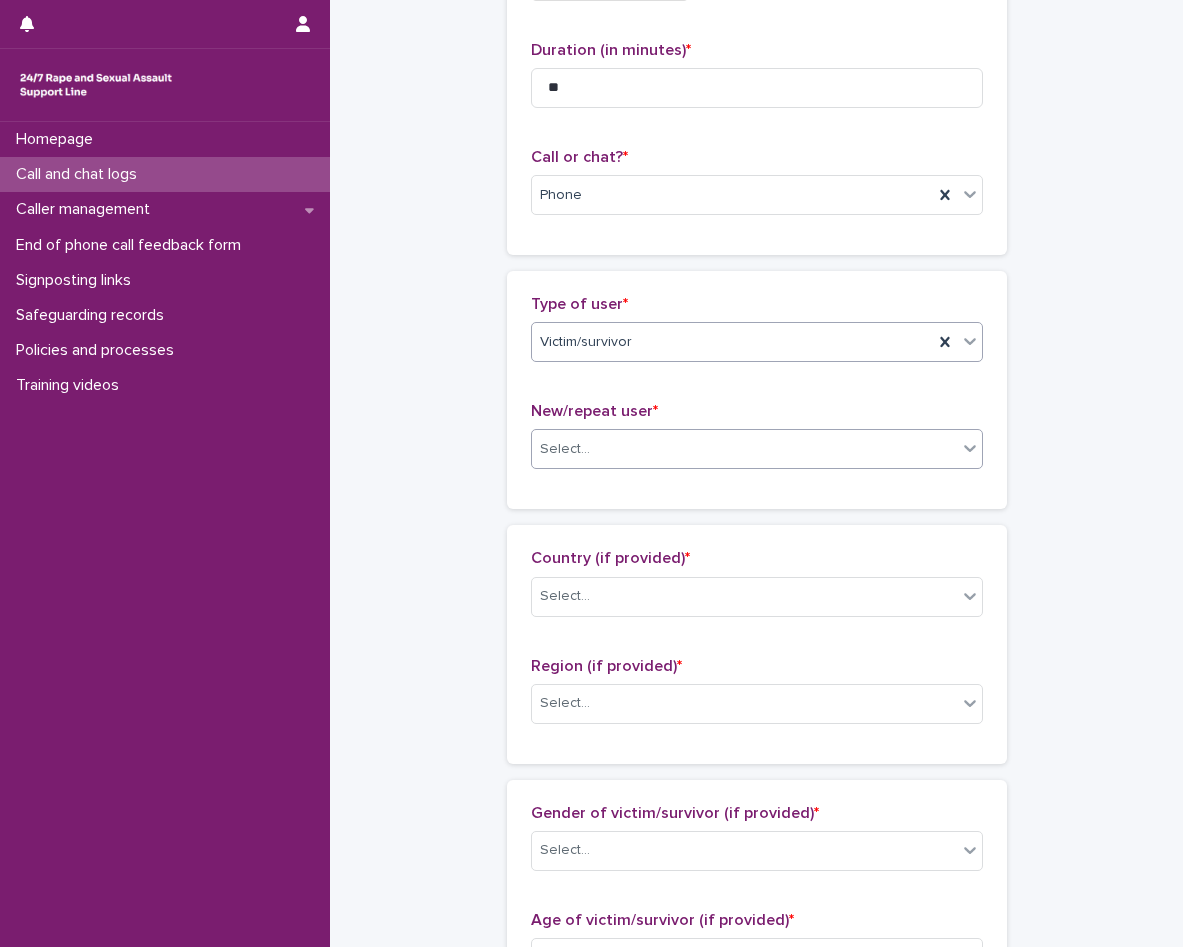 click on "Select..." at bounding box center [744, 449] 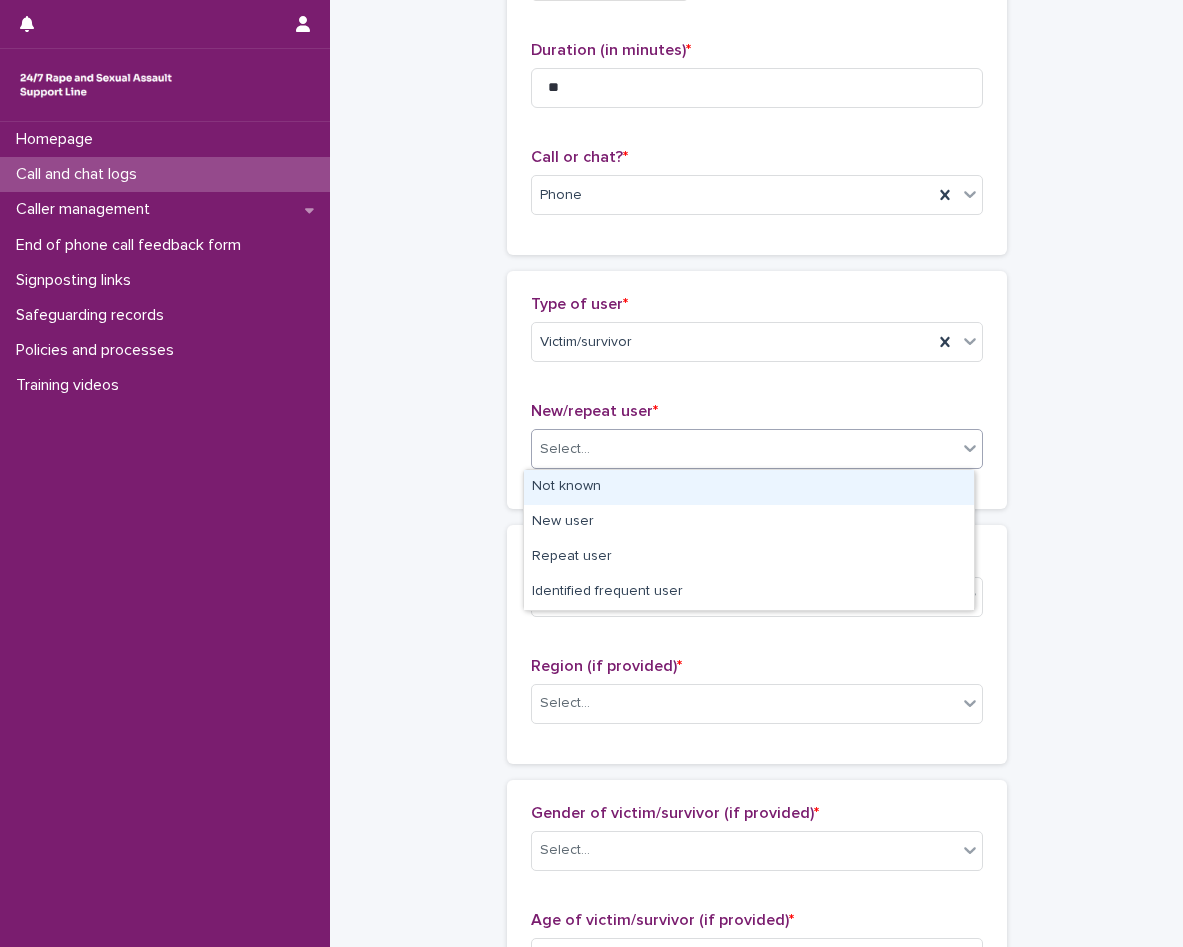 click on "Not known" at bounding box center [749, 487] 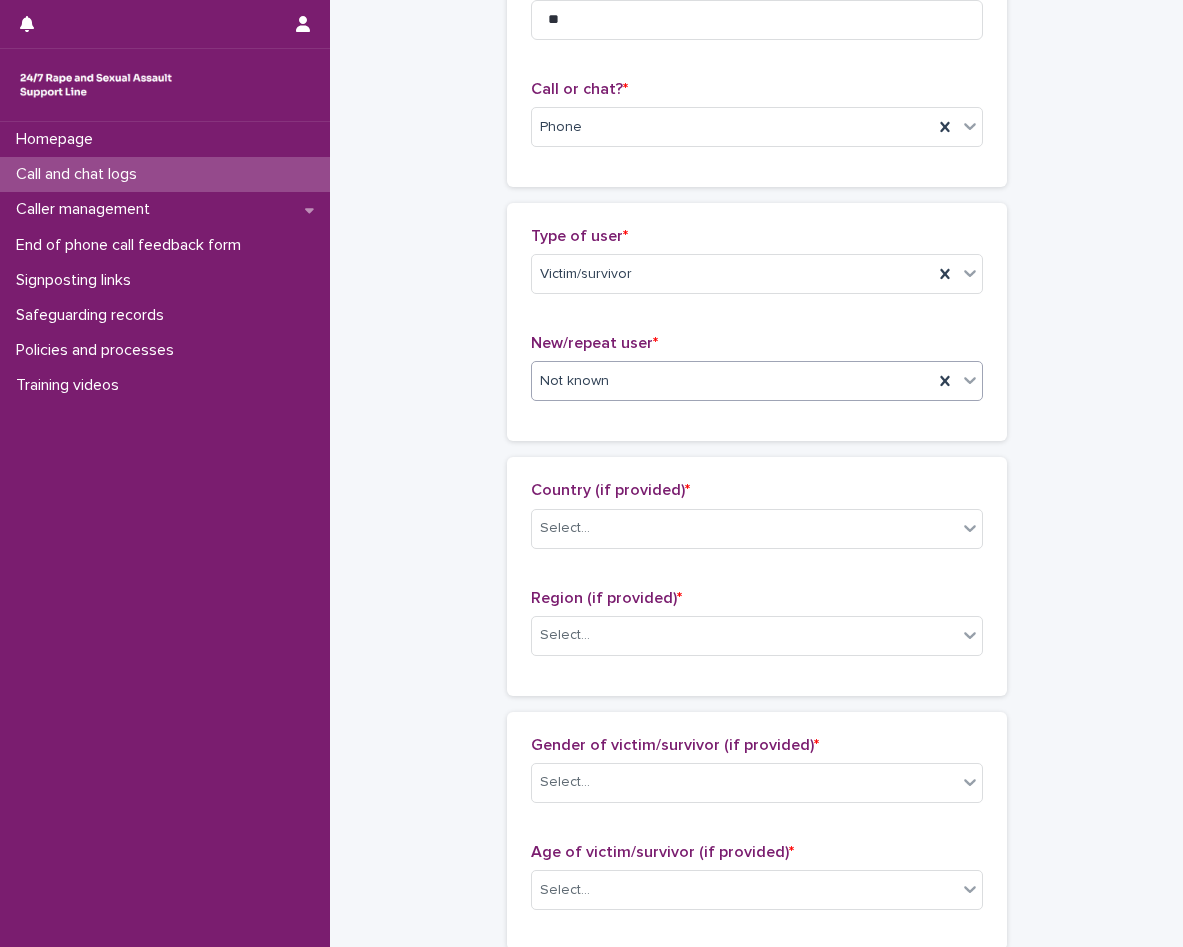 scroll, scrollTop: 400, scrollLeft: 0, axis: vertical 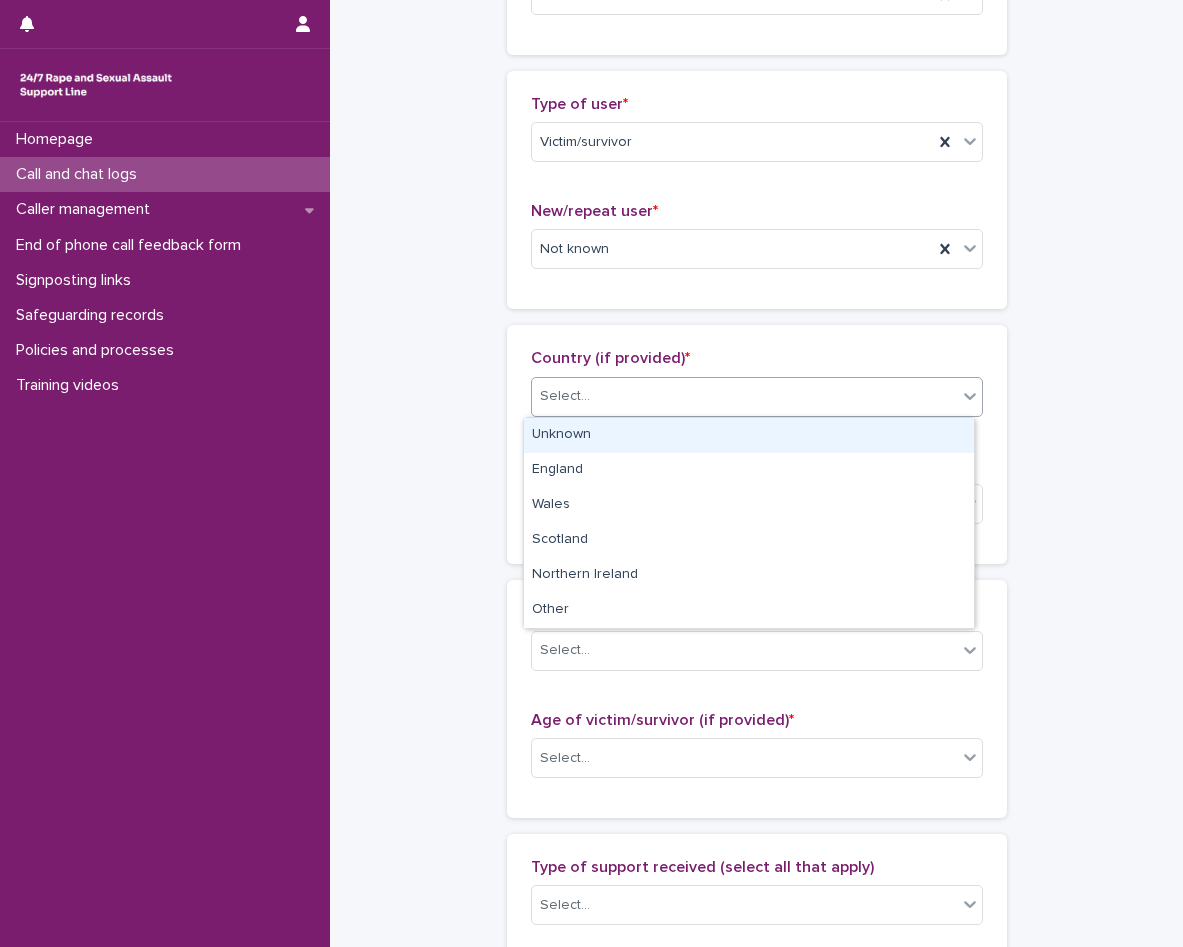 click on "Select..." at bounding box center (744, 396) 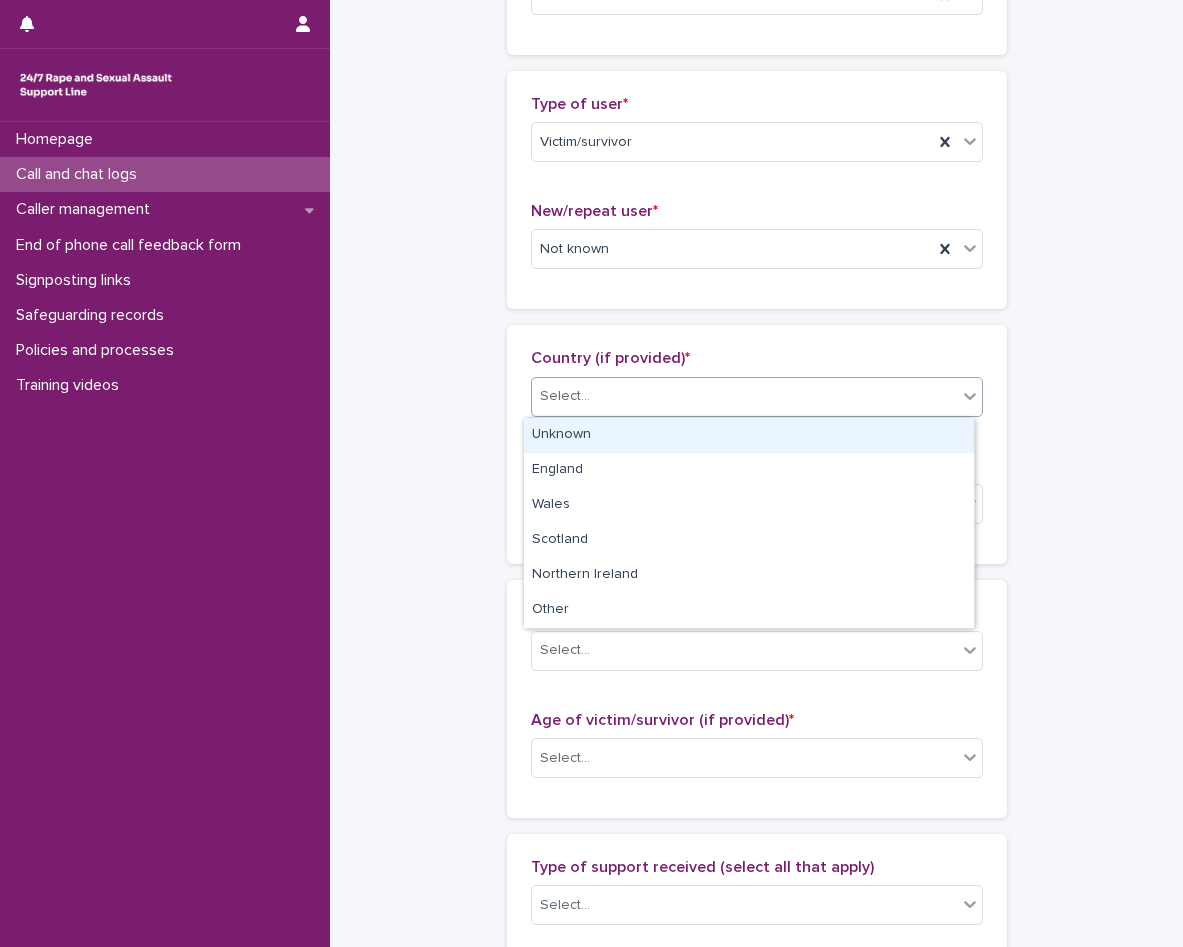 click on "Unknown" at bounding box center (749, 435) 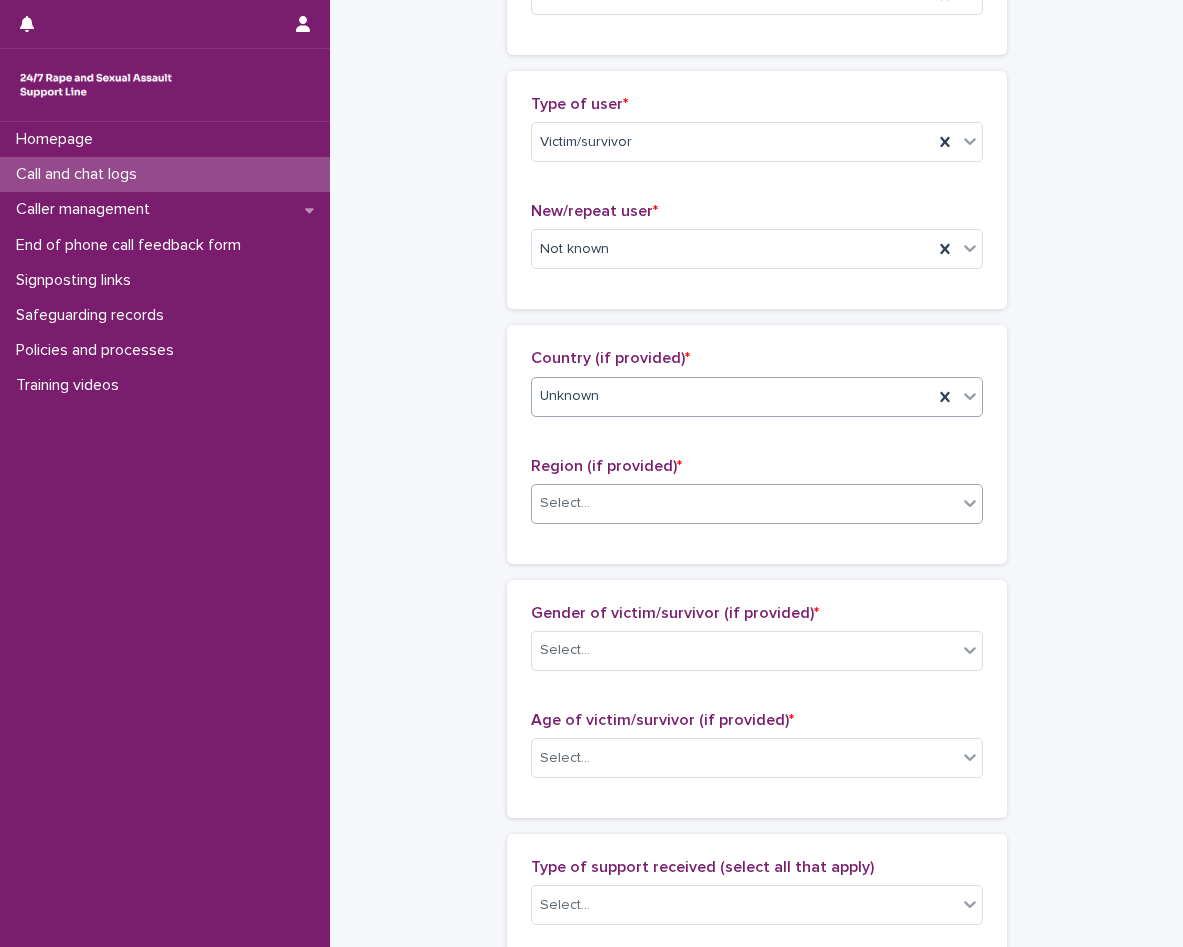 click on "Select..." at bounding box center [744, 503] 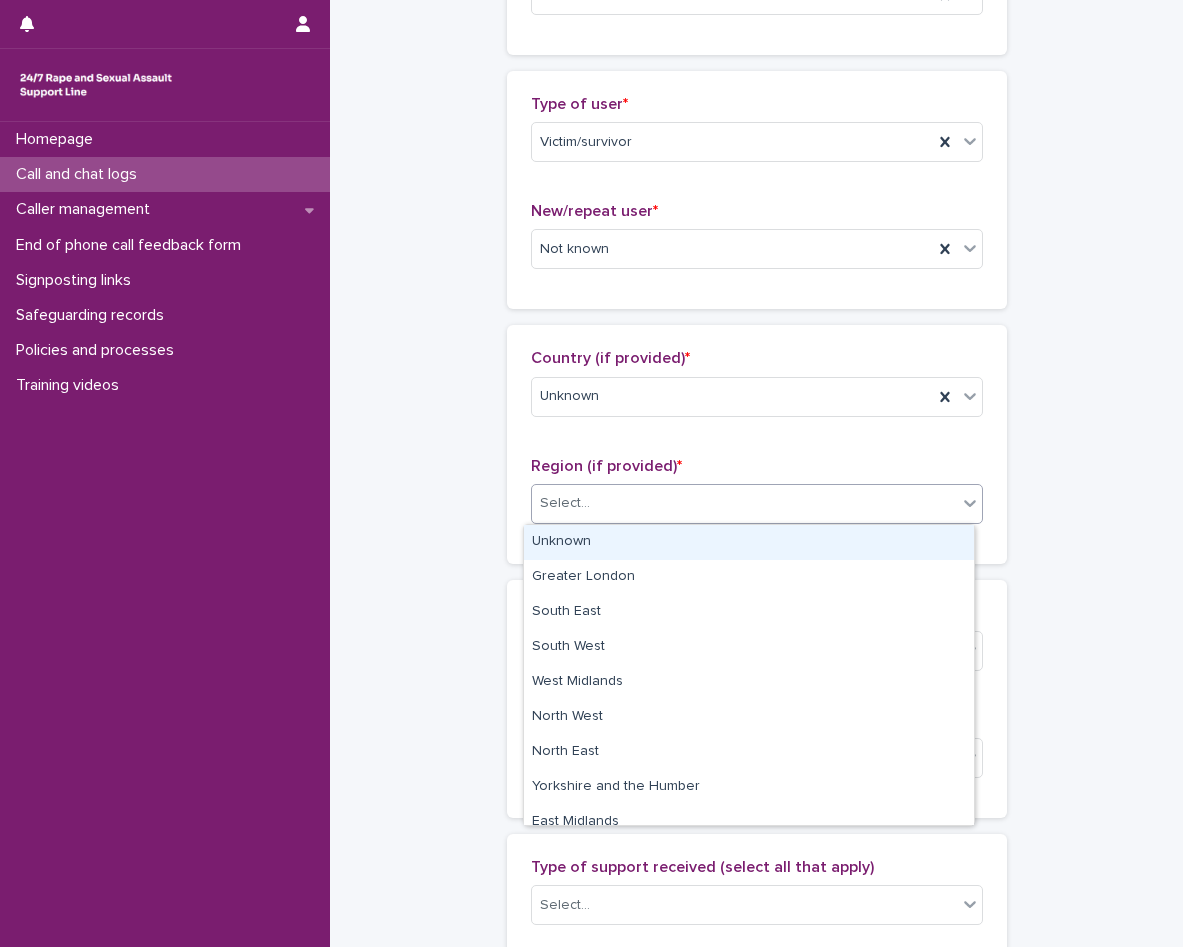 click on "Unknown" at bounding box center [749, 542] 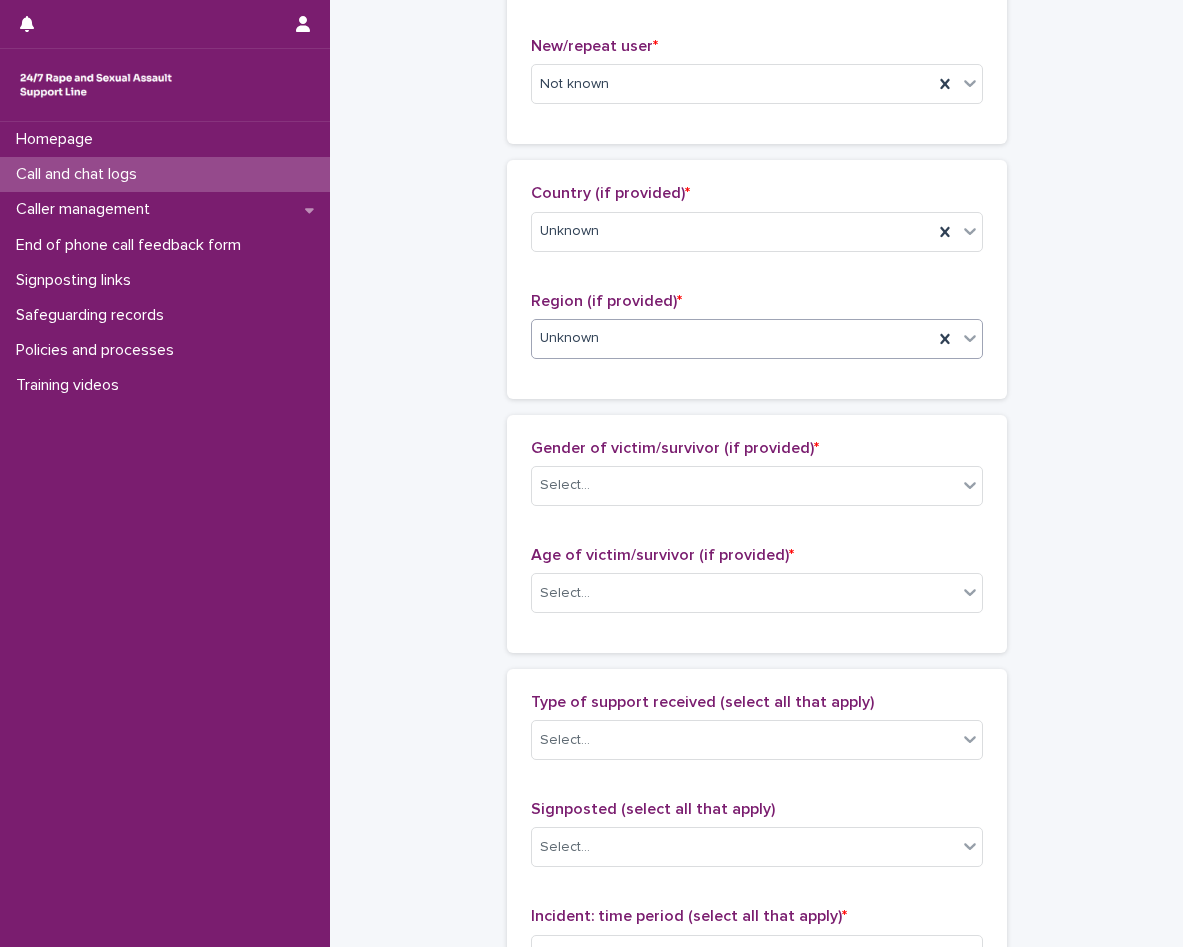 scroll, scrollTop: 600, scrollLeft: 0, axis: vertical 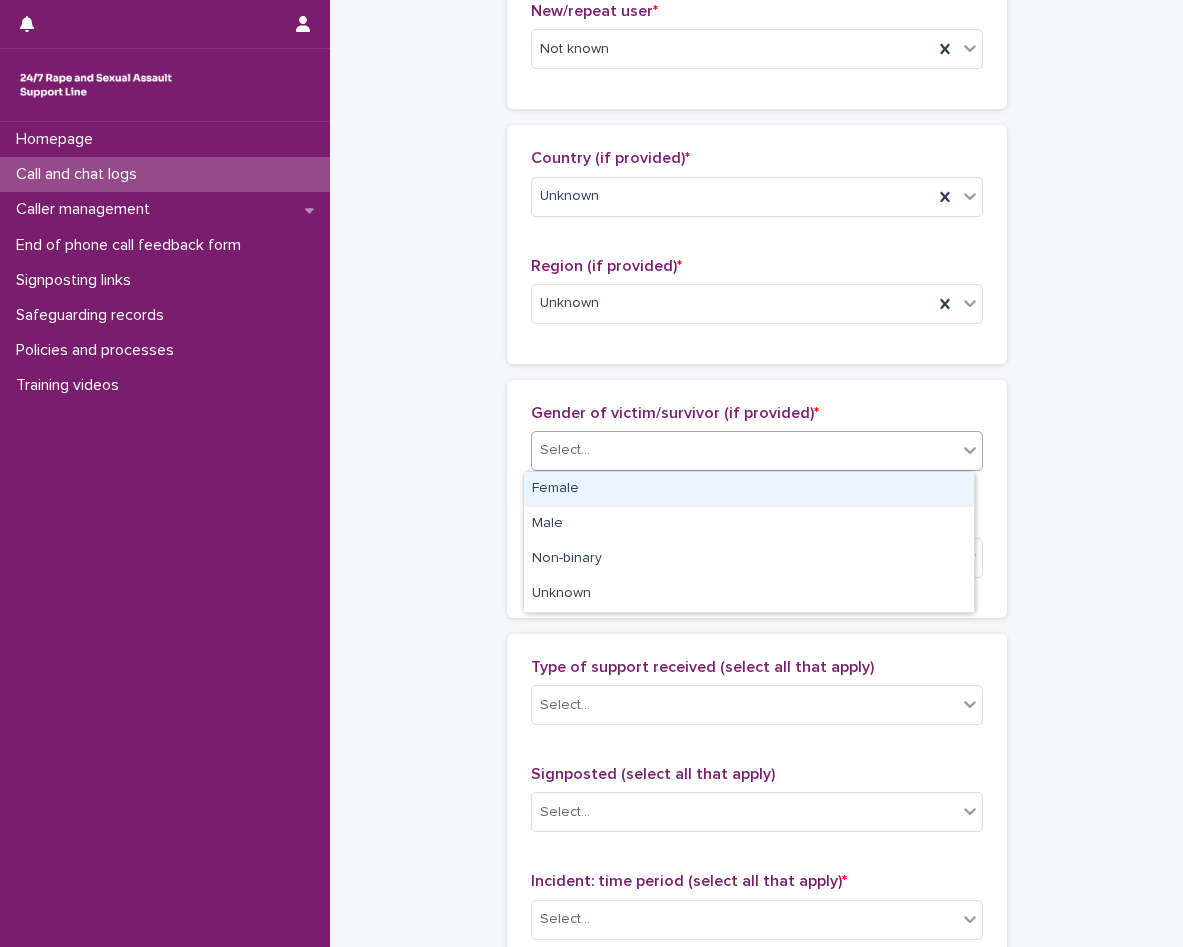 click on "Select..." at bounding box center [744, 450] 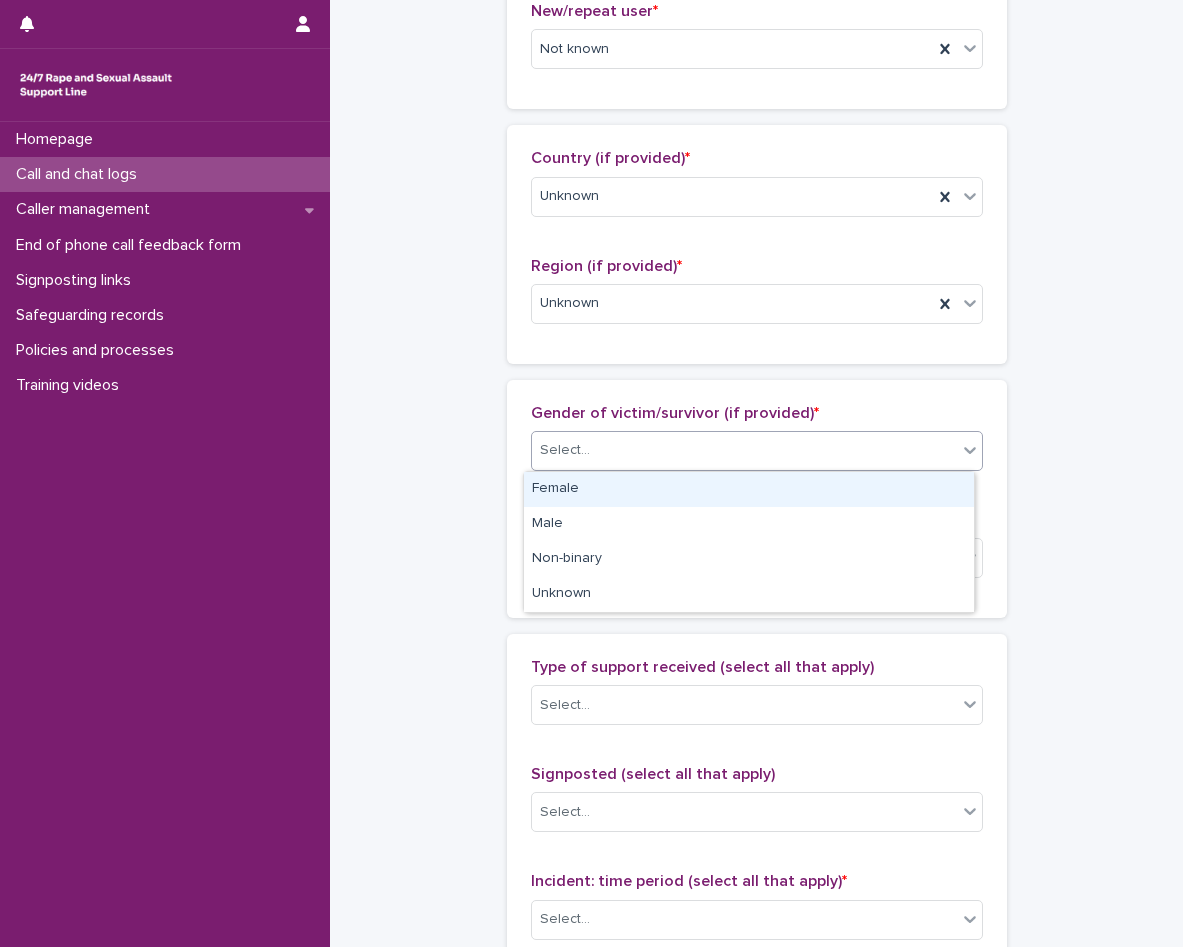 click on "Female" at bounding box center [749, 489] 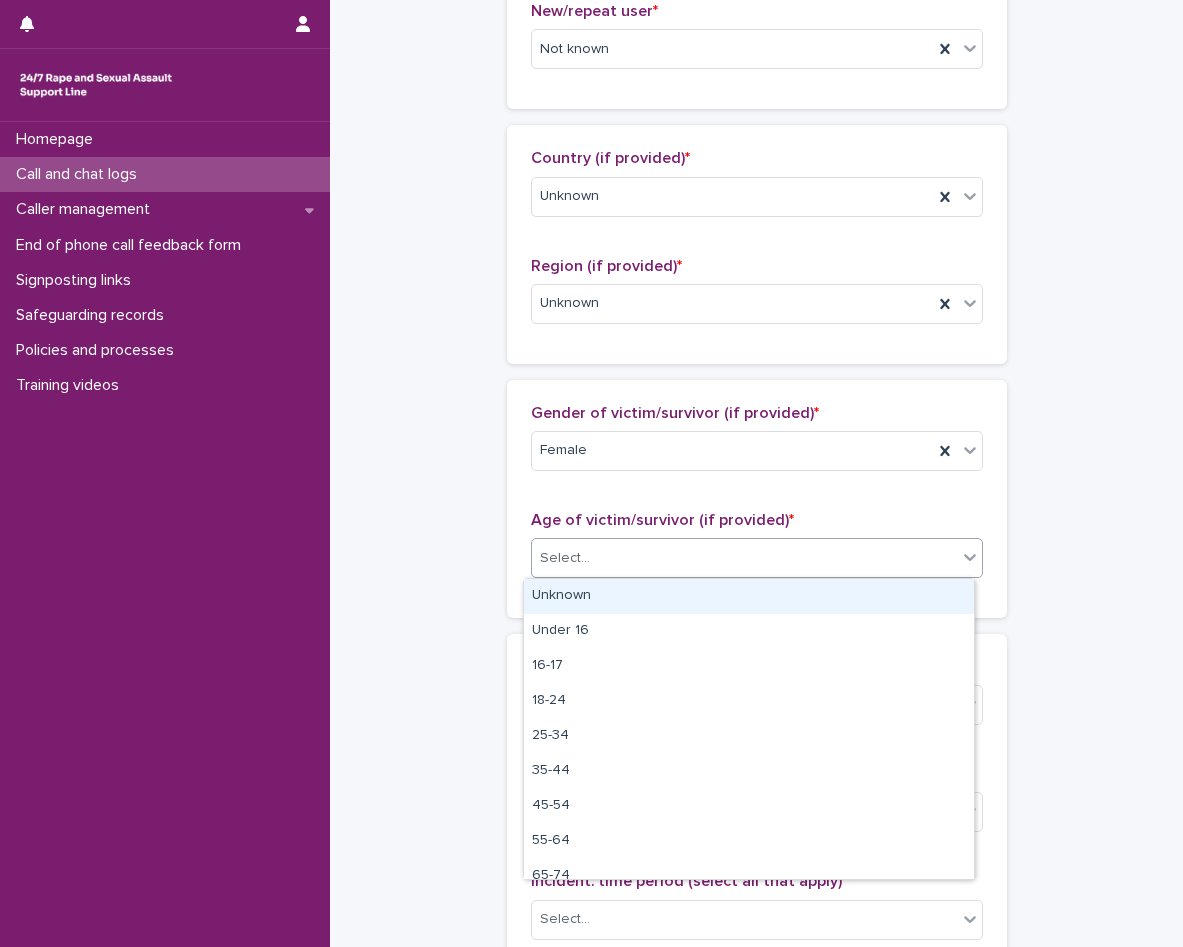 click on "Select..." at bounding box center [744, 558] 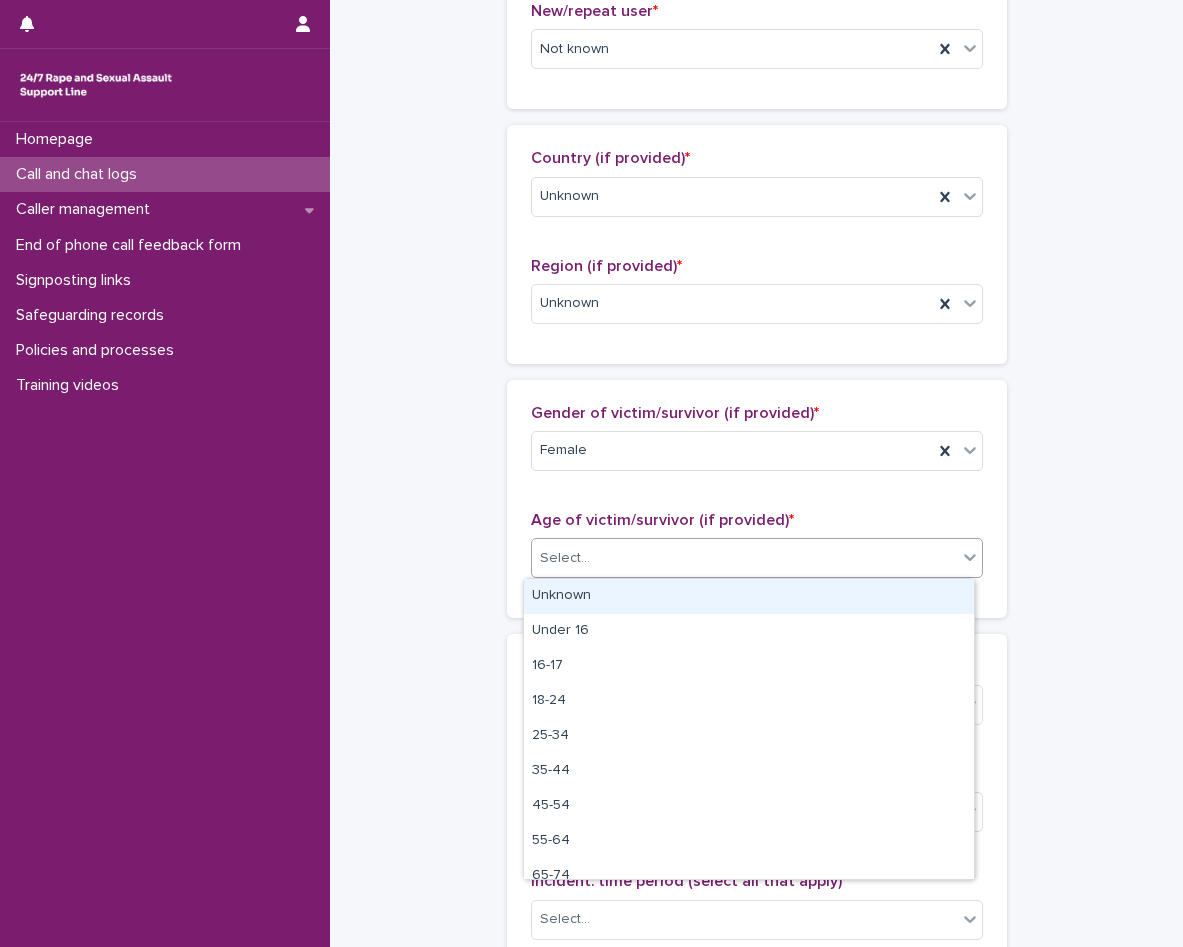 click on "Unknown" at bounding box center [749, 596] 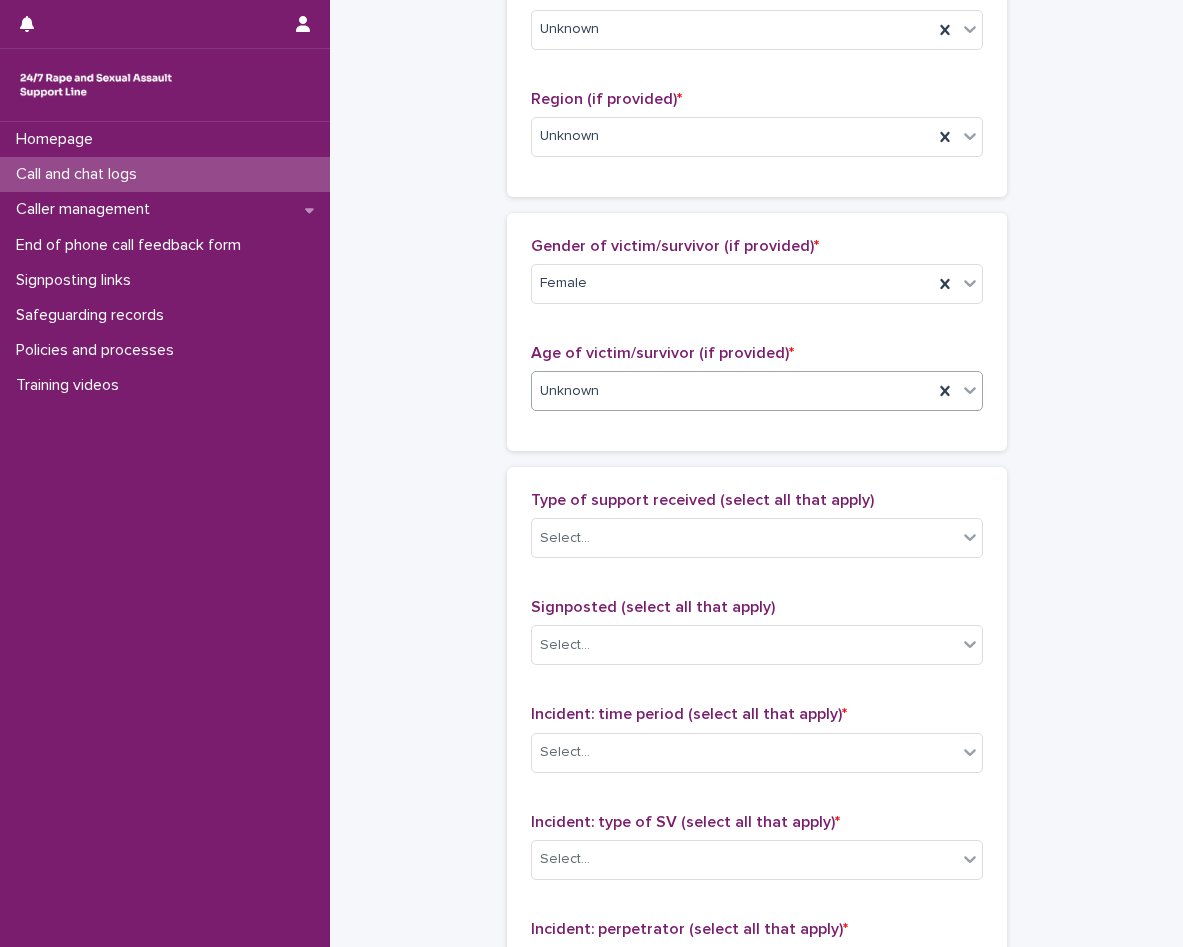 scroll, scrollTop: 800, scrollLeft: 0, axis: vertical 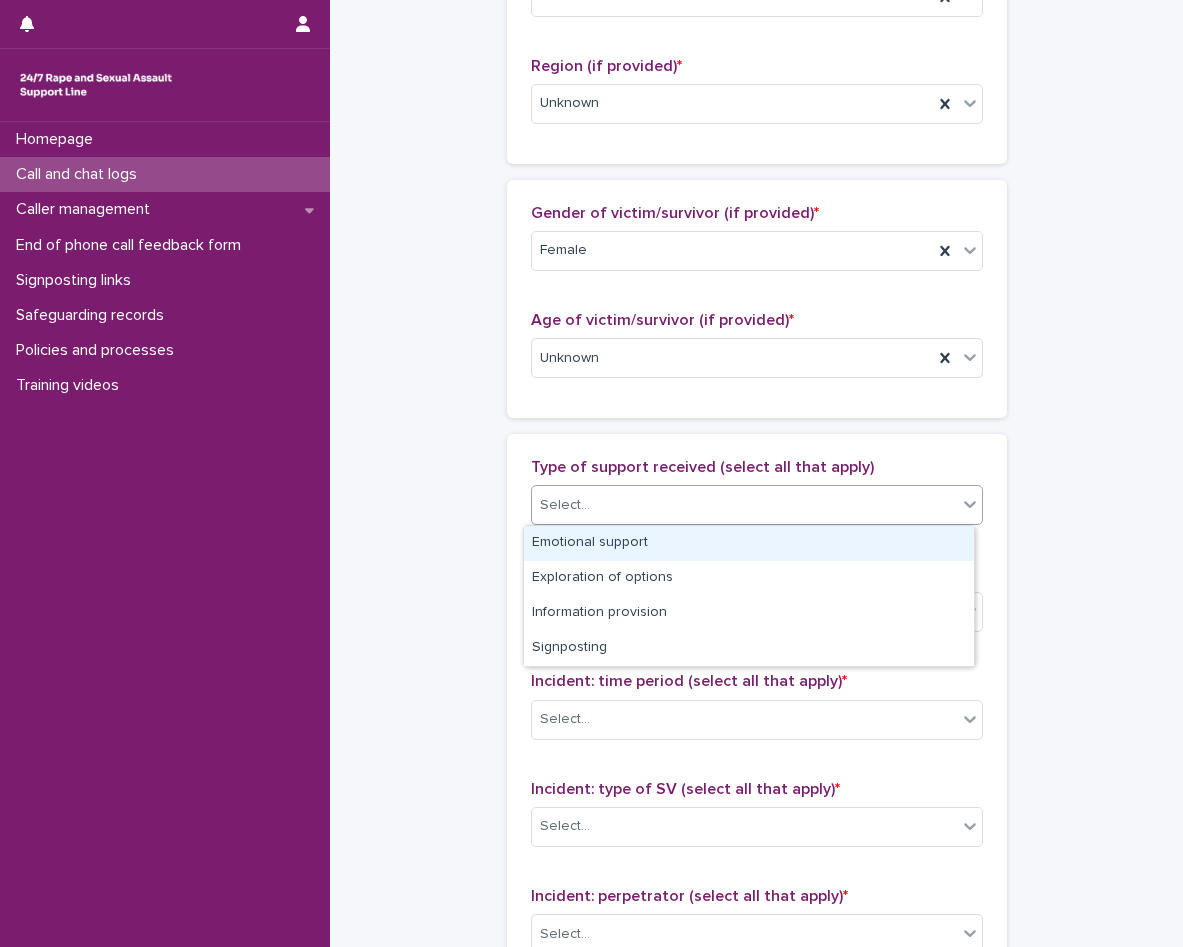 click on "Select..." at bounding box center [744, 505] 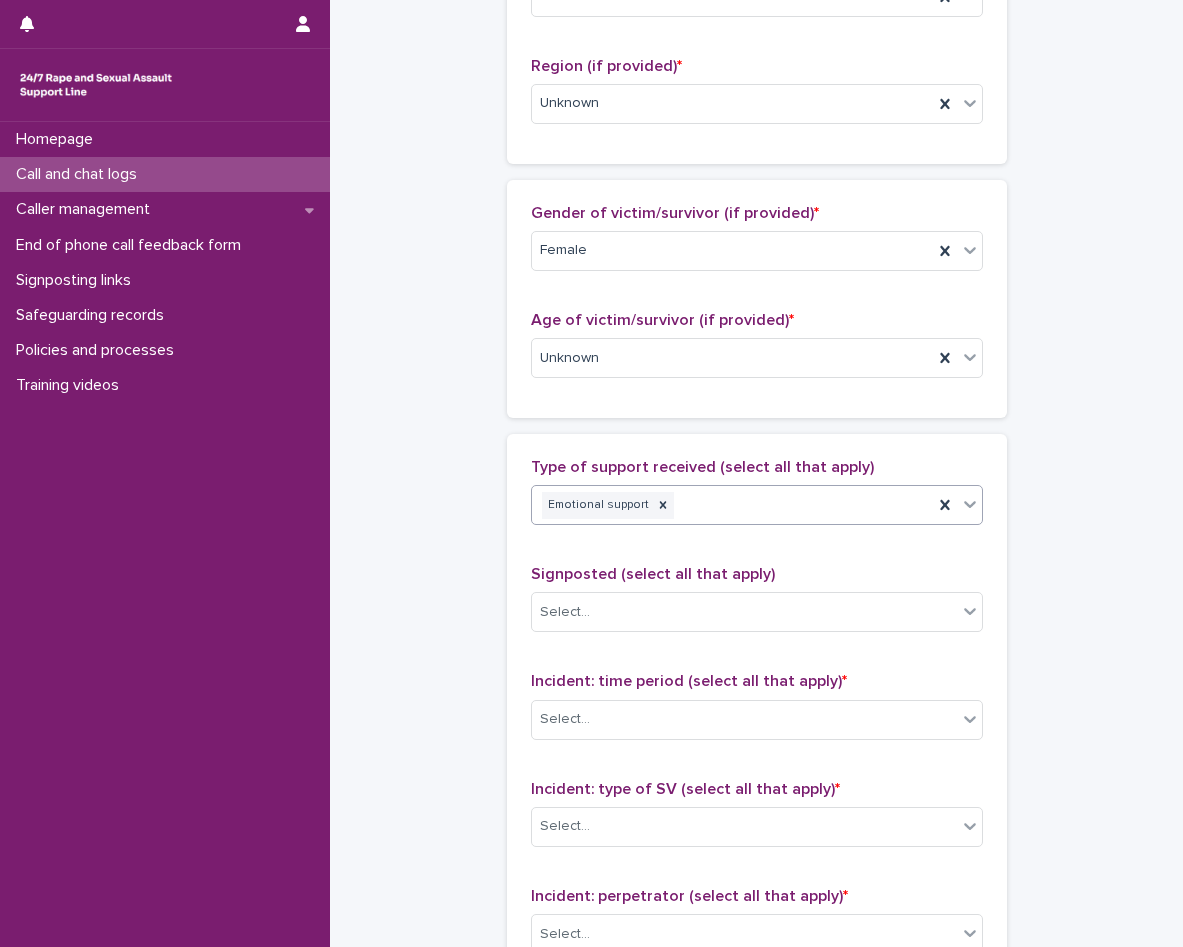 click 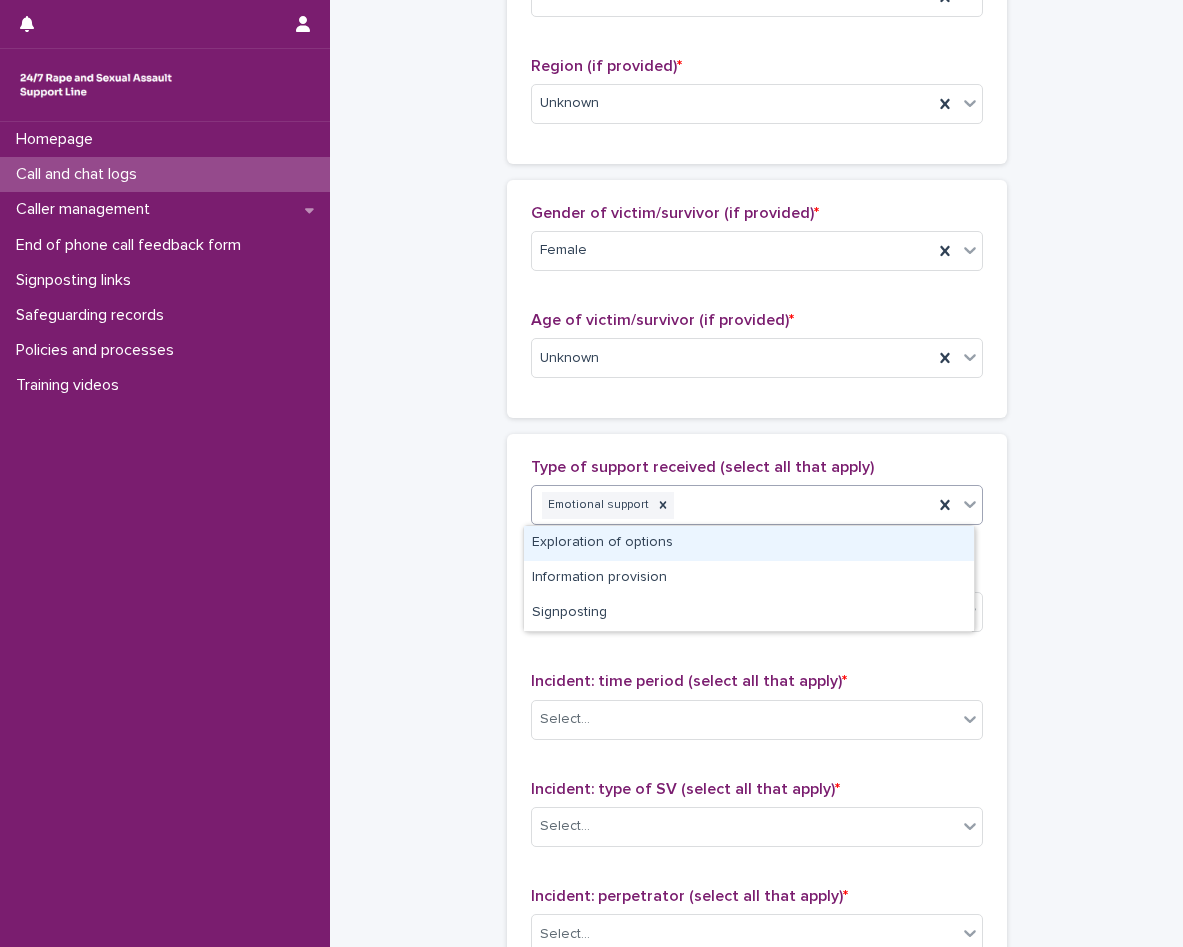 drag, startPoint x: 921, startPoint y: 565, endPoint x: 925, endPoint y: 551, distance: 14.56022 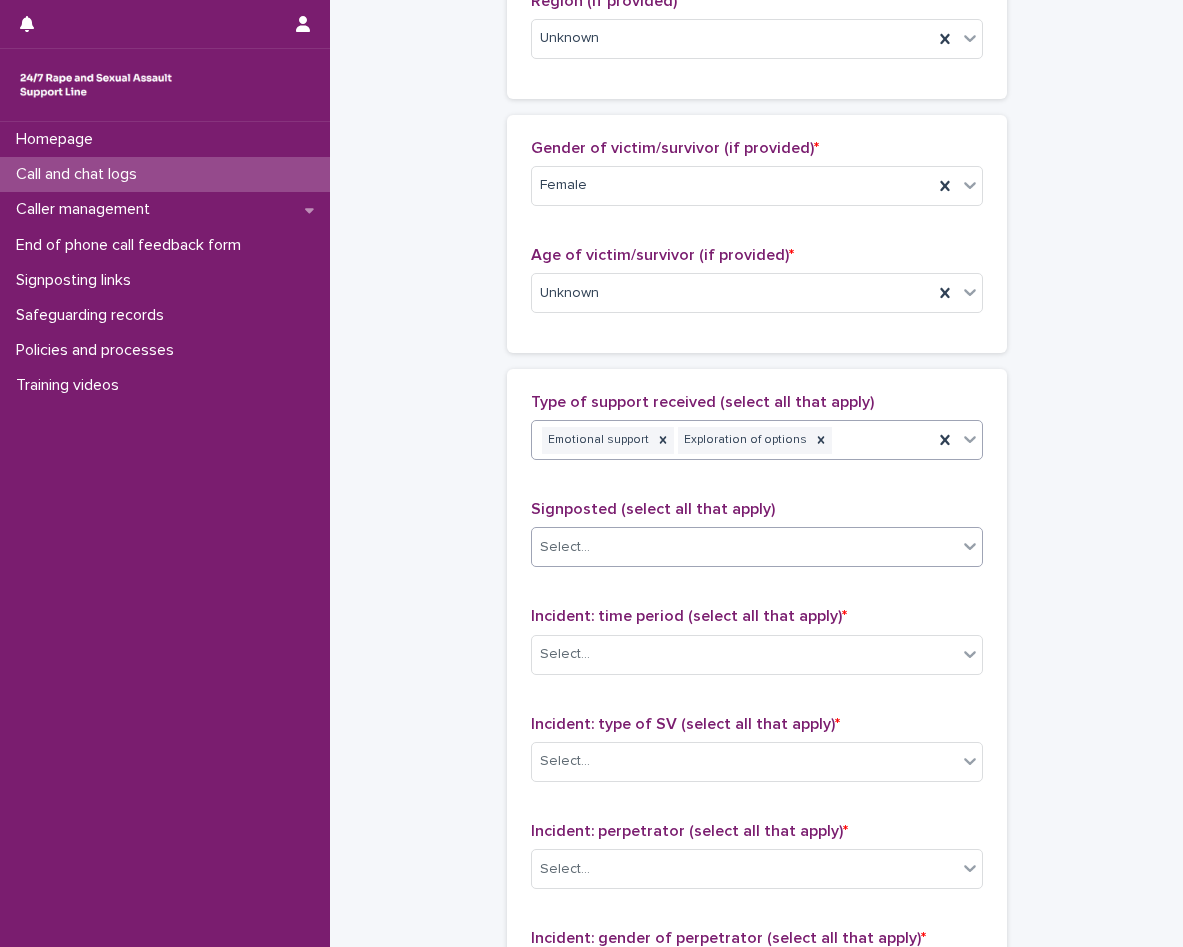 scroll, scrollTop: 1000, scrollLeft: 0, axis: vertical 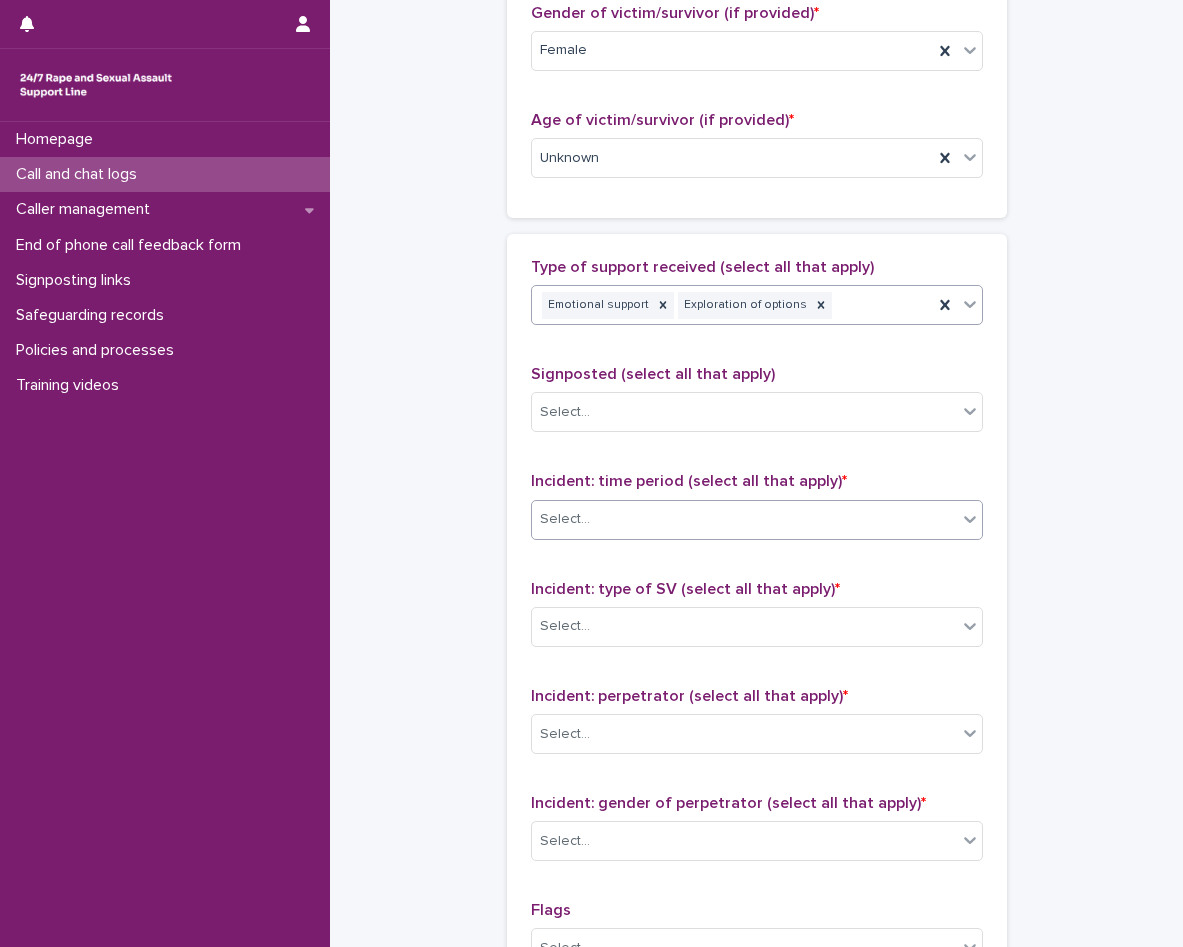click on "Select..." at bounding box center [744, 519] 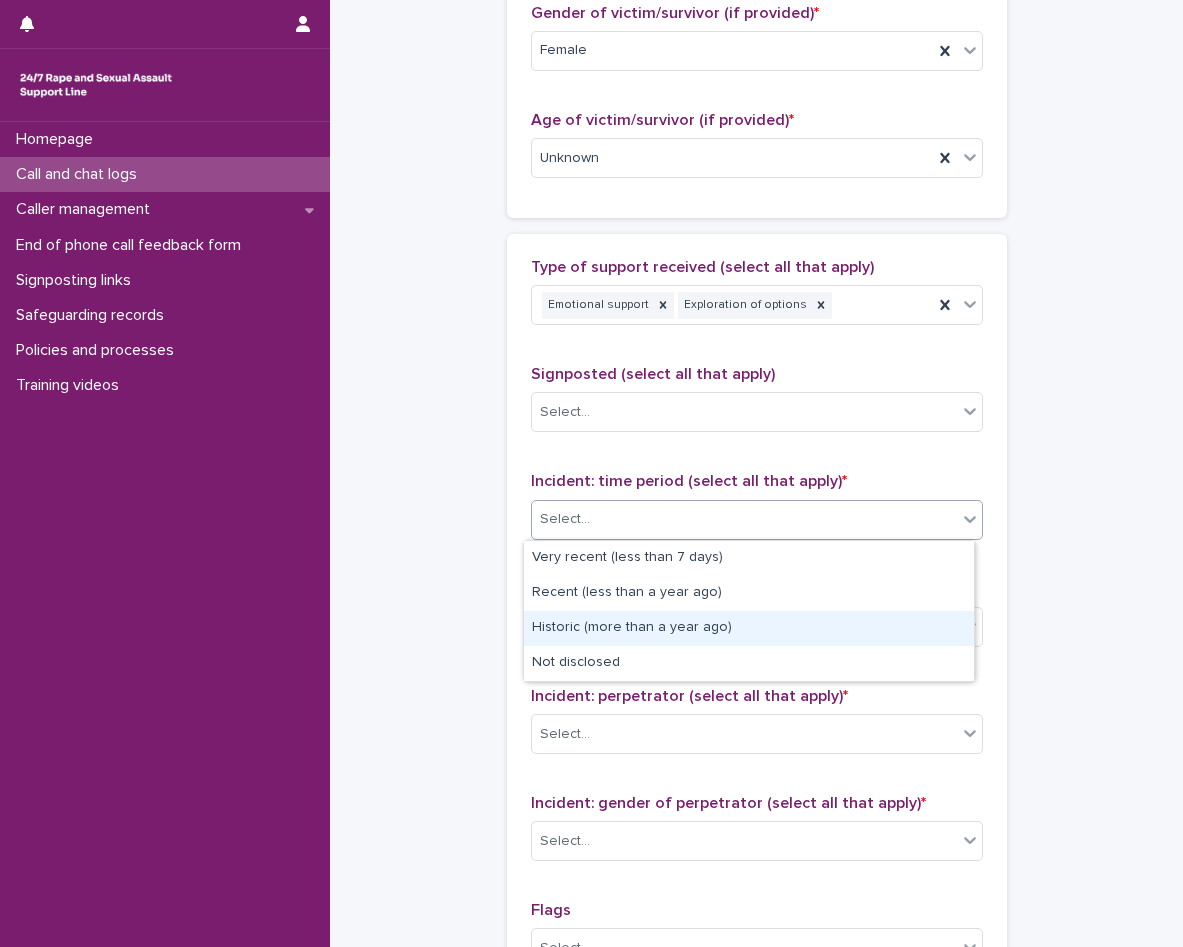 click on "Historic (more than a year ago)" at bounding box center [749, 628] 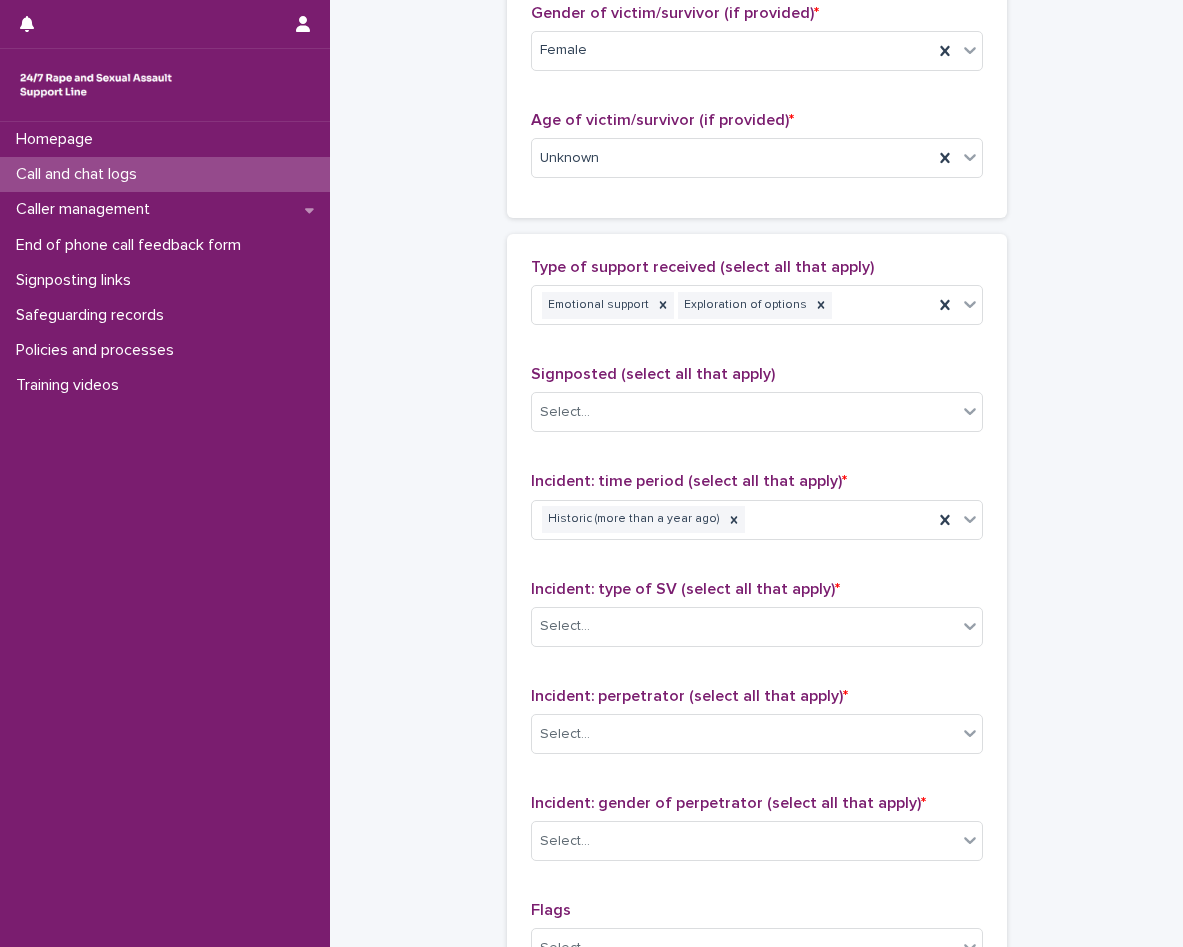 click on "Incident: type of SV (select all that apply) * Select..." at bounding box center [757, 621] 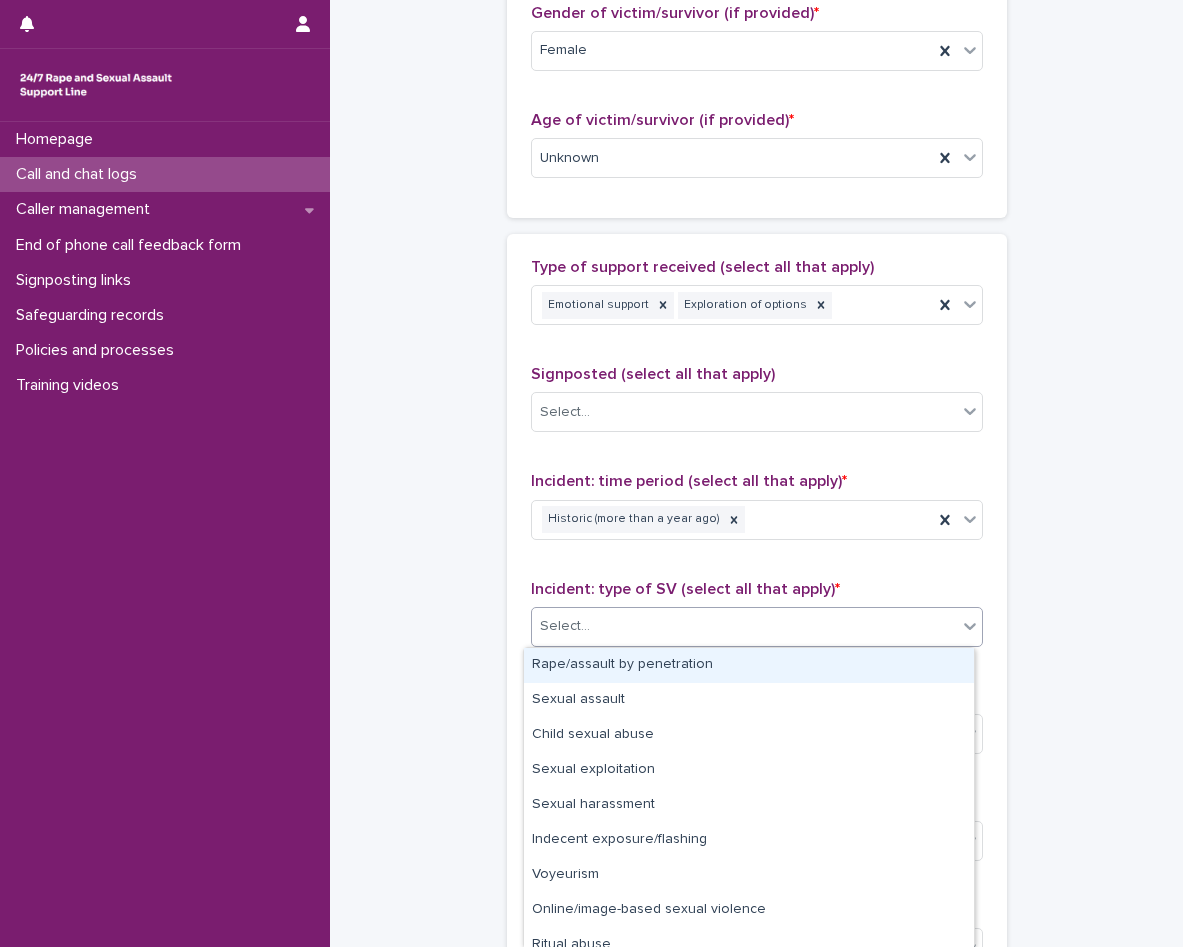 click on "Select..." at bounding box center [757, 627] 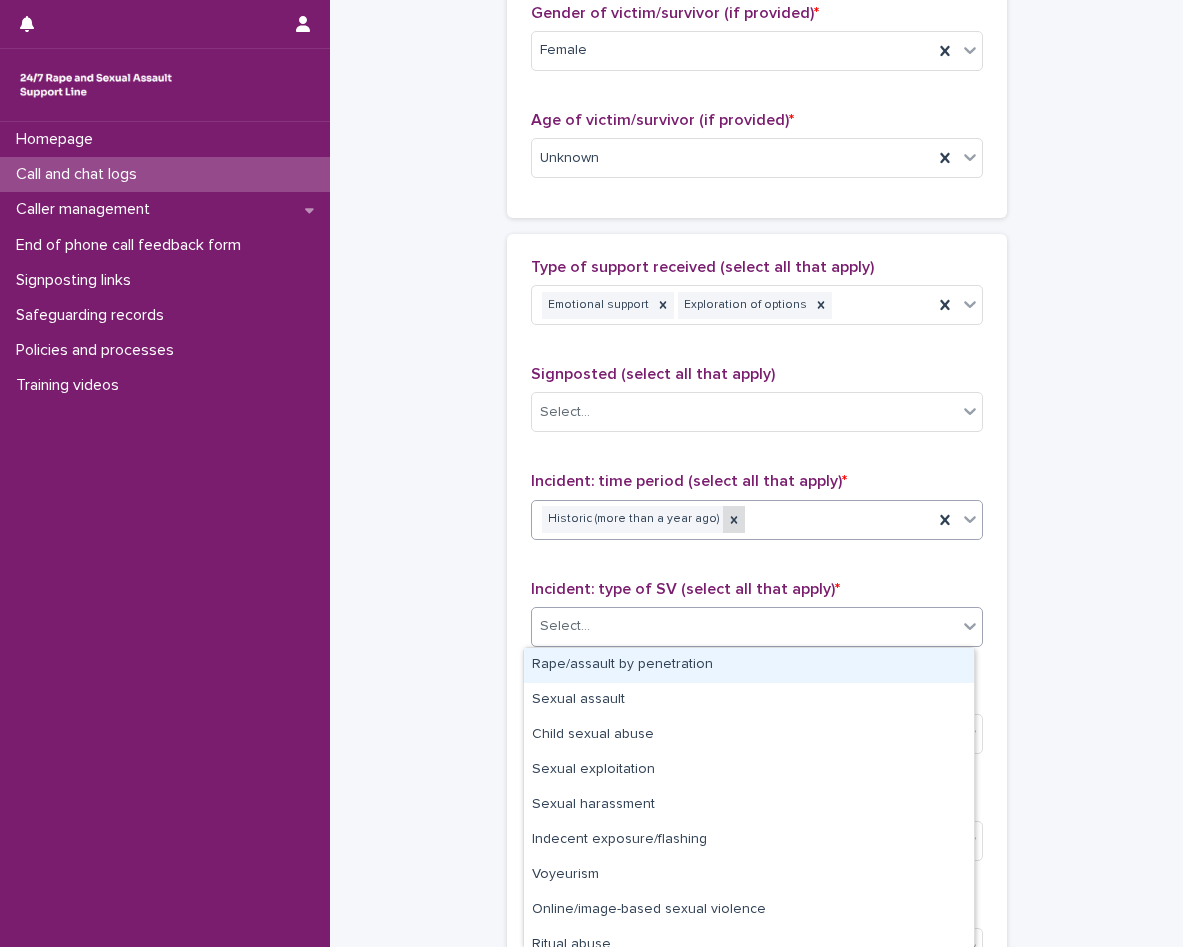 click 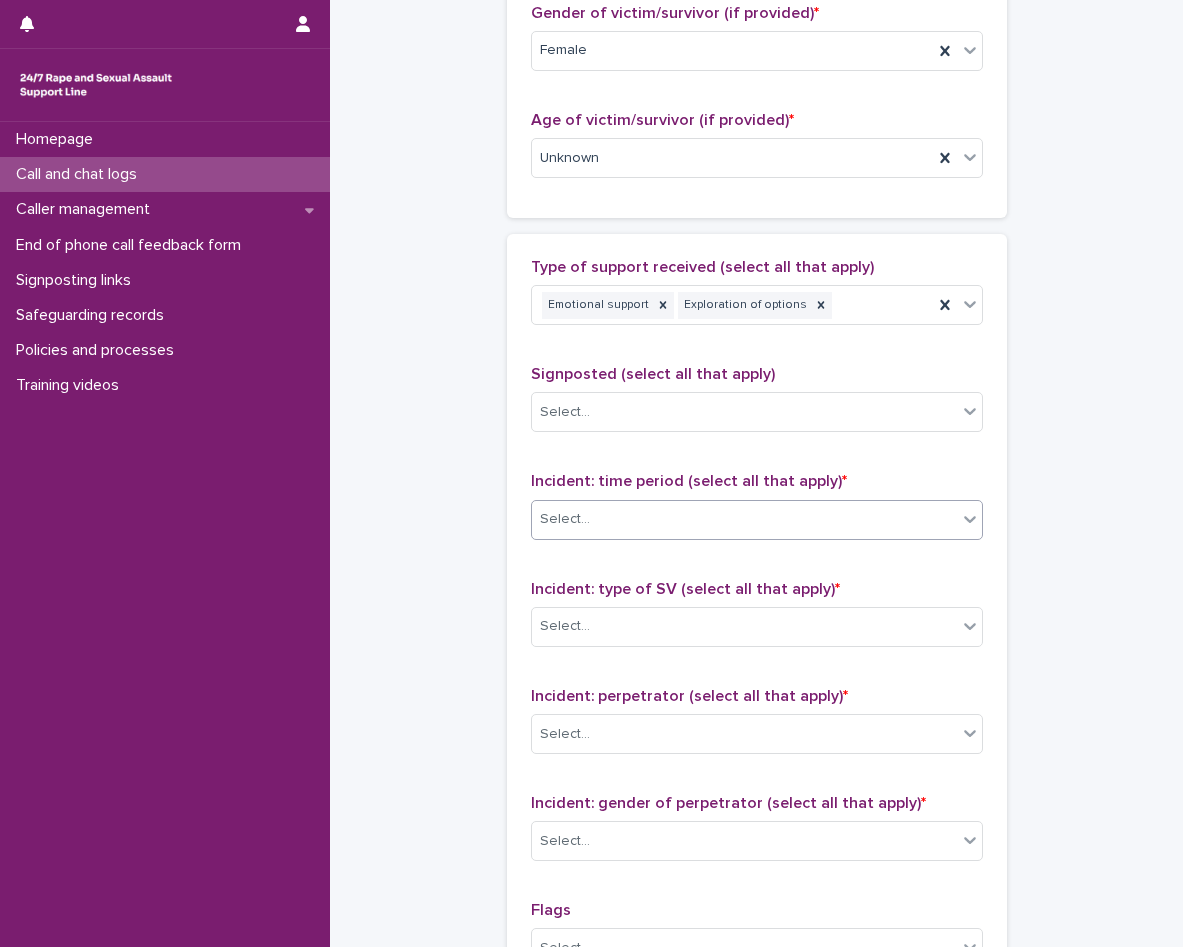 drag, startPoint x: 878, startPoint y: 492, endPoint x: 880, endPoint y: 510, distance: 18.110771 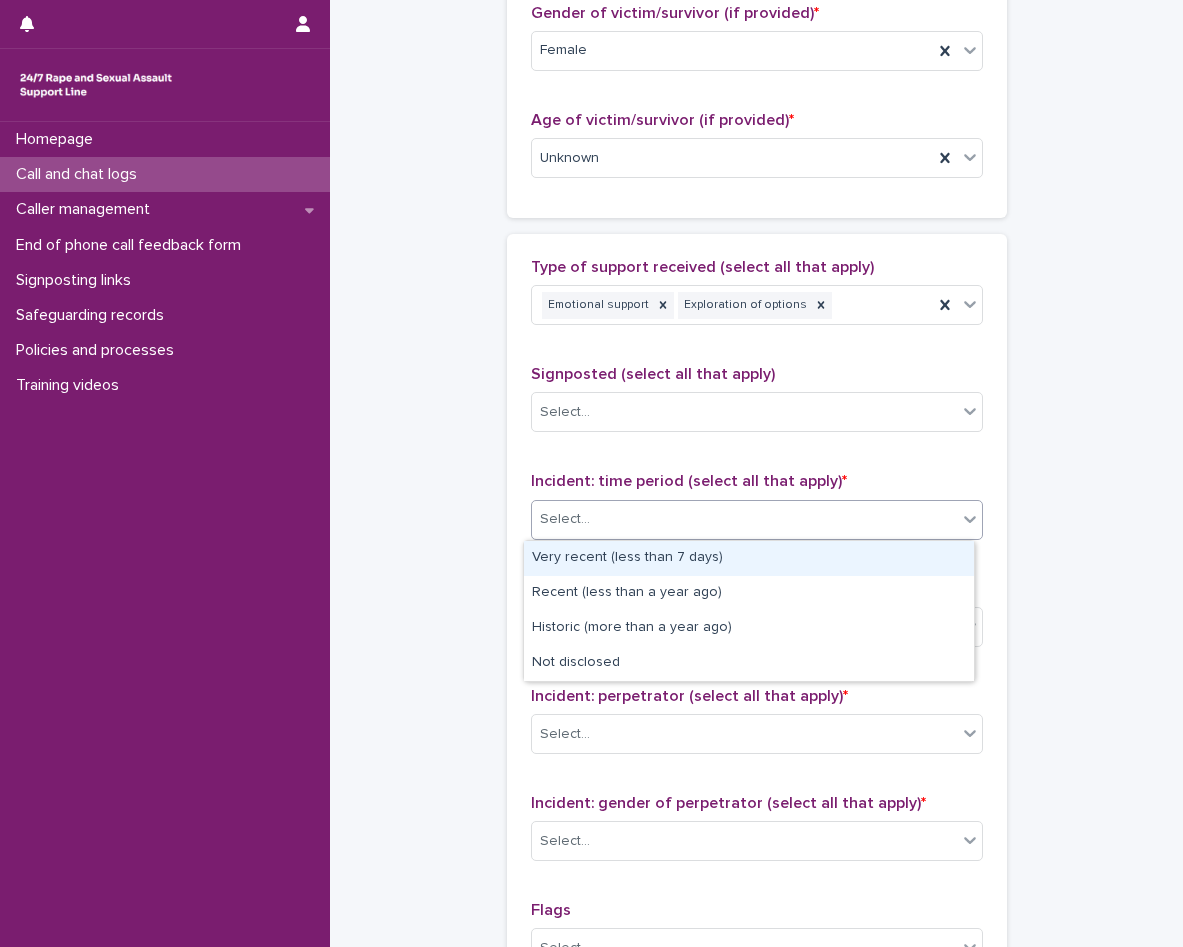 click on "Select..." at bounding box center [744, 519] 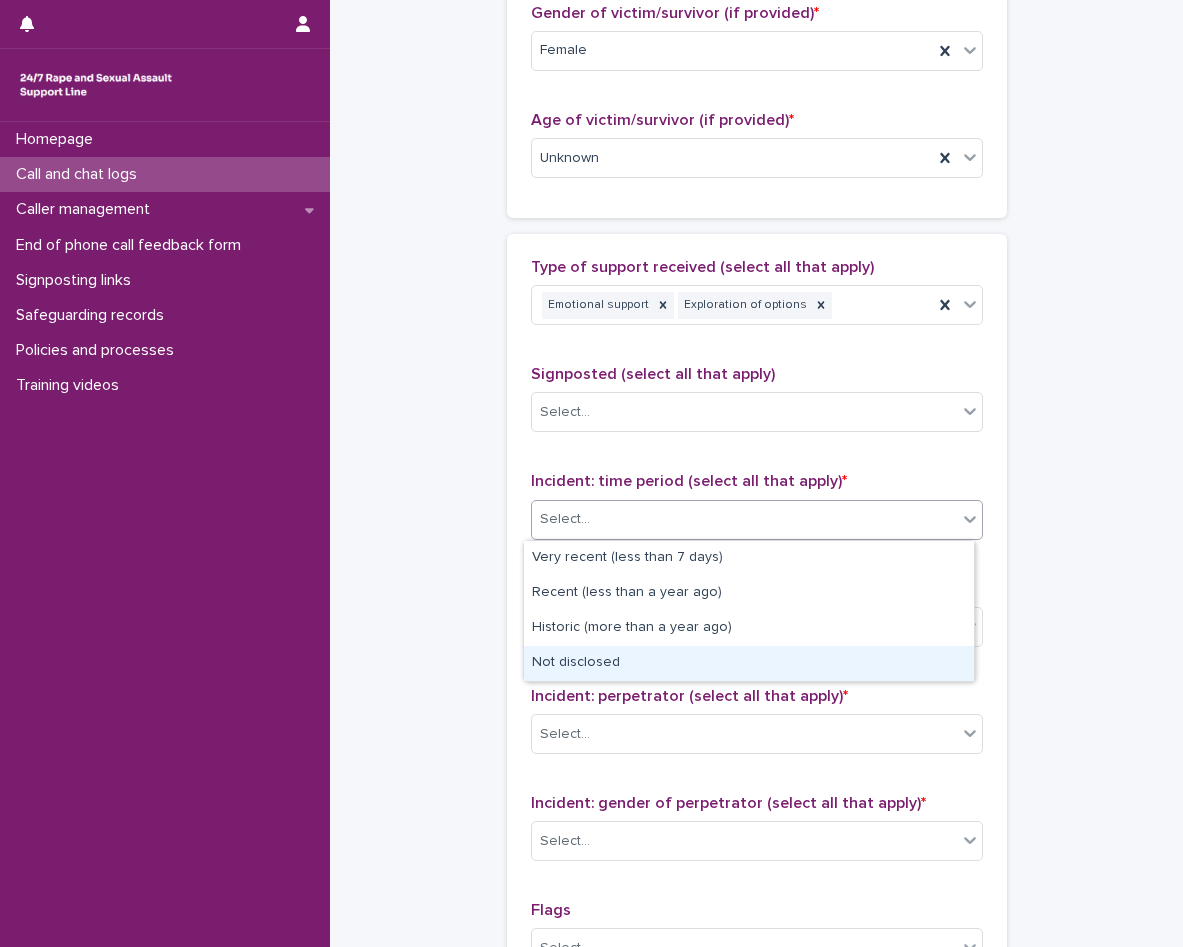 click on "Not disclosed" at bounding box center [749, 663] 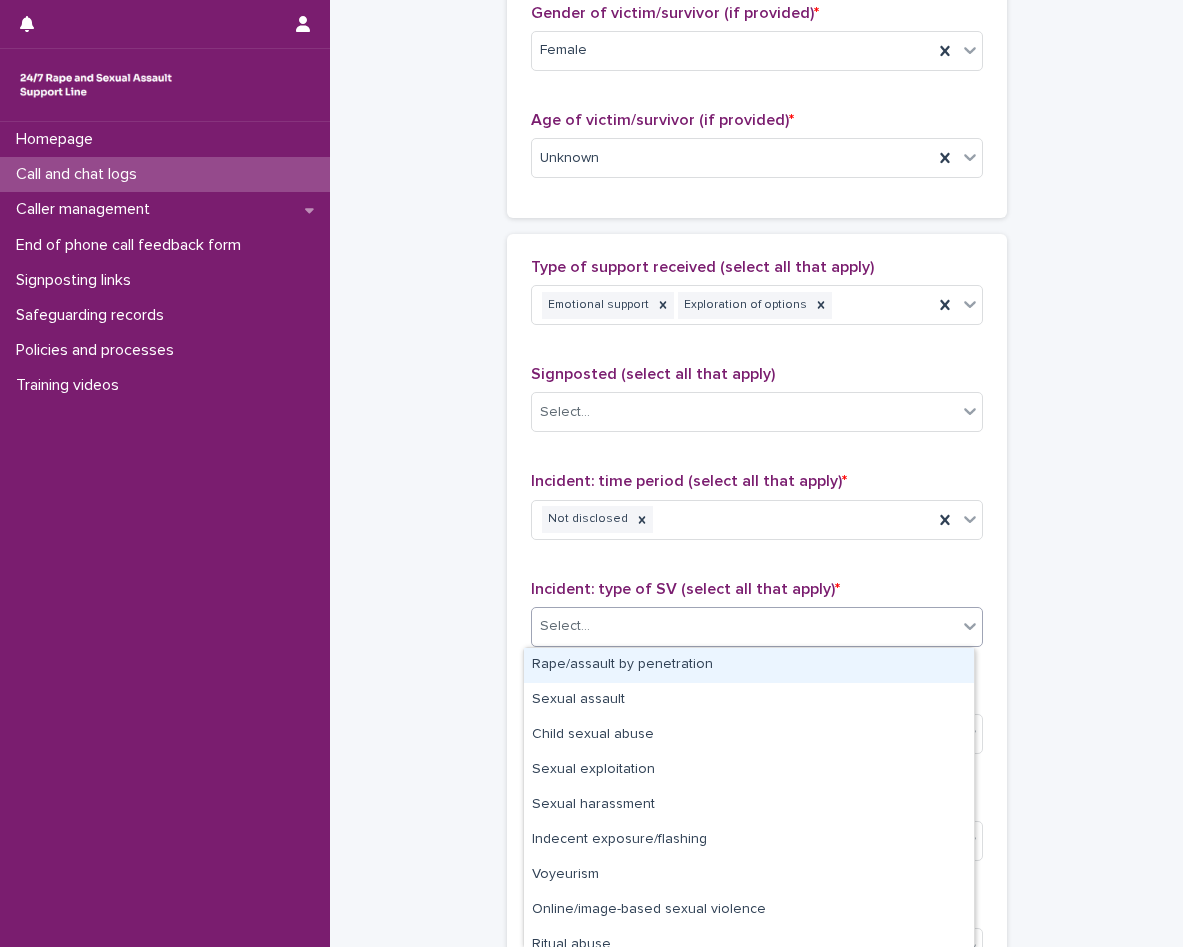 click on "Select..." at bounding box center (744, 626) 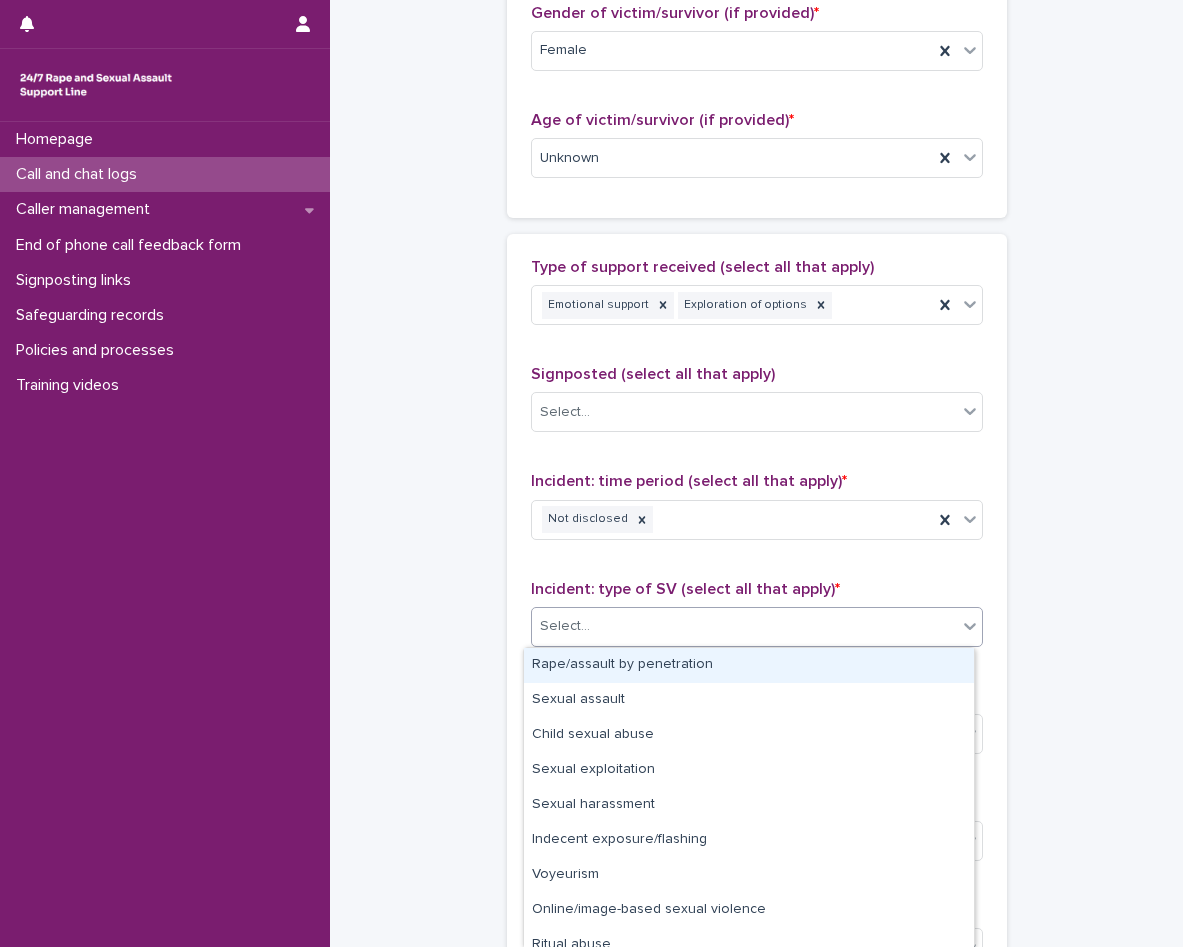 click on "Rape/assault by penetration" at bounding box center (749, 665) 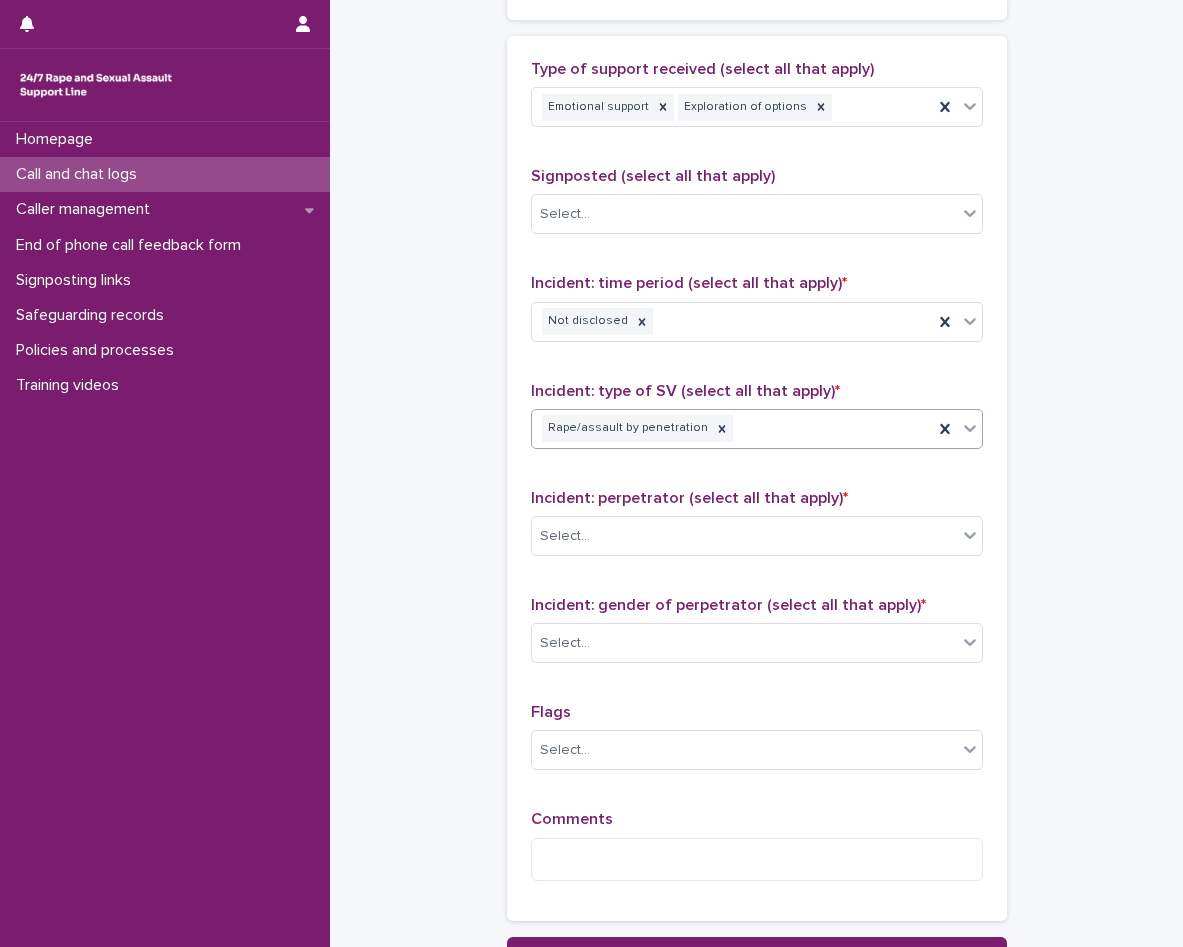 scroll, scrollTop: 1200, scrollLeft: 0, axis: vertical 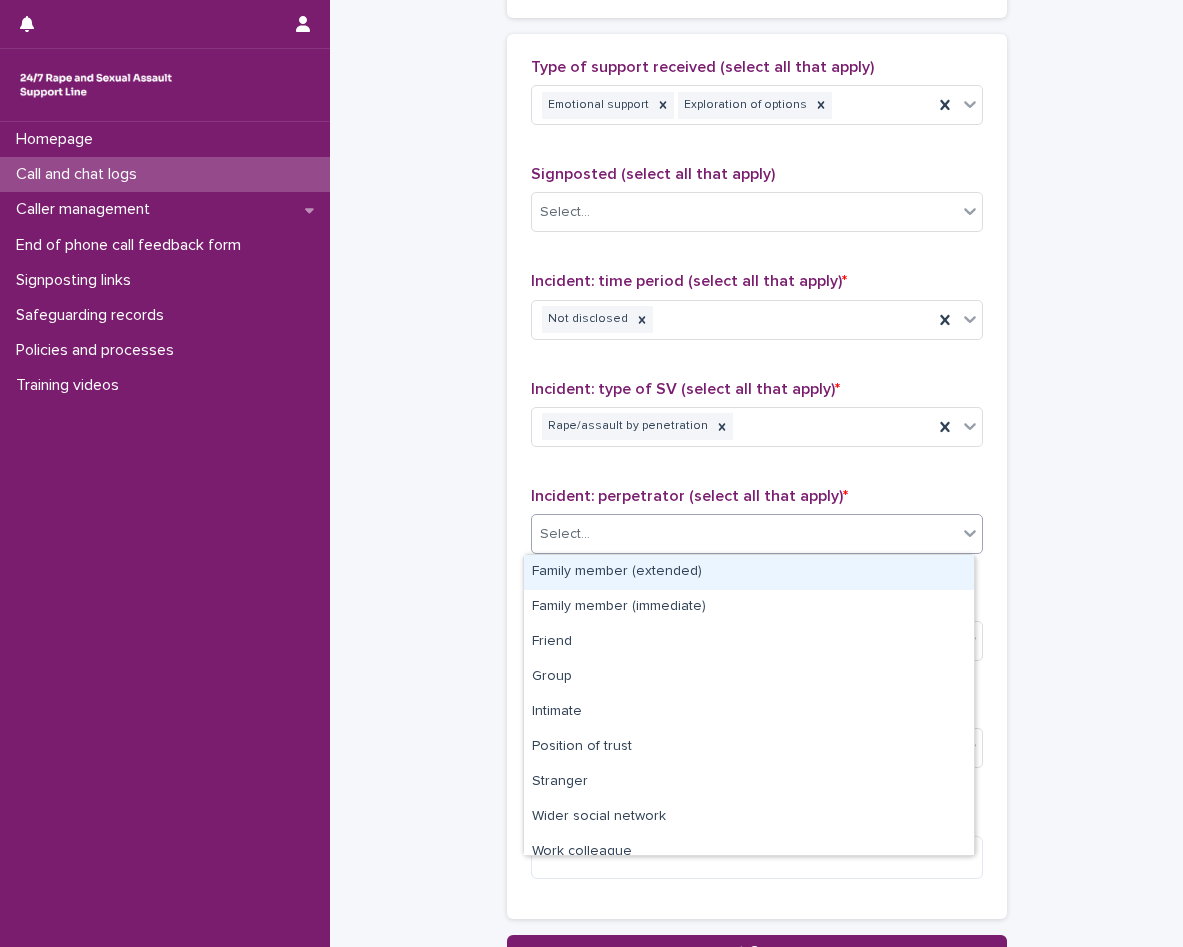 click on "Select..." at bounding box center [744, 534] 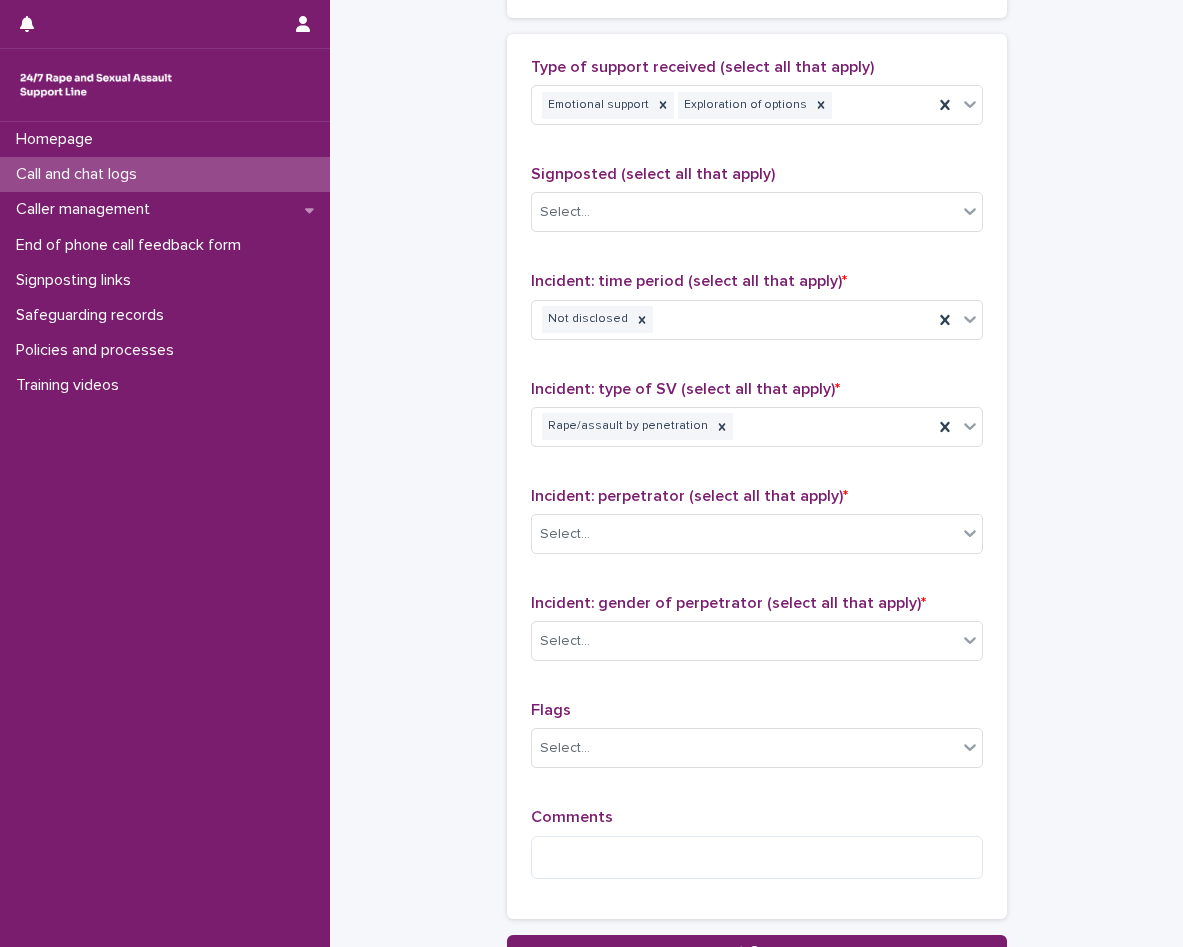 click on "**********" at bounding box center (756, -116) 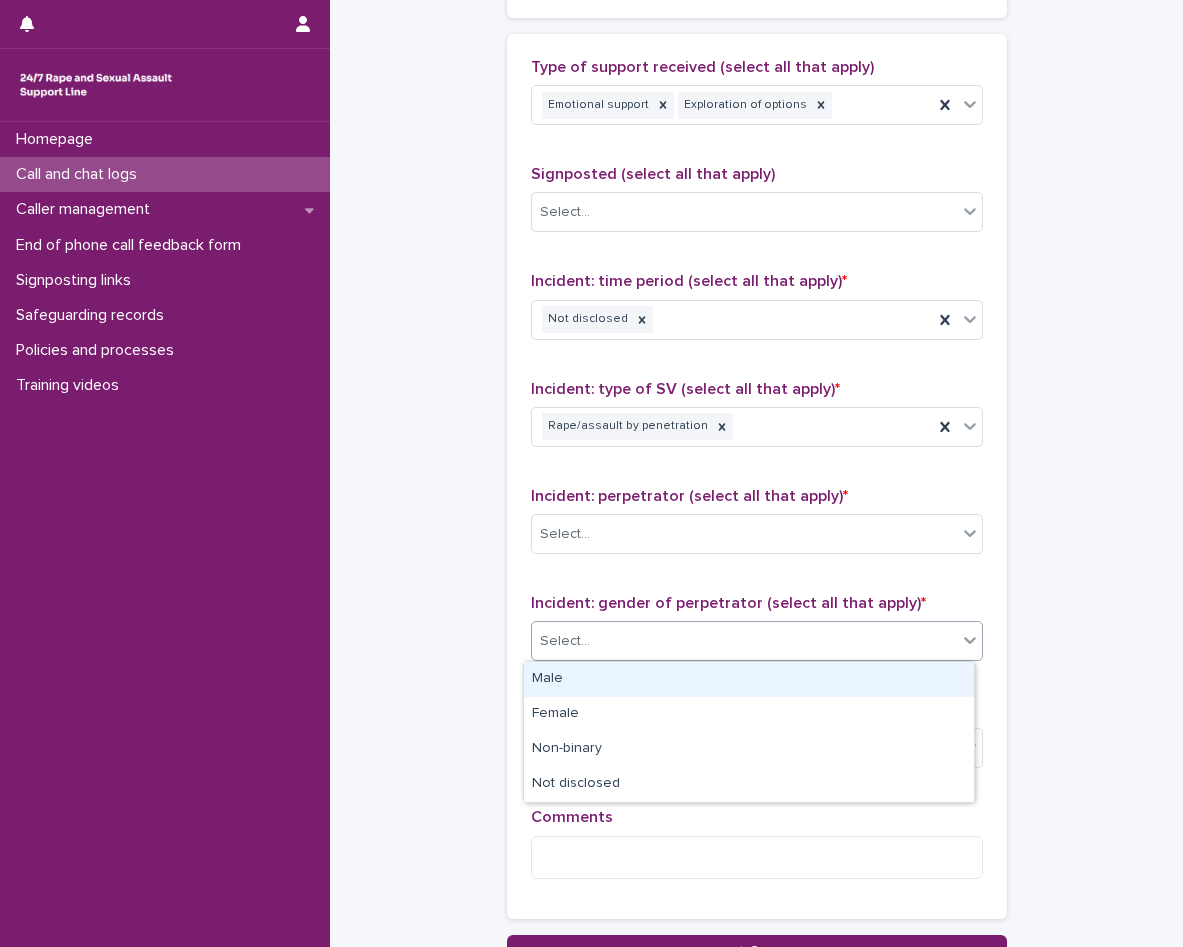 click at bounding box center [593, 641] 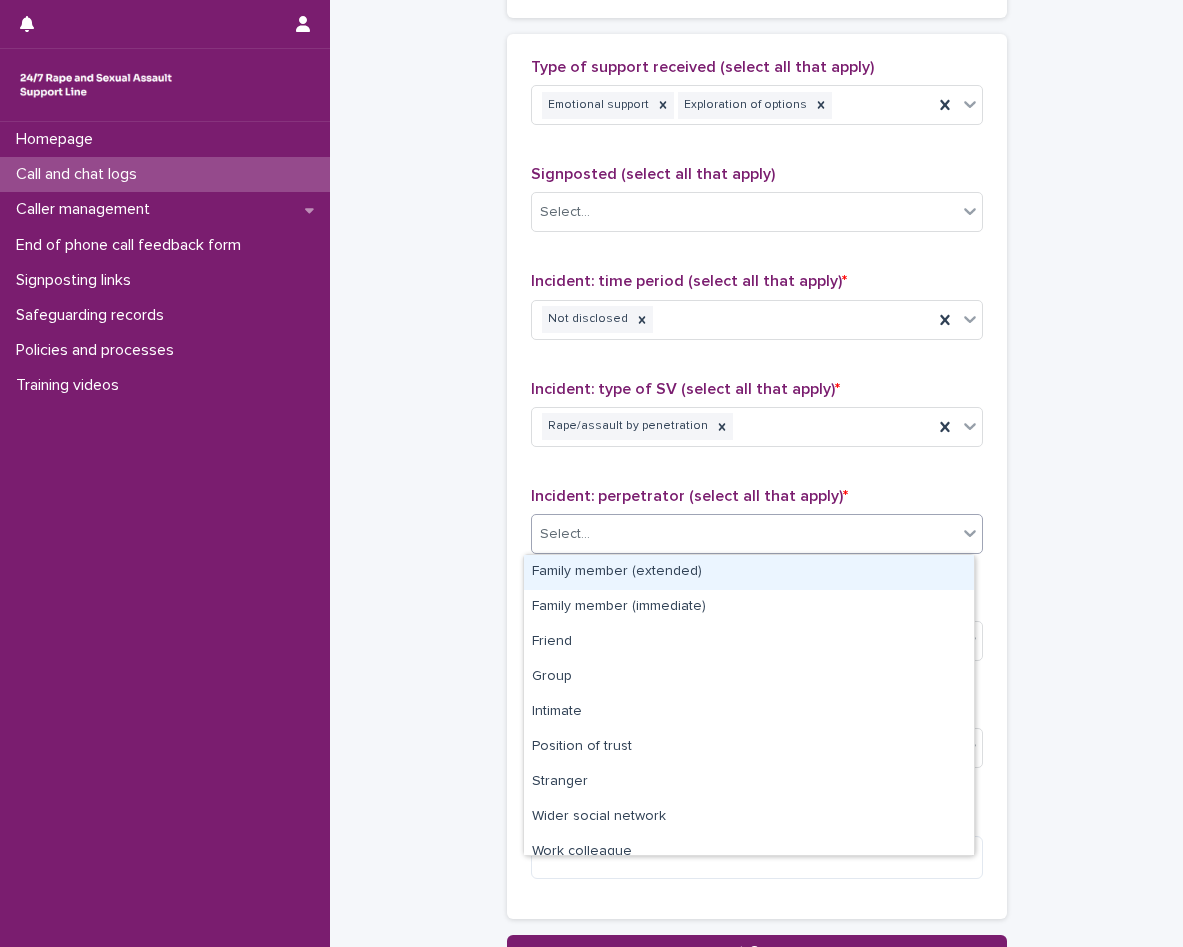 click on "Select..." at bounding box center [744, 534] 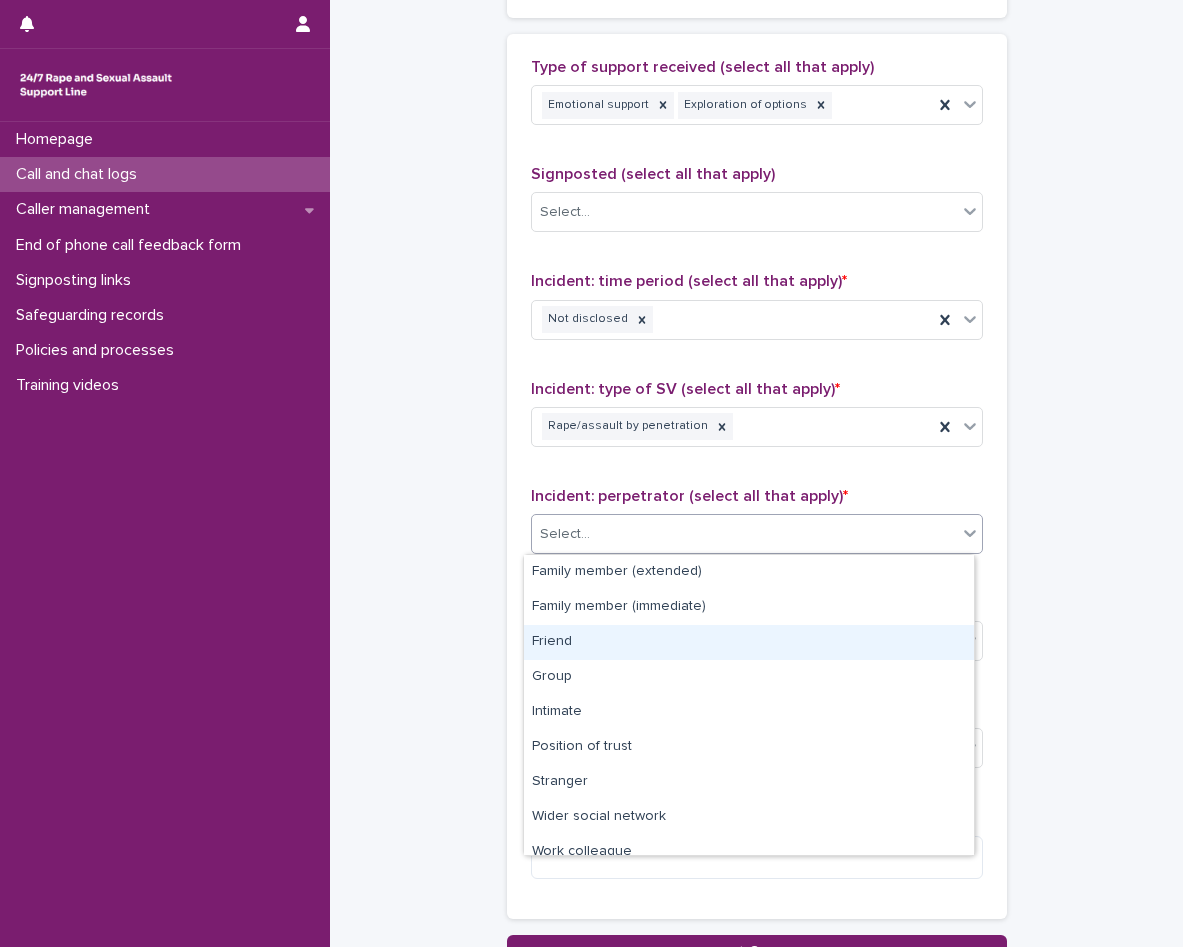 click on "Friend" at bounding box center (749, 642) 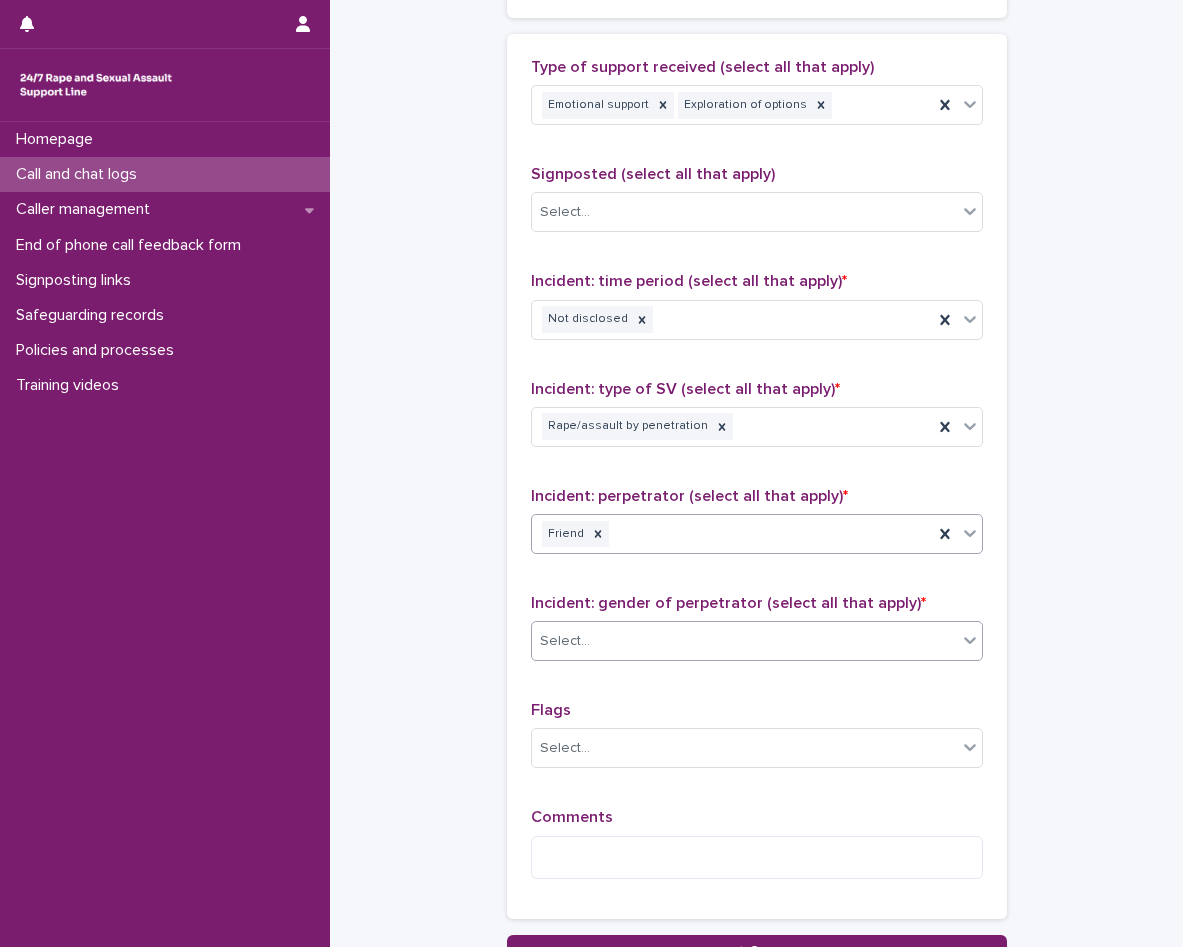 click on "Select..." at bounding box center (744, 641) 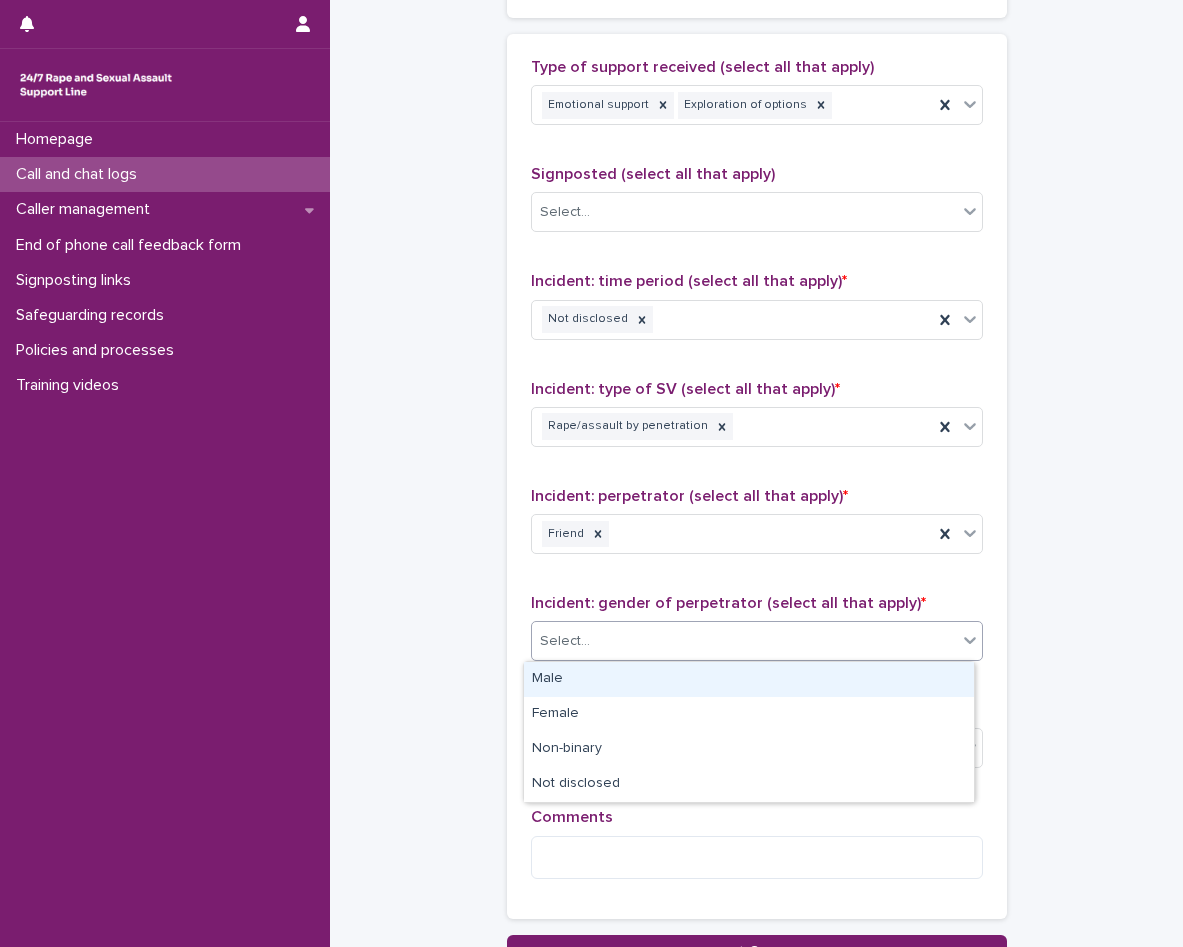 click on "Male" at bounding box center (749, 679) 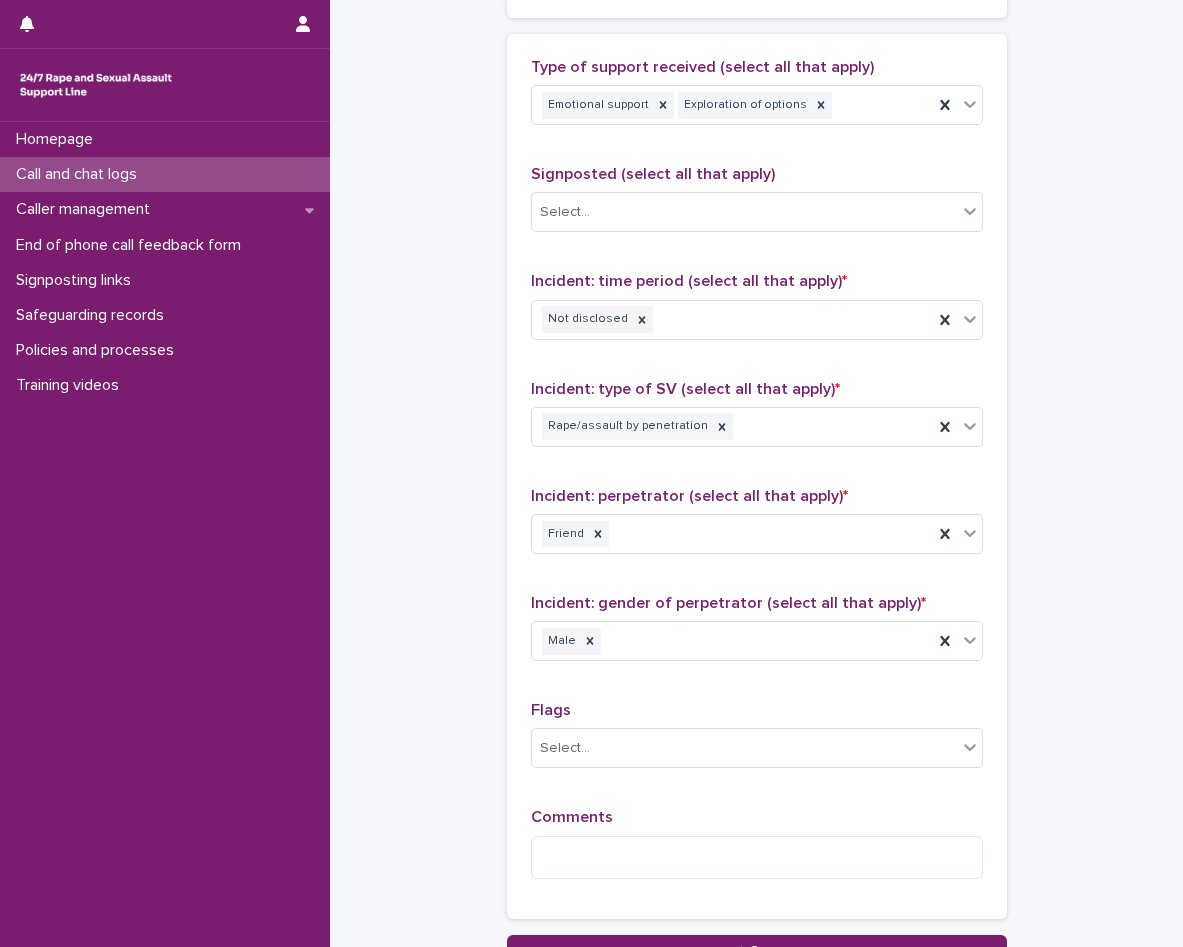 click on "Comments" at bounding box center [757, 851] 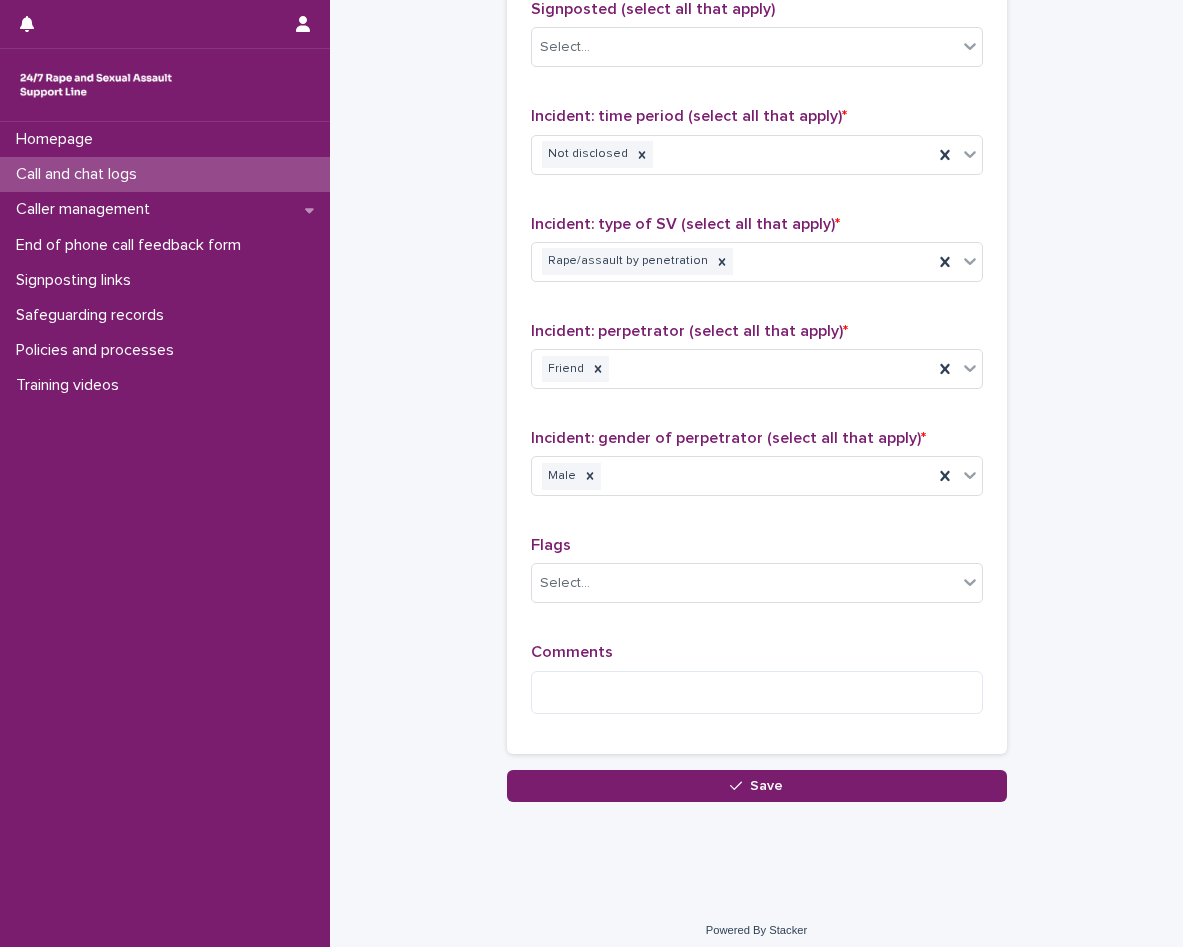 scroll, scrollTop: 1376, scrollLeft: 0, axis: vertical 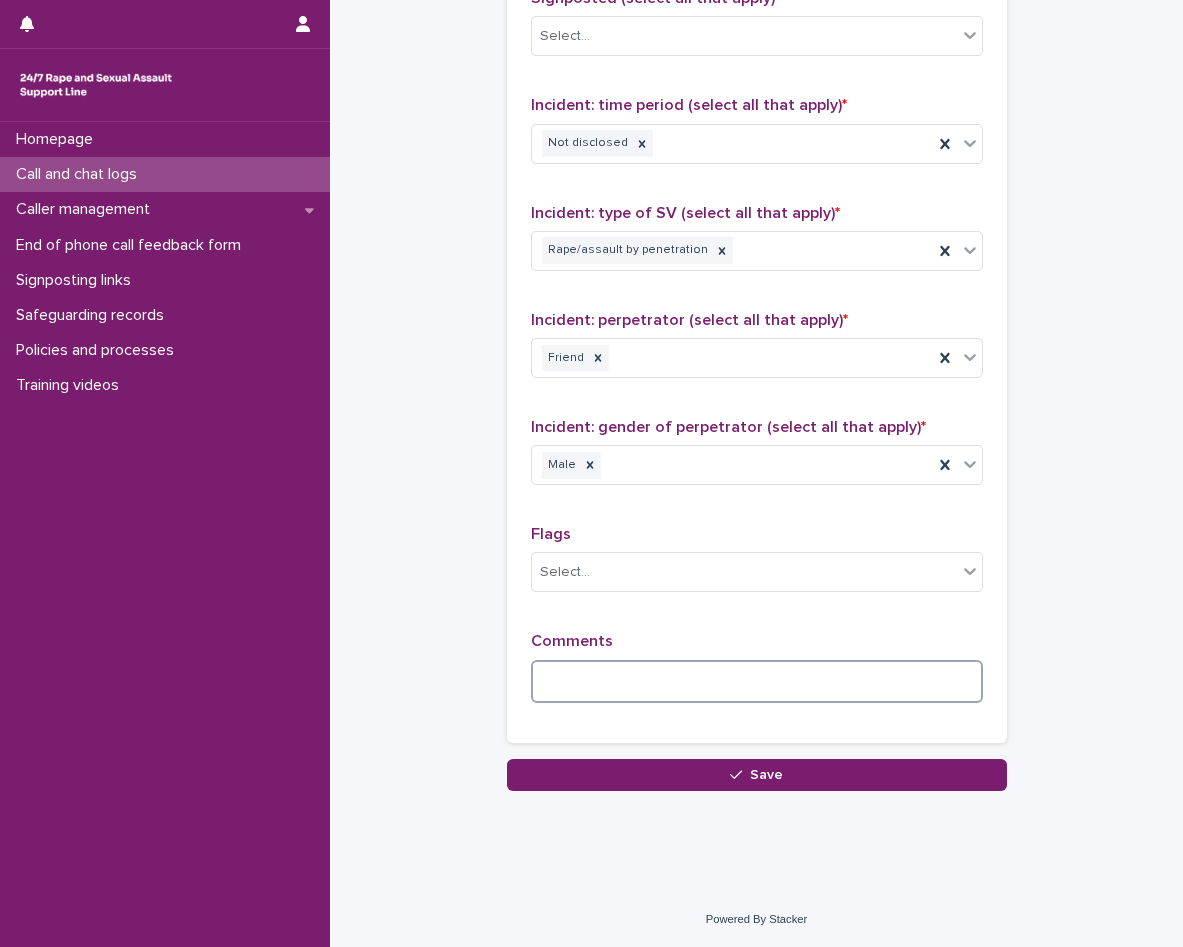 click at bounding box center [757, 681] 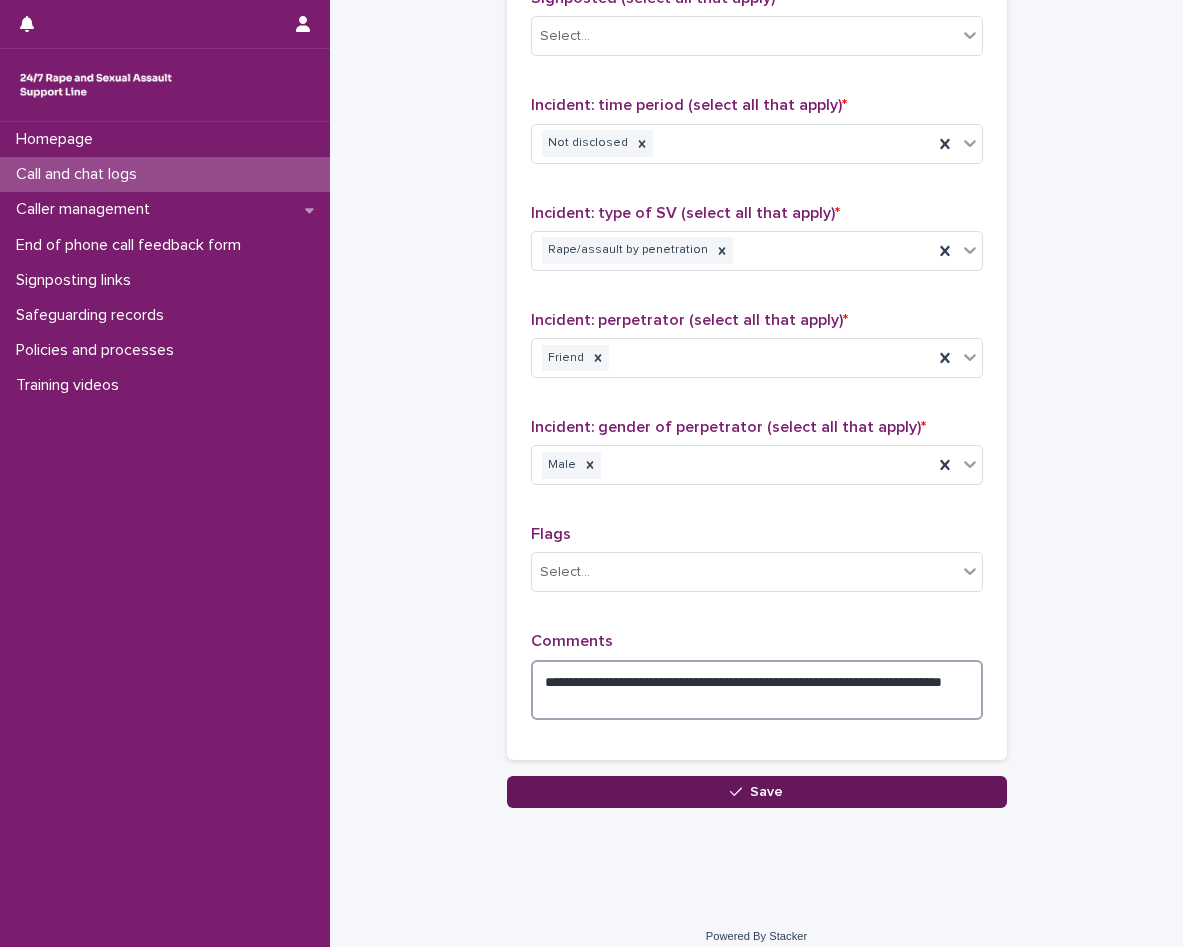 type on "**********" 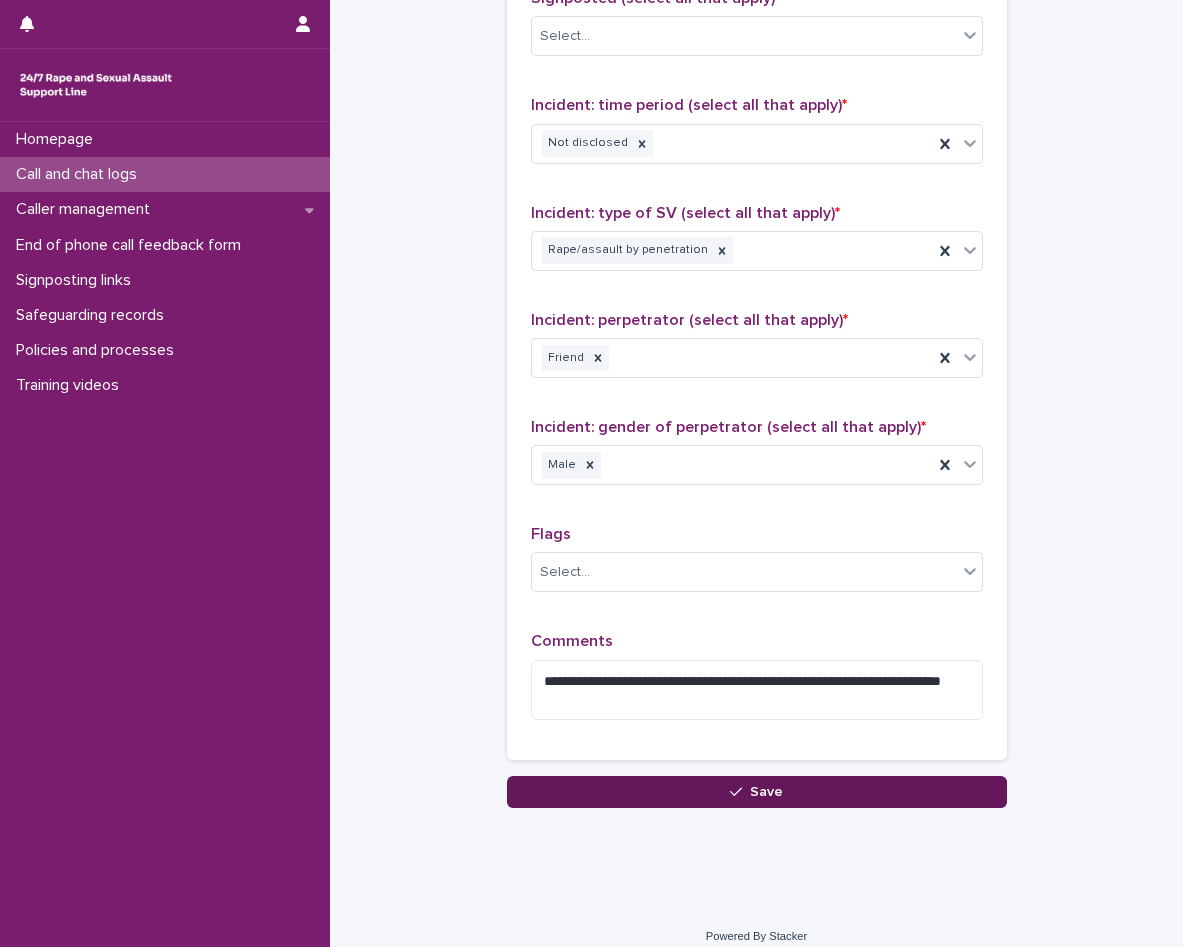 click on "Save" at bounding box center [757, 792] 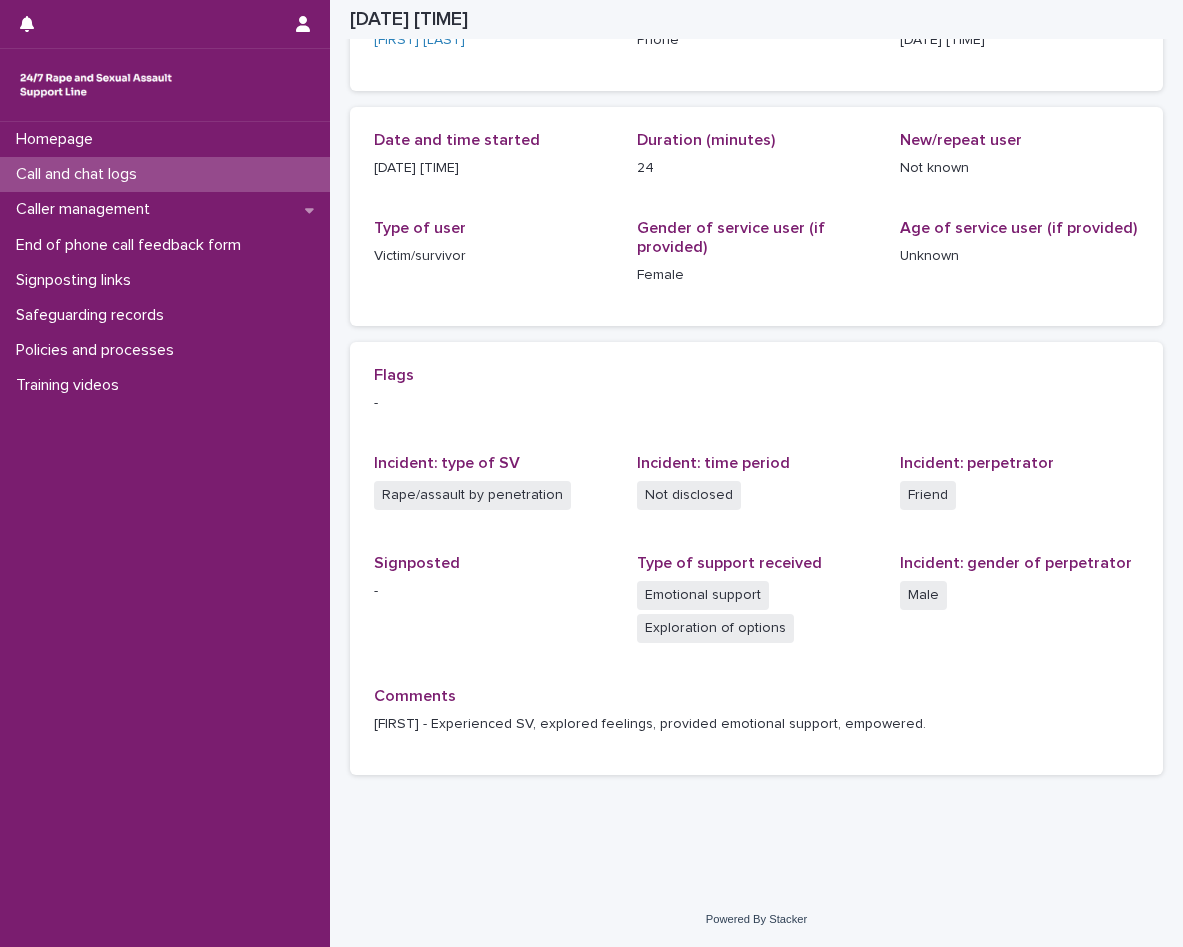 scroll, scrollTop: 167, scrollLeft: 0, axis: vertical 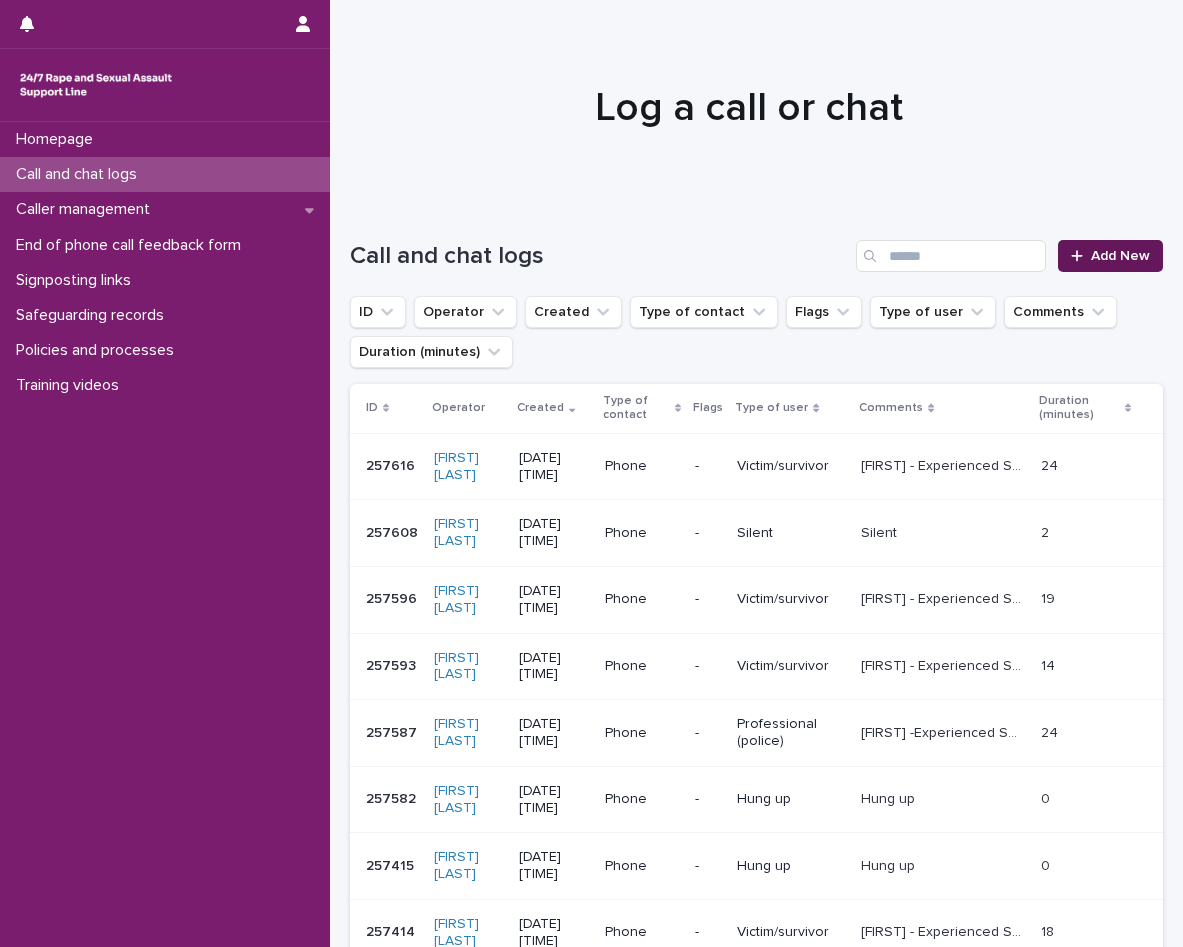 click on "Add New" at bounding box center (1110, 256) 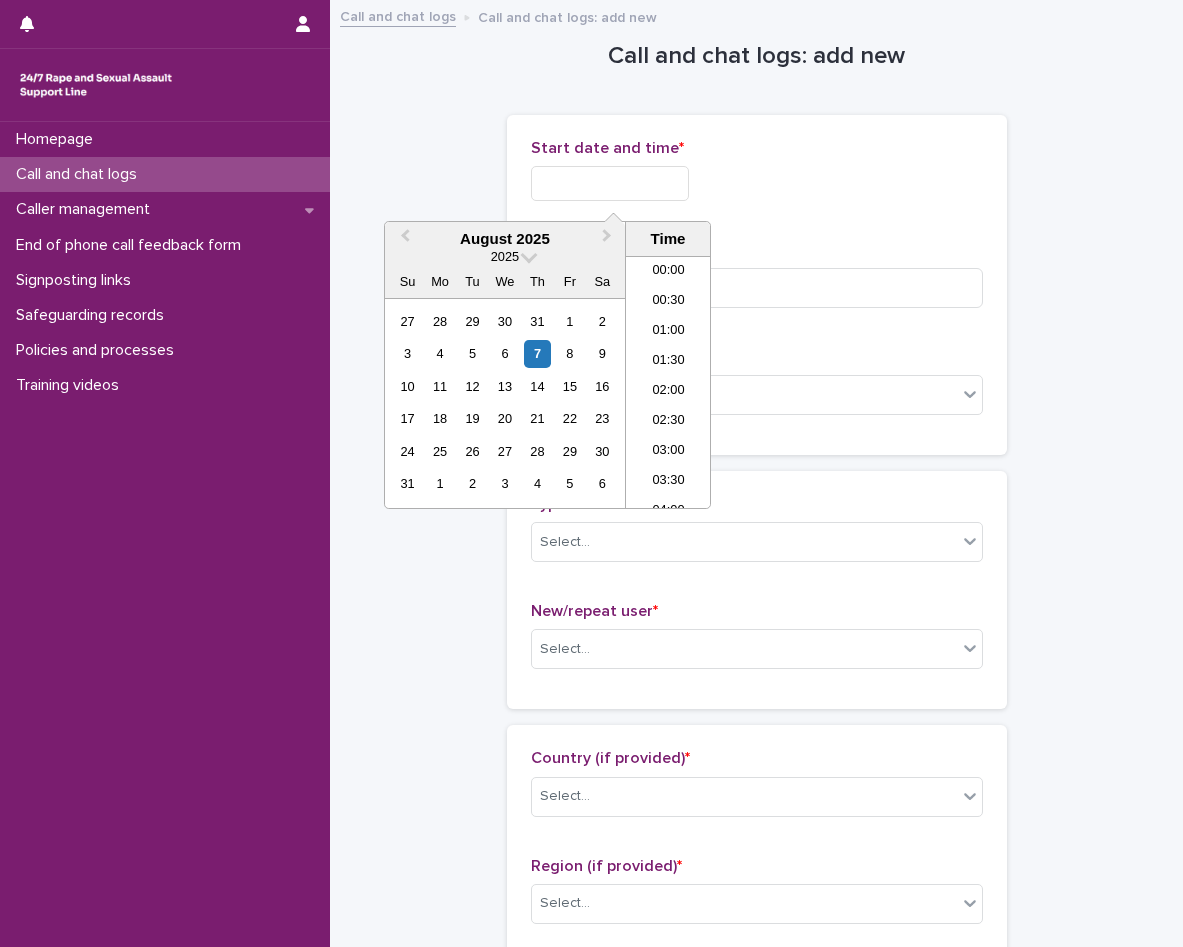 scroll, scrollTop: 700, scrollLeft: 0, axis: vertical 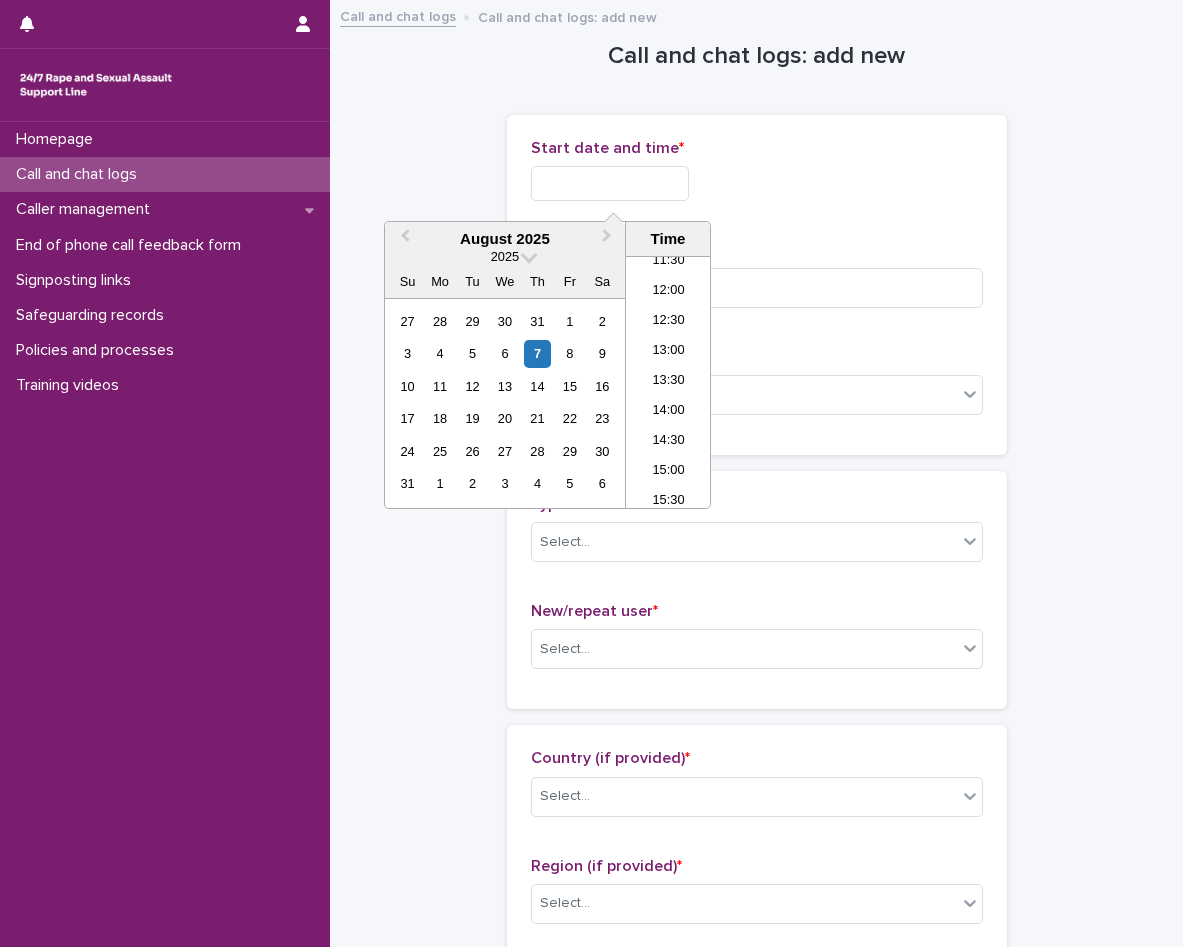 drag, startPoint x: 551, startPoint y: 188, endPoint x: 529, endPoint y: 208, distance: 29.732138 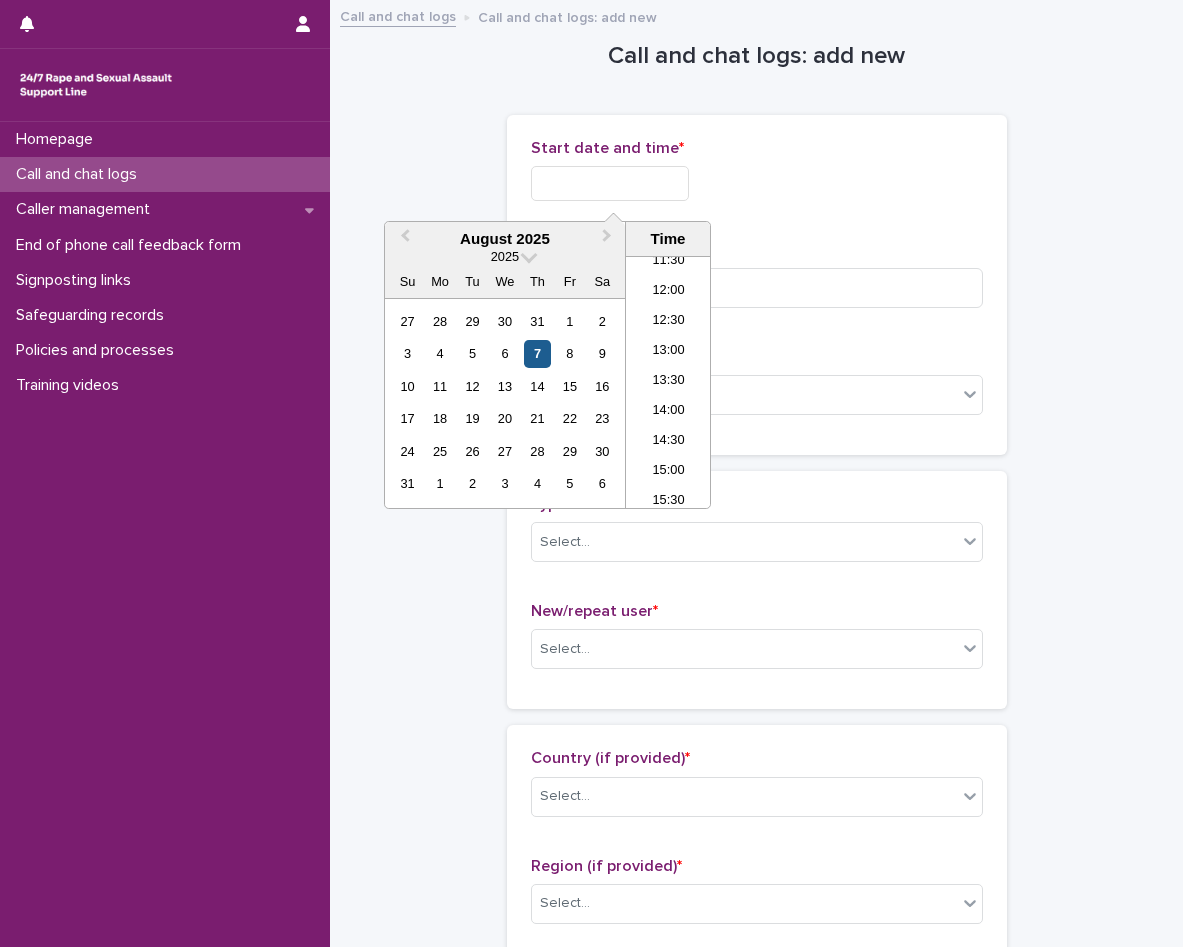 click on "7" at bounding box center (537, 353) 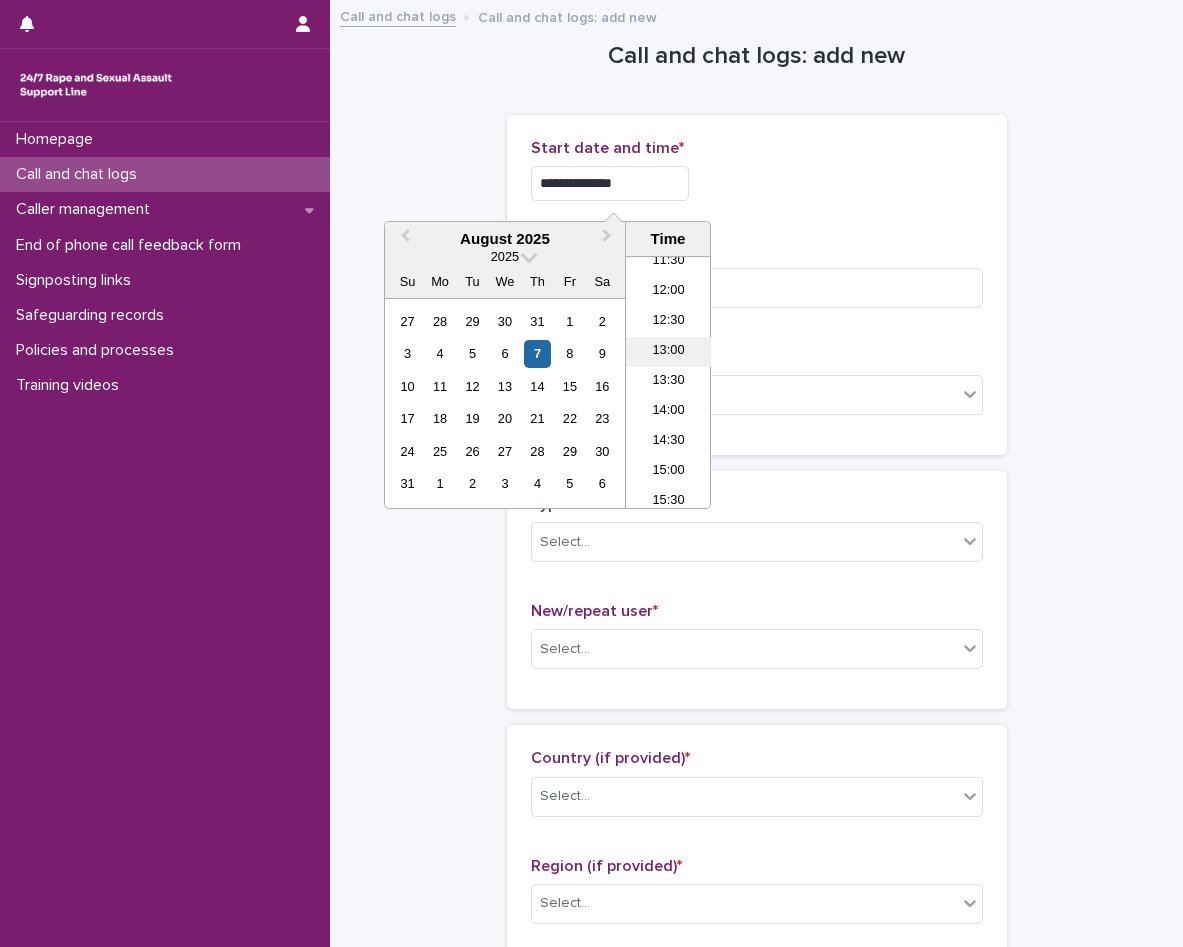 click on "13:00" at bounding box center (668, 352) 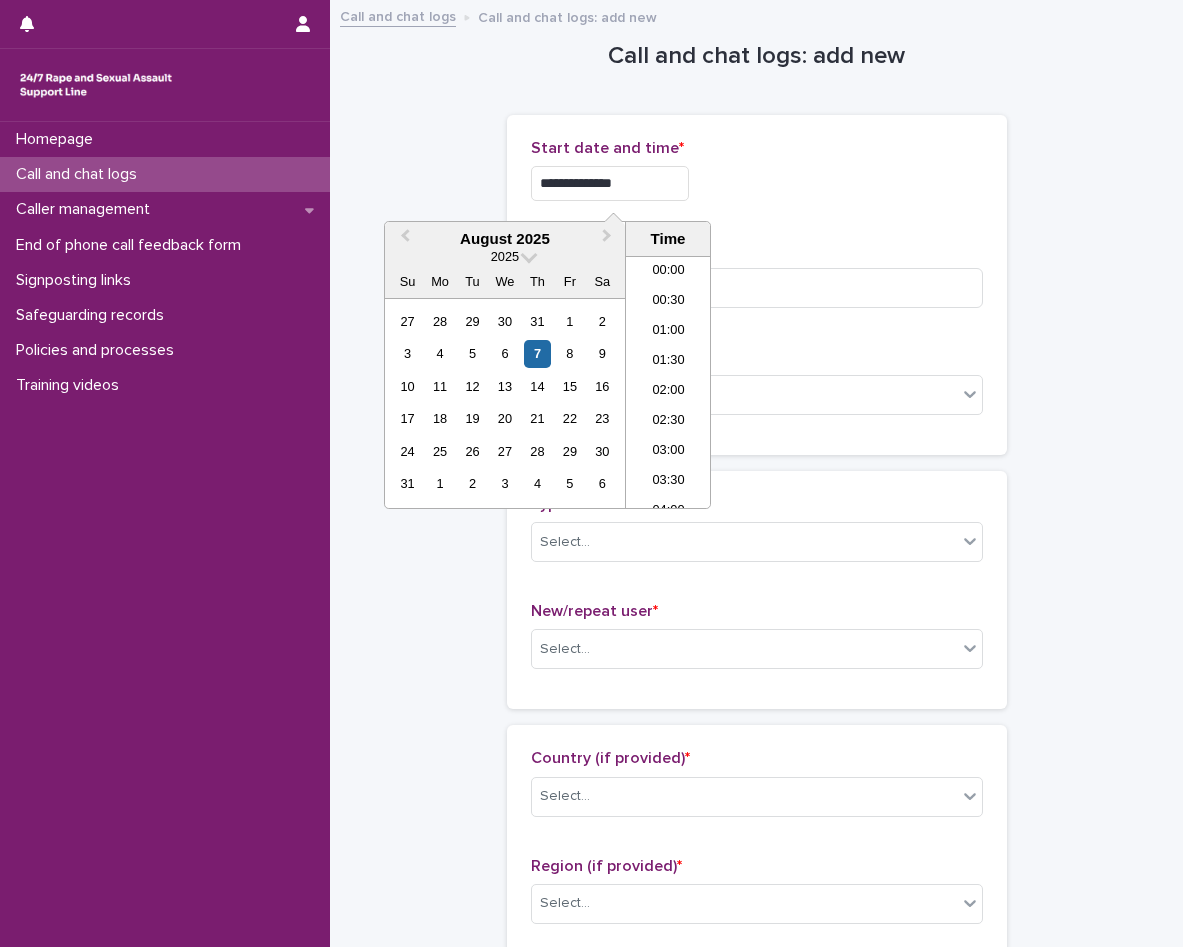 click on "**********" at bounding box center [610, 183] 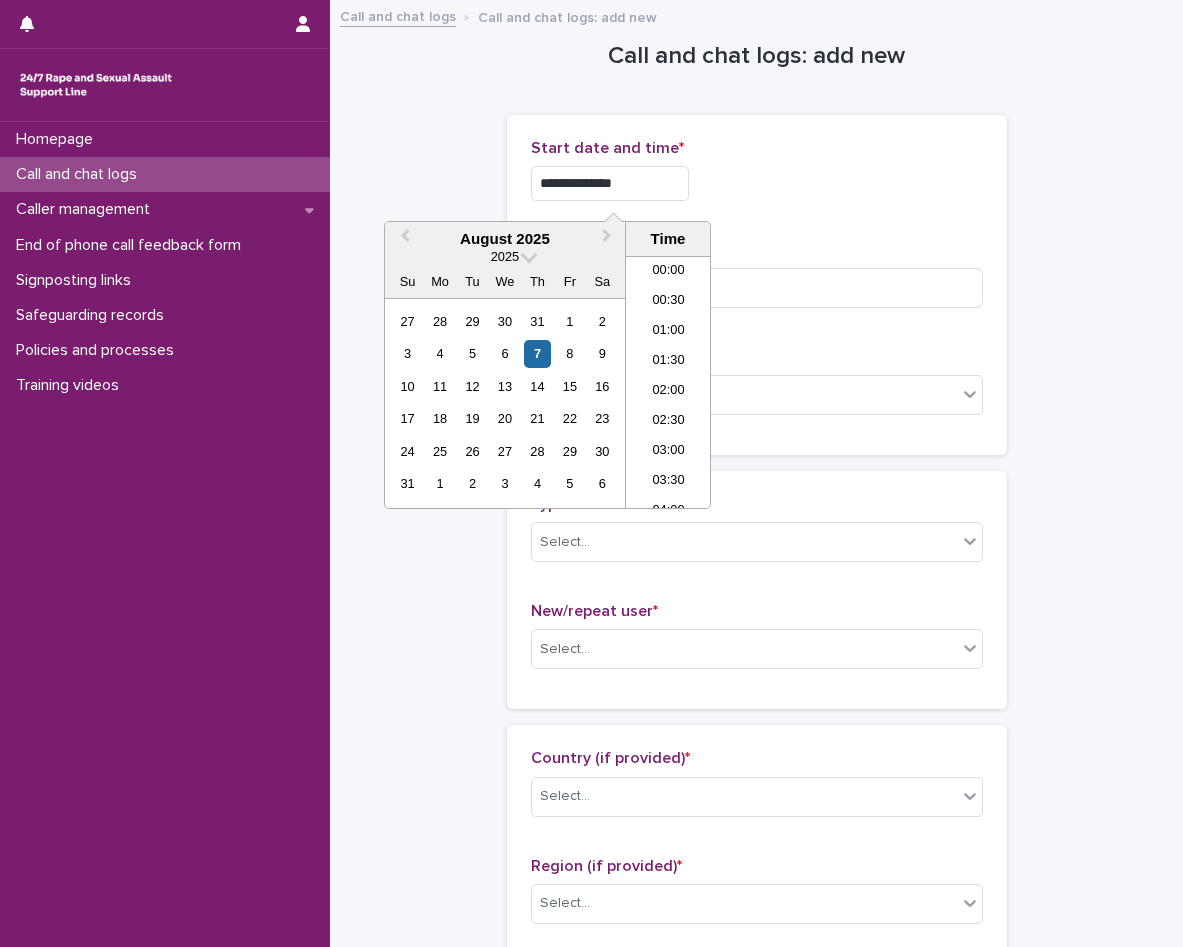 scroll, scrollTop: 670, scrollLeft: 0, axis: vertical 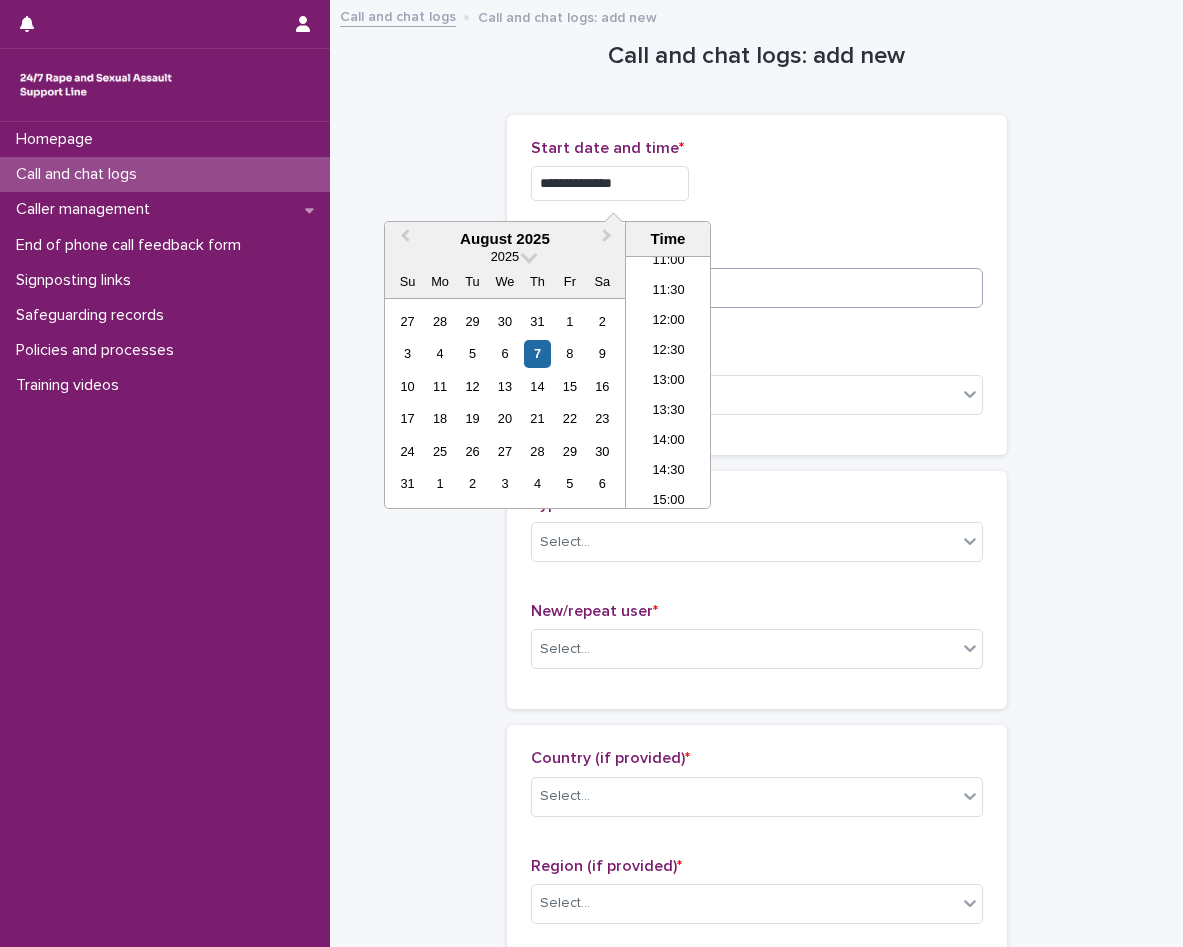 type on "**********" 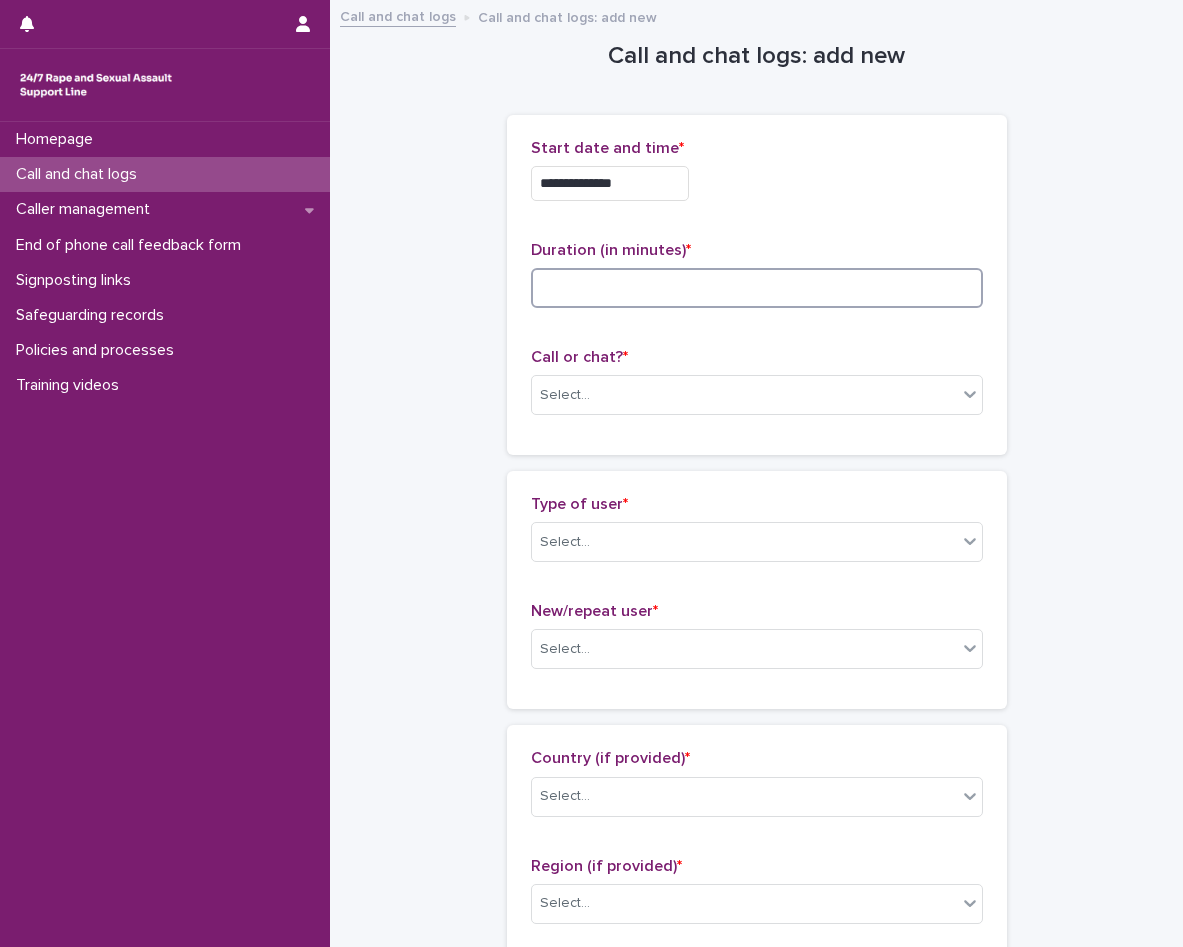 click at bounding box center (757, 288) 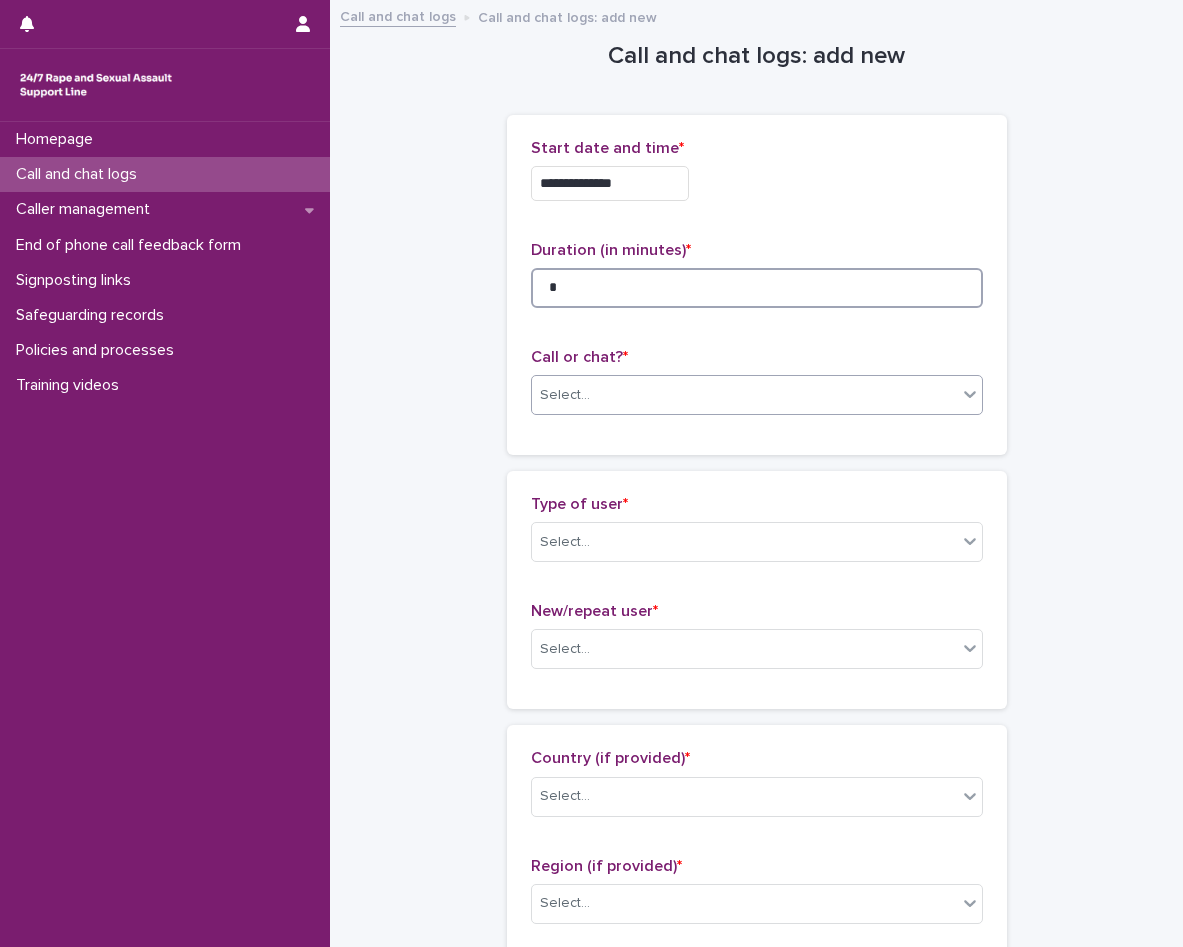 type on "*" 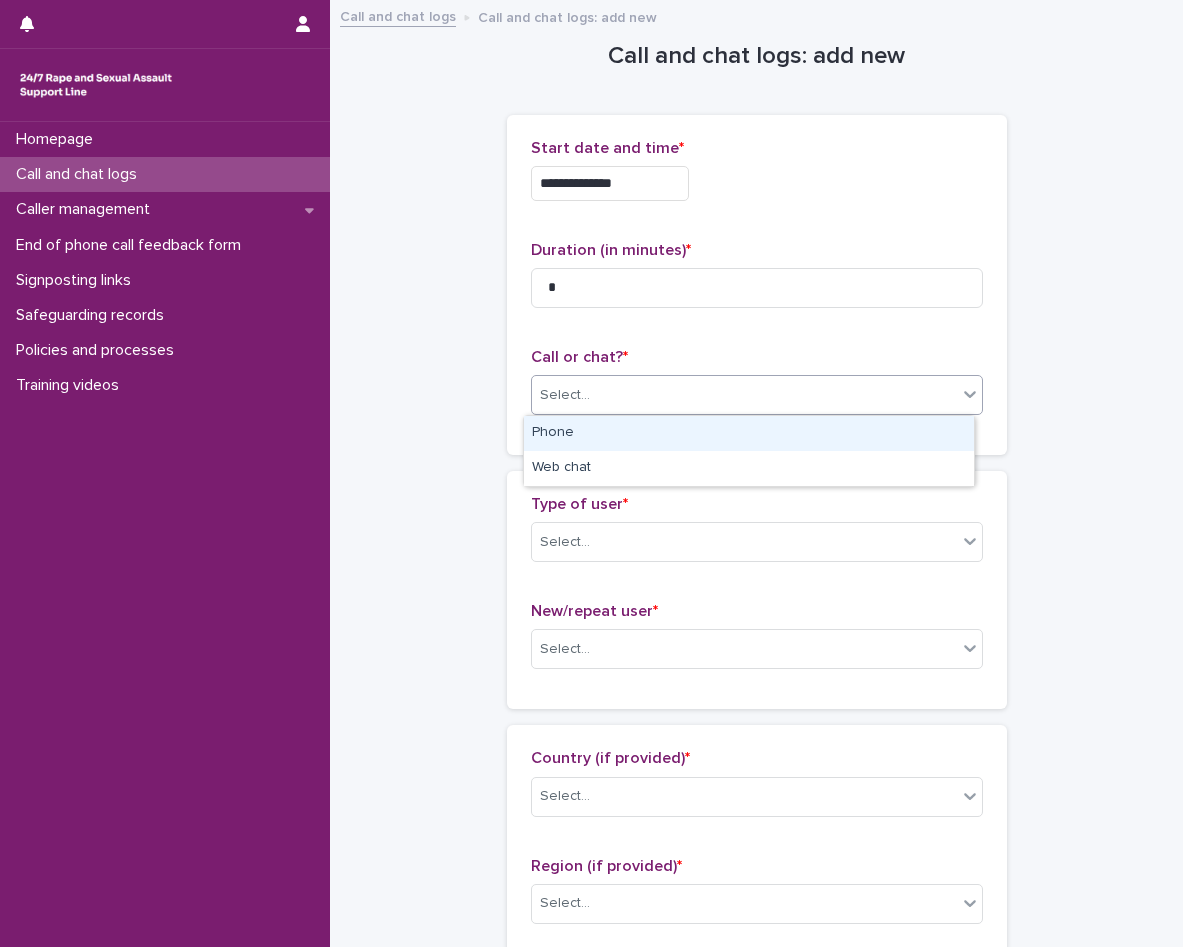 click on "Select..." at bounding box center [744, 395] 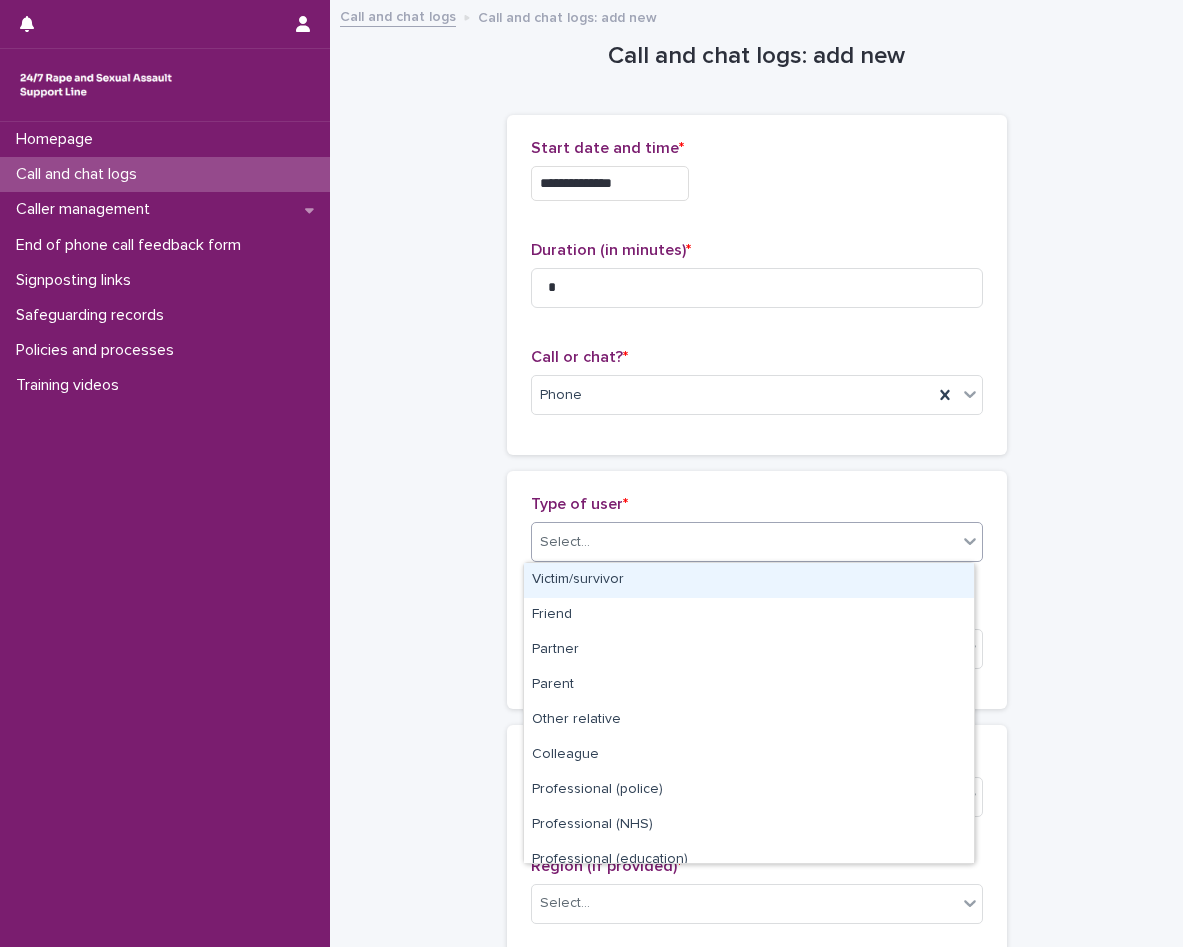 click on "Select..." at bounding box center (744, 542) 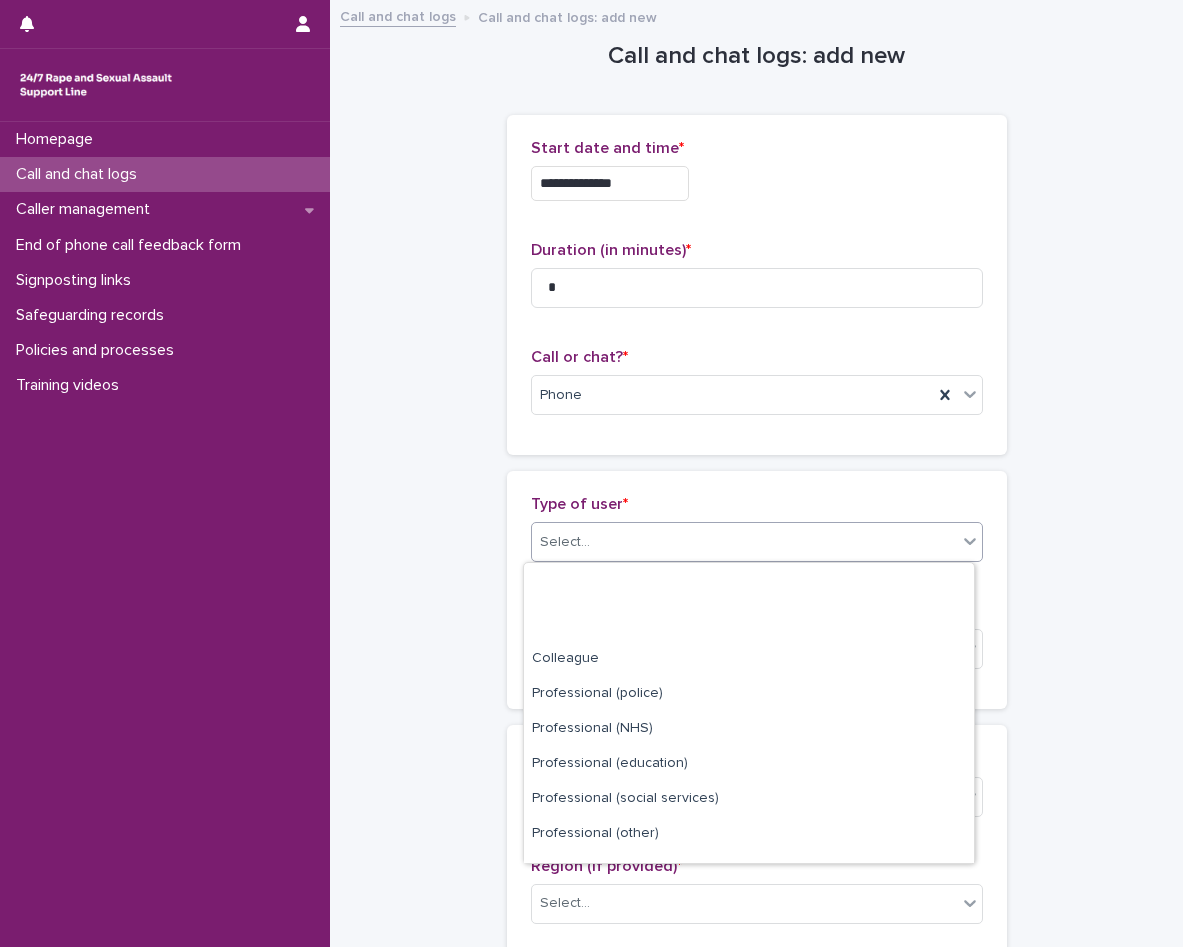 scroll, scrollTop: 225, scrollLeft: 0, axis: vertical 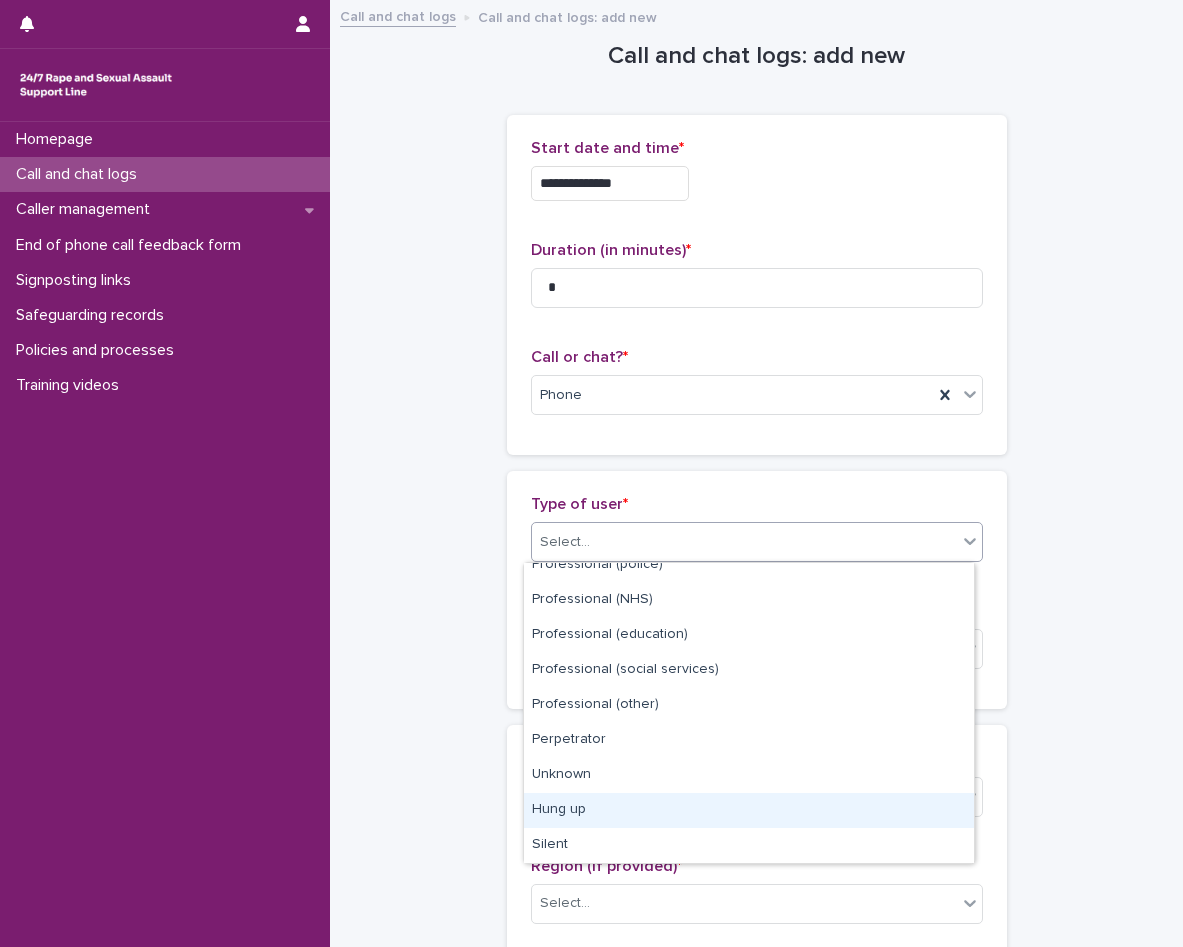 click on "Hung up" at bounding box center [749, 810] 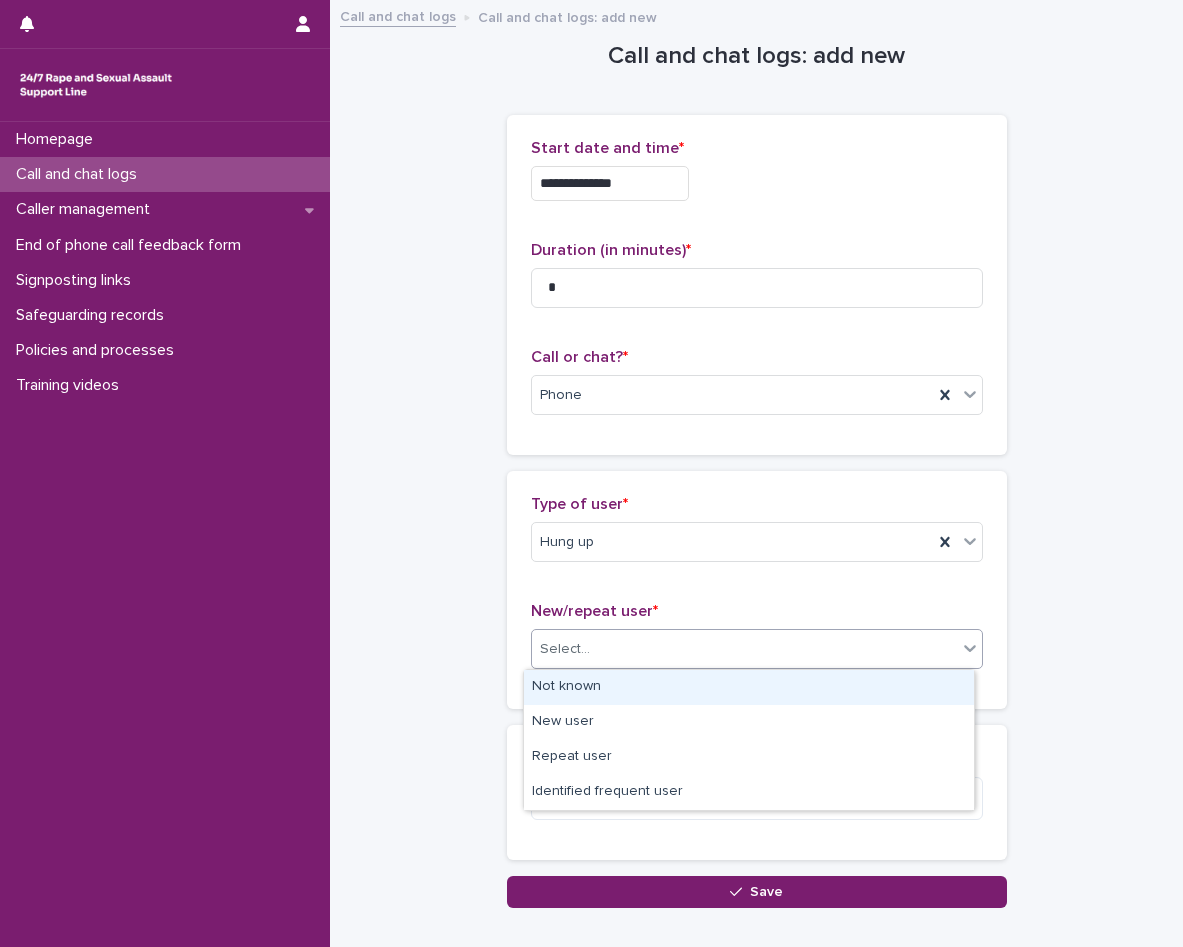 click on "Select..." at bounding box center (757, 649) 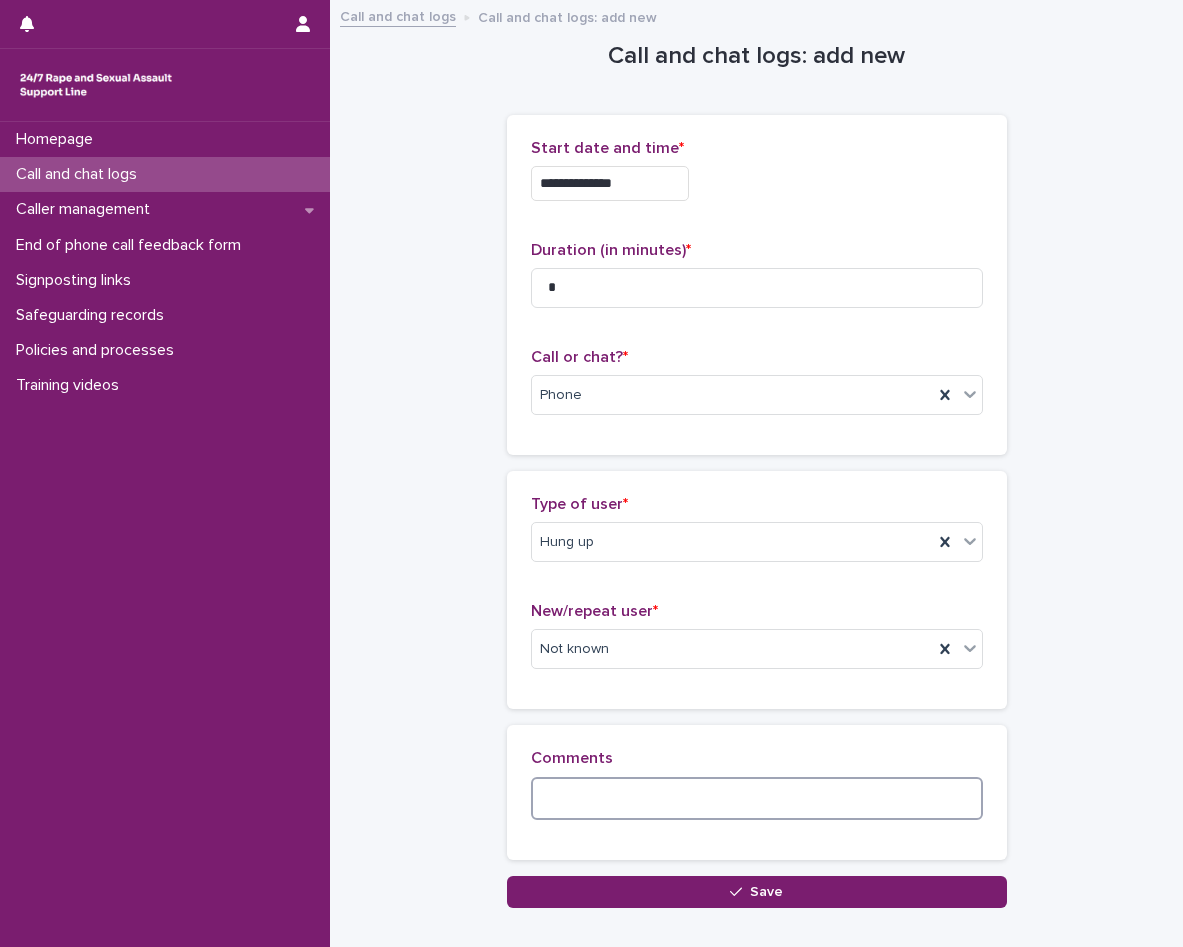 click at bounding box center [757, 798] 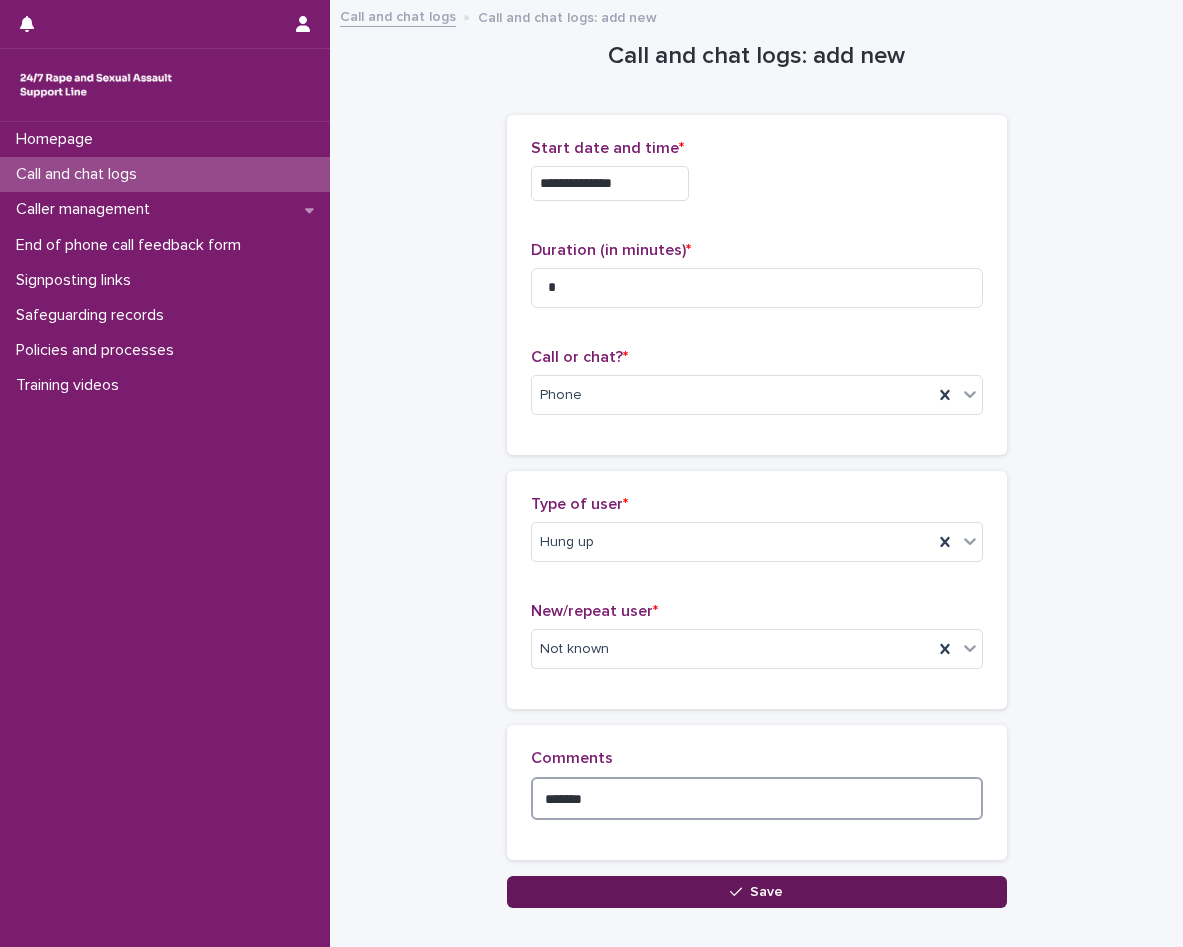 type on "*******" 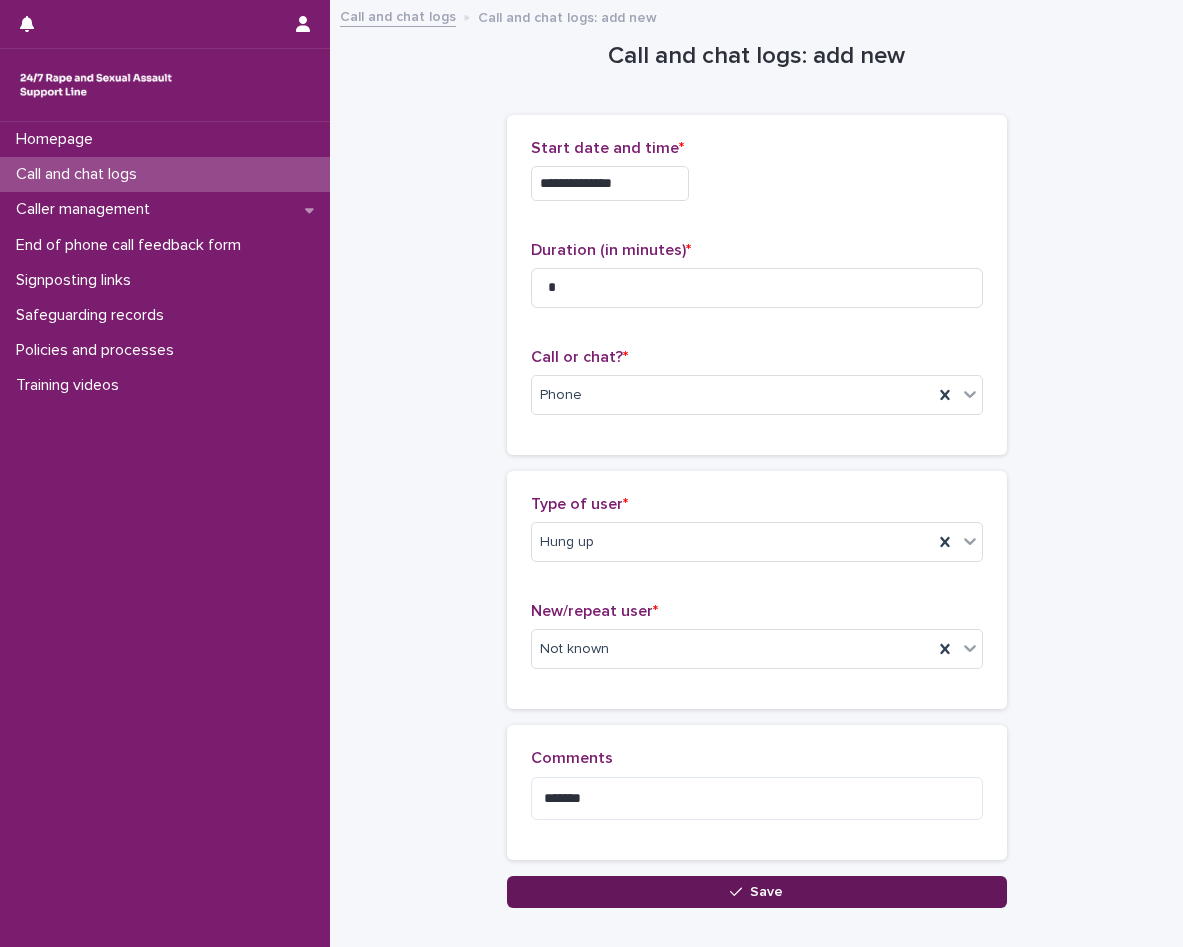 click on "Save" at bounding box center [757, 892] 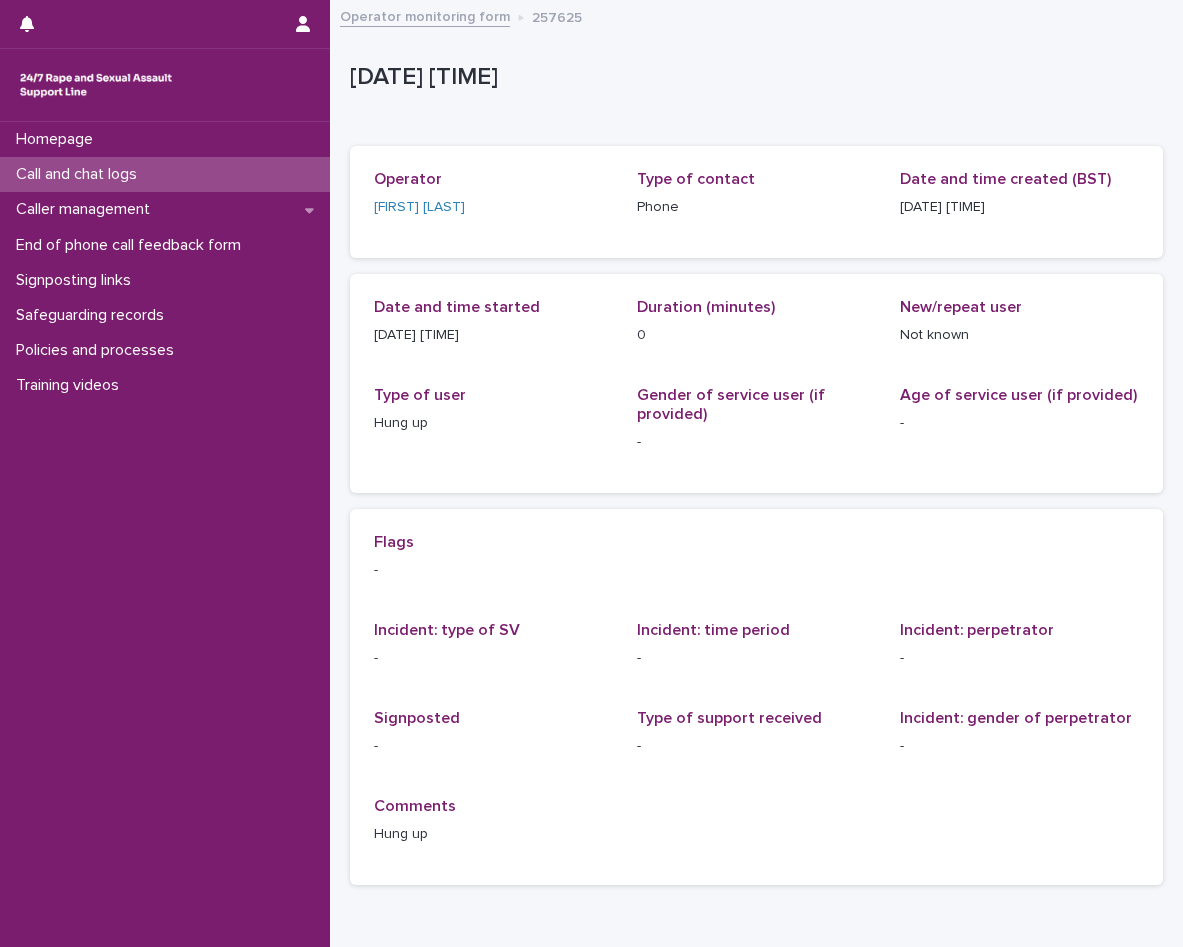 click on "Call and chat logs" at bounding box center (165, 174) 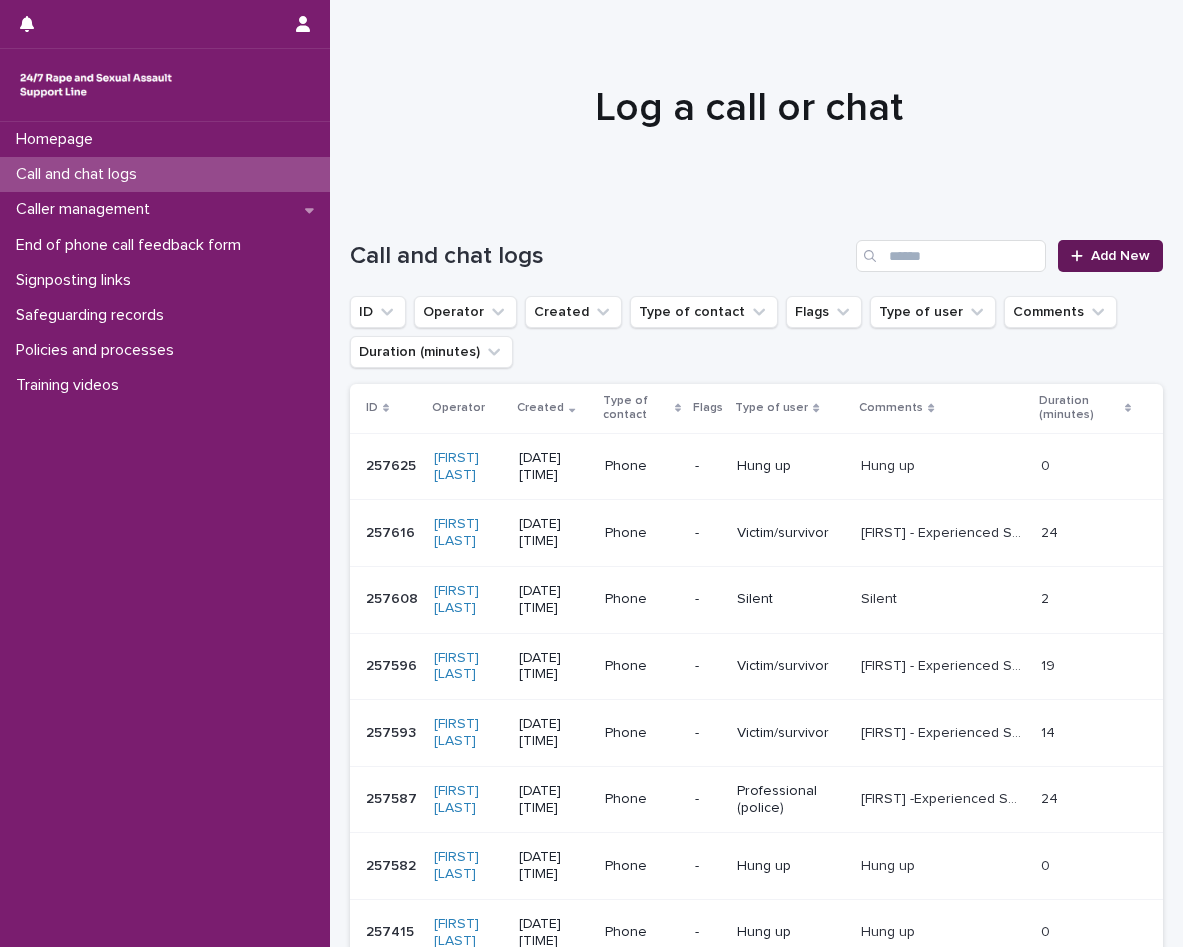 click on "Add New" at bounding box center [1110, 256] 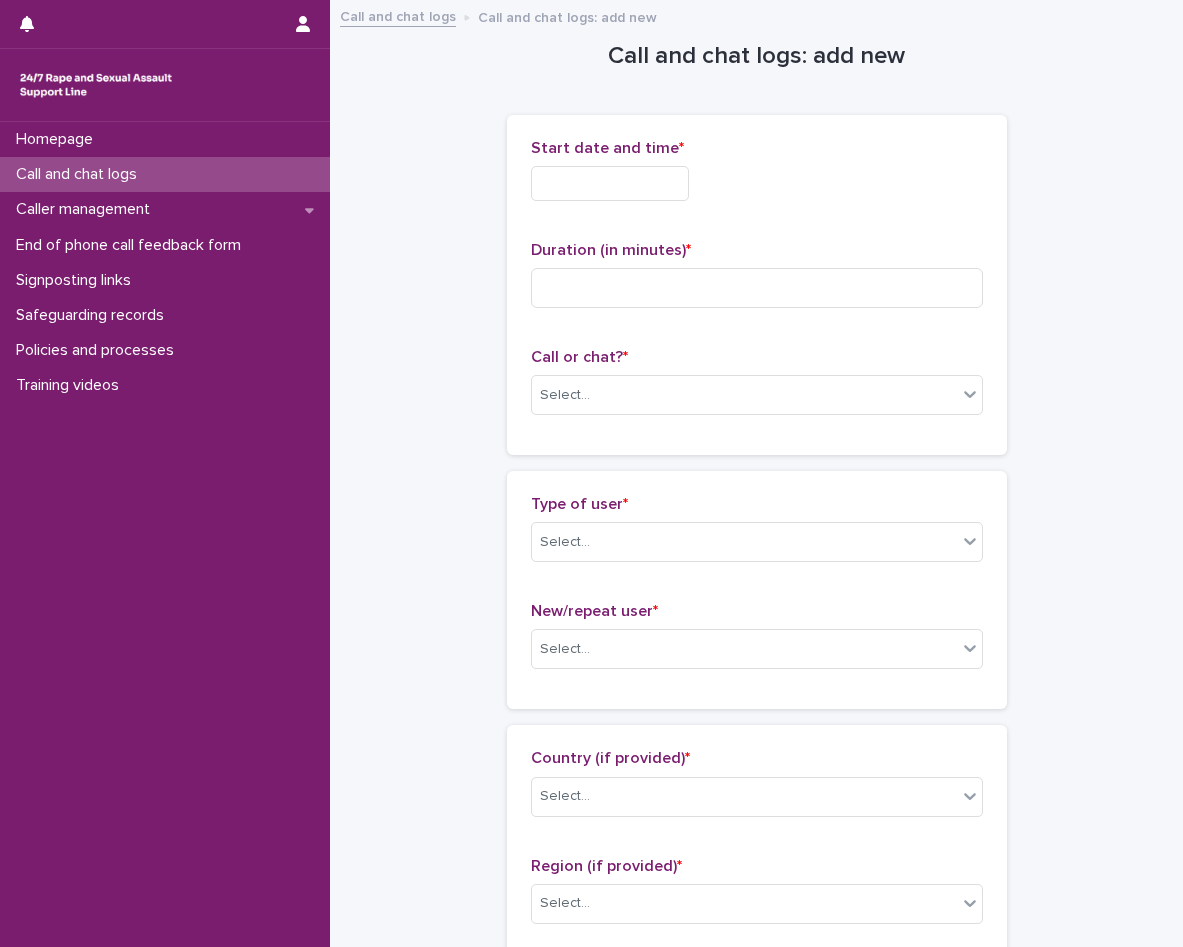click at bounding box center [610, 183] 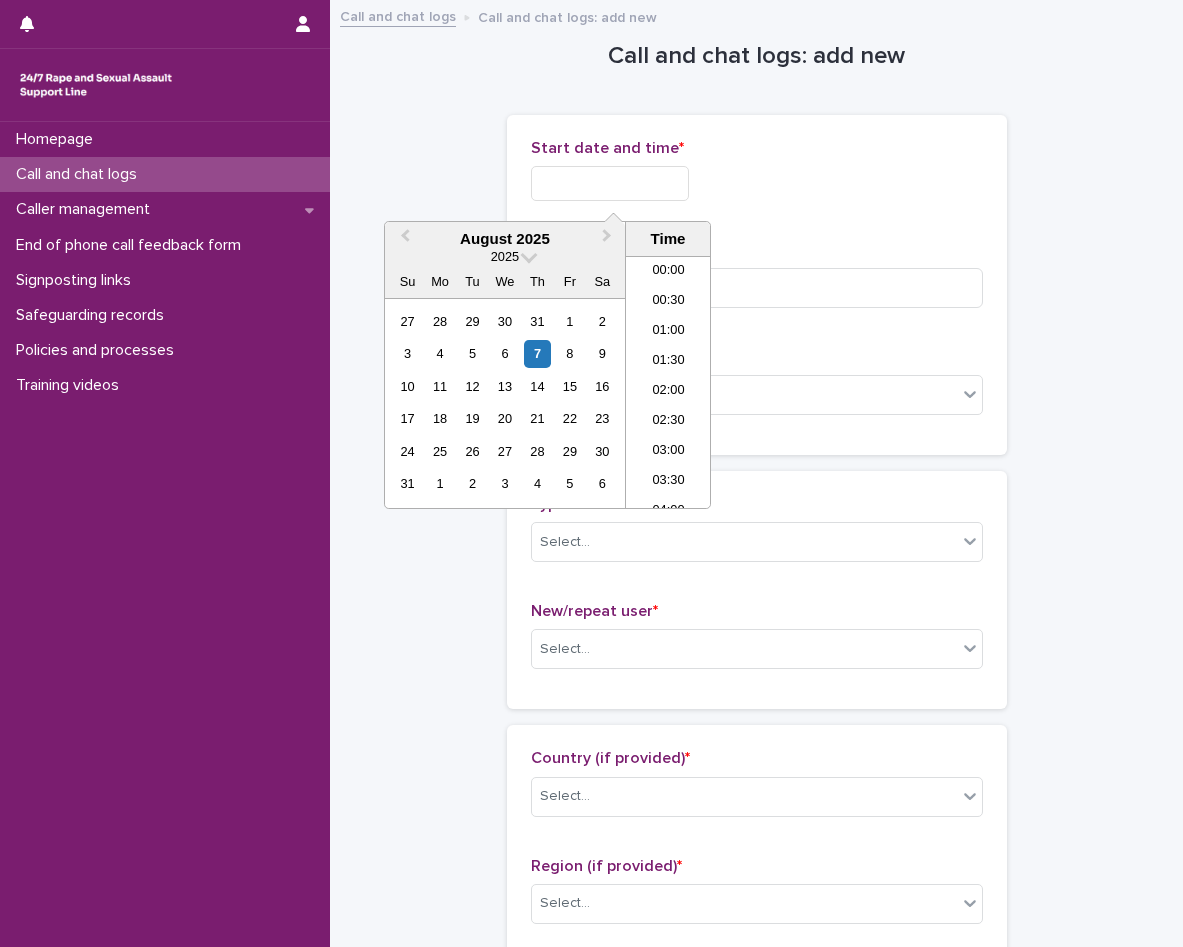 scroll, scrollTop: 730, scrollLeft: 0, axis: vertical 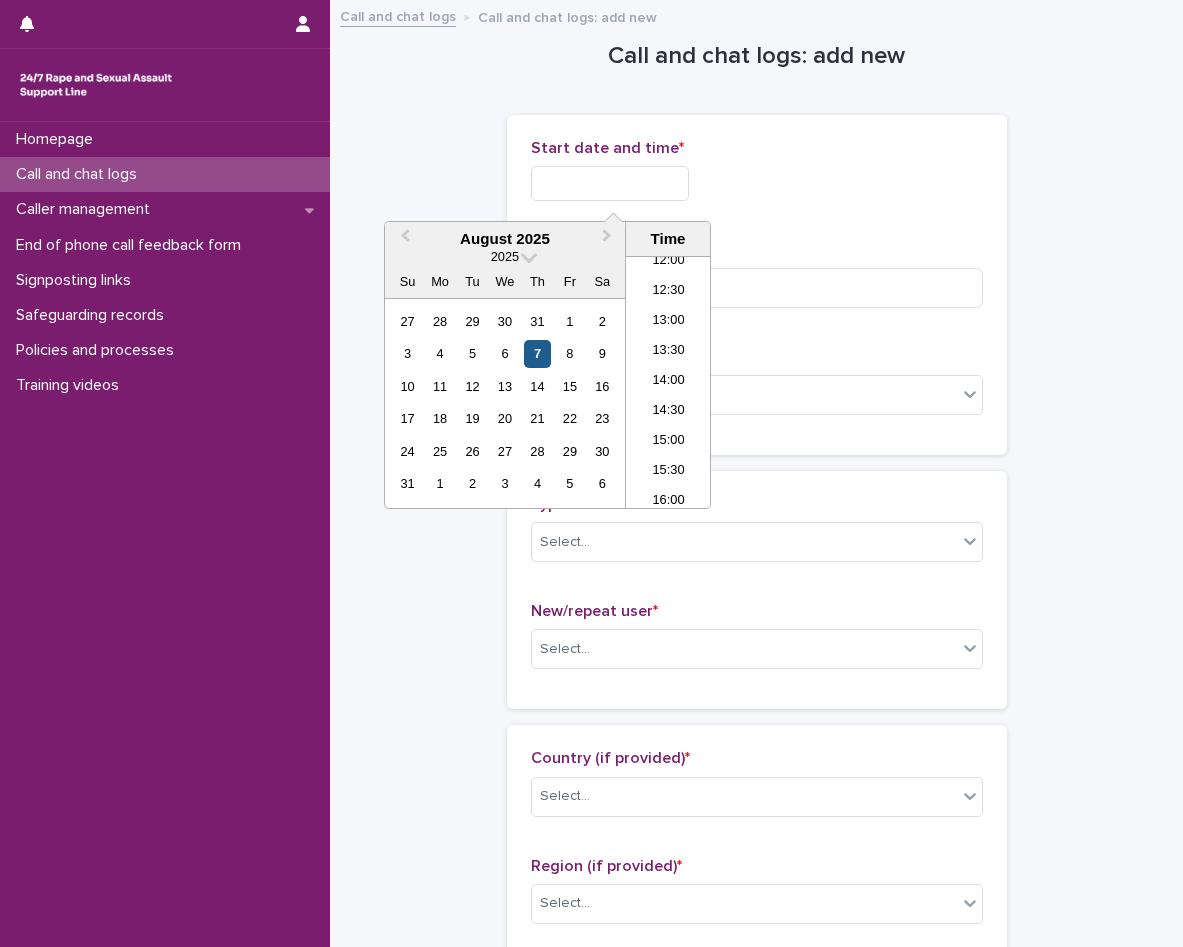click on "7" at bounding box center (537, 353) 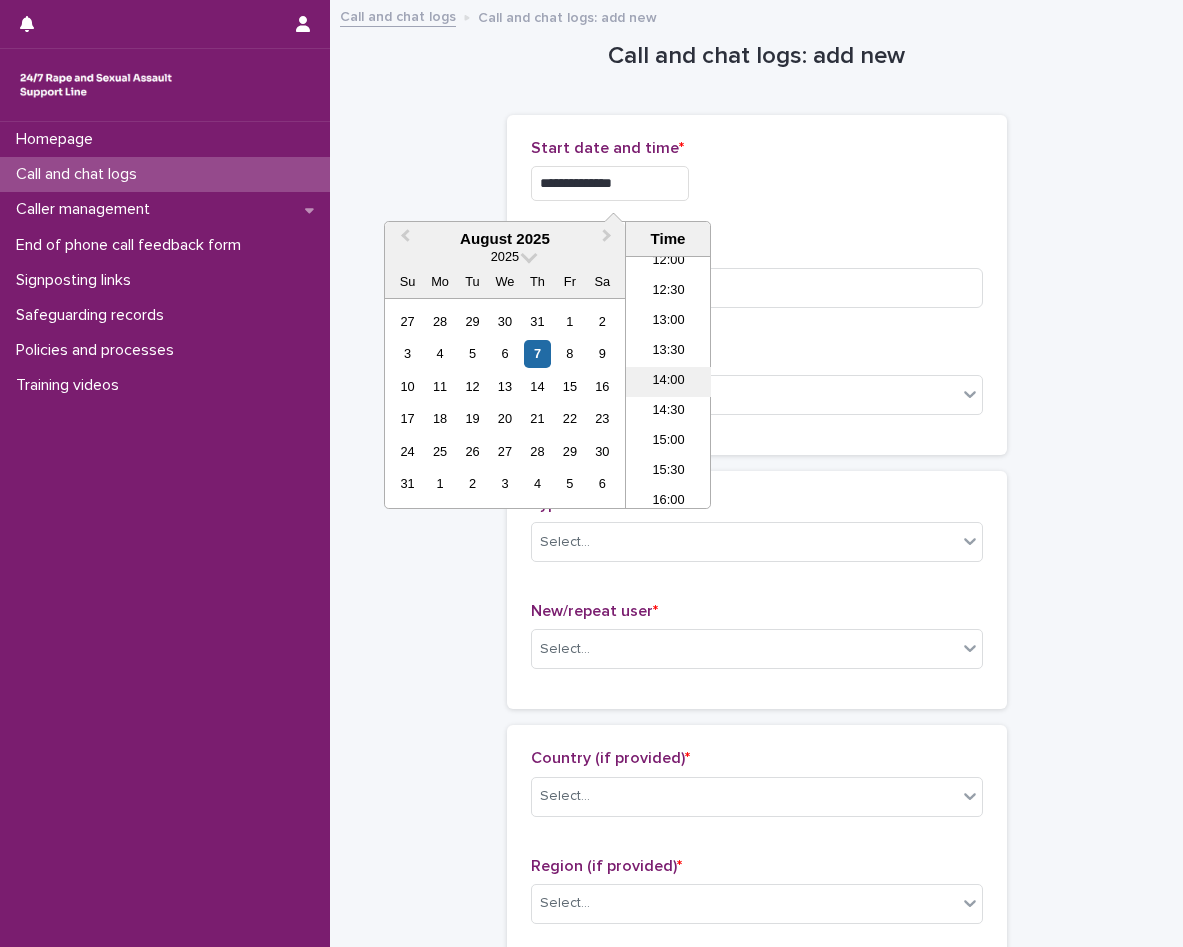 click on "14:00" at bounding box center (668, 382) 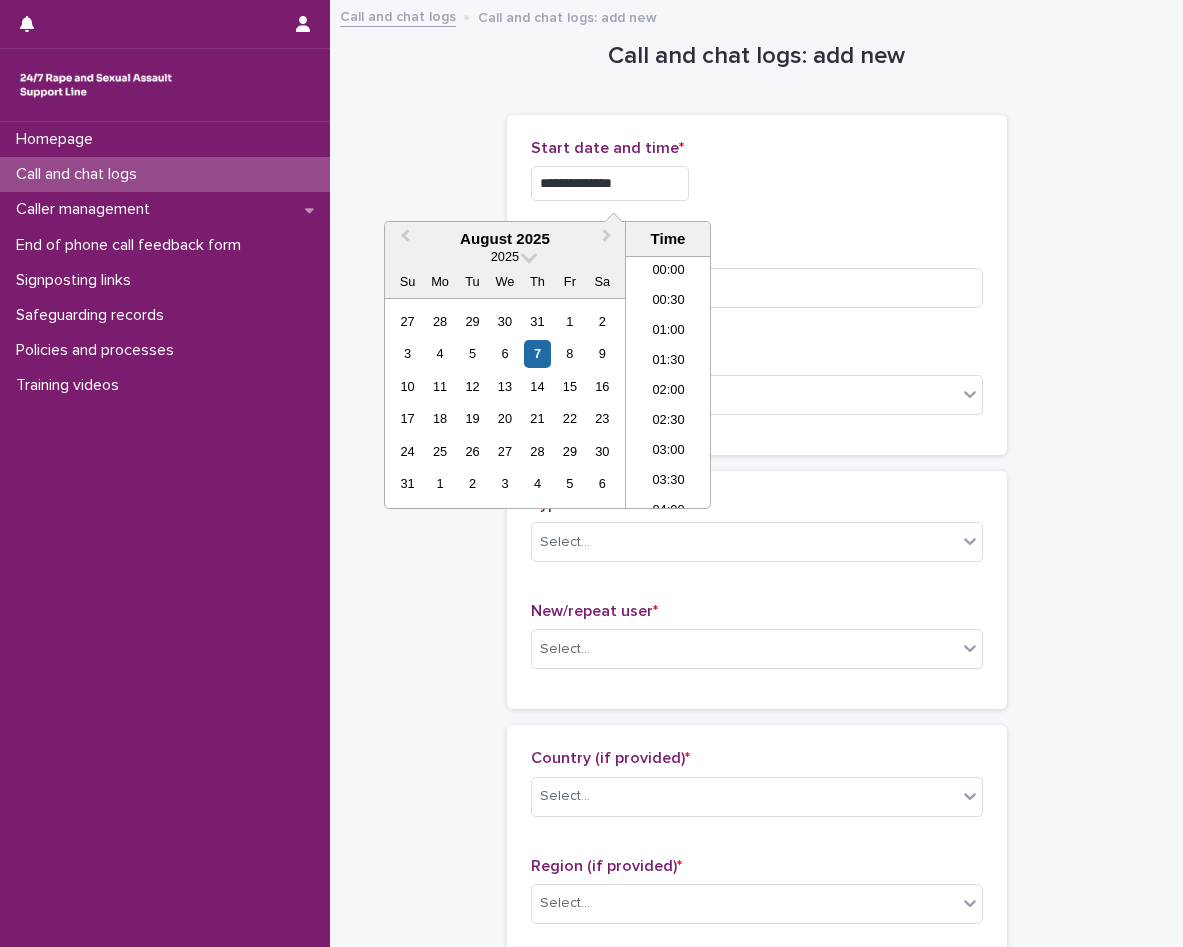 scroll, scrollTop: 730, scrollLeft: 0, axis: vertical 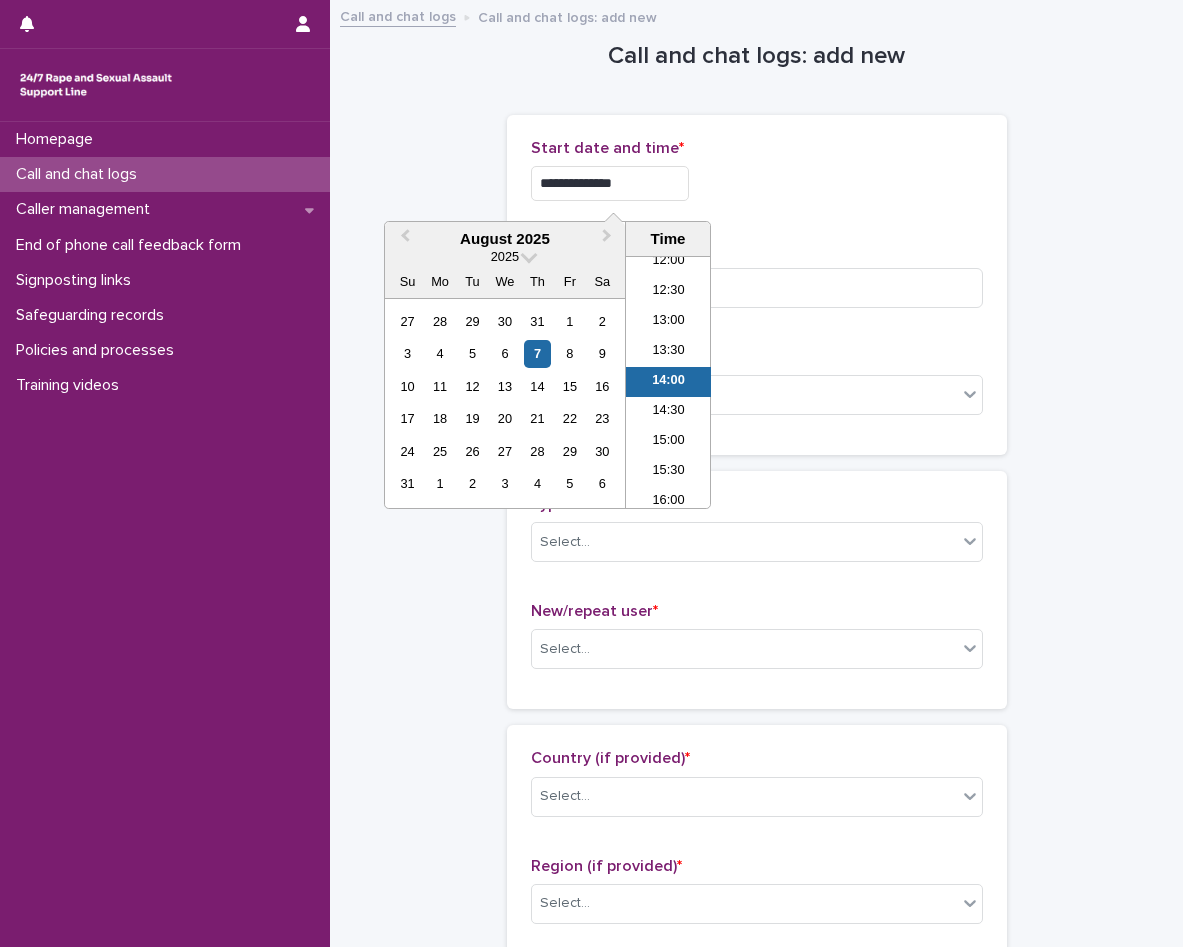 click on "**********" at bounding box center [610, 183] 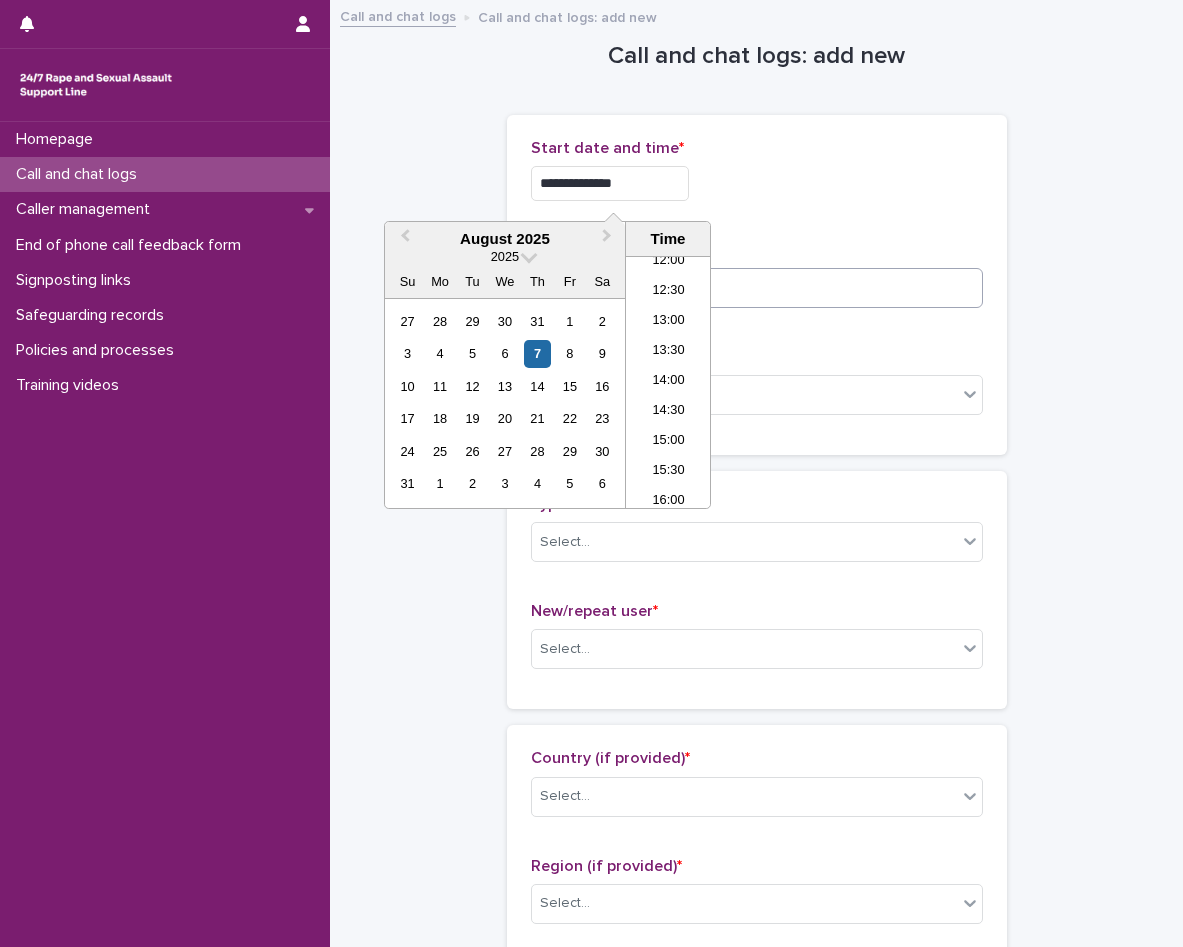 type on "**********" 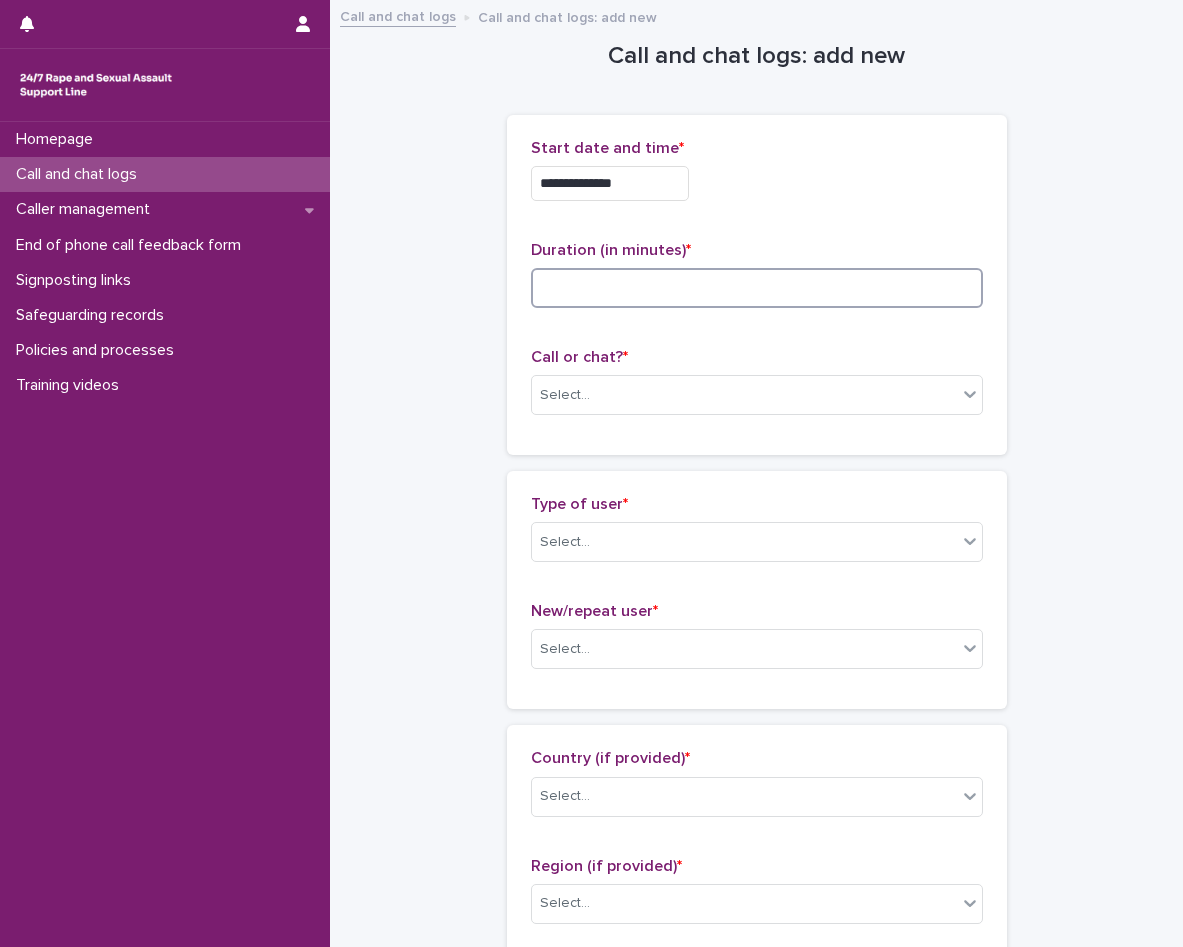 click at bounding box center (757, 288) 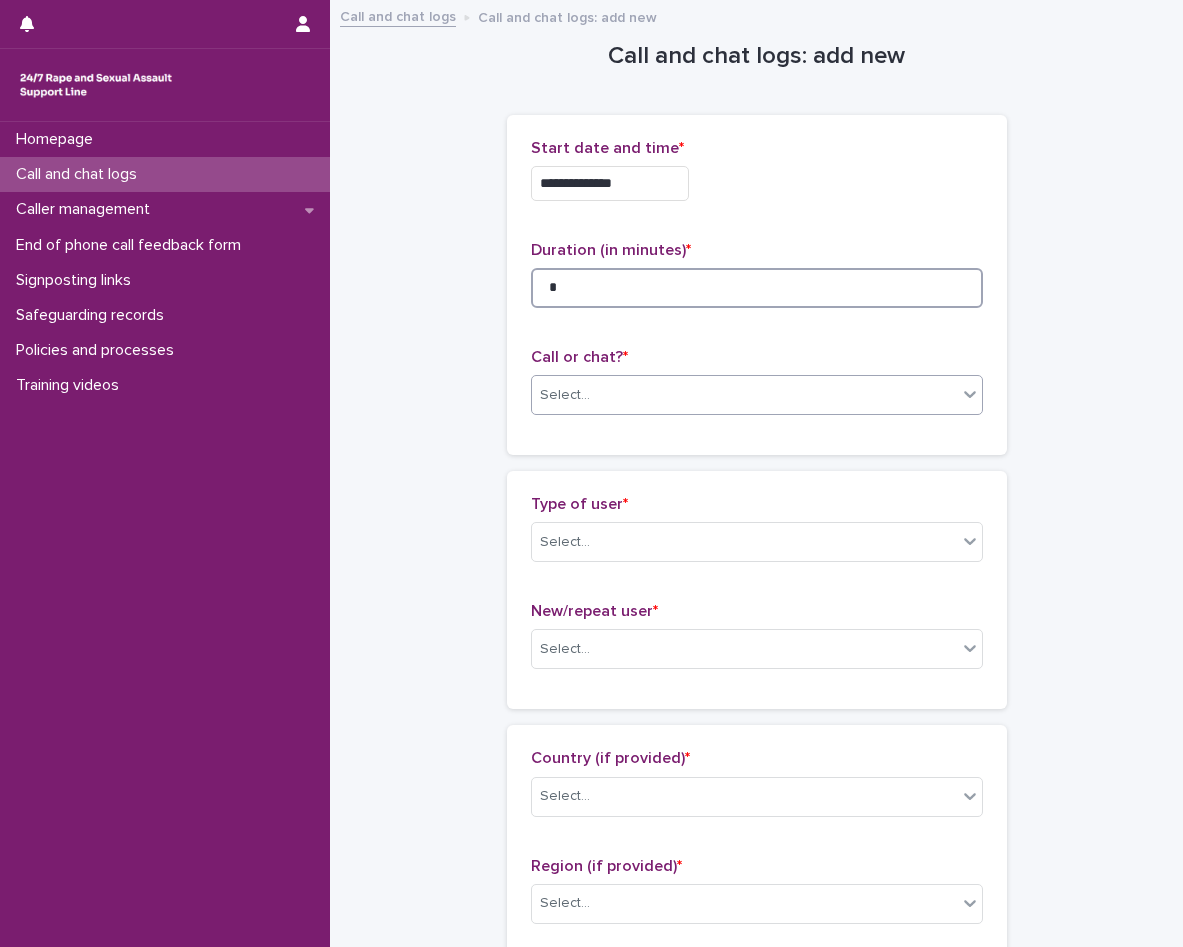 type on "*" 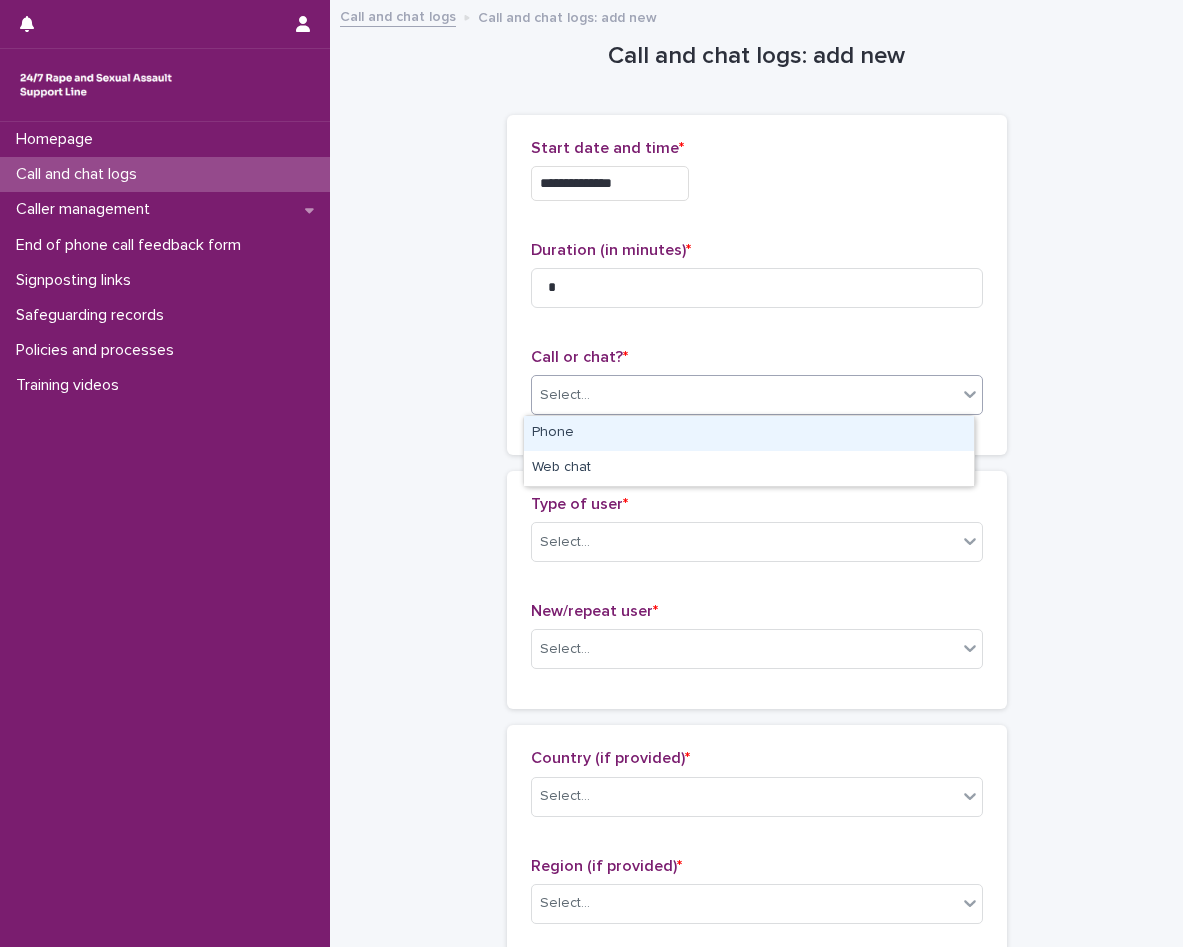 click on "Select..." at bounding box center (744, 395) 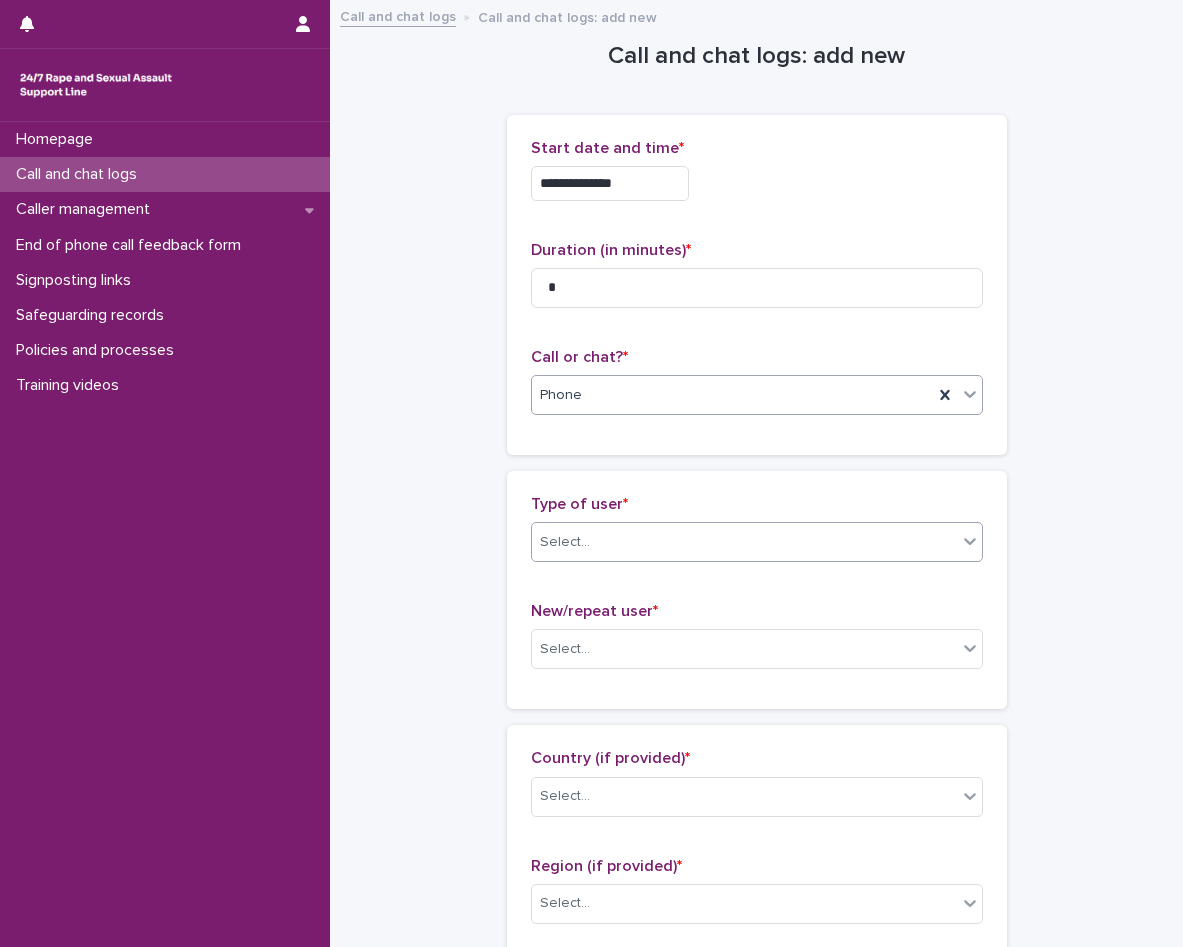 click on "Select..." at bounding box center [744, 542] 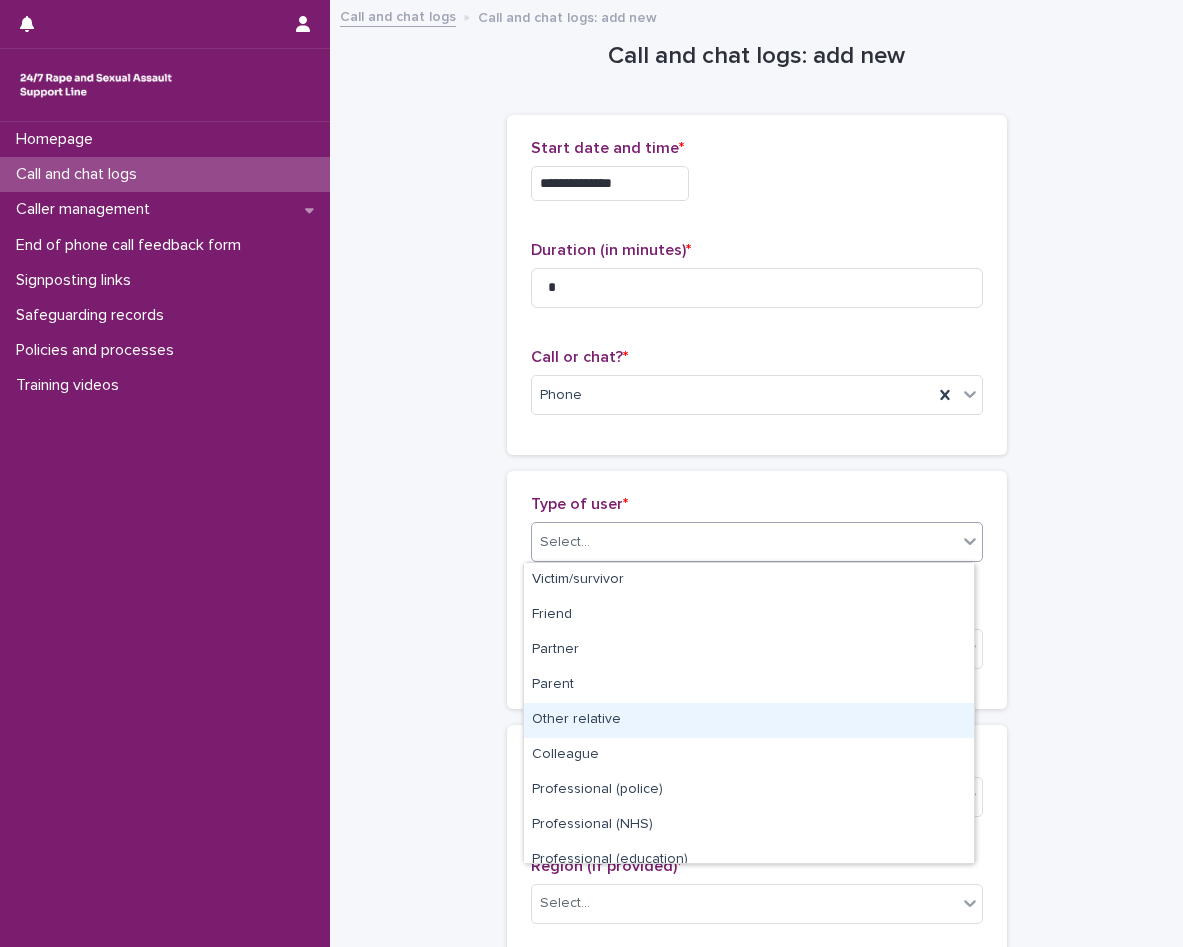 scroll, scrollTop: 225, scrollLeft: 0, axis: vertical 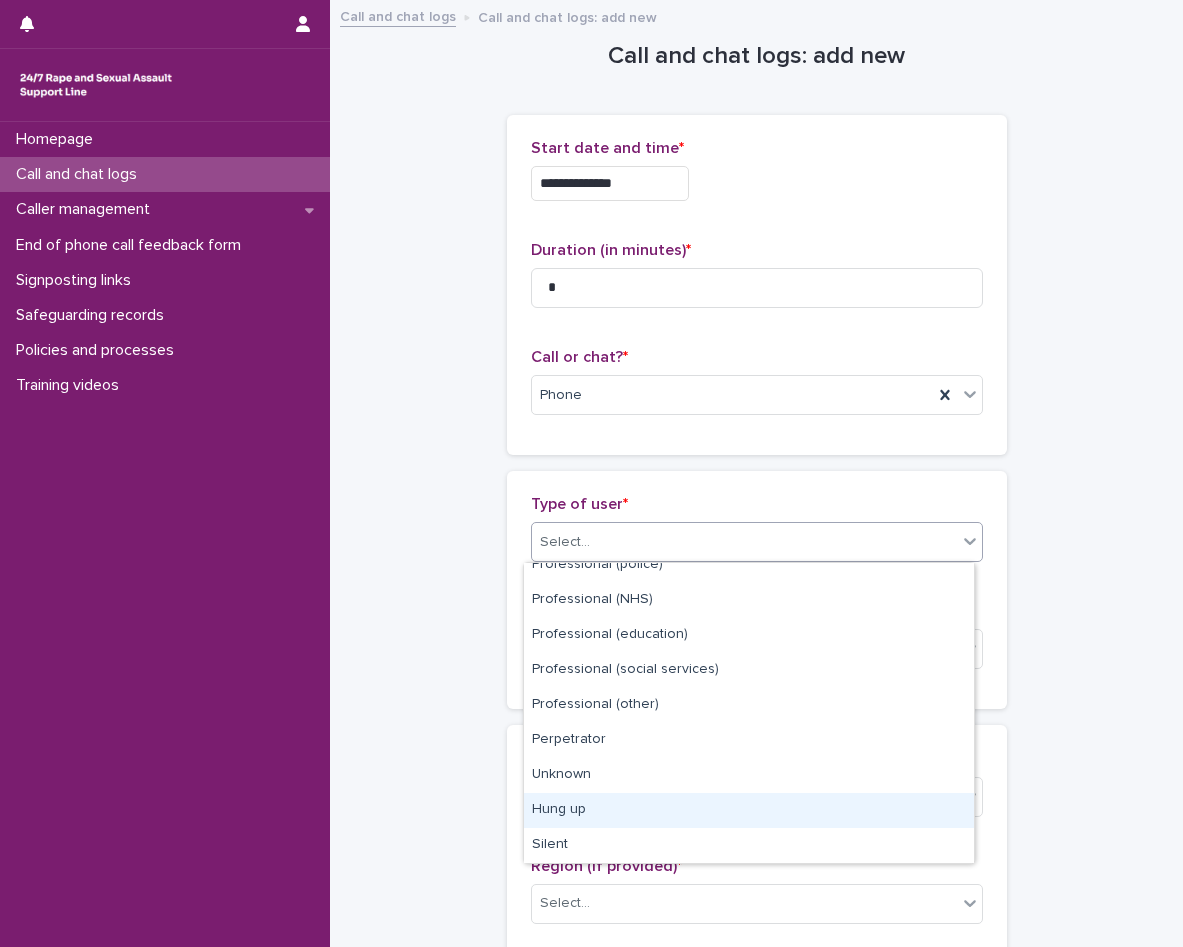 click on "Hung up" at bounding box center (749, 810) 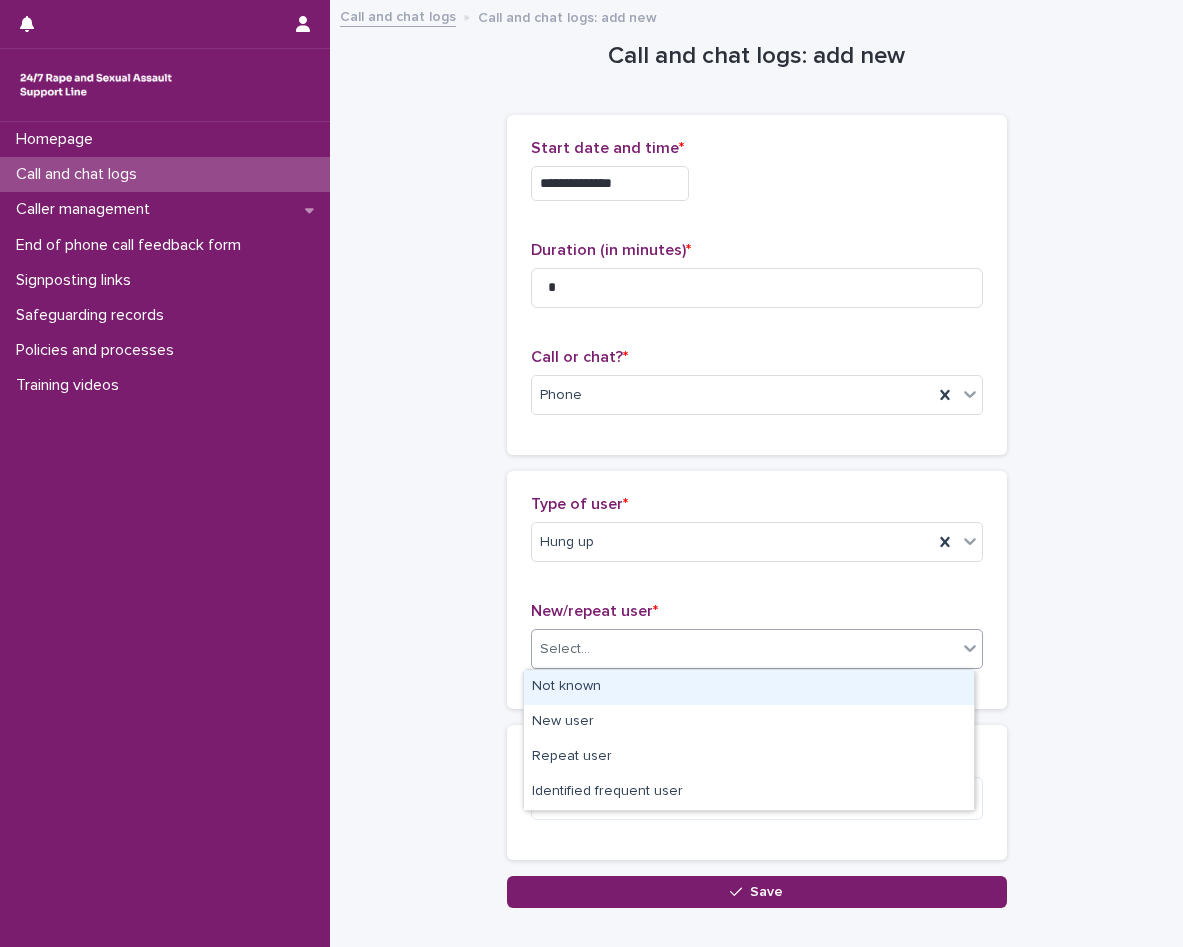 click on "Select..." at bounding box center [744, 649] 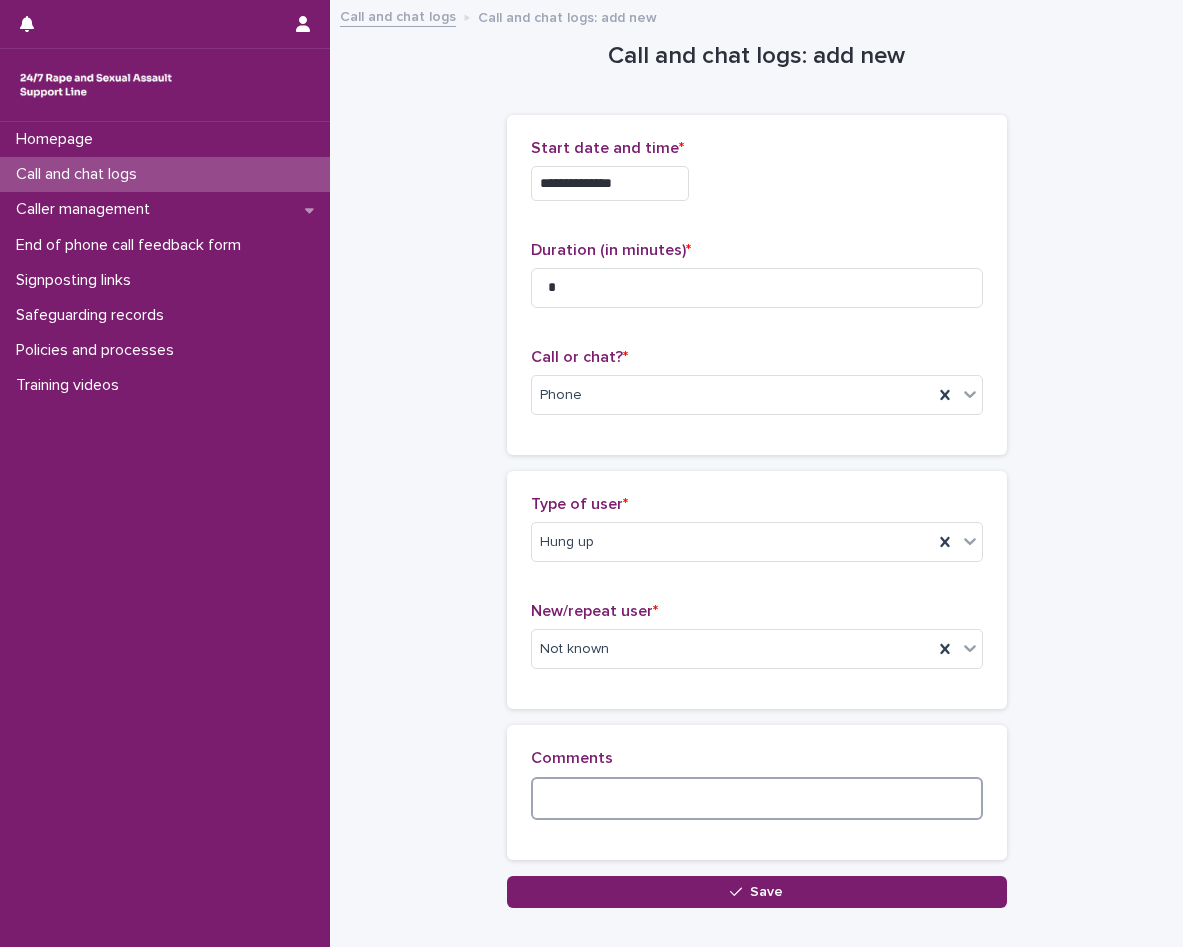 click at bounding box center (757, 798) 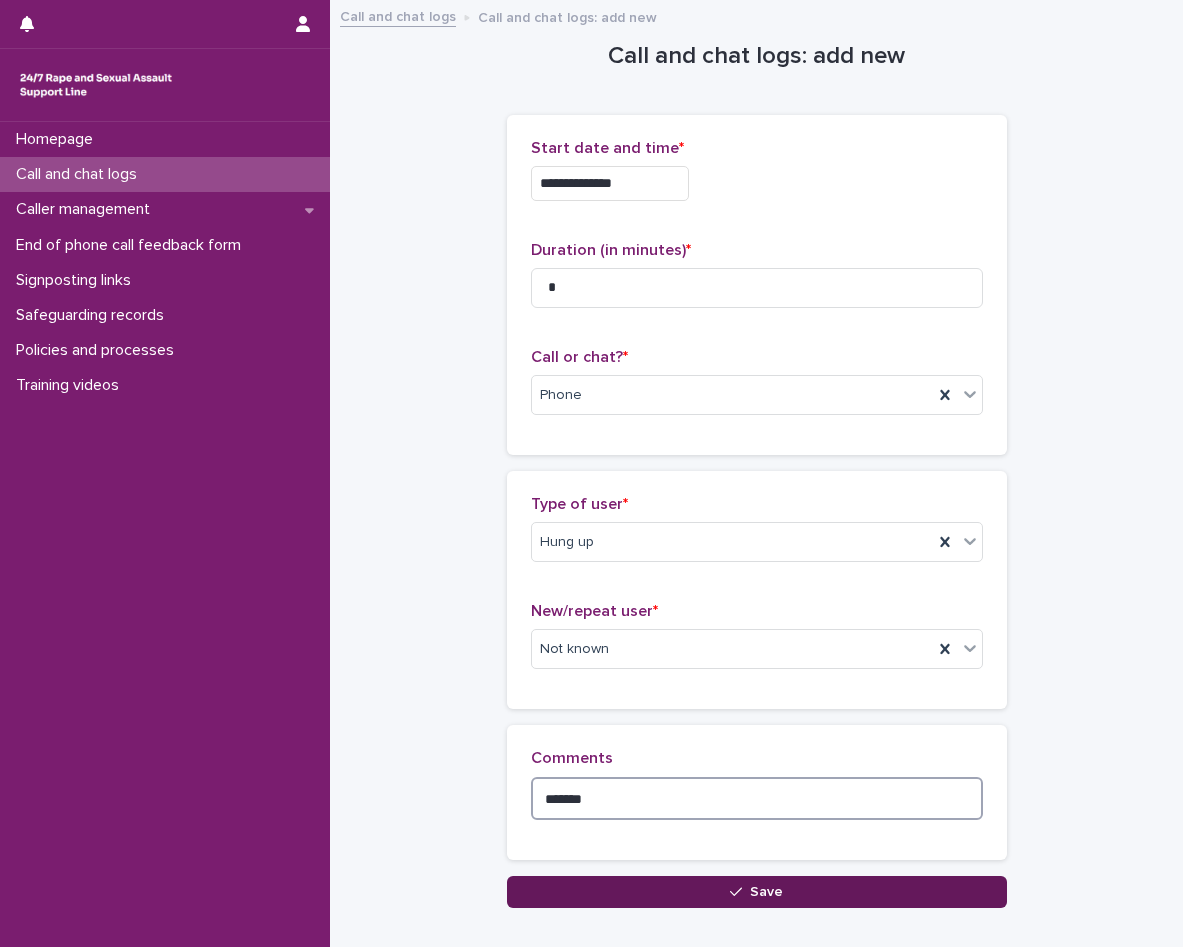 type on "*******" 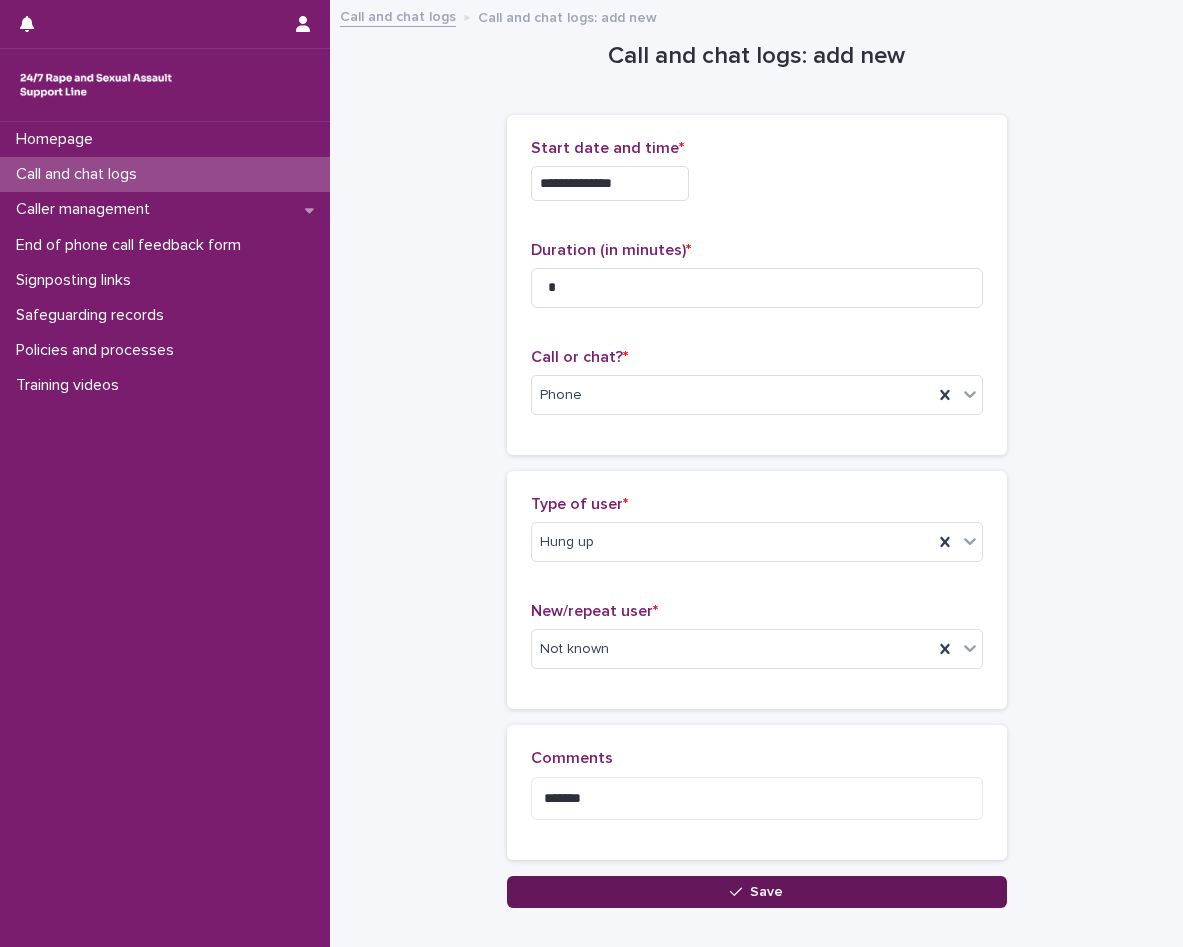 click on "Save" at bounding box center [757, 892] 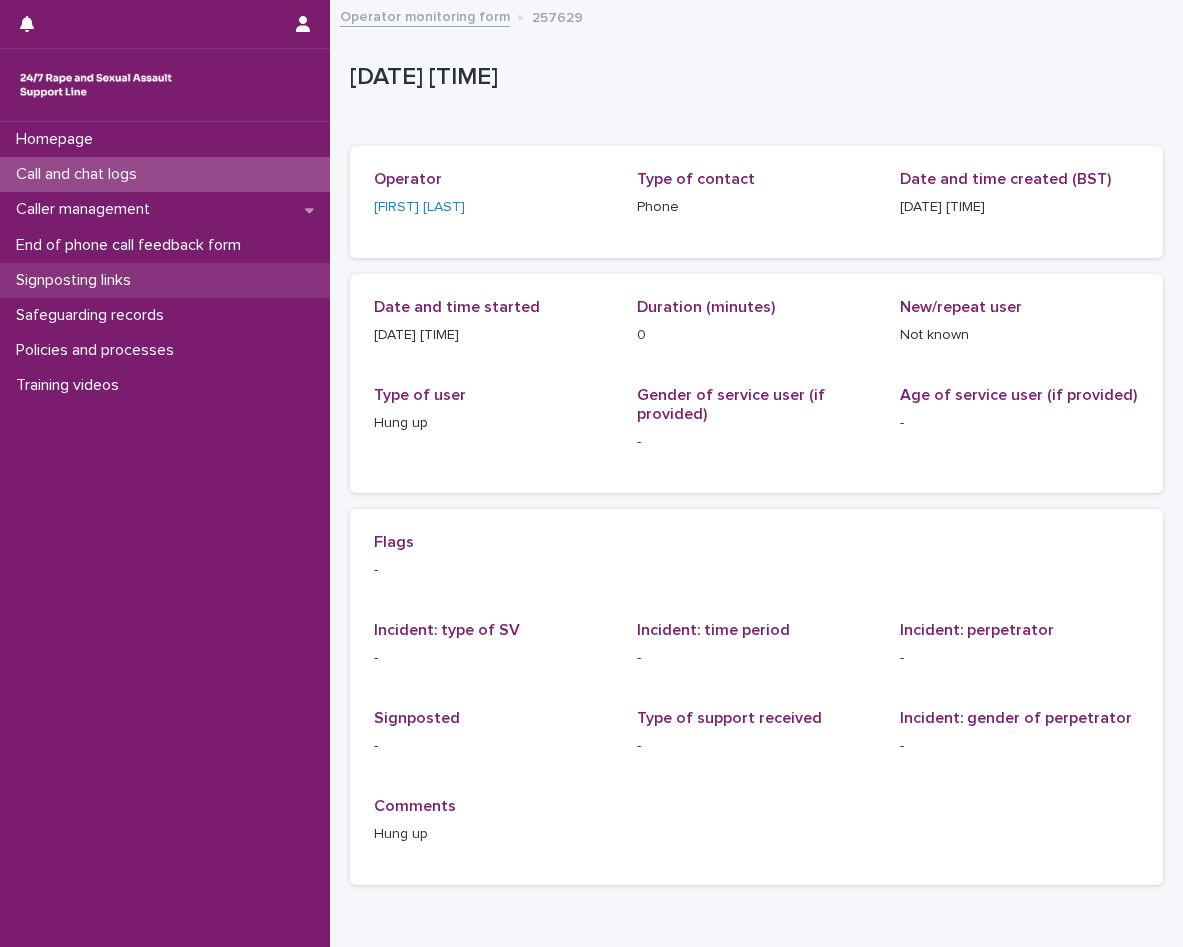 click on "Signposting links" at bounding box center (165, 280) 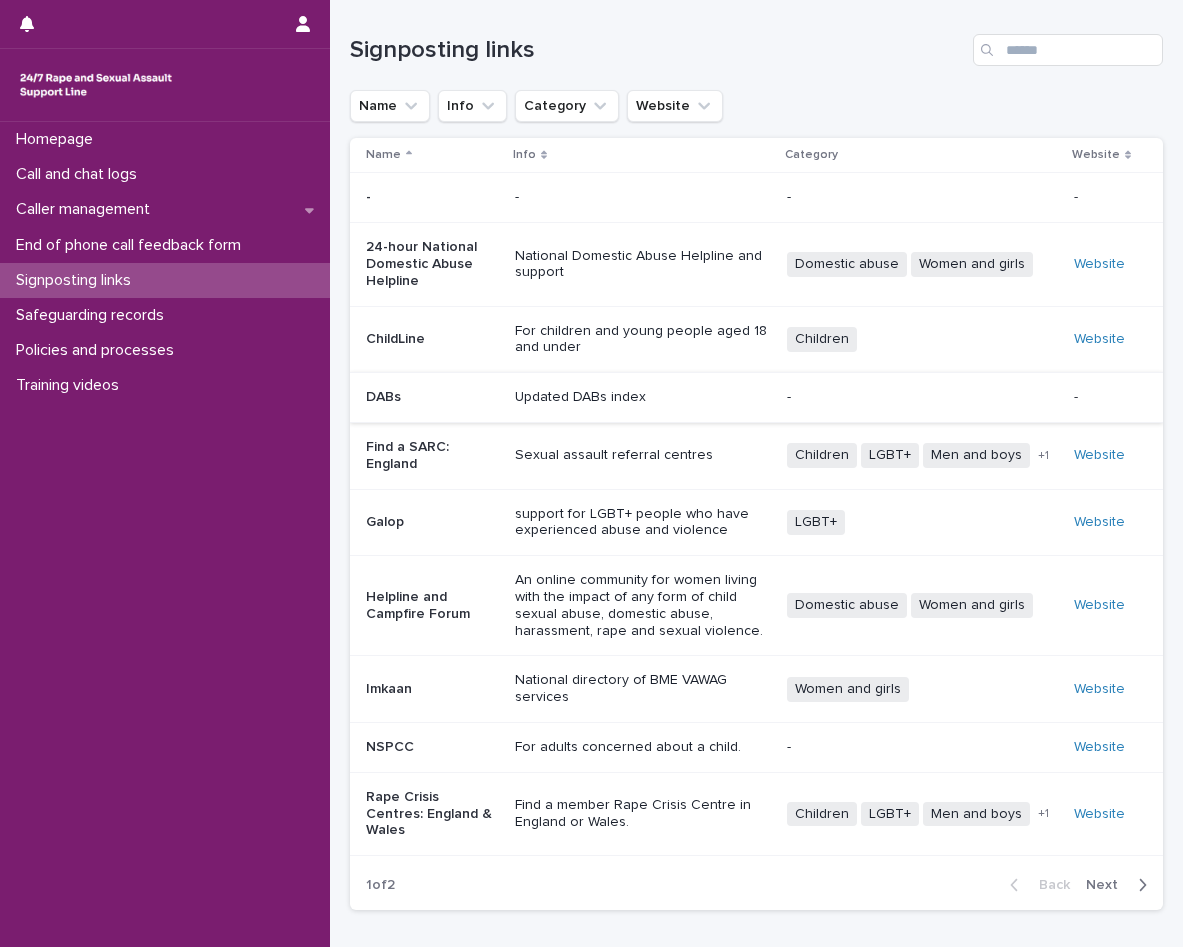 scroll, scrollTop: 0, scrollLeft: 0, axis: both 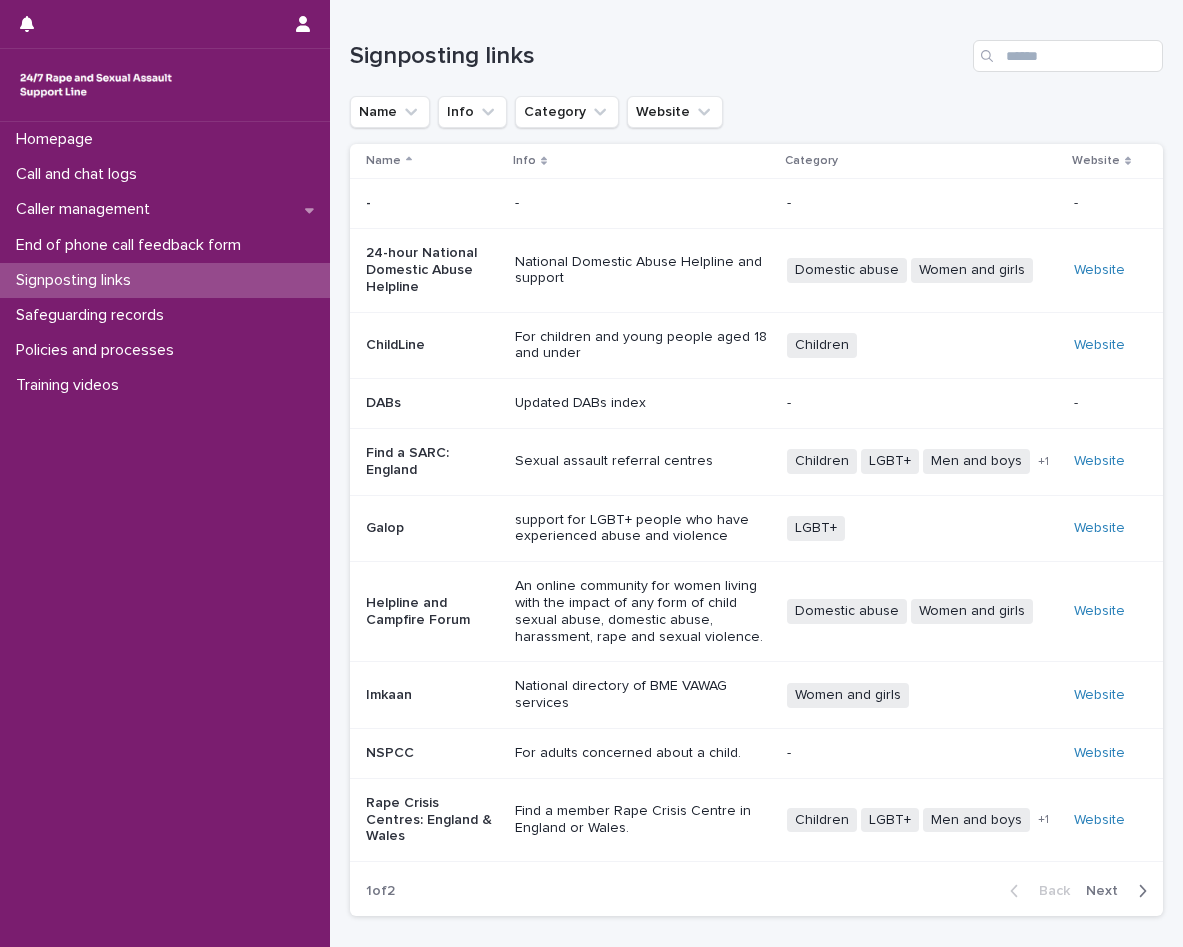 click at bounding box center (1138, 891) 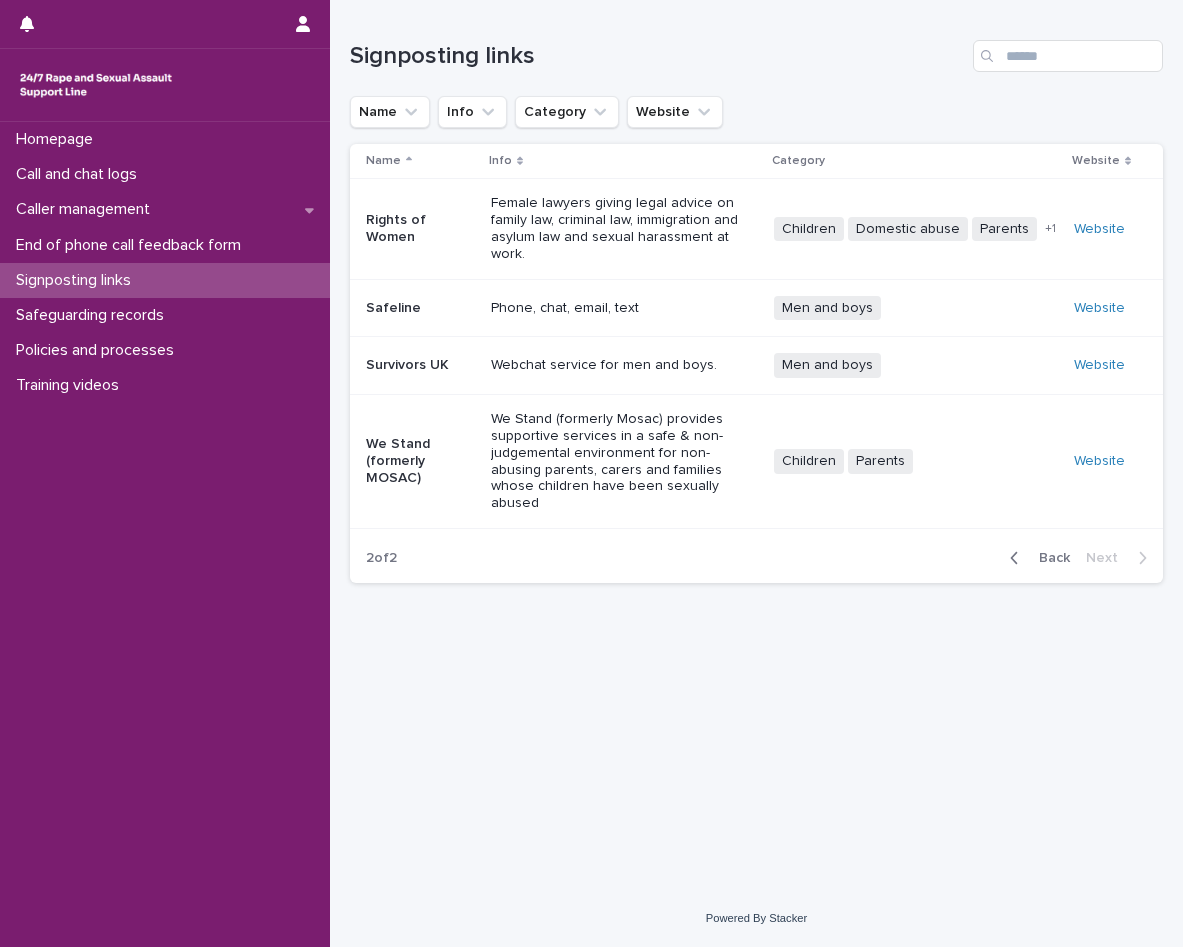 click on "Back" at bounding box center [1048, 558] 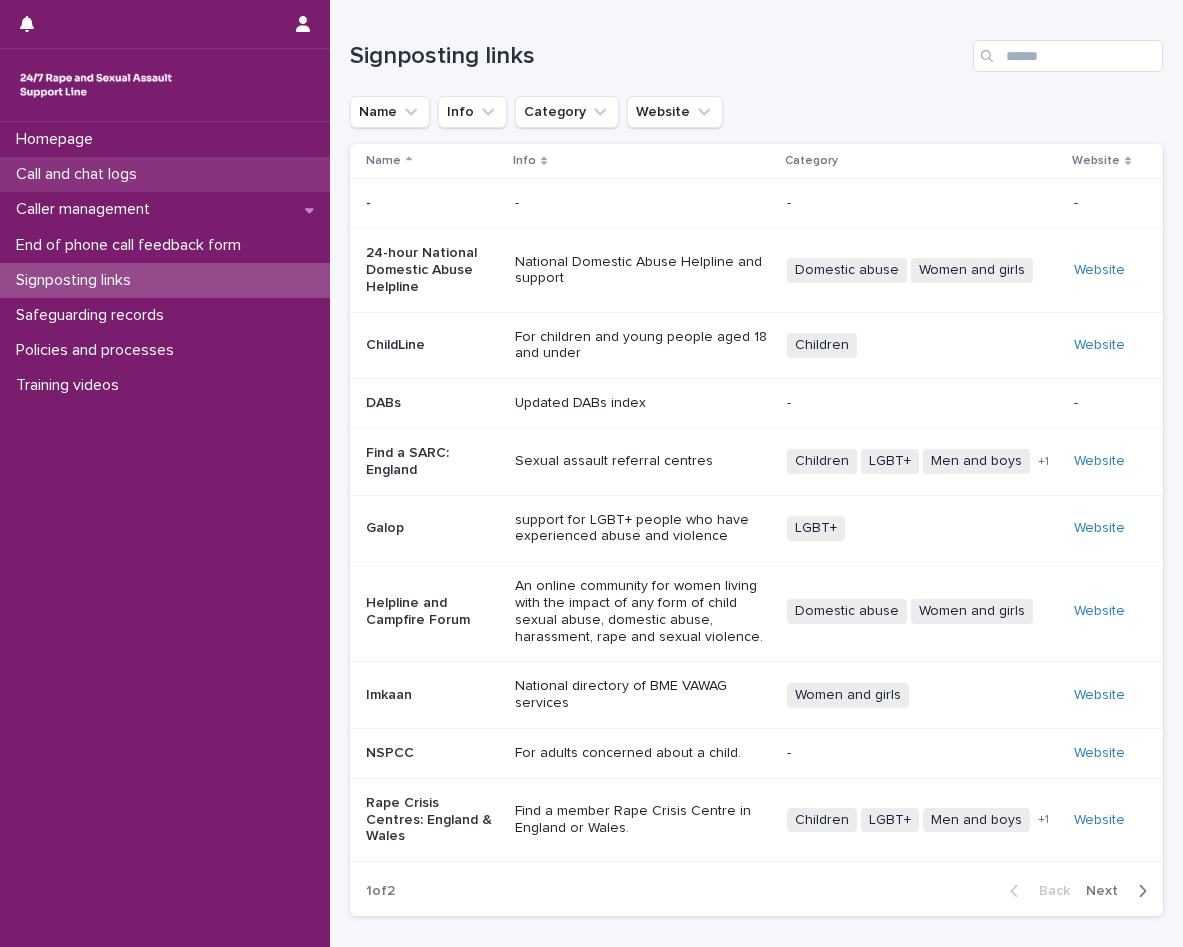 click on "Call and chat logs" at bounding box center (165, 174) 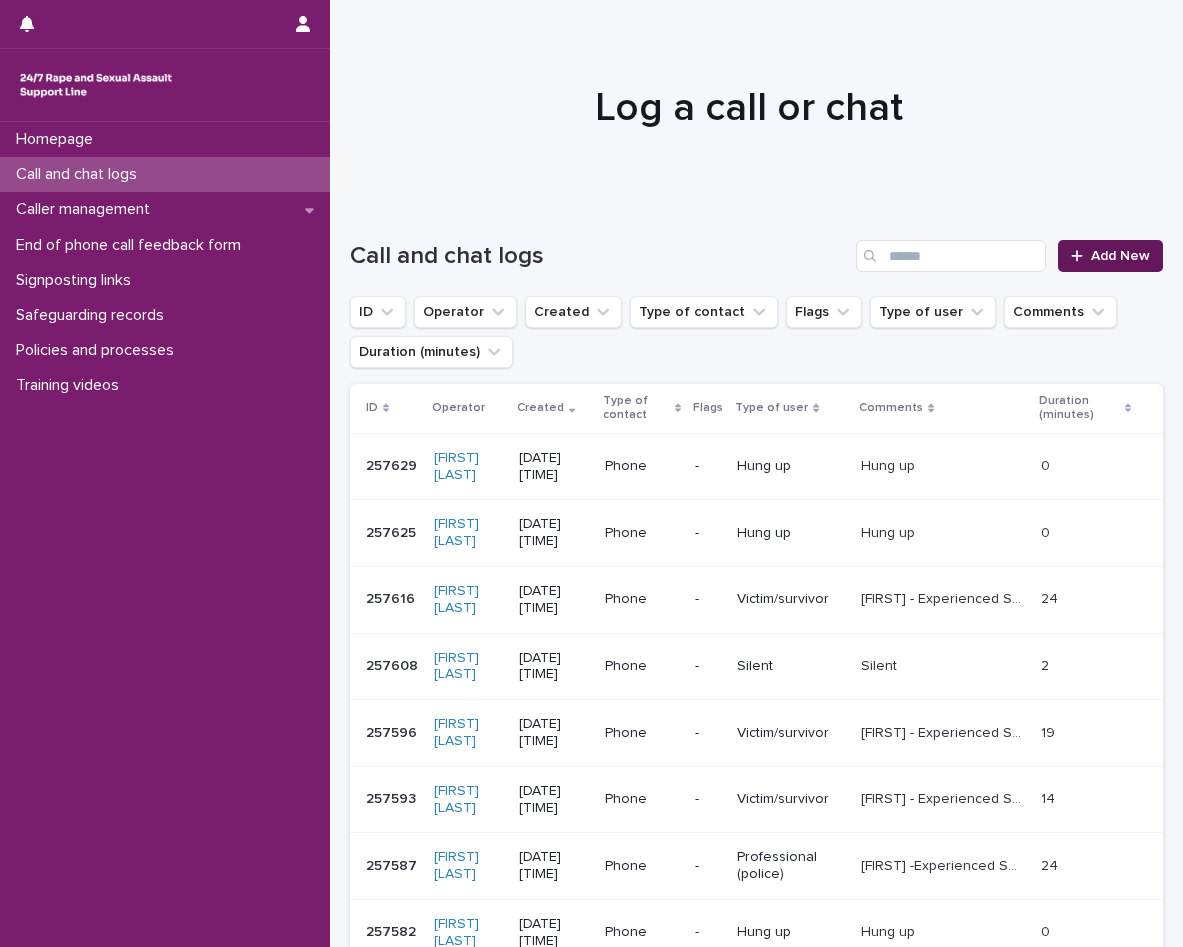 click on "Add New" at bounding box center (1110, 256) 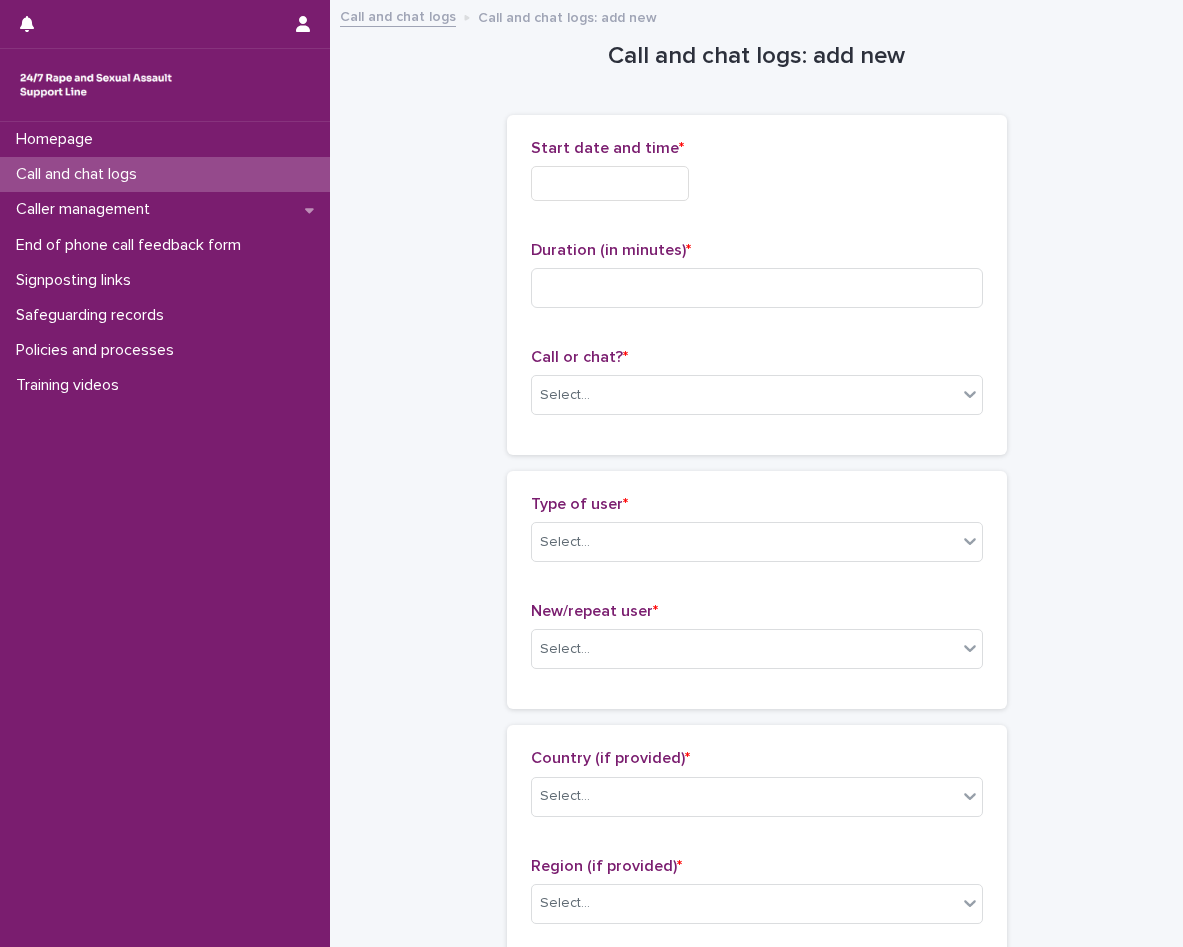 click on "Start date and time *" at bounding box center (757, 178) 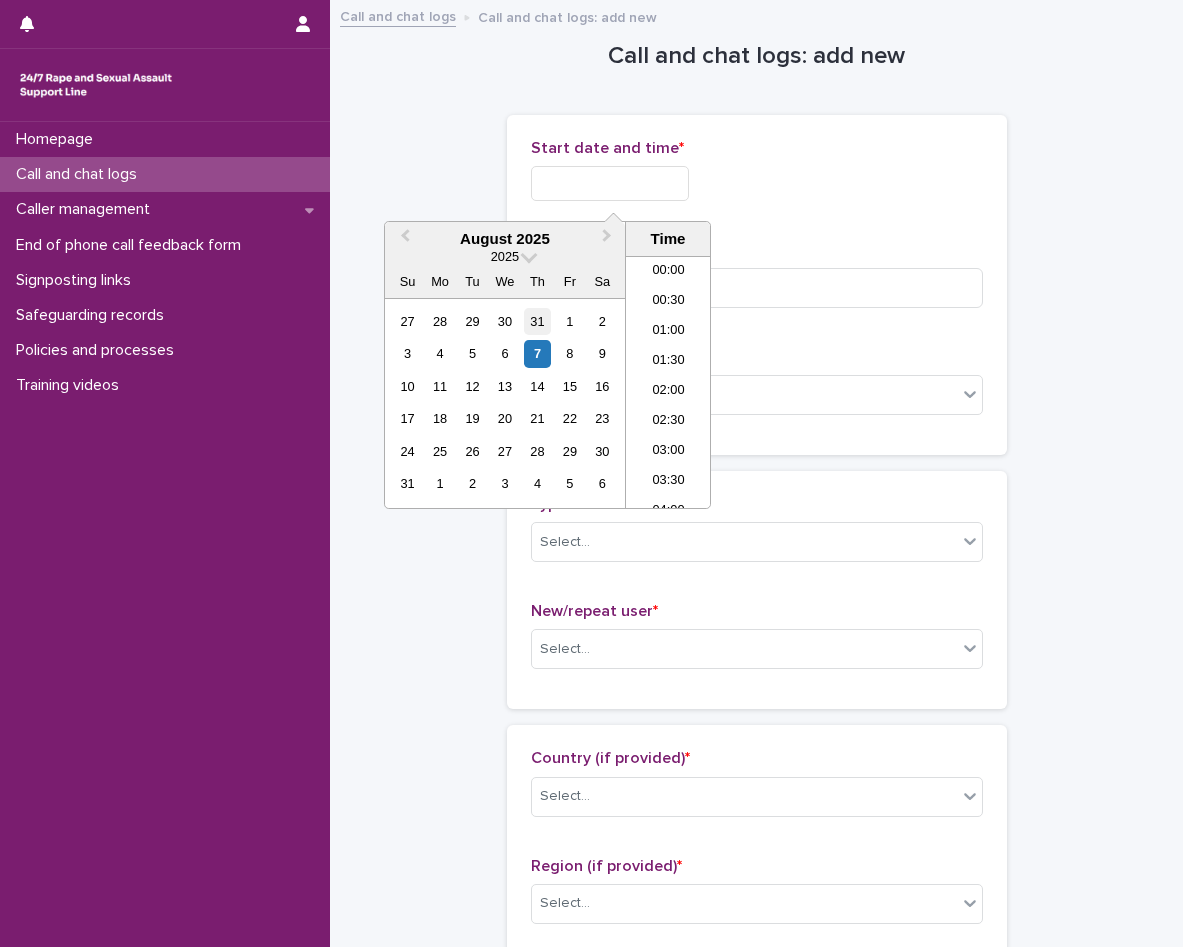 scroll, scrollTop: 760, scrollLeft: 0, axis: vertical 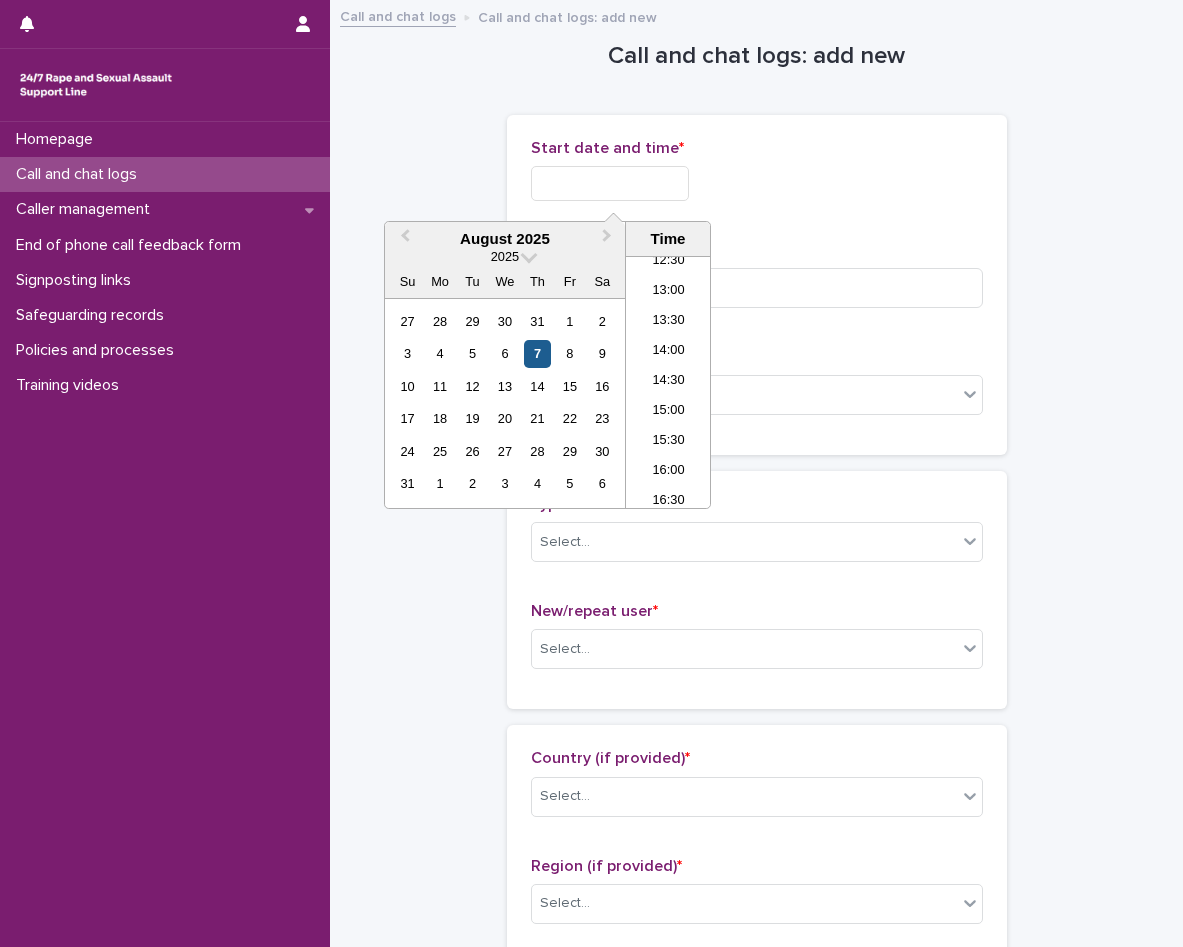 click on "7" at bounding box center [537, 353] 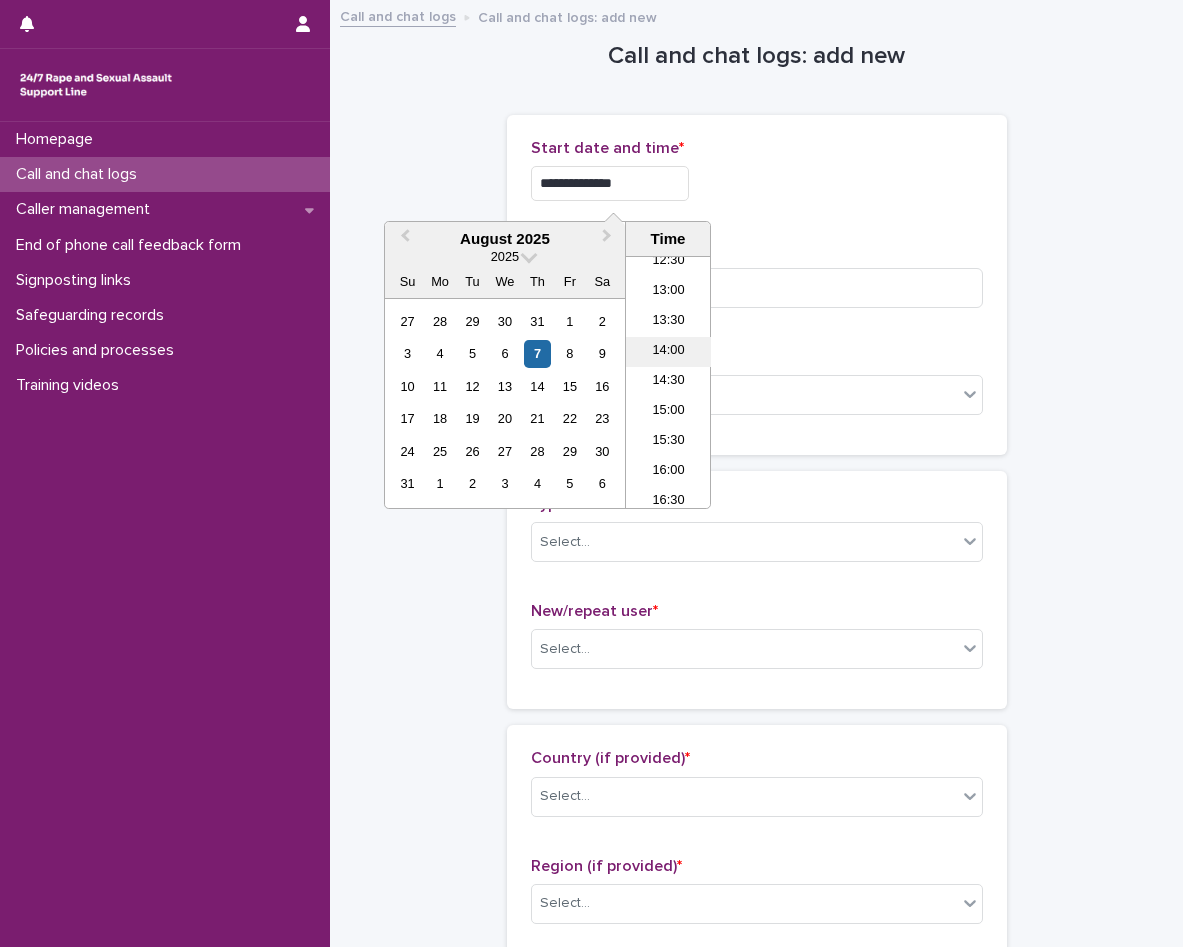 click on "14:00" at bounding box center (668, 352) 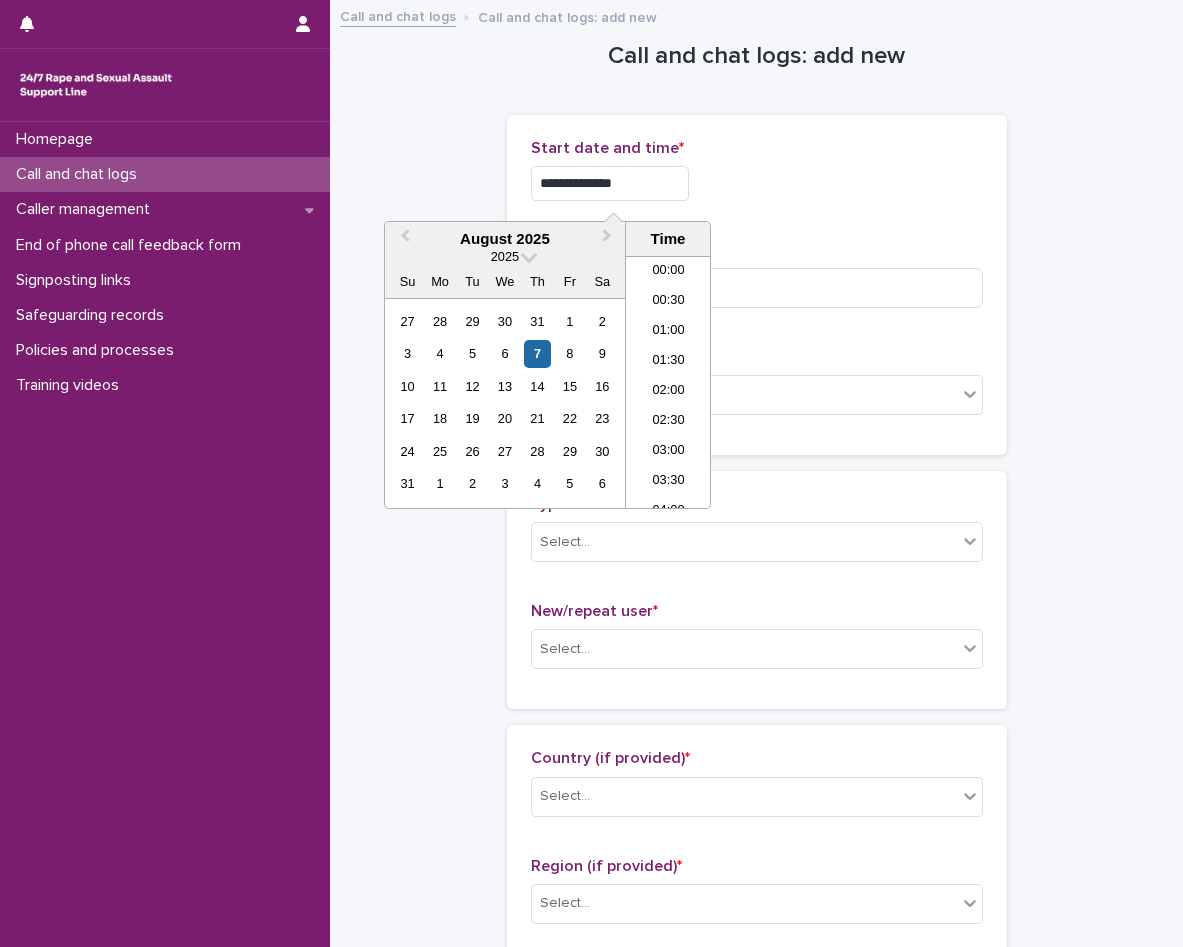 click on "**********" at bounding box center [610, 183] 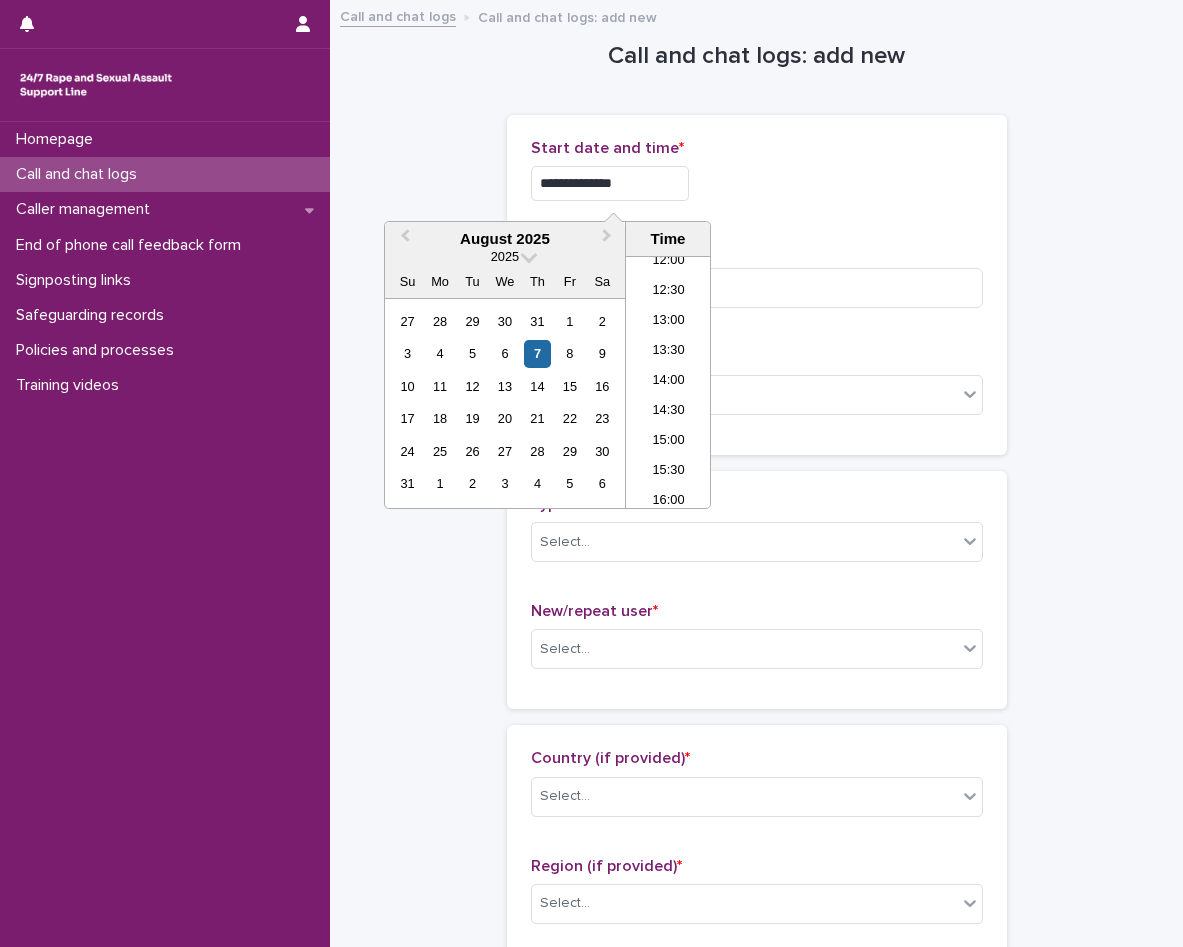 type on "**********" 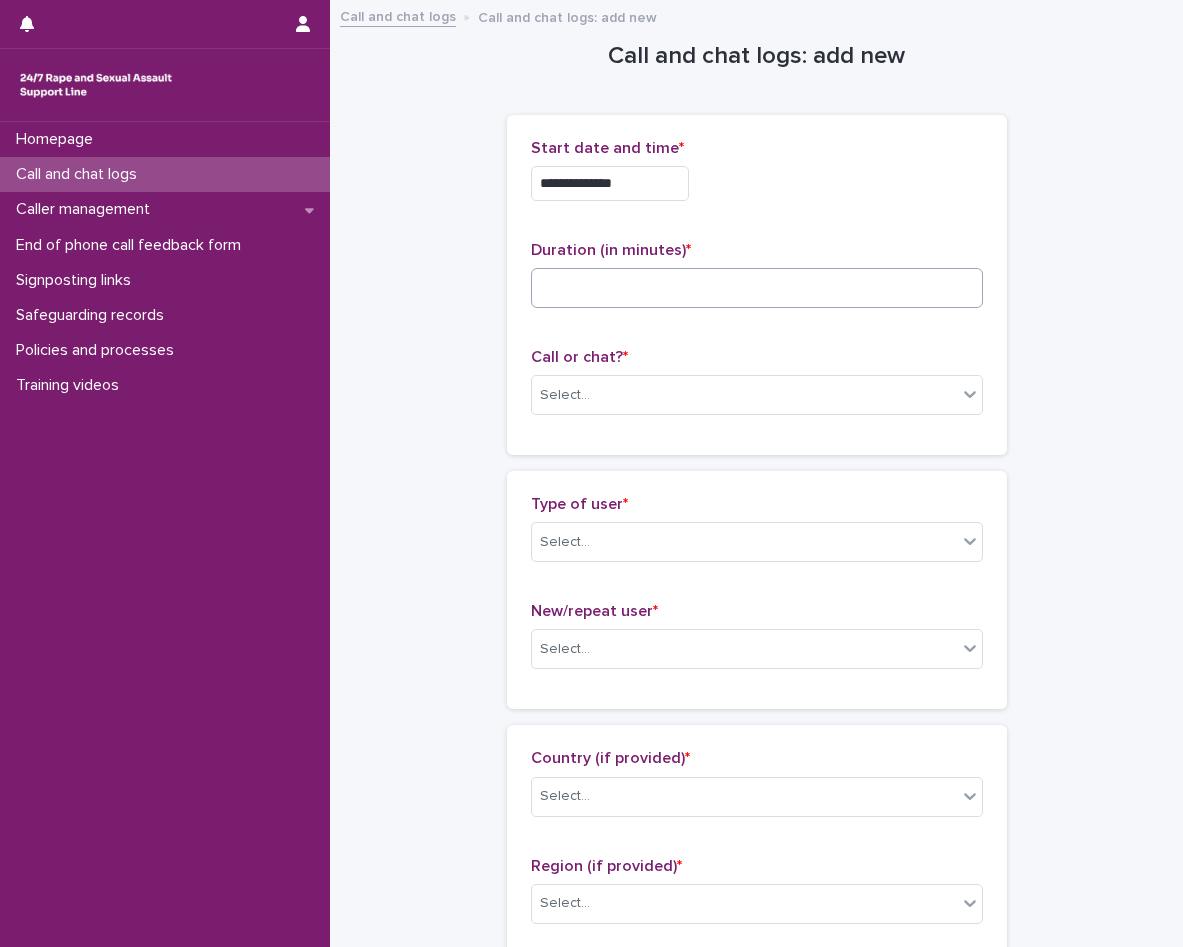 drag, startPoint x: 788, startPoint y: 259, endPoint x: 768, endPoint y: 274, distance: 25 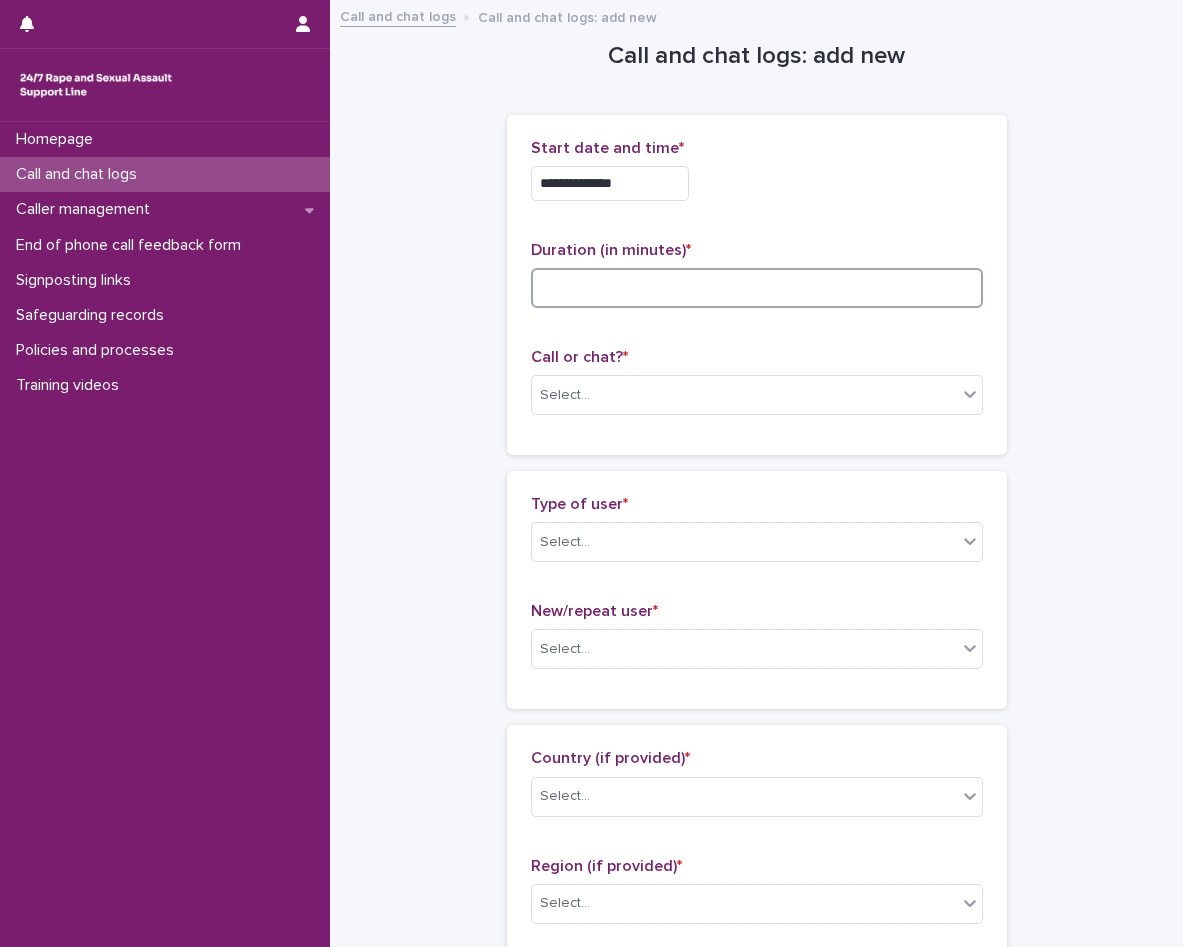 click at bounding box center [757, 288] 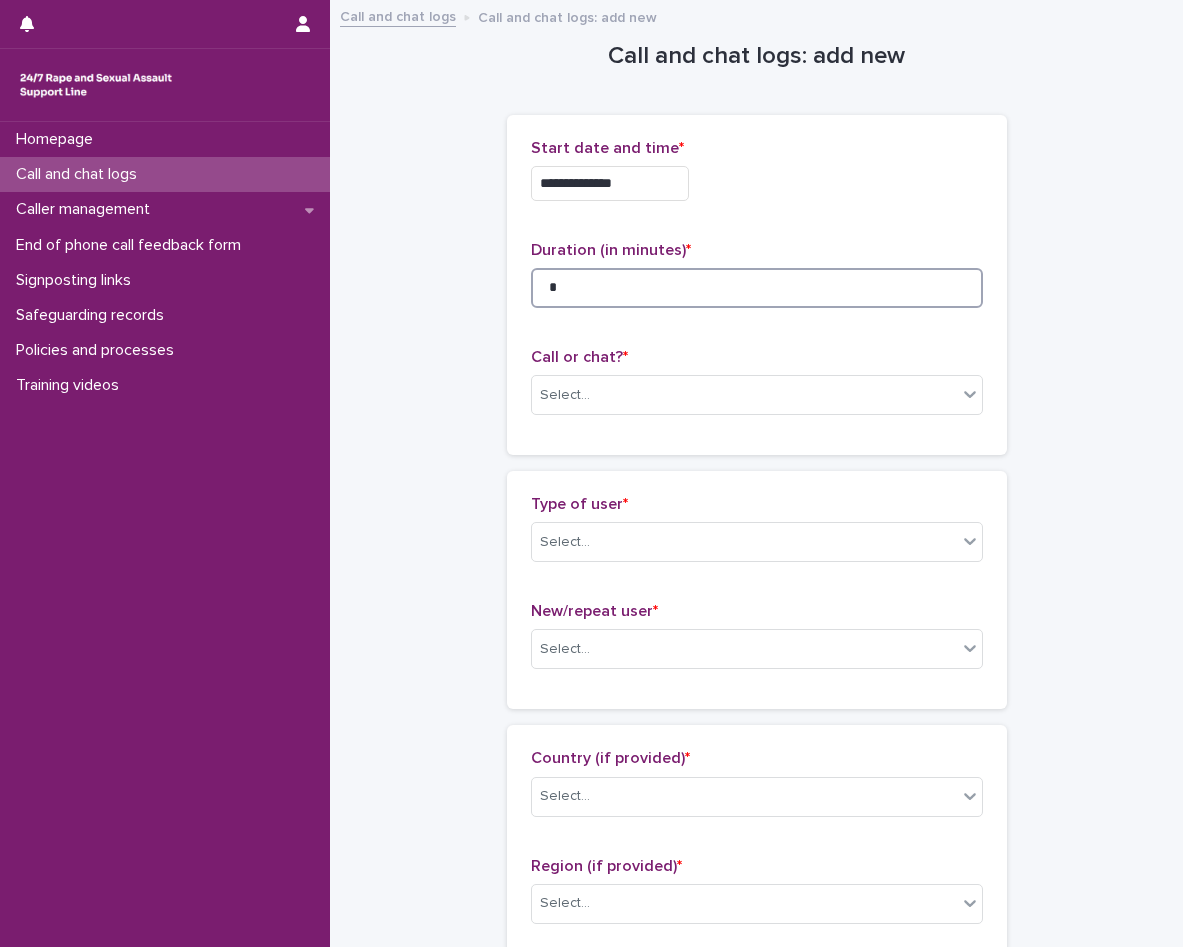 type on "*" 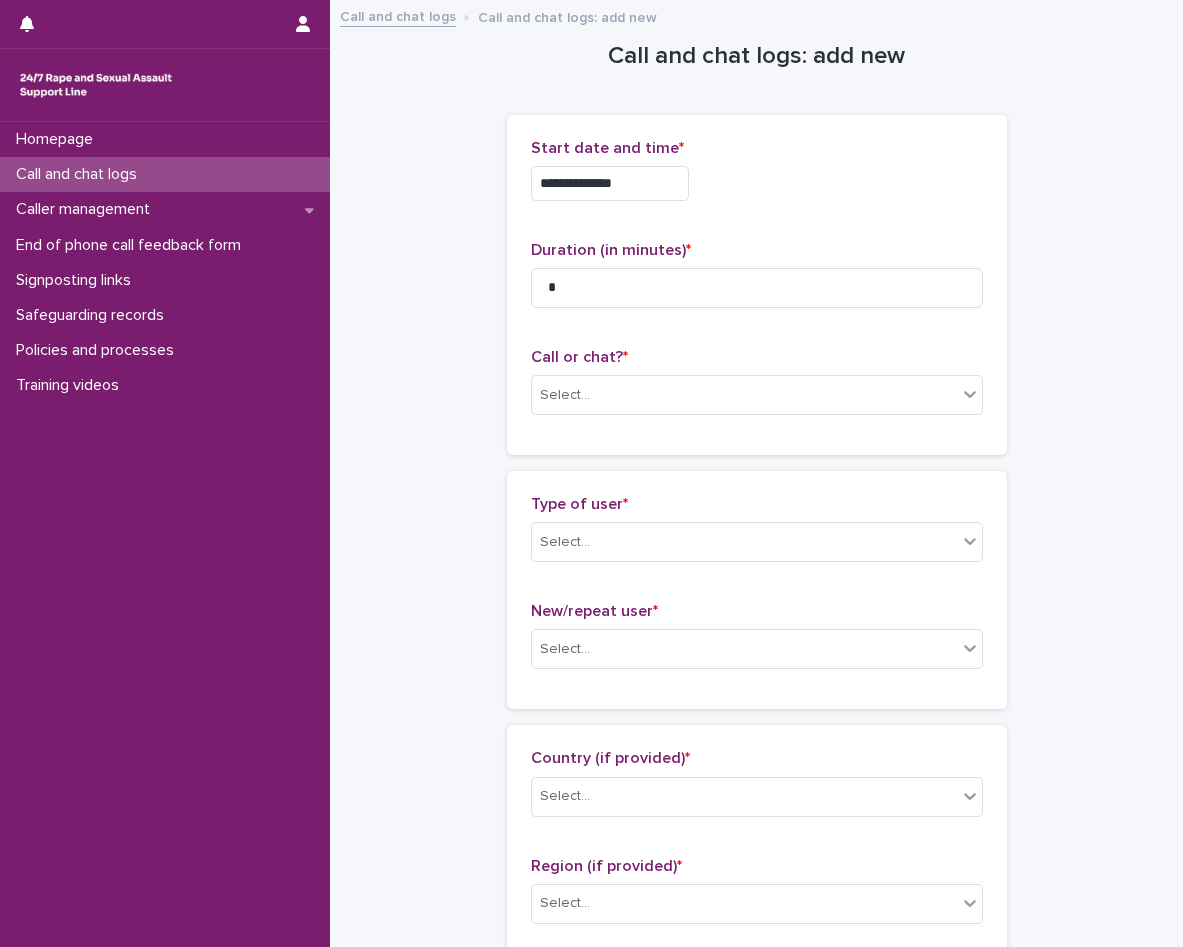 drag, startPoint x: 668, startPoint y: 345, endPoint x: 644, endPoint y: 378, distance: 40.804413 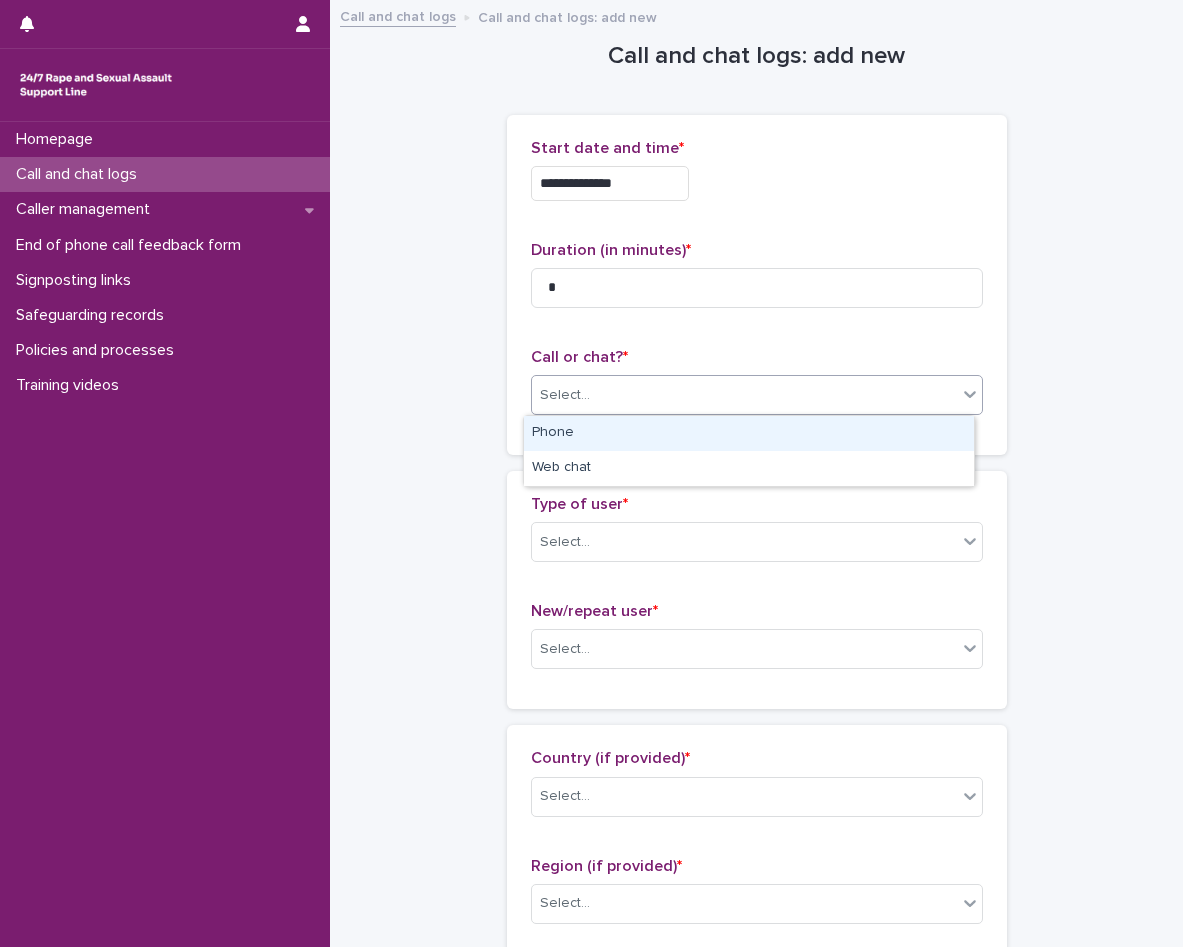 click on "Select..." at bounding box center [744, 395] 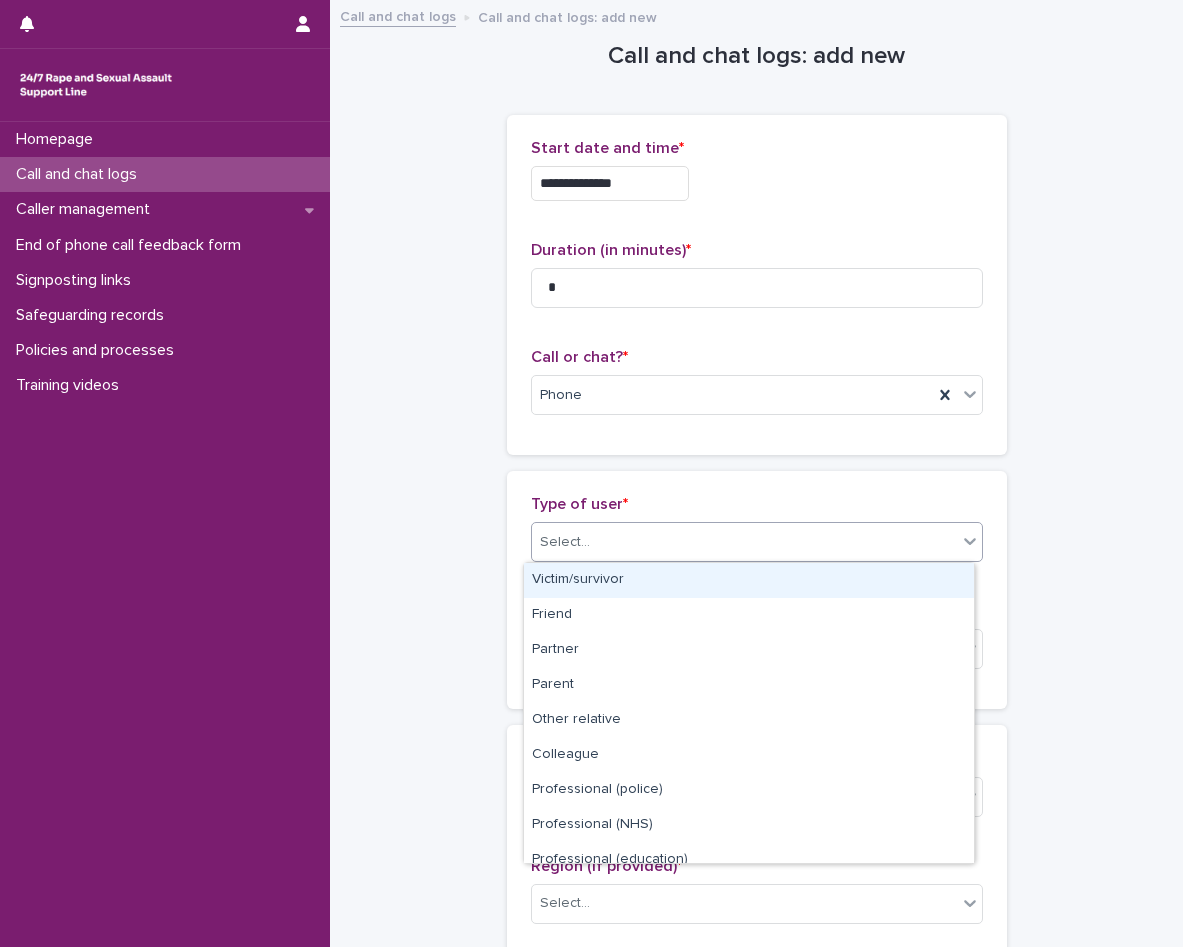 click on "Select..." at bounding box center [744, 542] 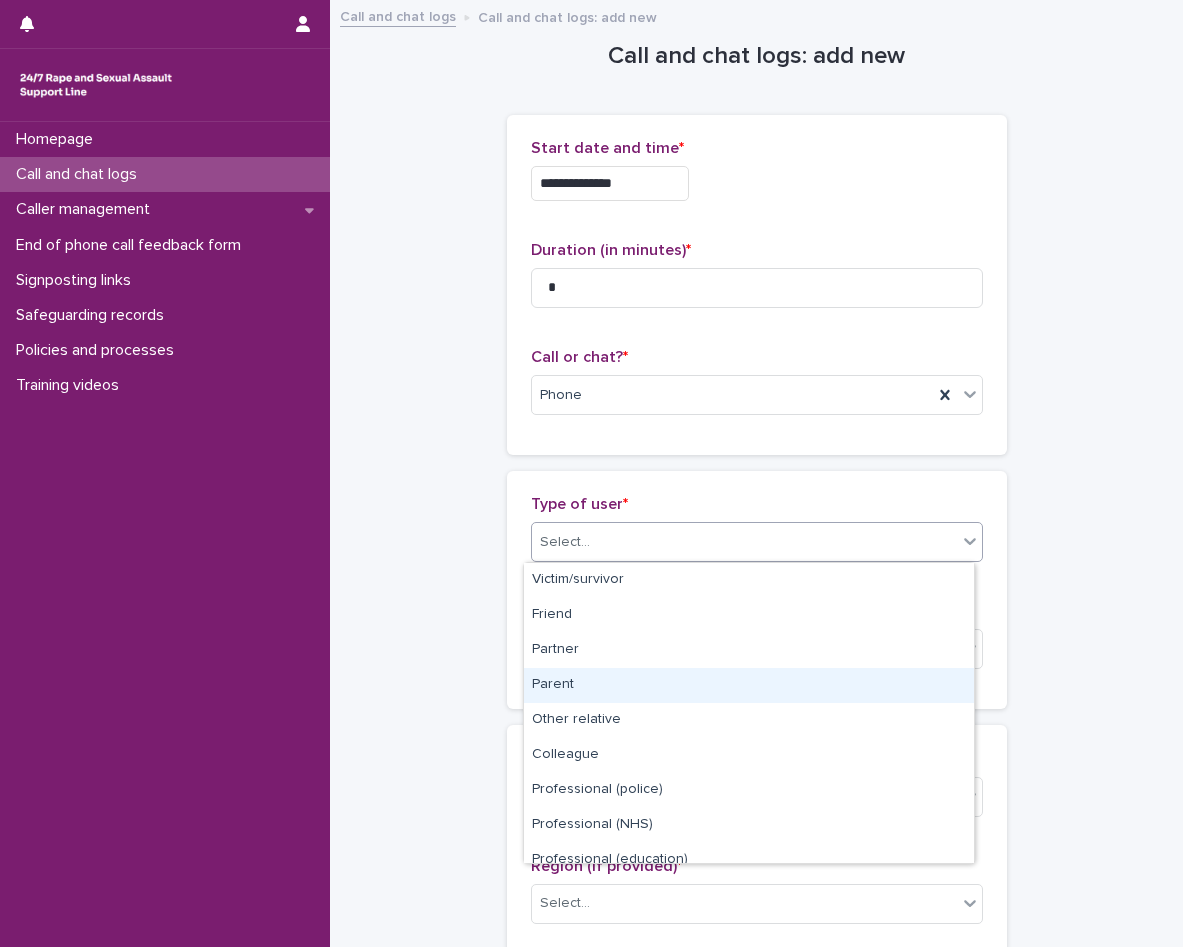click on "Parent" at bounding box center [749, 685] 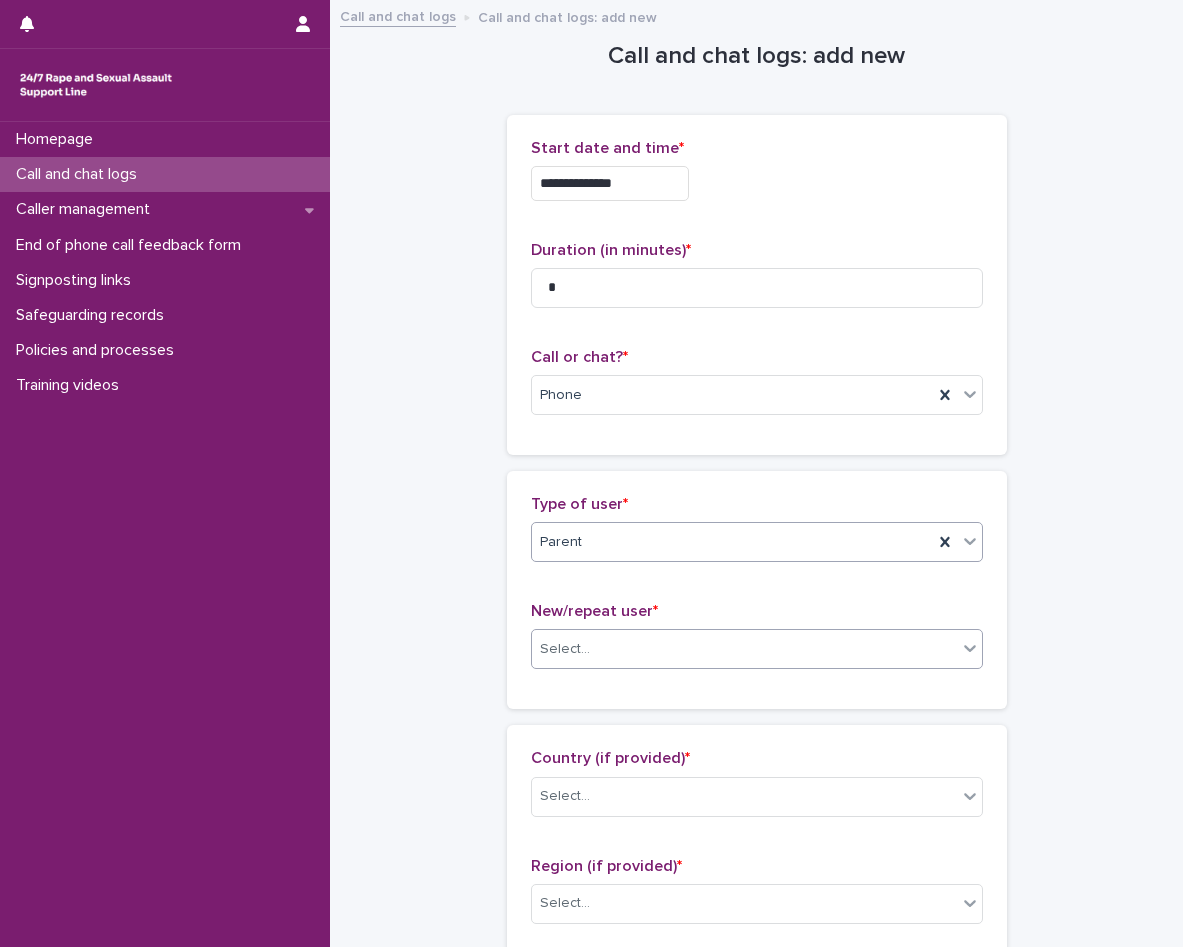 click on "Select..." at bounding box center (565, 649) 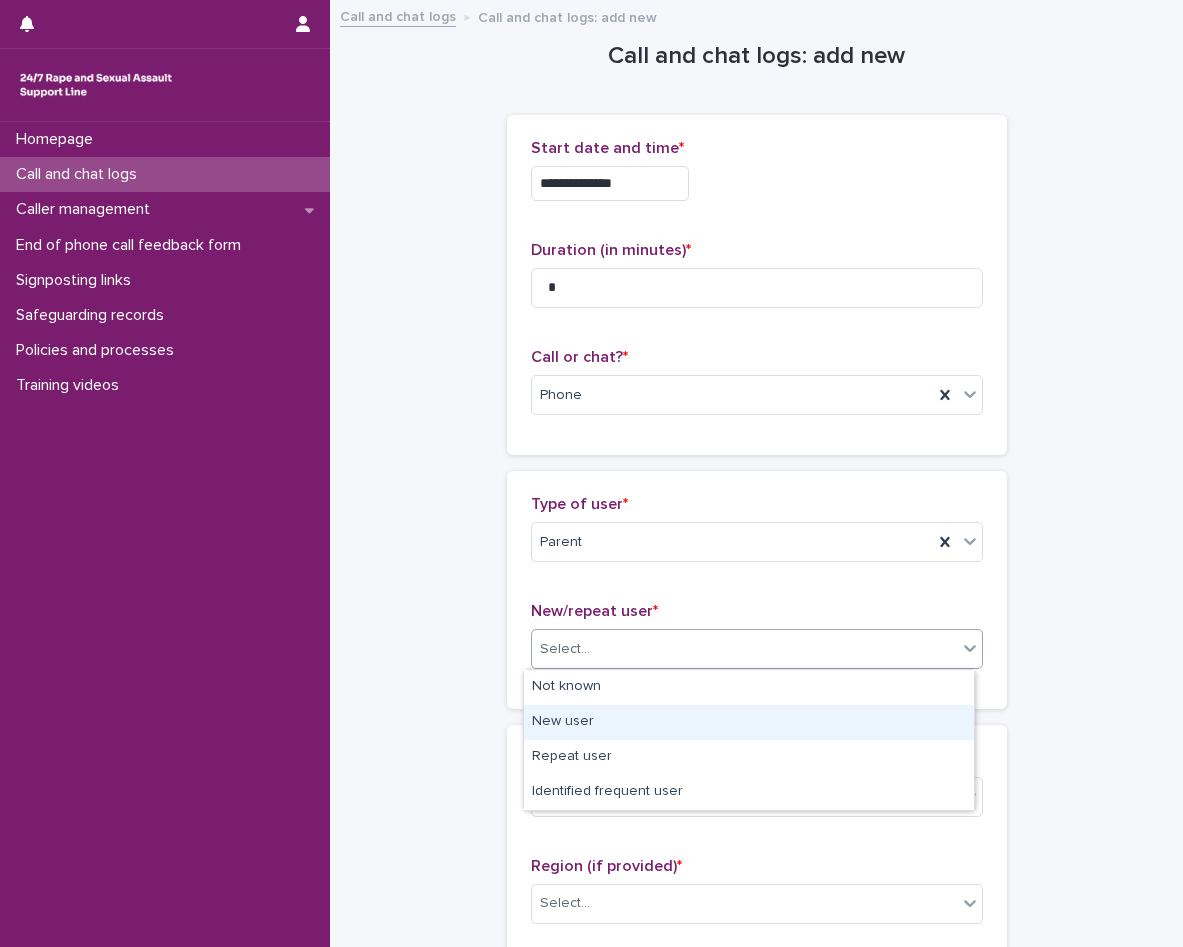 click on "New user" at bounding box center (749, 722) 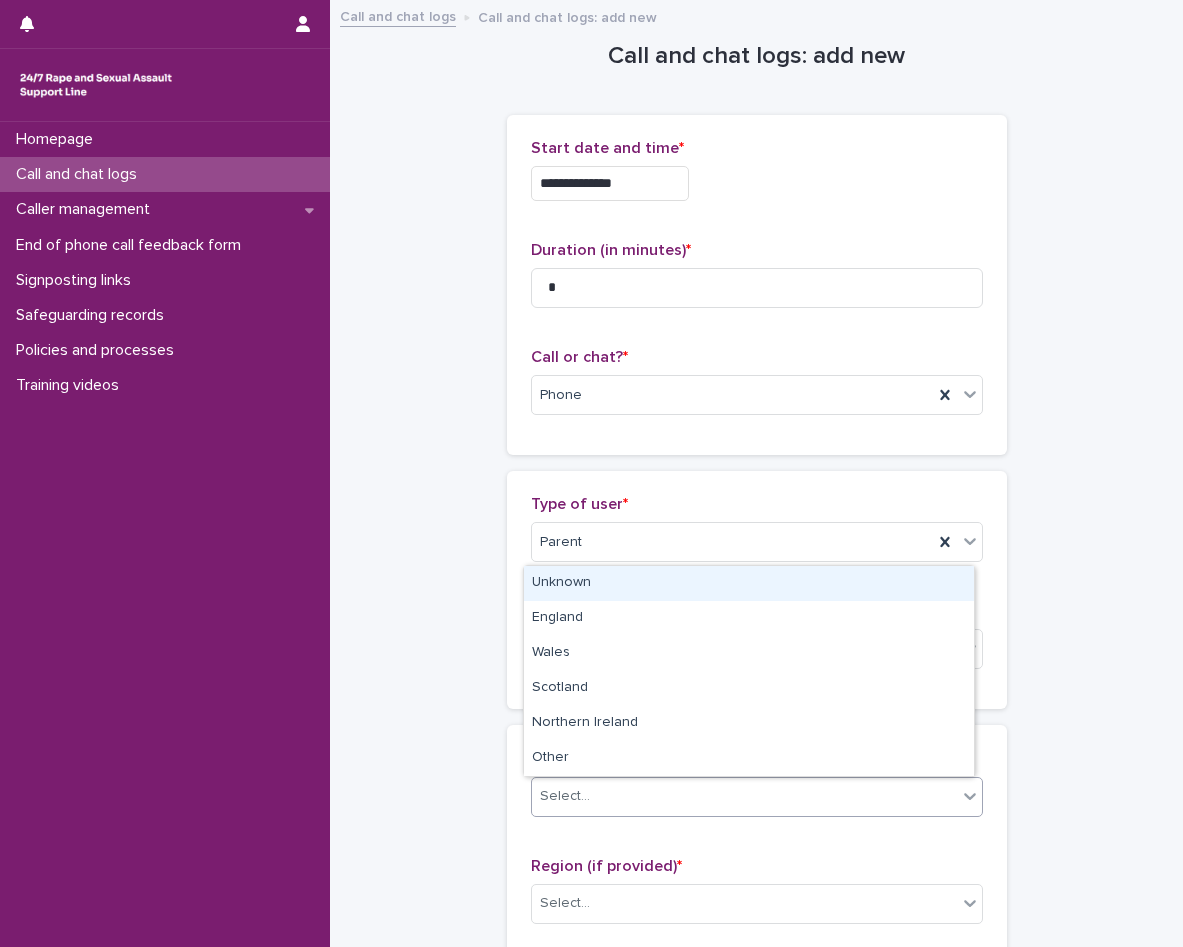 click on "Select..." at bounding box center [565, 796] 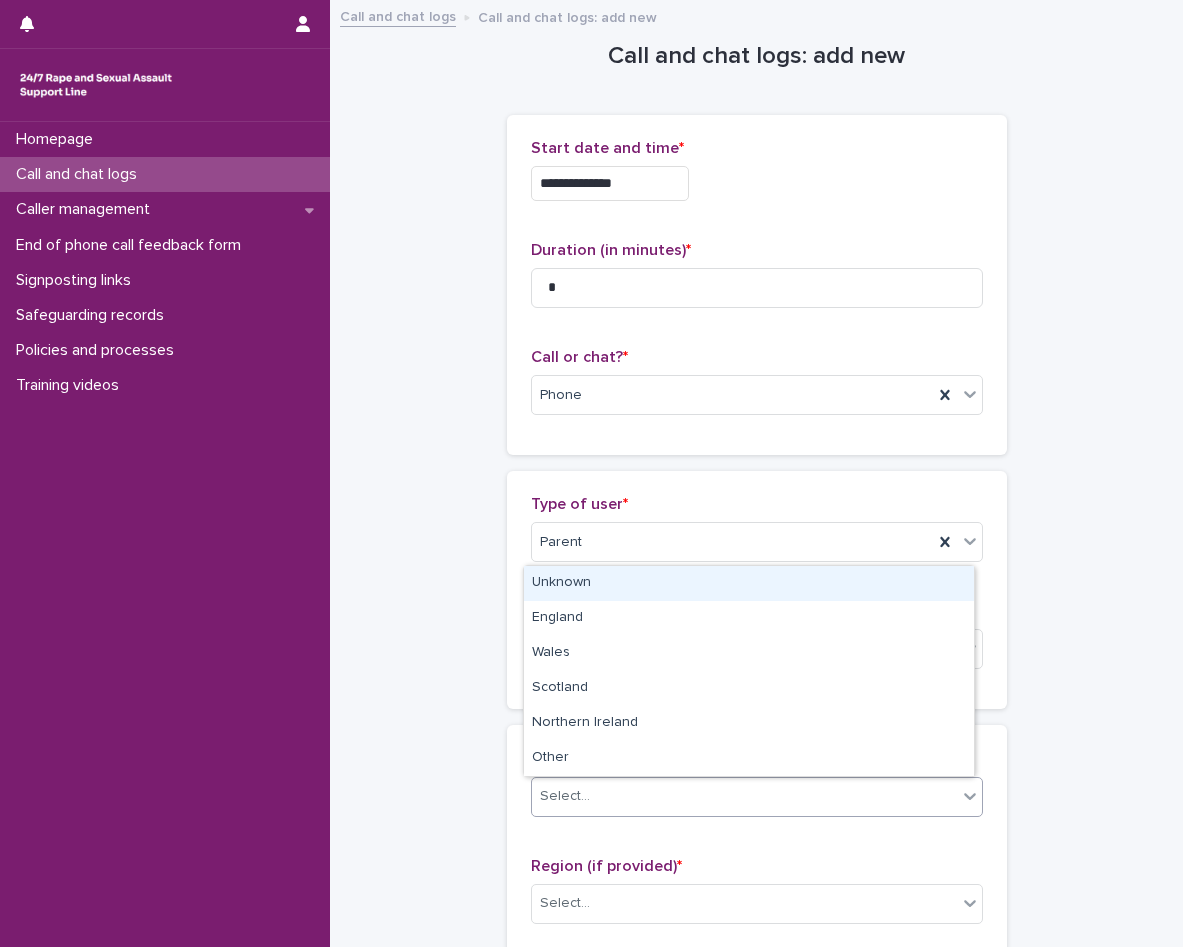 click on "Unknown" at bounding box center (749, 583) 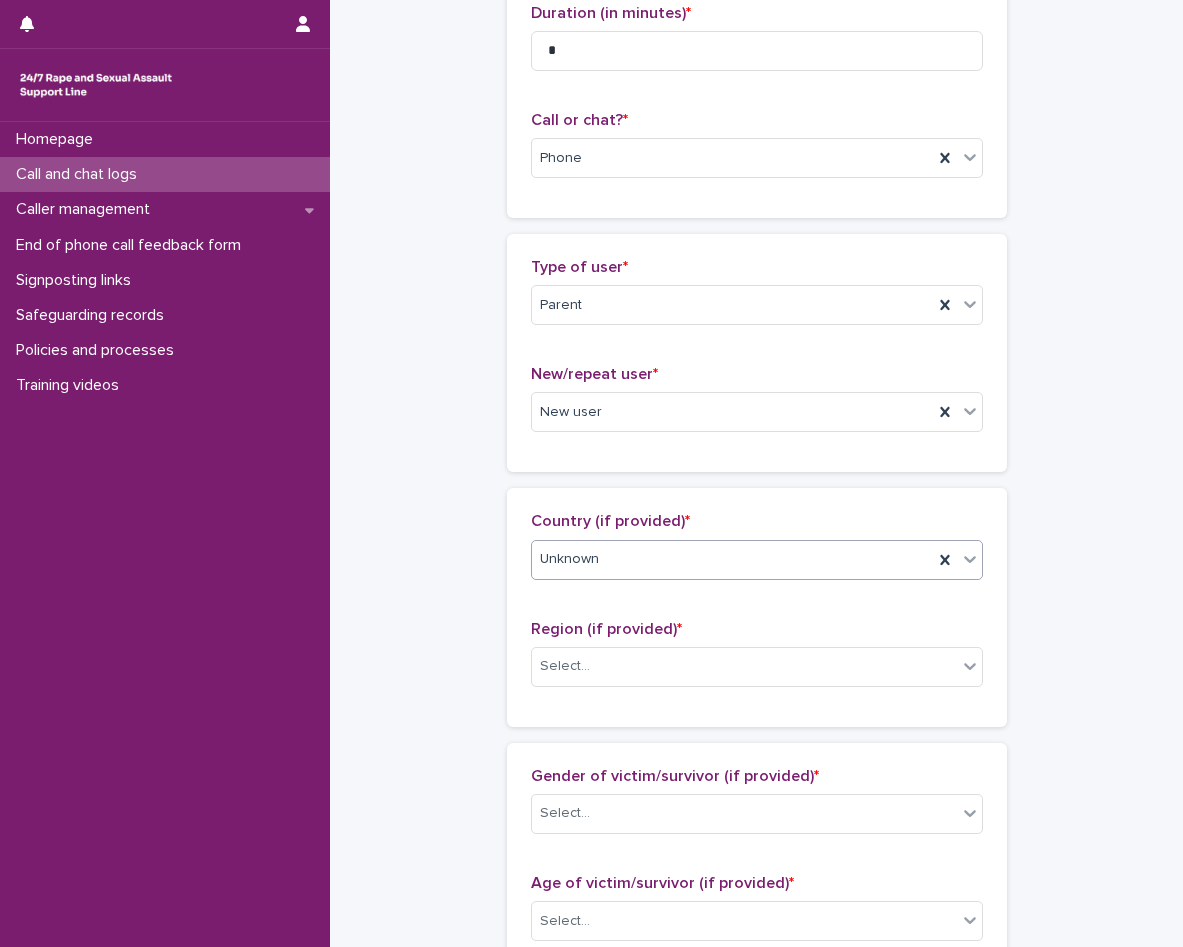 scroll, scrollTop: 300, scrollLeft: 0, axis: vertical 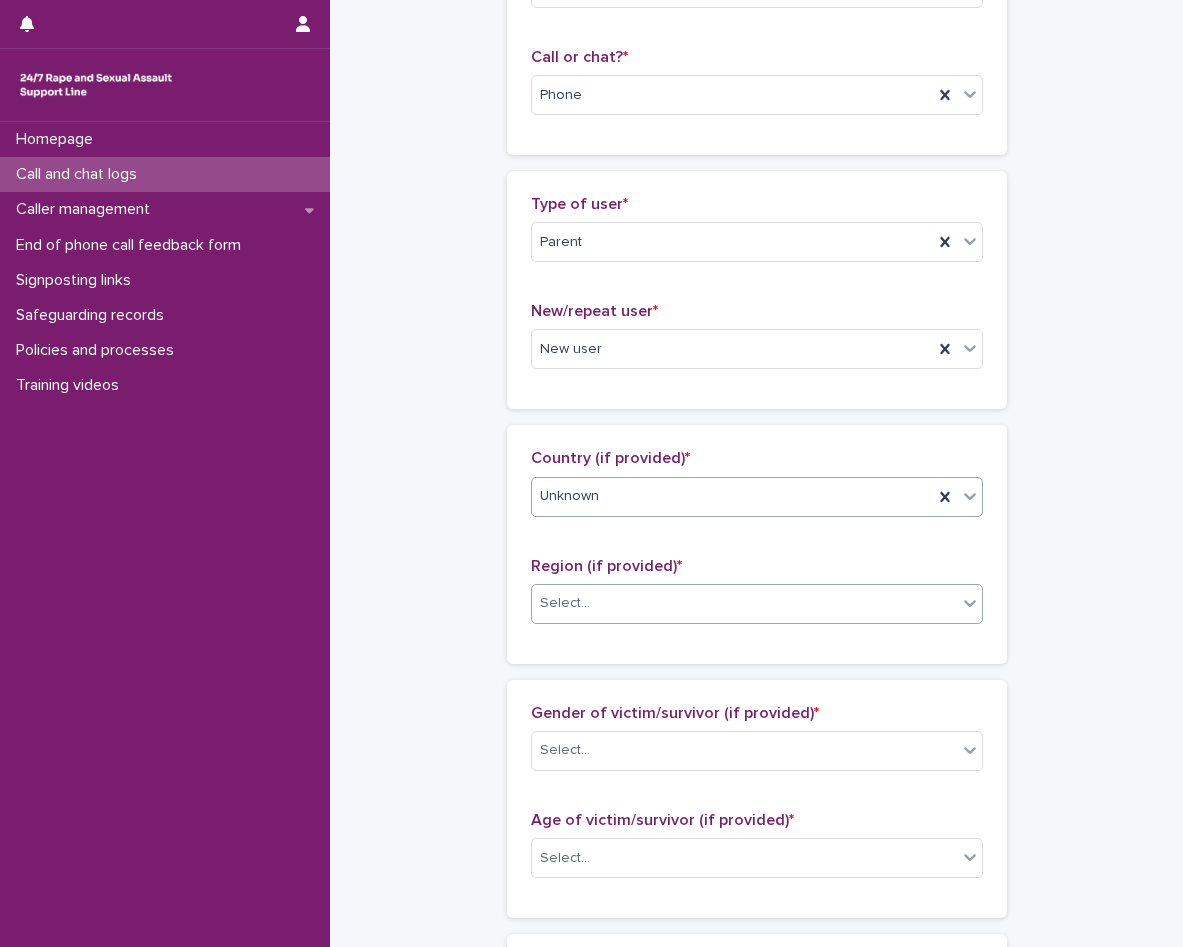 click at bounding box center (593, 603) 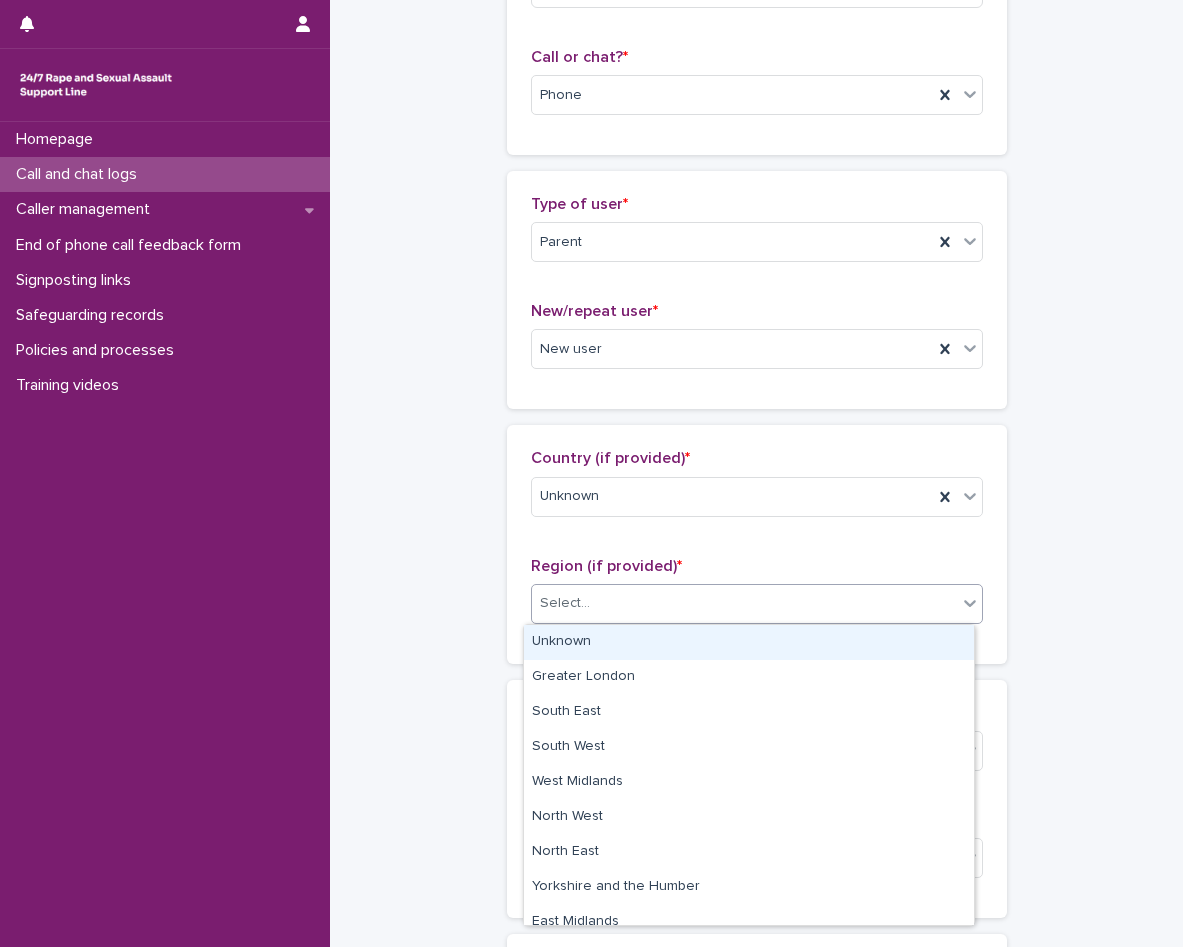 click on "Unknown" at bounding box center [749, 642] 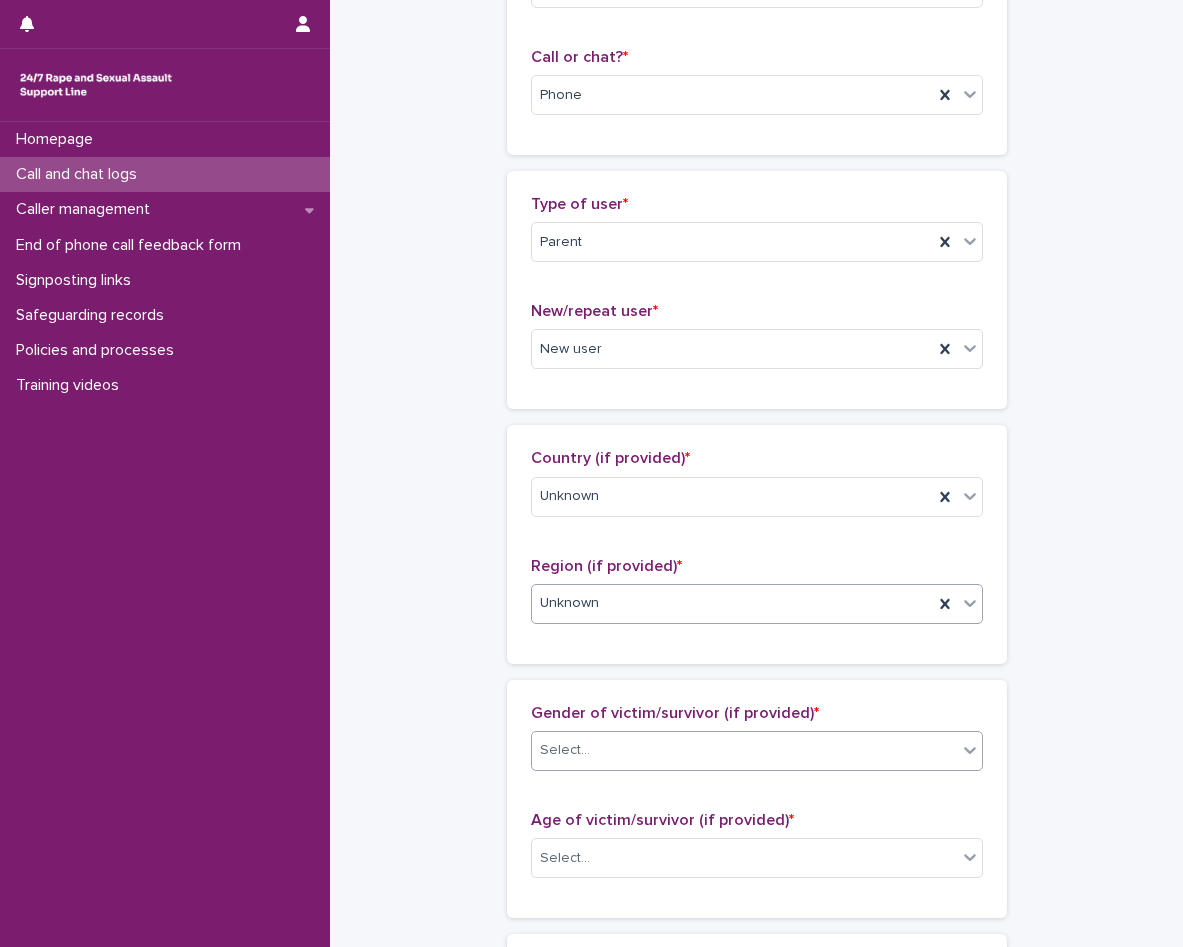 click on "Select..." at bounding box center [565, 750] 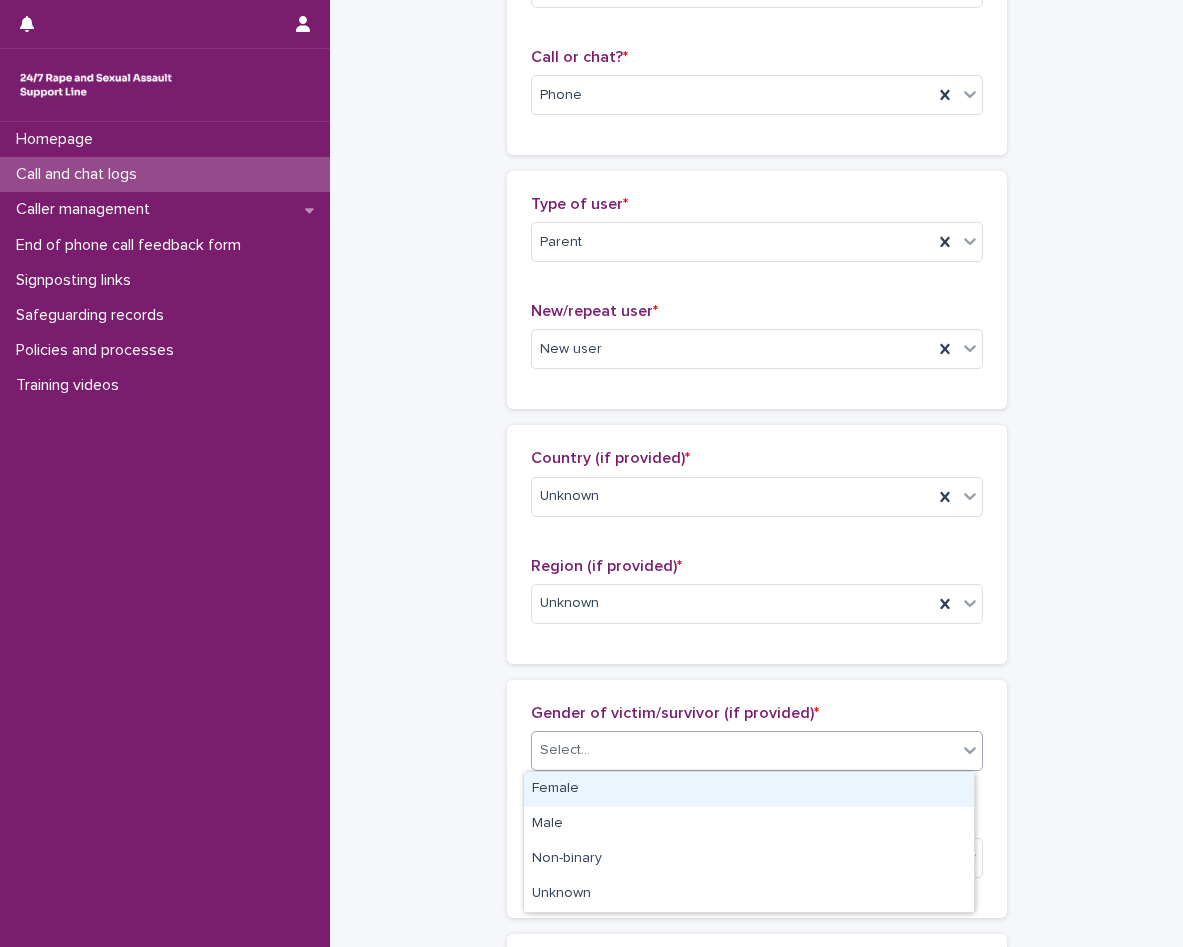 click on "Female" at bounding box center (749, 789) 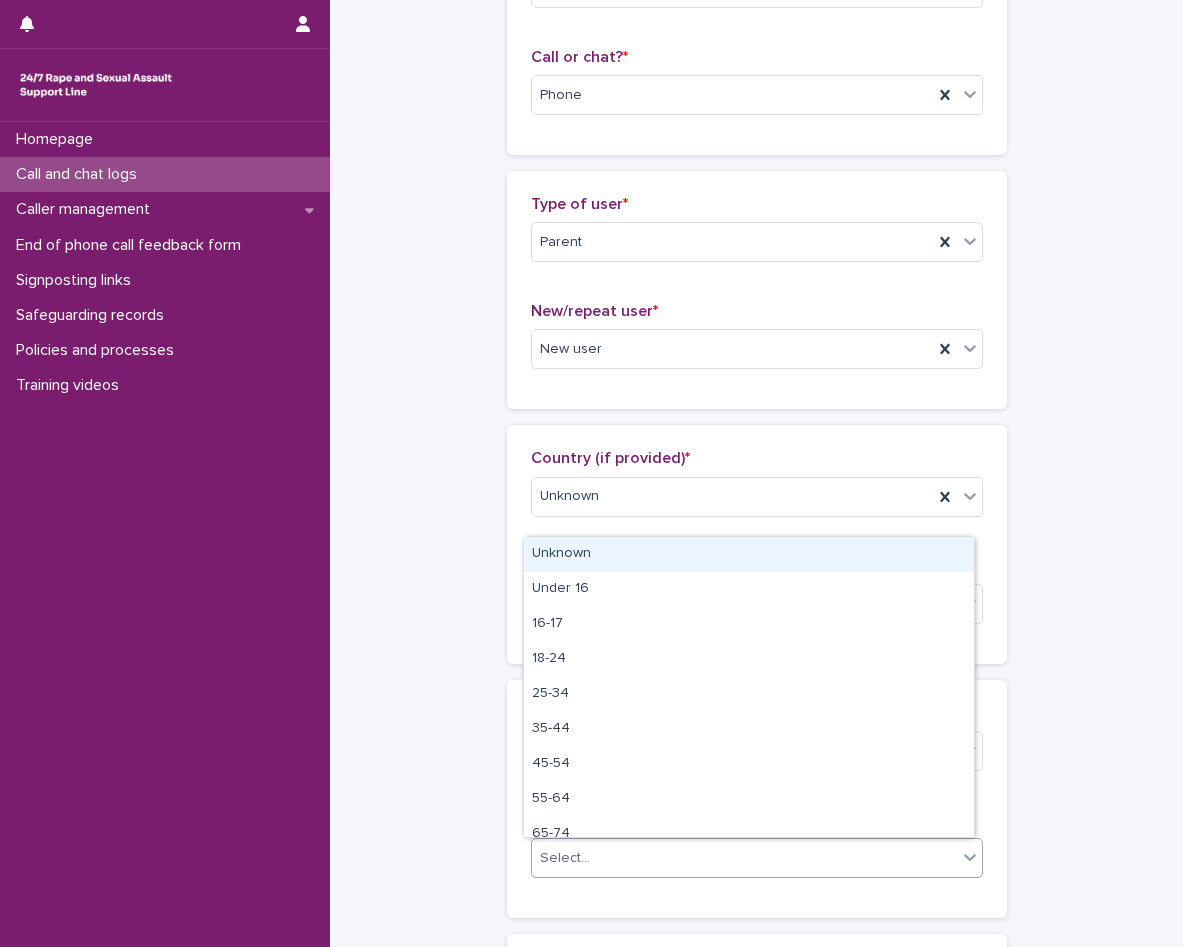 click on "Select..." at bounding box center [565, 858] 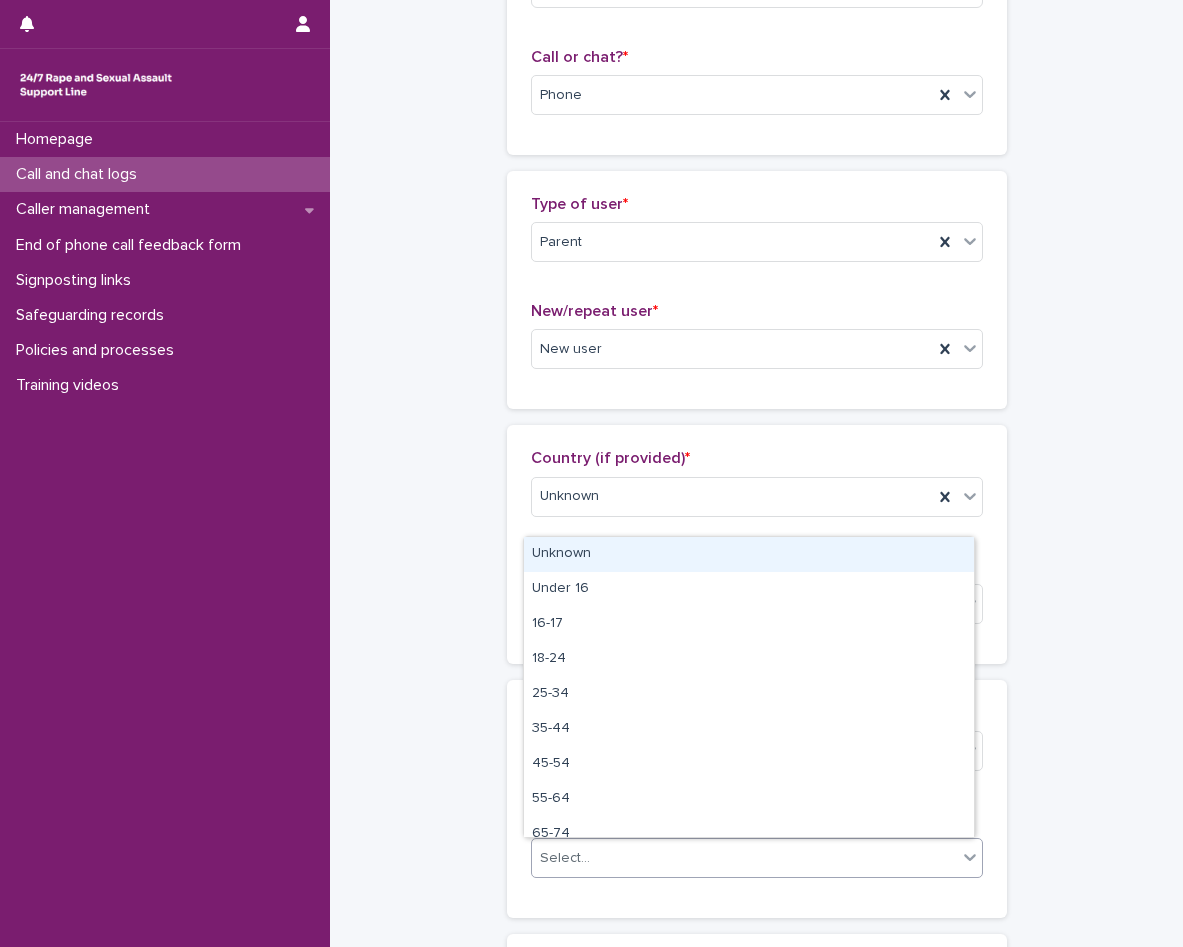 click on "Unknown" at bounding box center [749, 554] 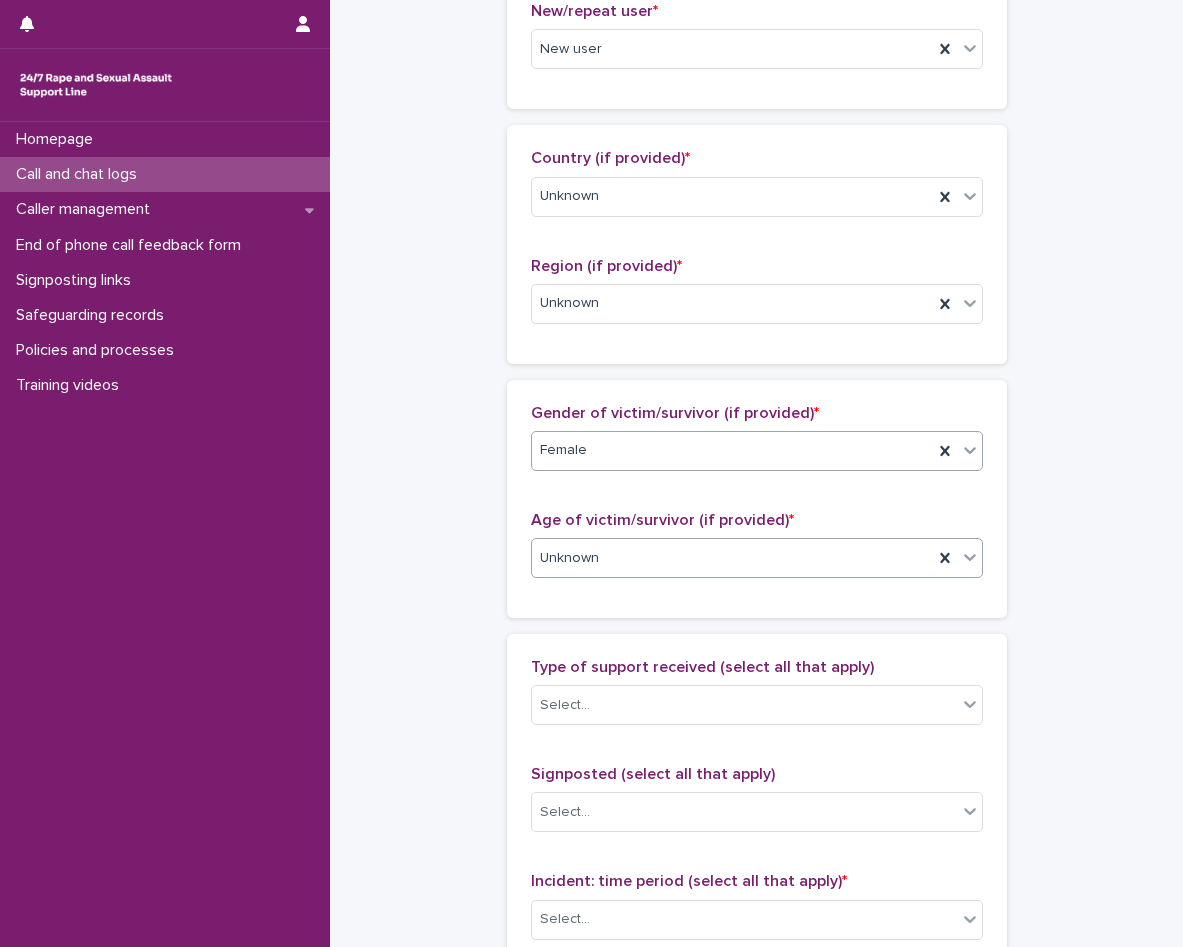 scroll, scrollTop: 700, scrollLeft: 0, axis: vertical 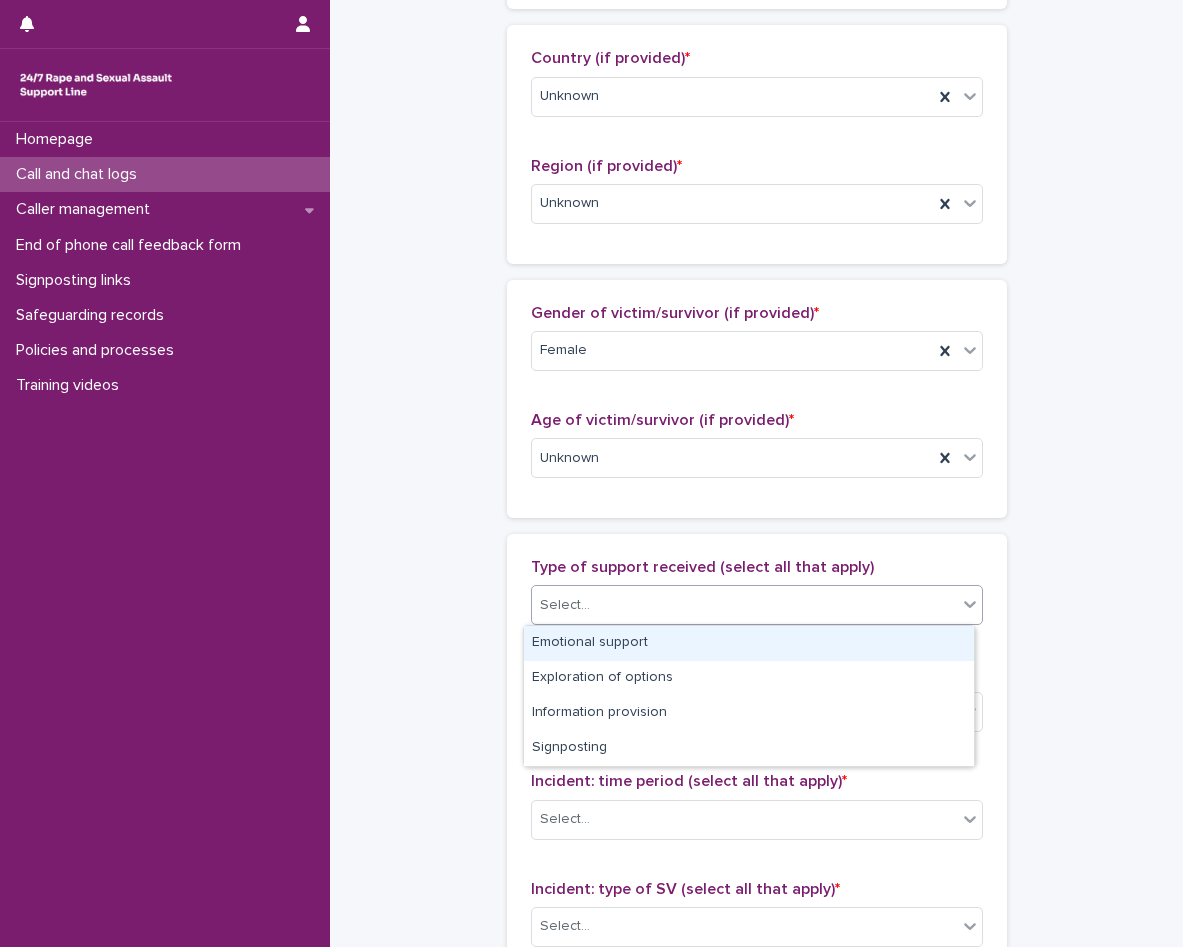 click on "Select..." at bounding box center (744, 605) 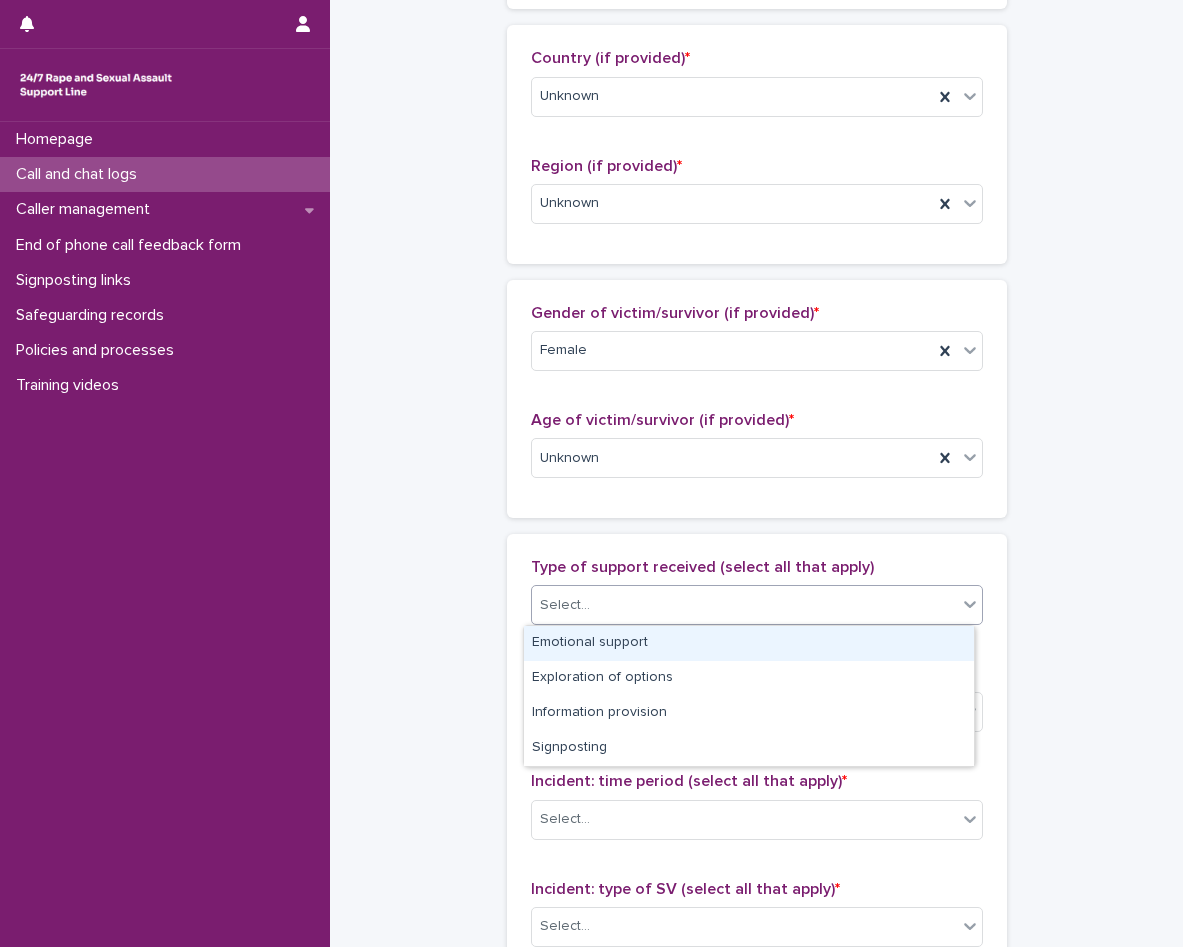 click on "Emotional support" at bounding box center (749, 643) 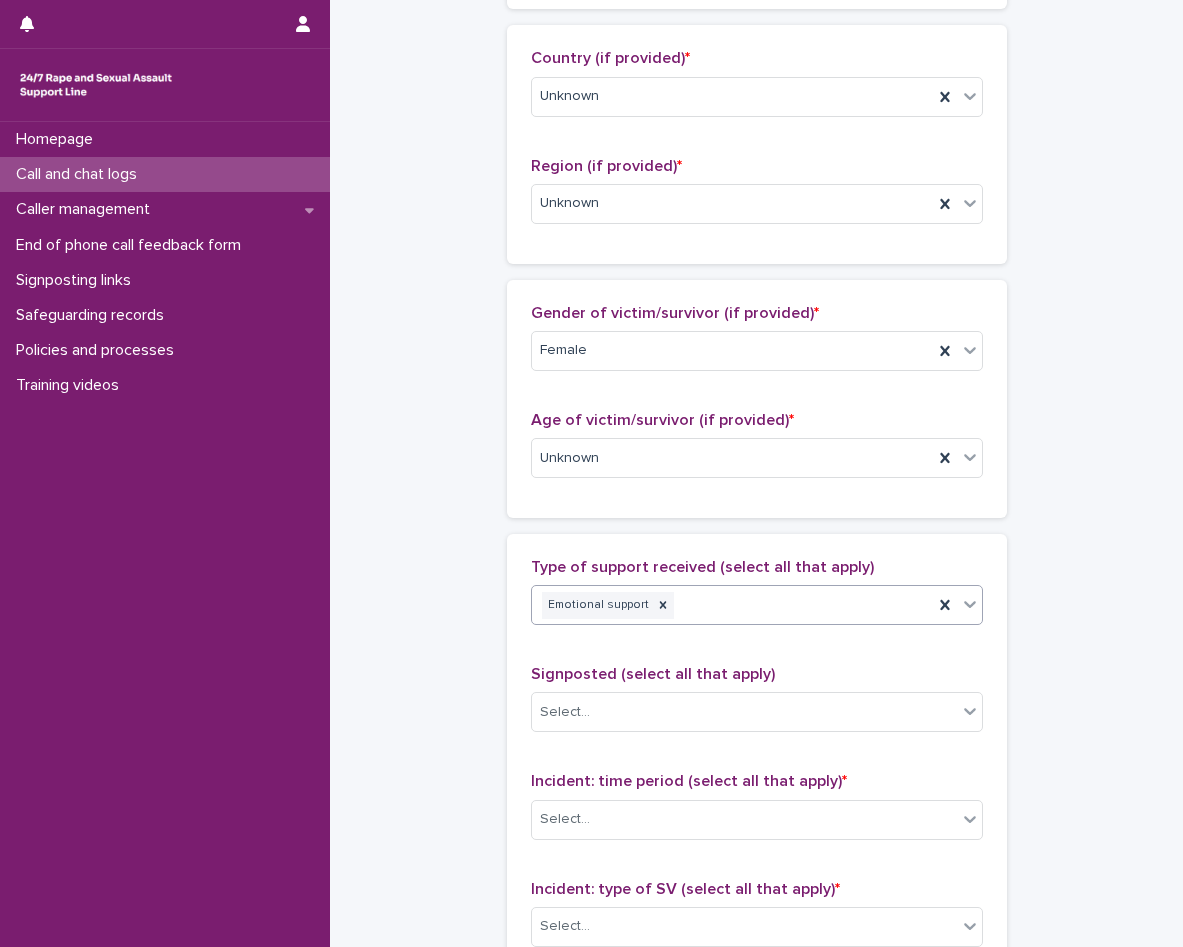click 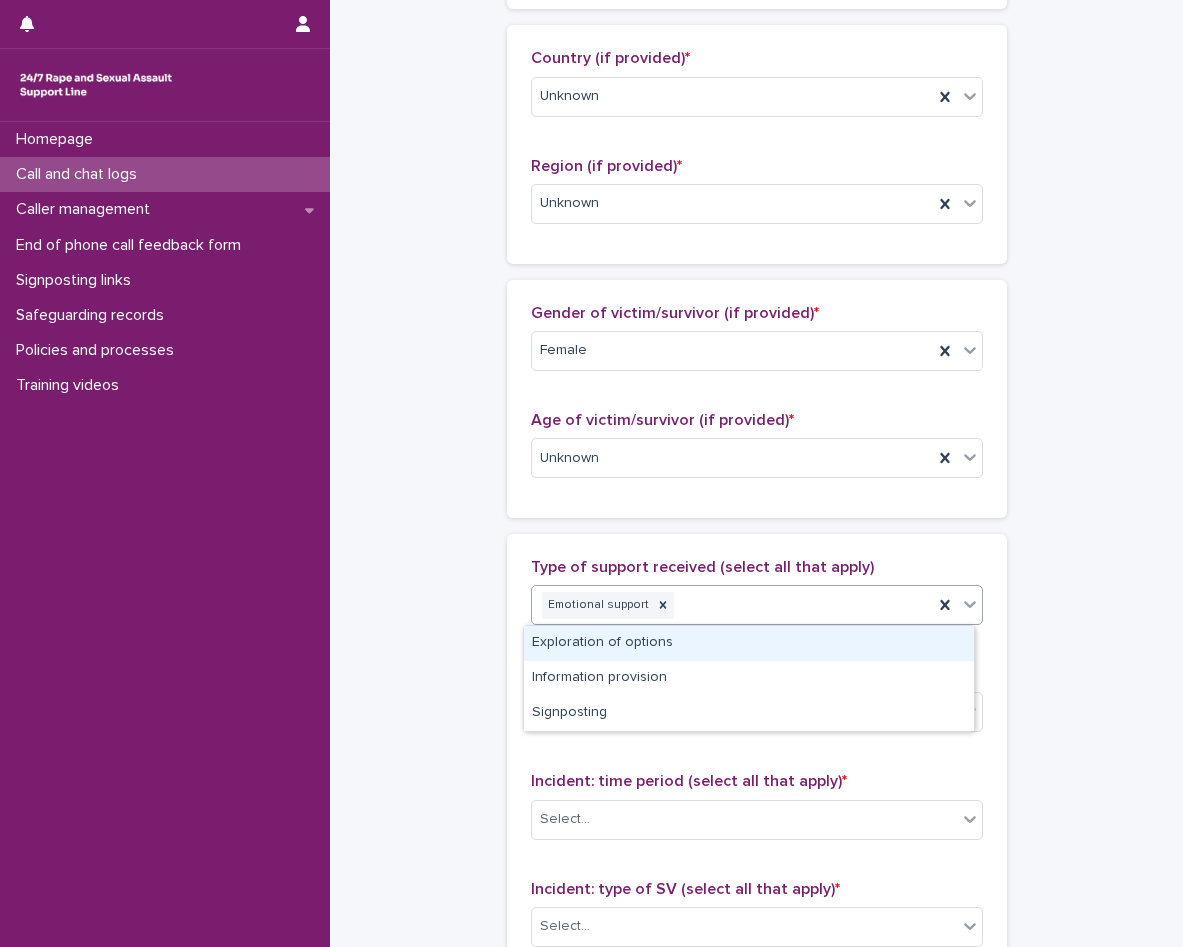 click on "Exploration of options" at bounding box center (749, 643) 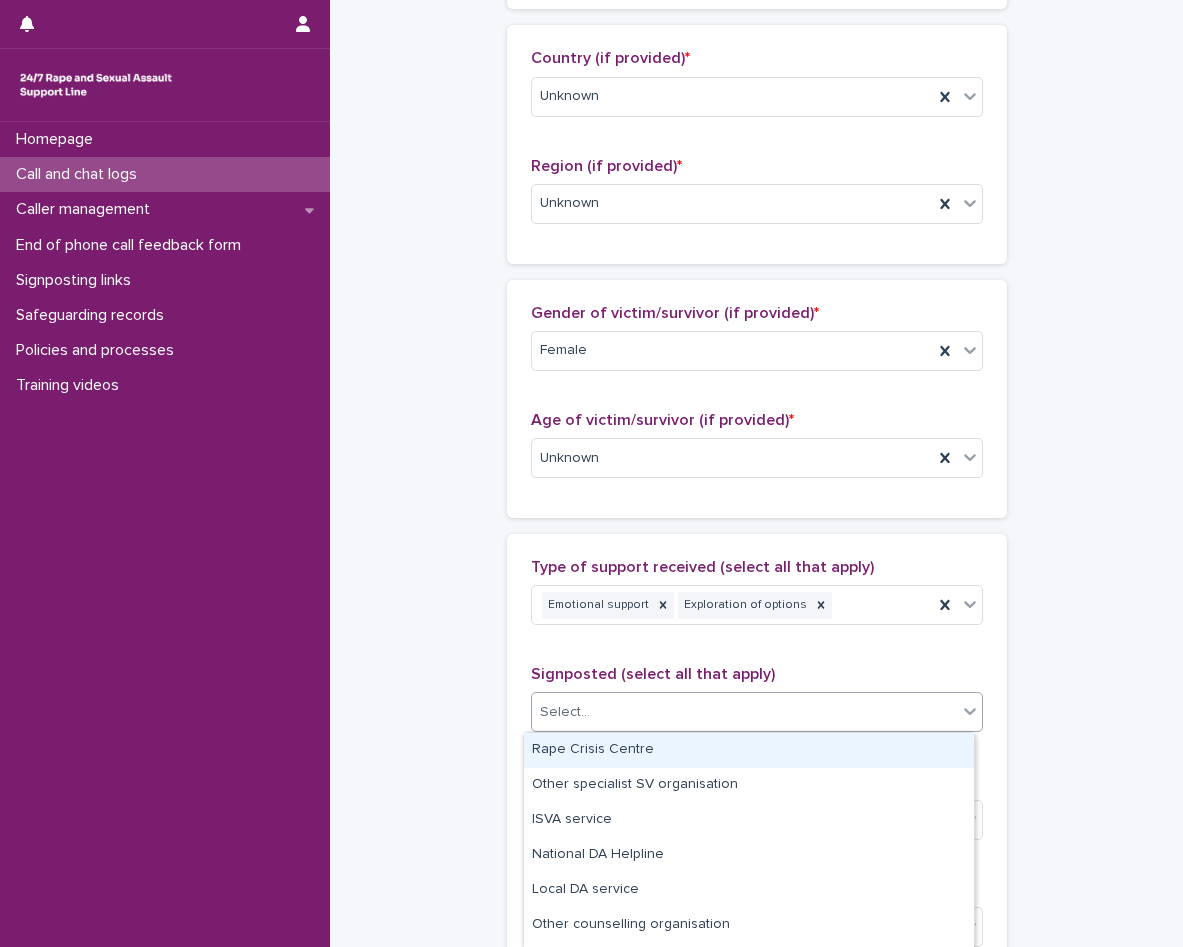 click on "Select..." at bounding box center (744, 712) 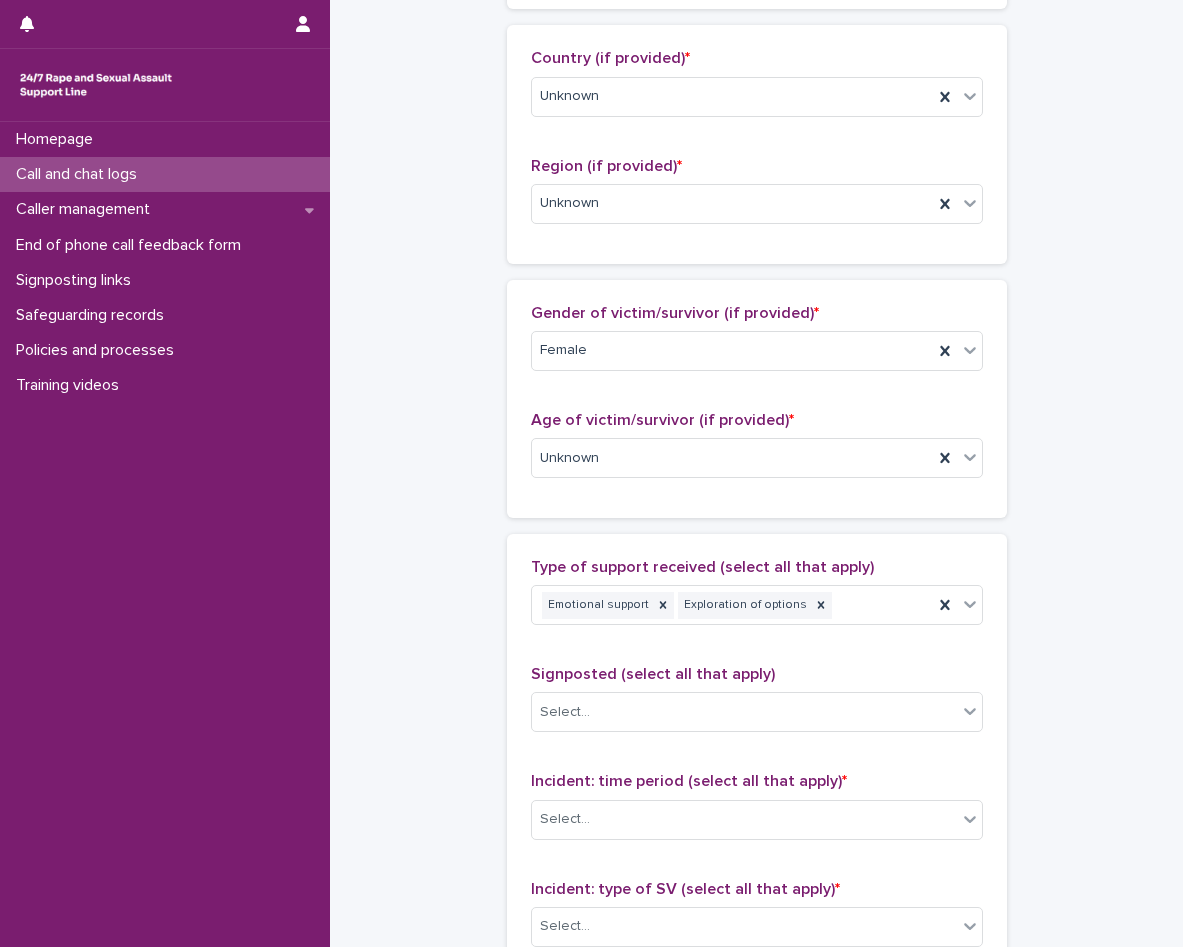 click on "**********" at bounding box center (756, 434) 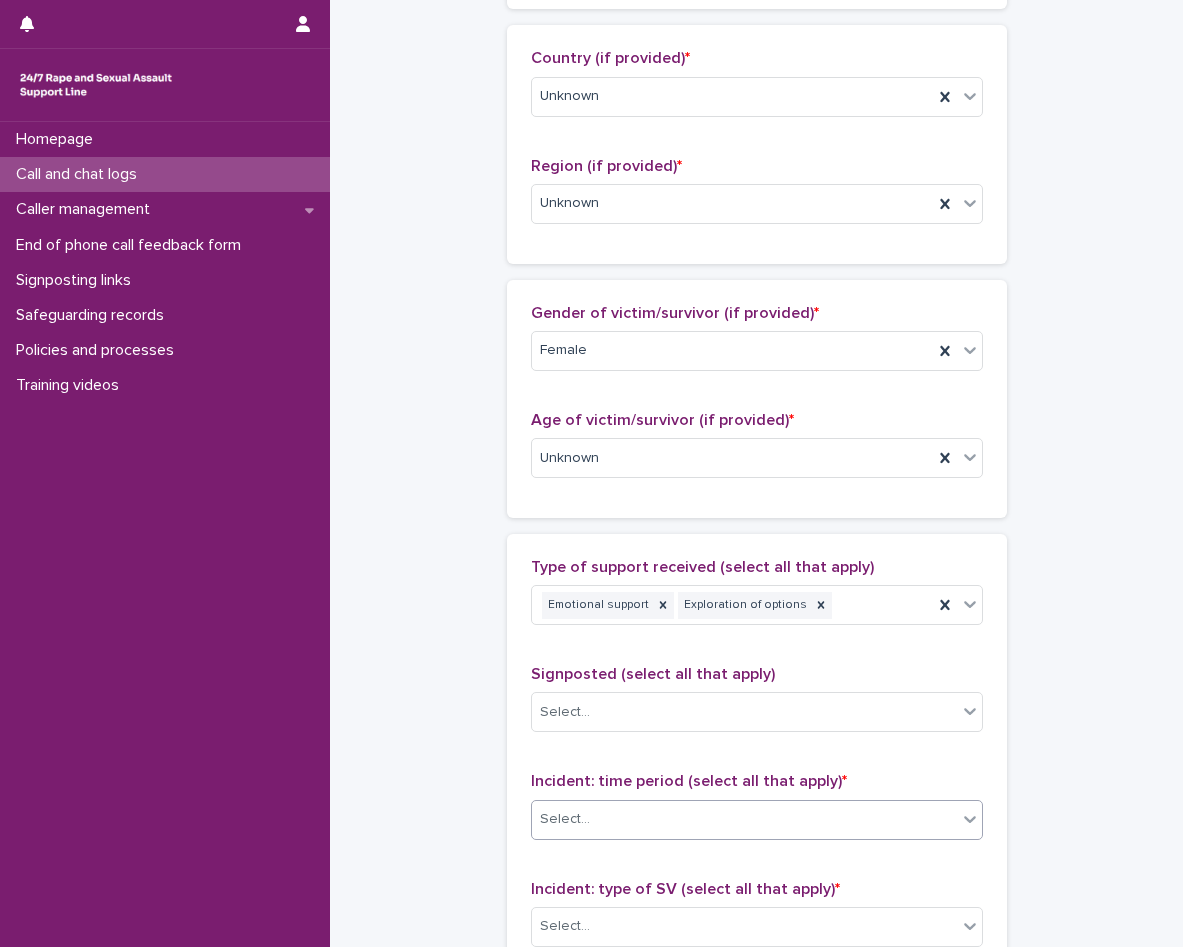 click on "Select..." at bounding box center [744, 819] 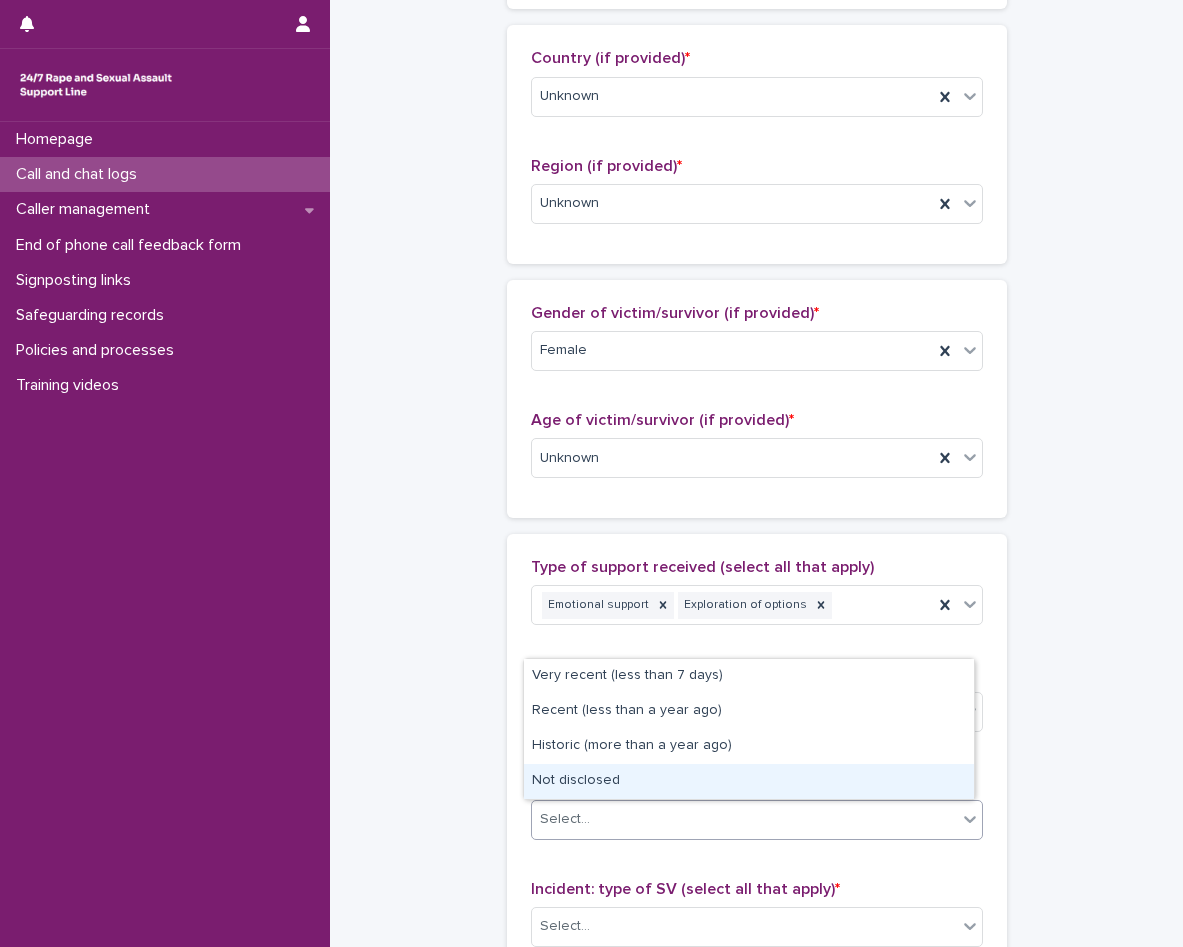 click on "Not disclosed" at bounding box center (749, 781) 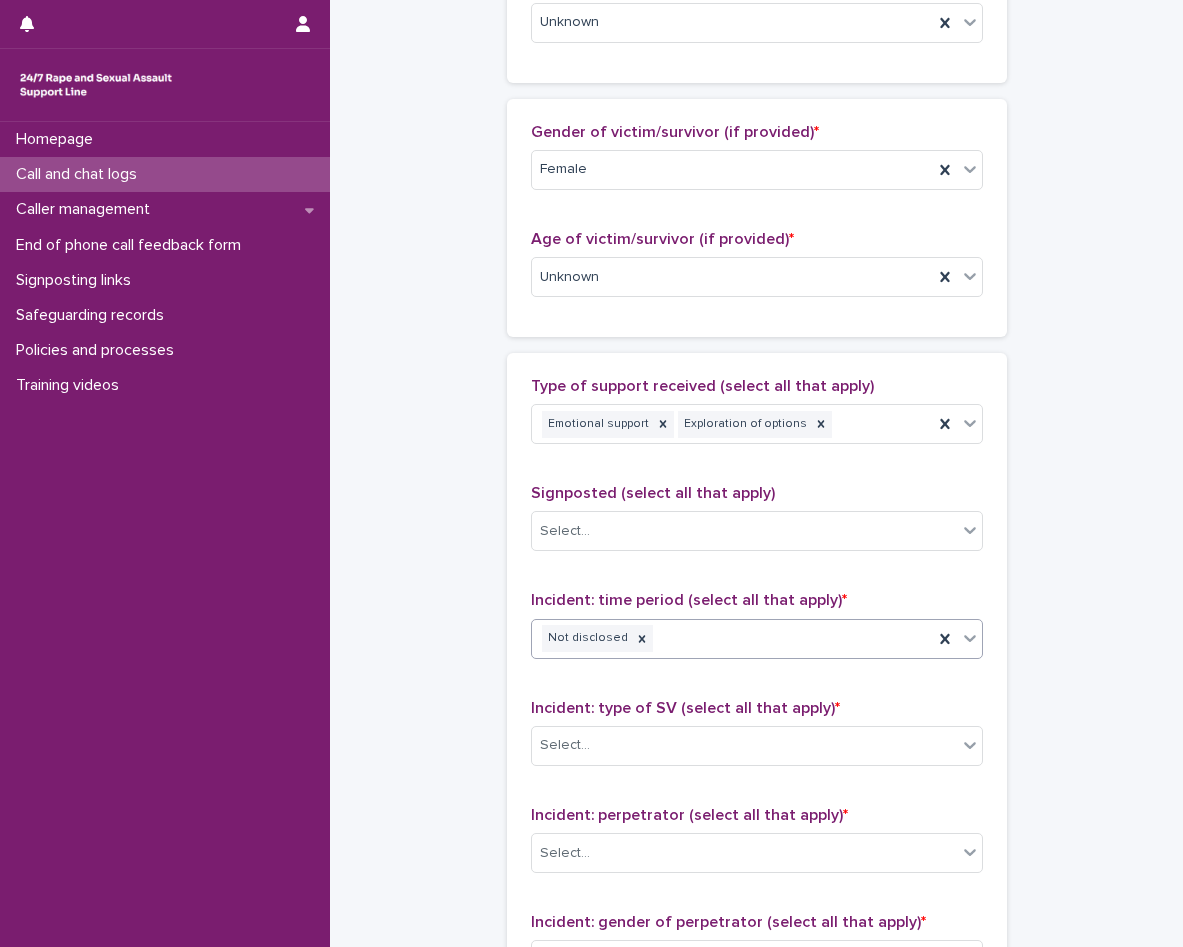 scroll, scrollTop: 900, scrollLeft: 0, axis: vertical 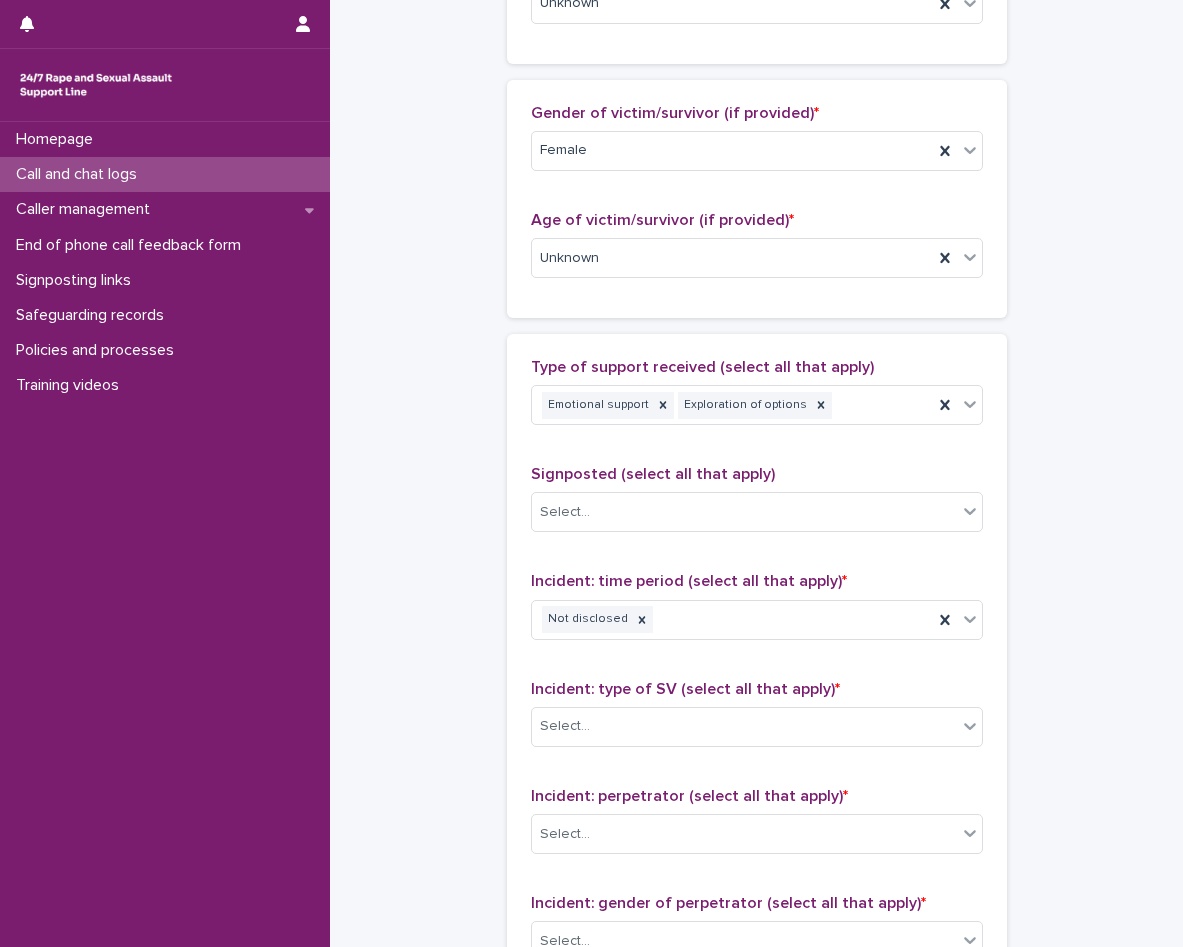 click on "**********" at bounding box center (756, 184) 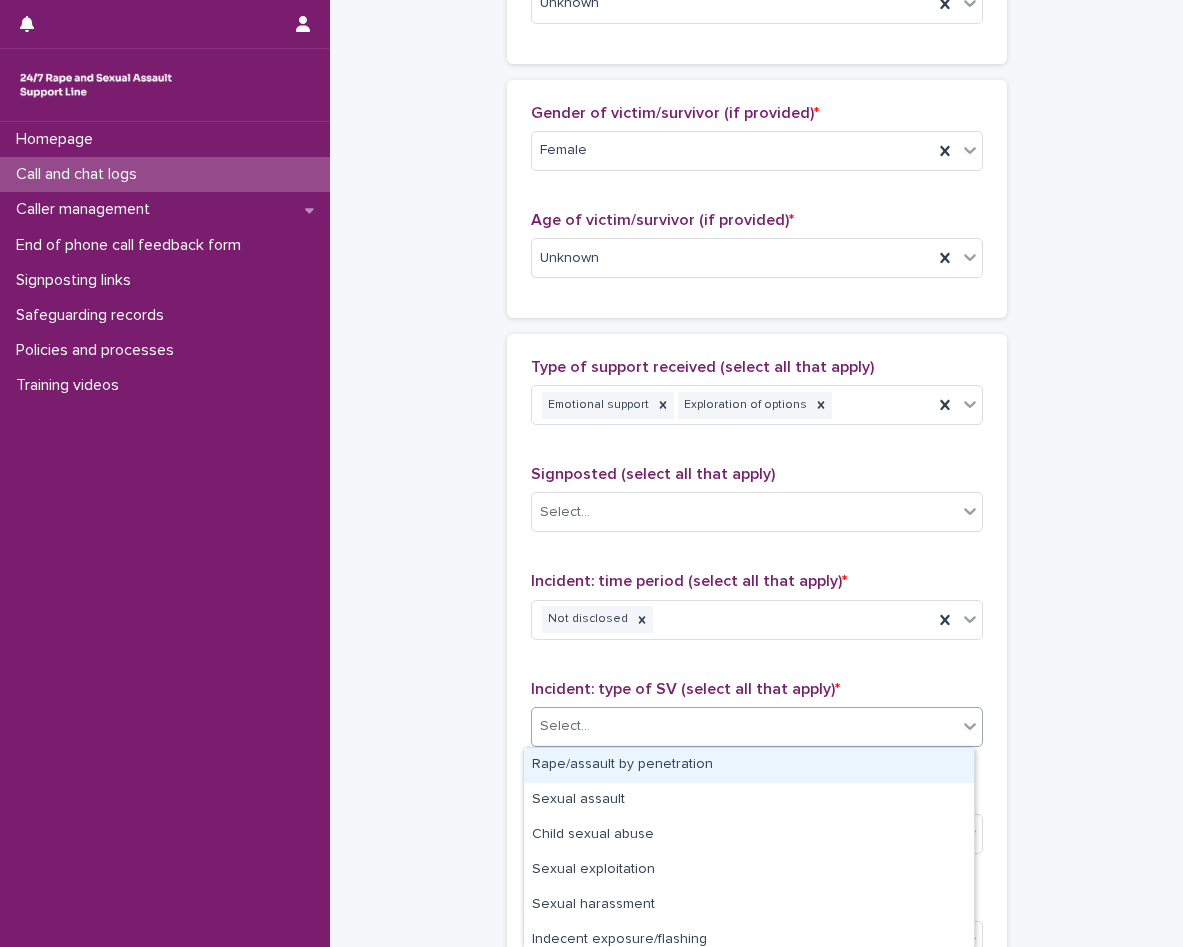 click on "Select..." at bounding box center [744, 726] 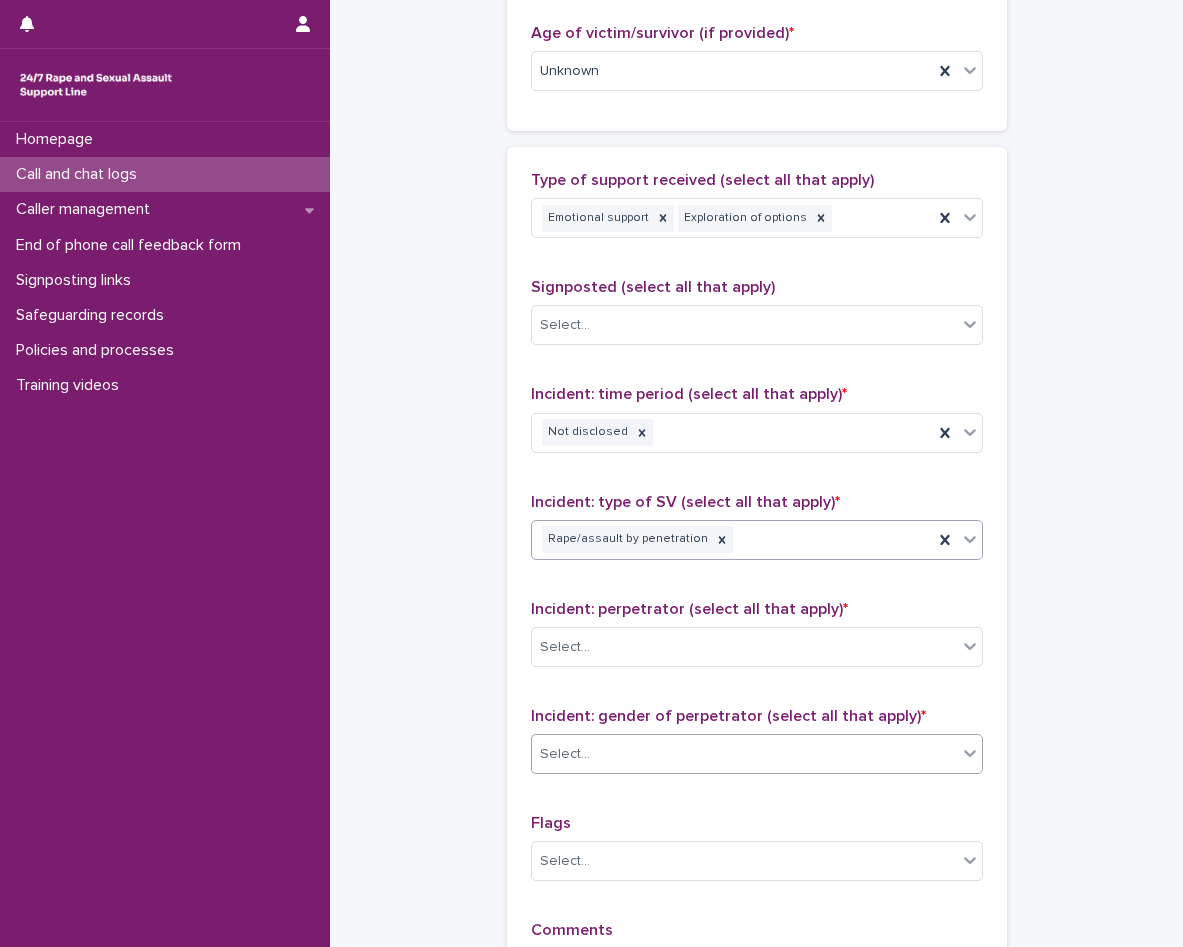 scroll, scrollTop: 1100, scrollLeft: 0, axis: vertical 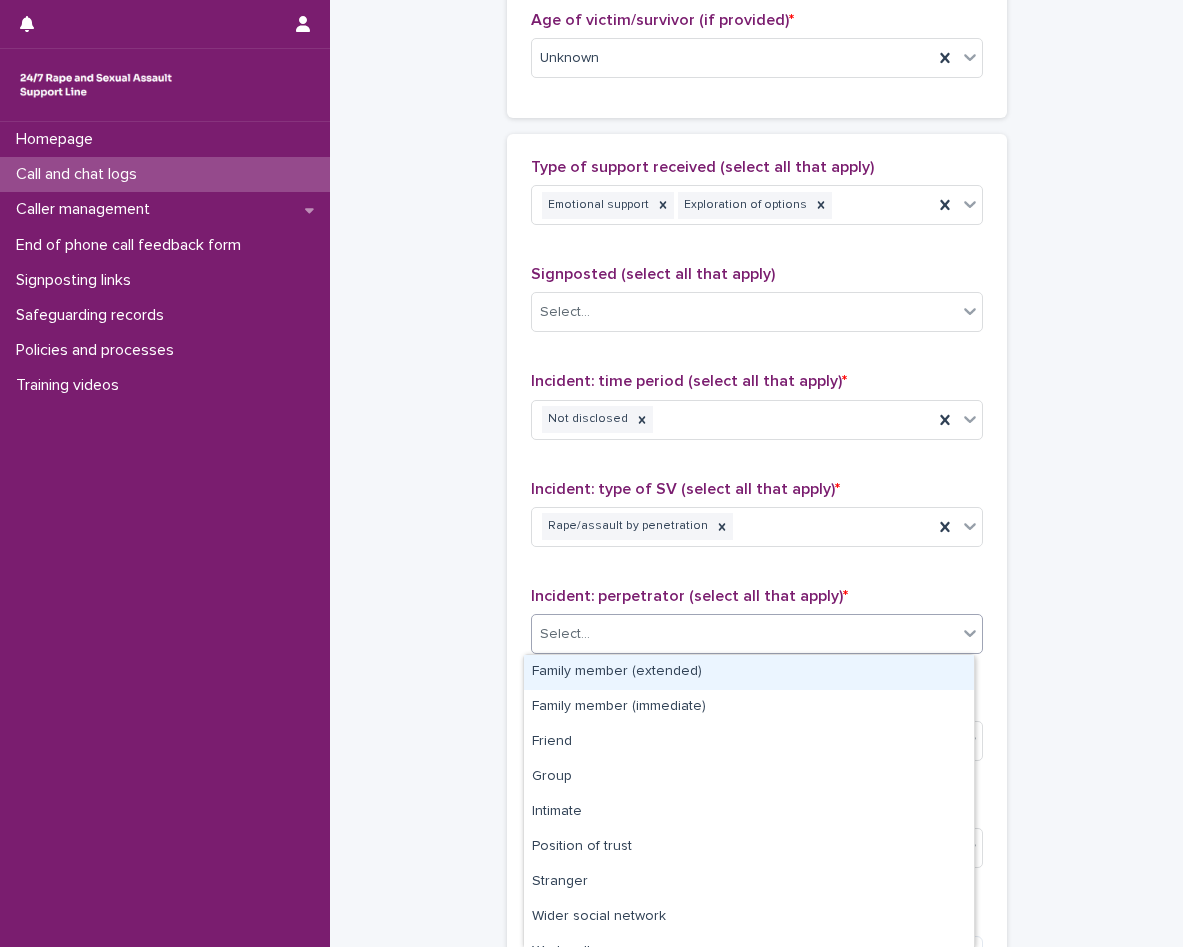 click on "Select..." at bounding box center [757, 634] 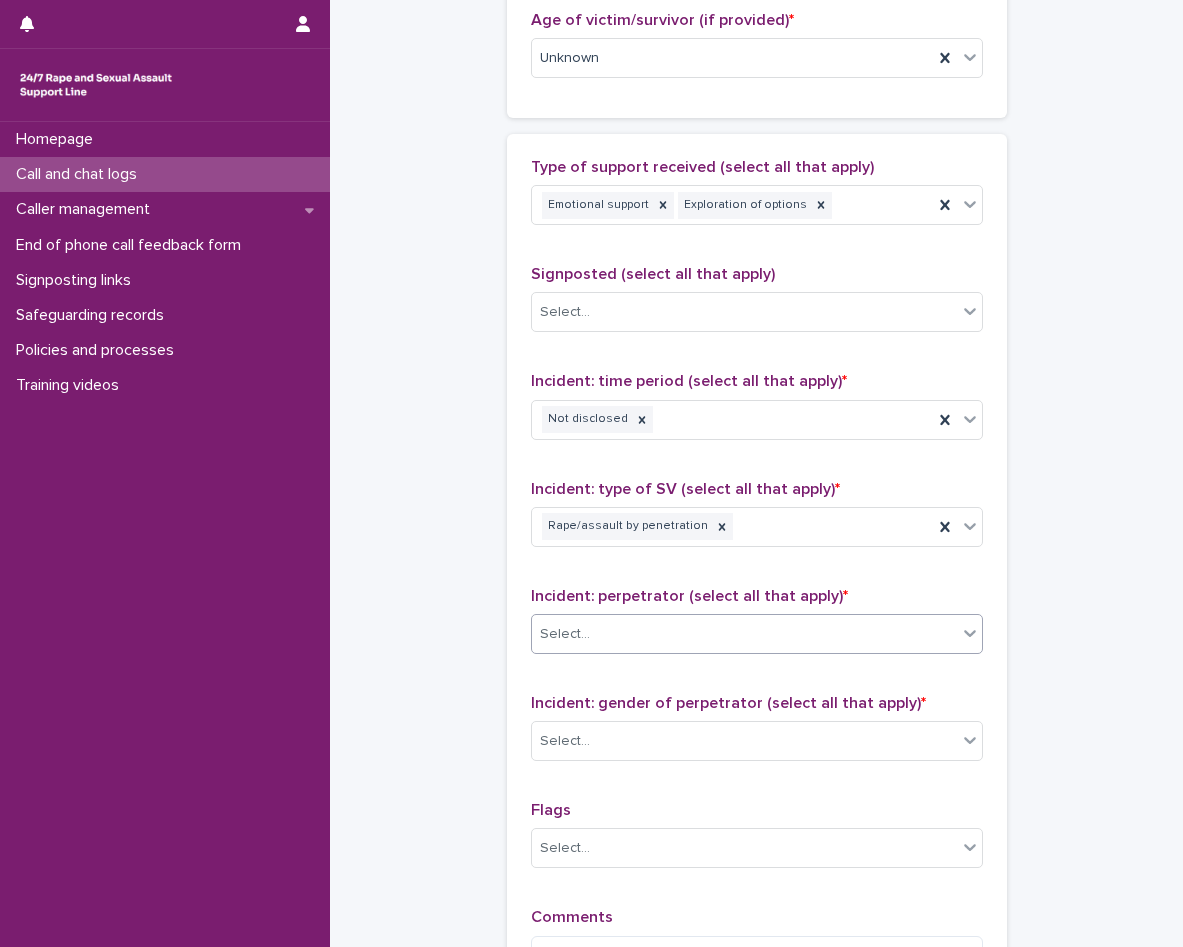 click on "Select..." at bounding box center (744, 634) 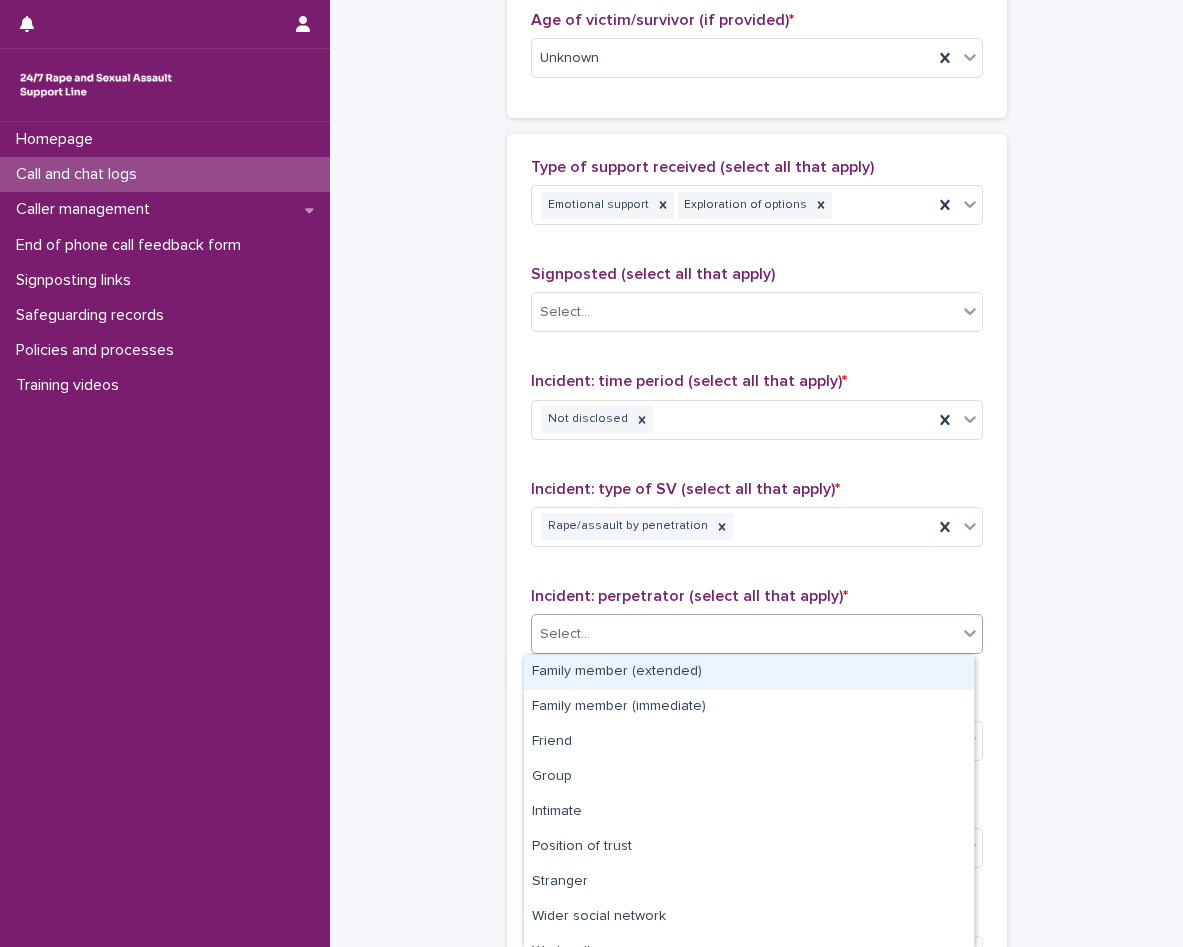 click on "Select..." at bounding box center (744, 634) 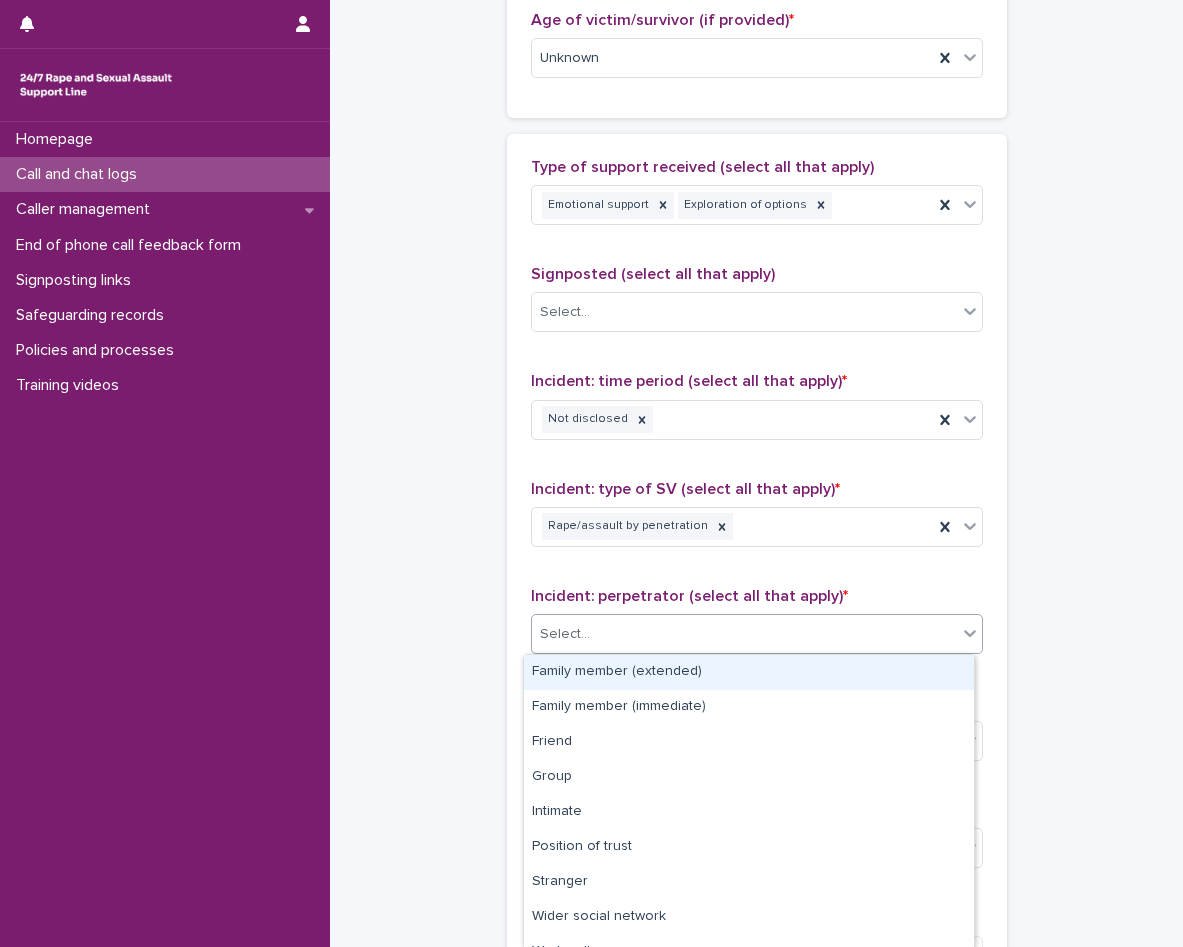 click on "Select..." at bounding box center [744, 634] 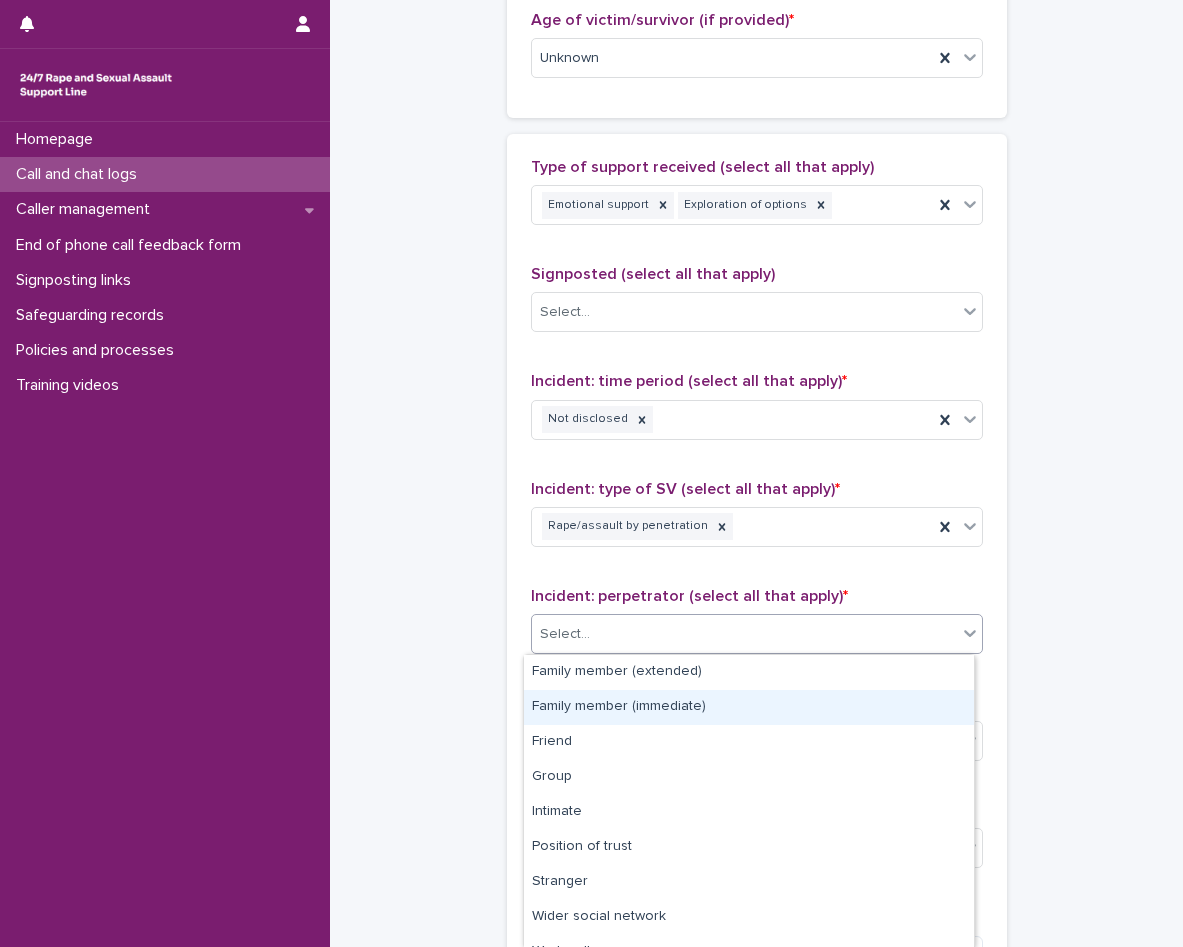 click on "Family member (immediate)" at bounding box center [749, 707] 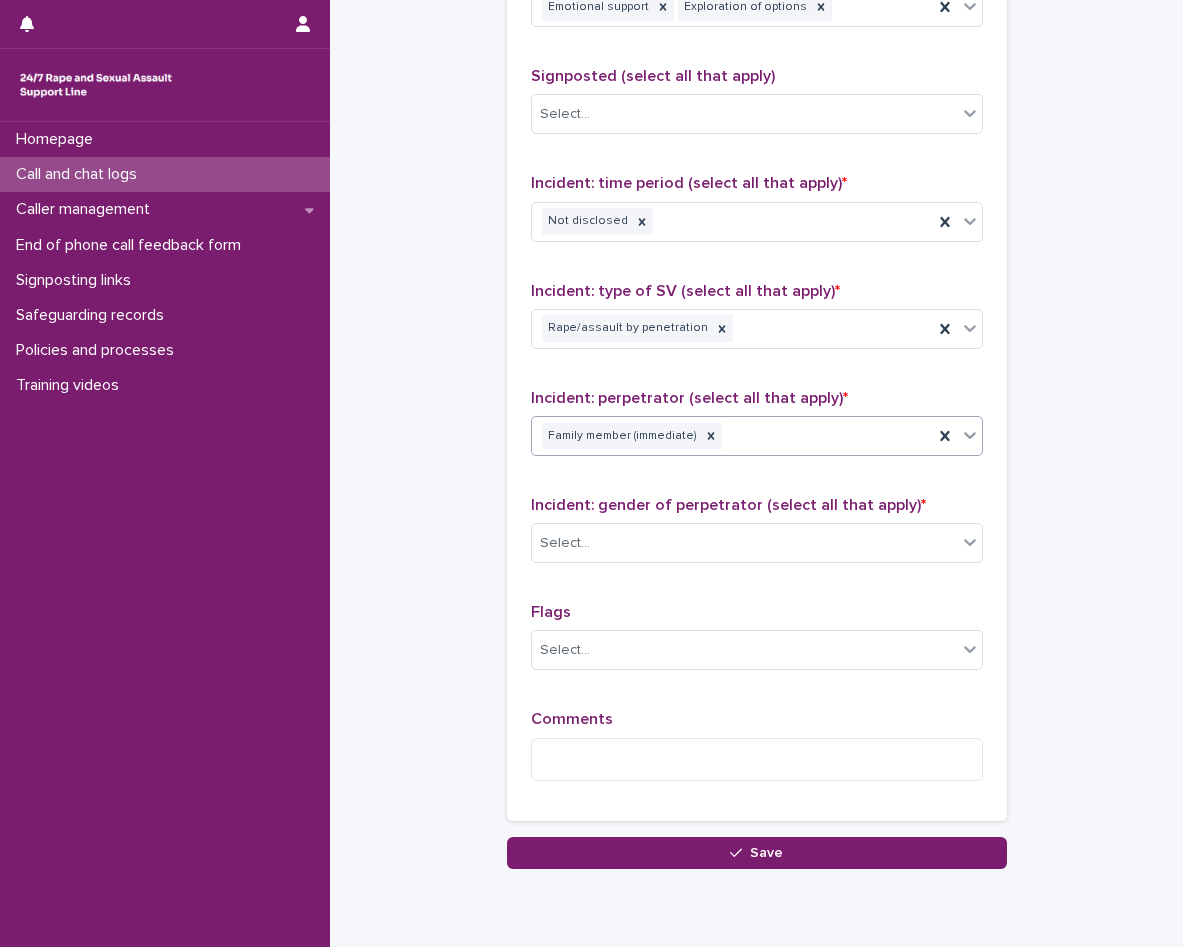 scroll, scrollTop: 1300, scrollLeft: 0, axis: vertical 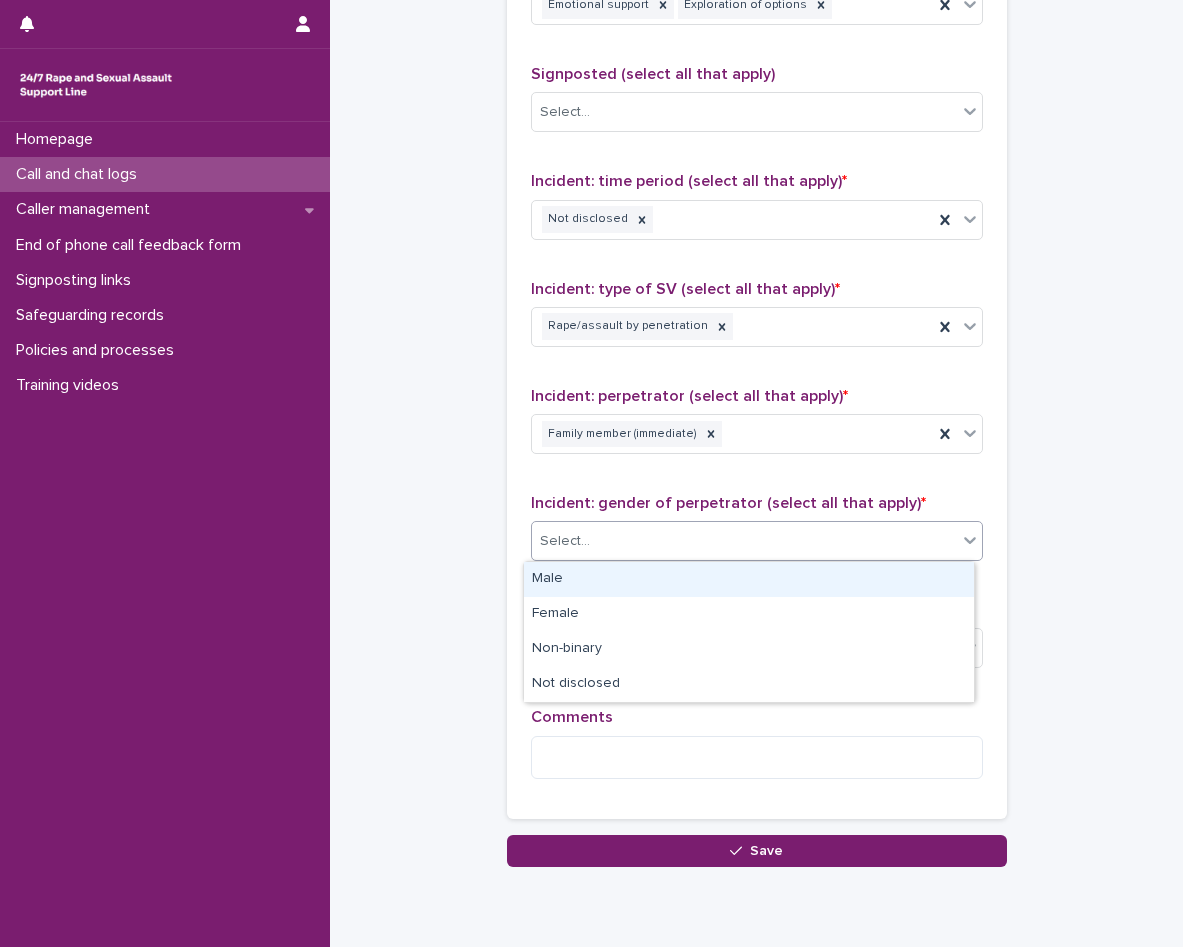 click on "**********" at bounding box center [591, 473] 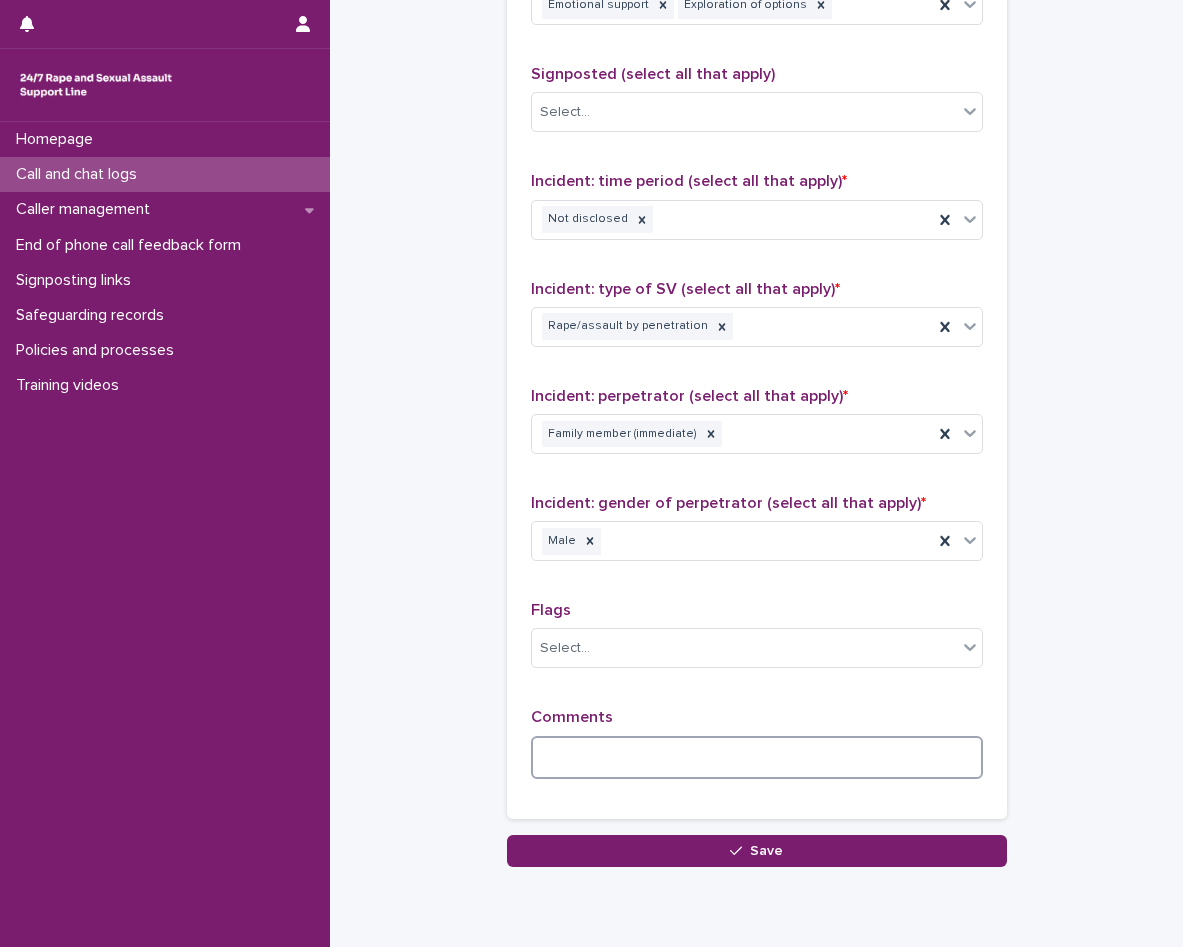 click at bounding box center [757, 757] 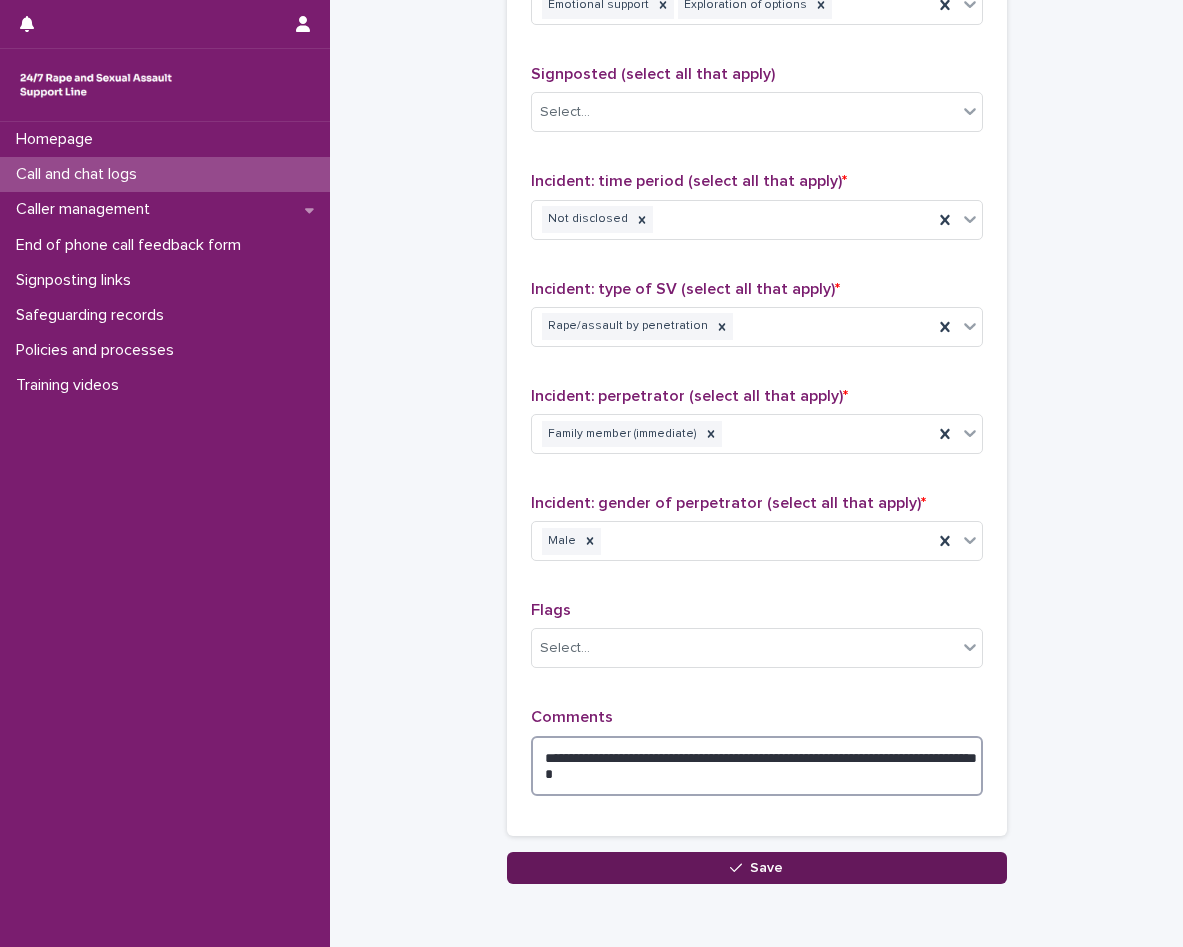 type on "**********" 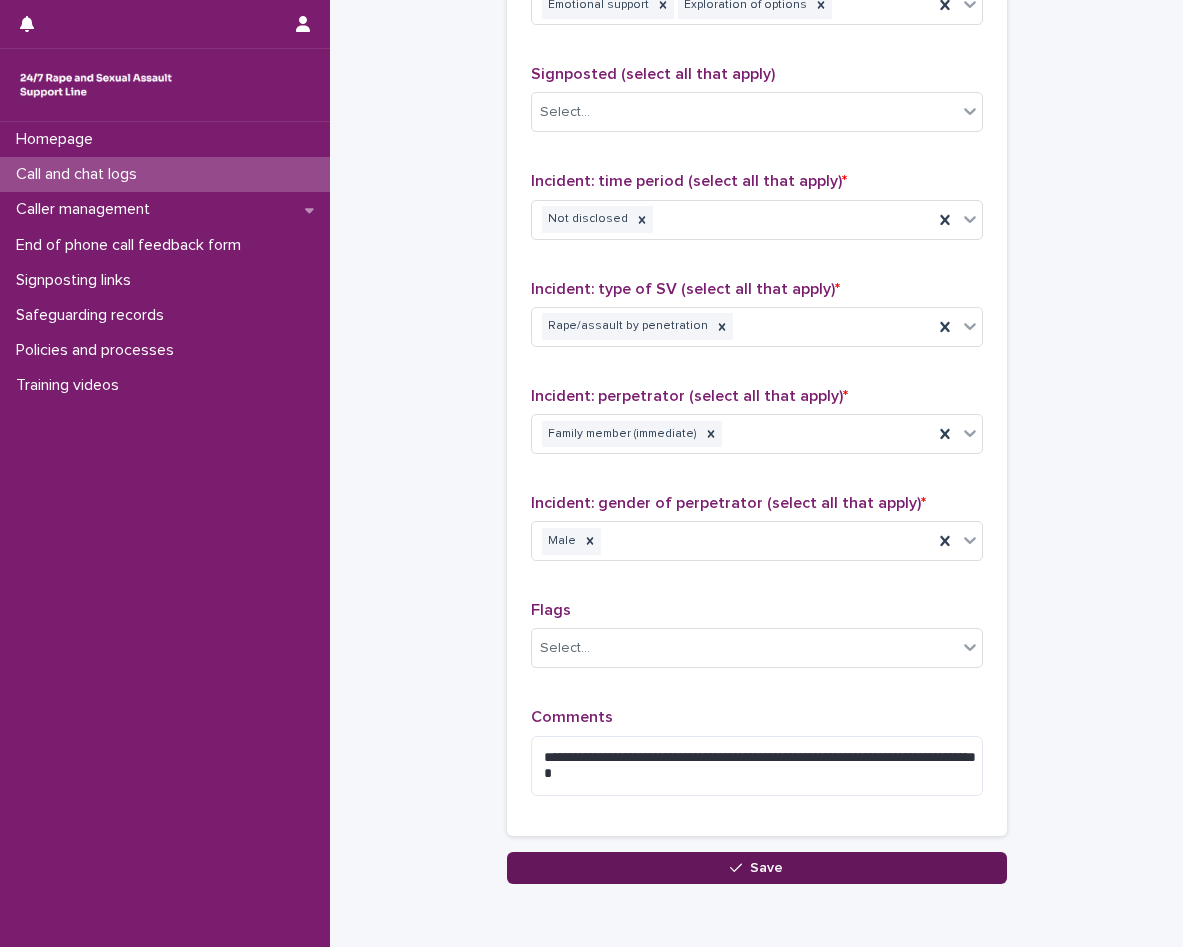 click on "Save" at bounding box center [757, 868] 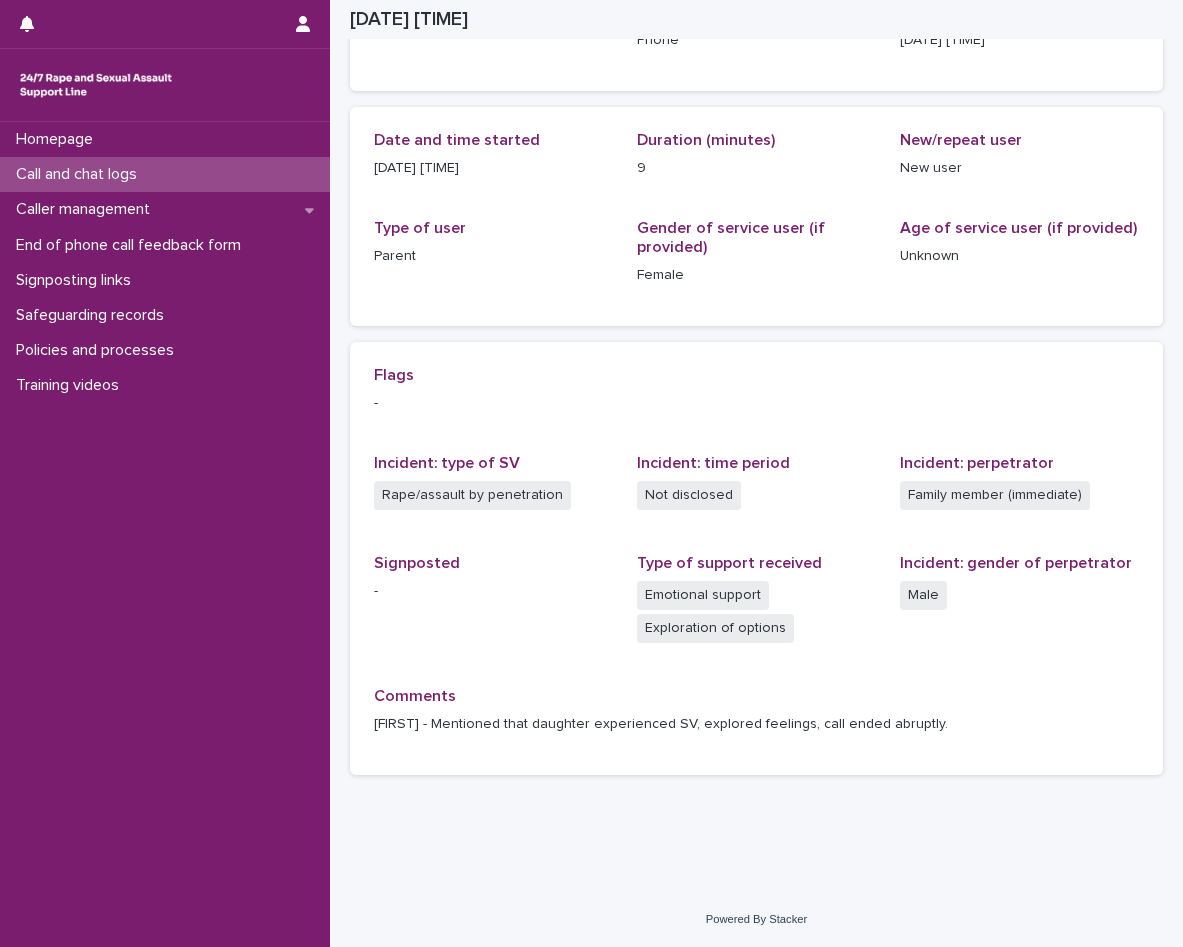 scroll, scrollTop: 167, scrollLeft: 0, axis: vertical 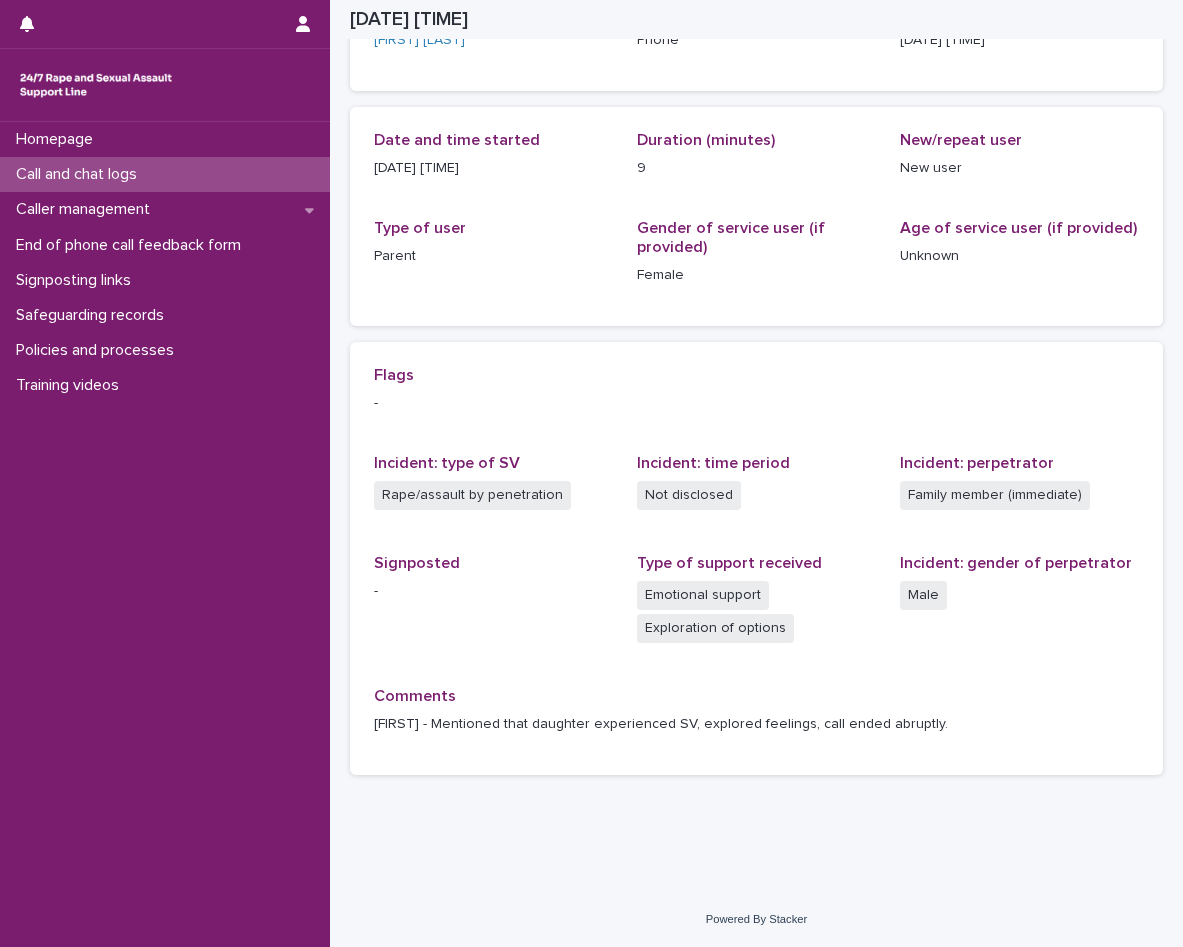 click on "Call and chat logs" at bounding box center (165, 174) 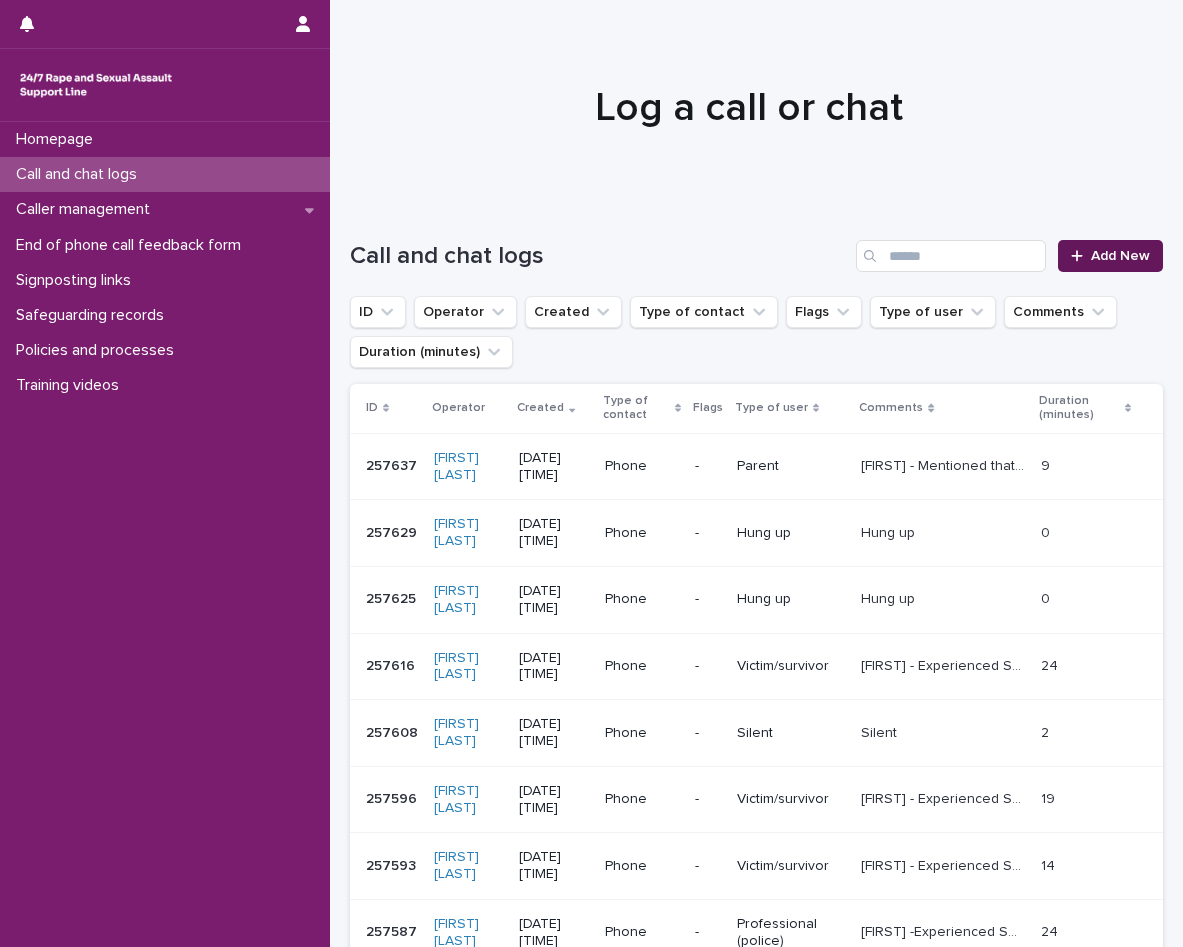 click on "Add New" at bounding box center [1110, 256] 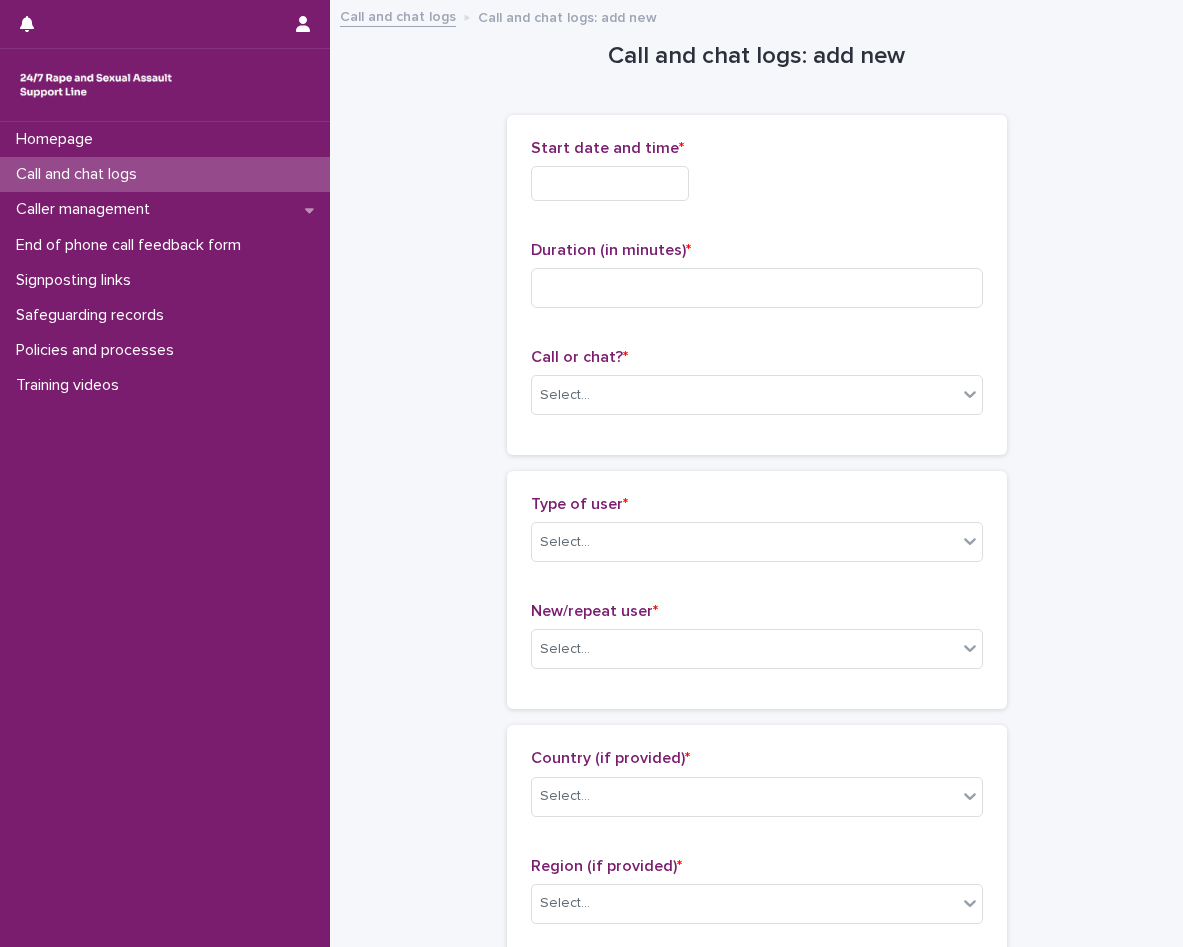 click at bounding box center (610, 183) 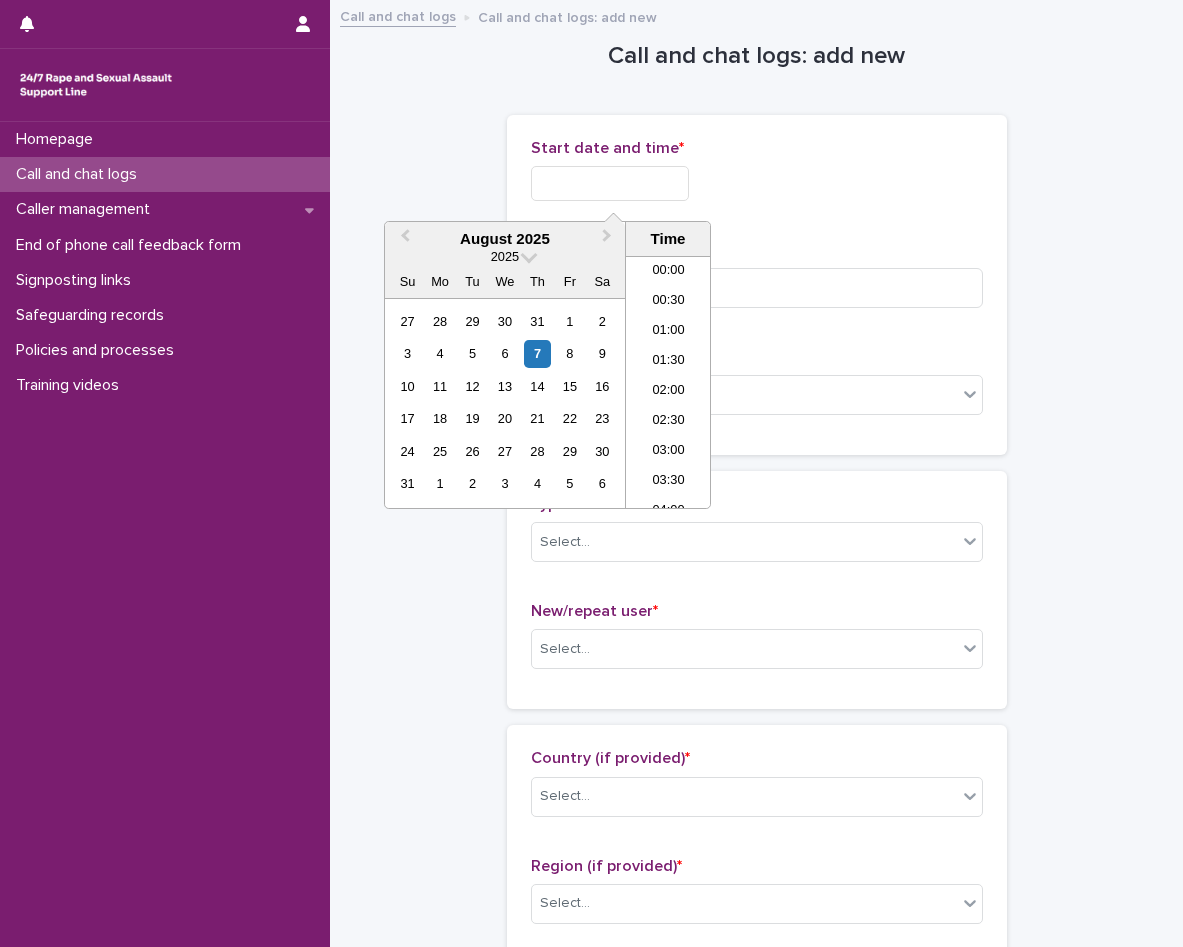 scroll, scrollTop: 760, scrollLeft: 0, axis: vertical 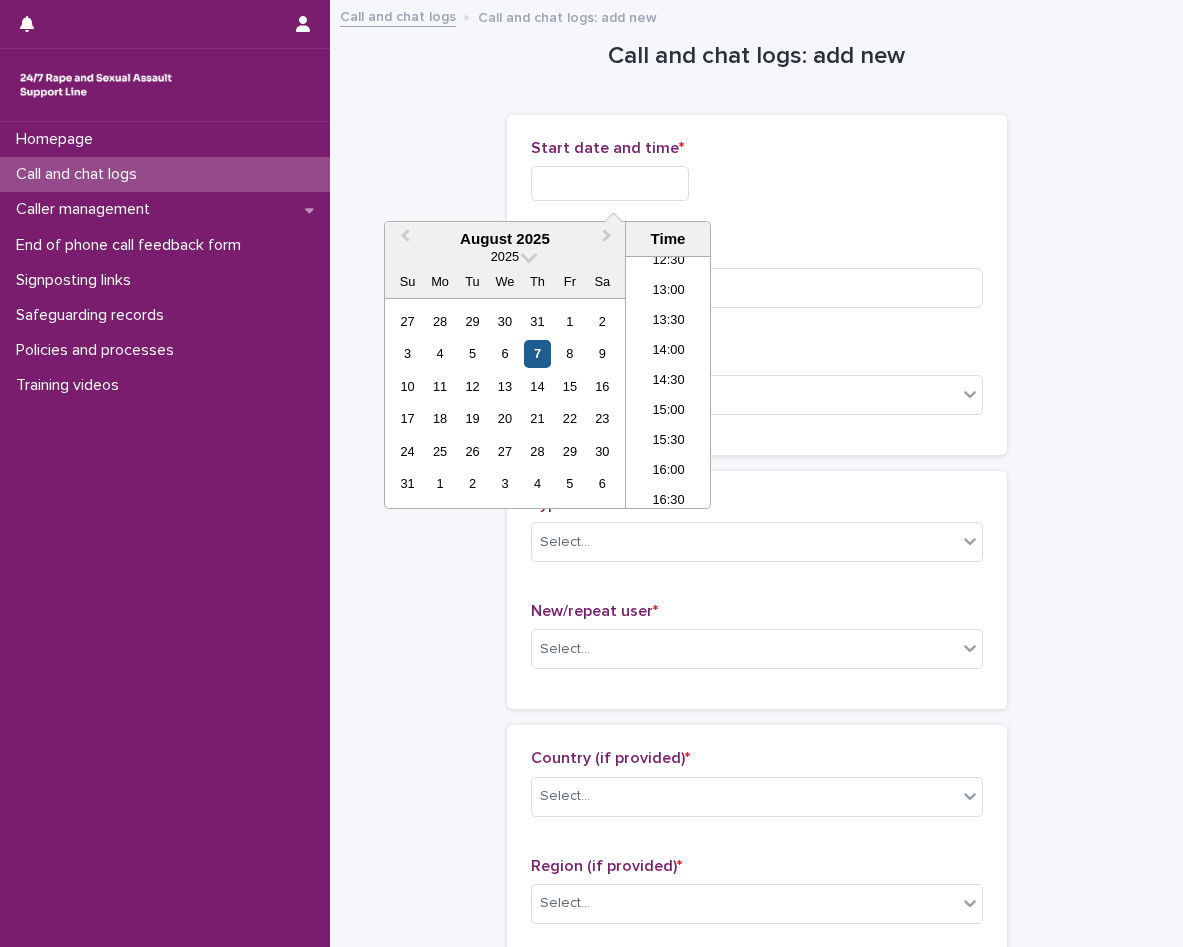 click on "7" at bounding box center [537, 353] 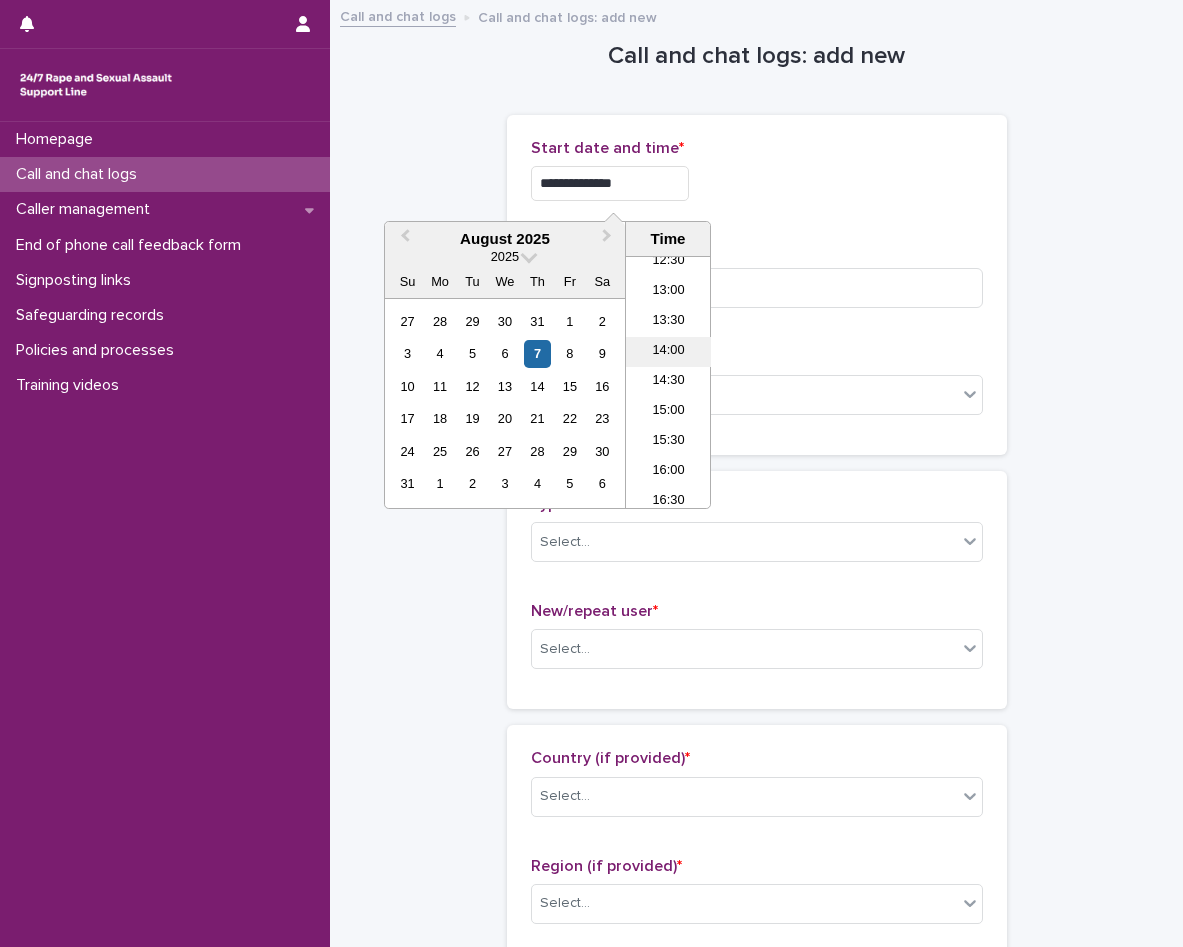 click on "14:00" at bounding box center (668, 352) 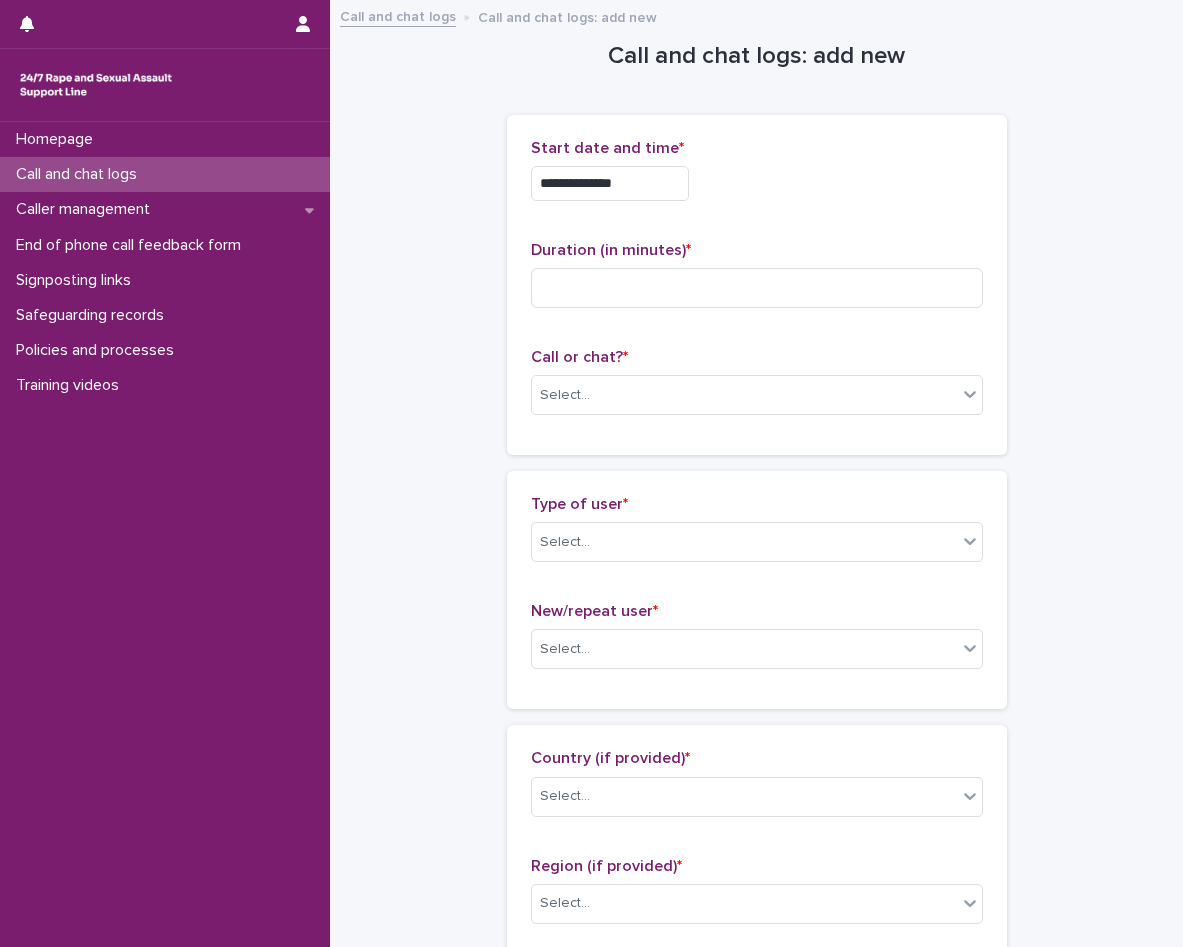 click on "**********" at bounding box center (610, 183) 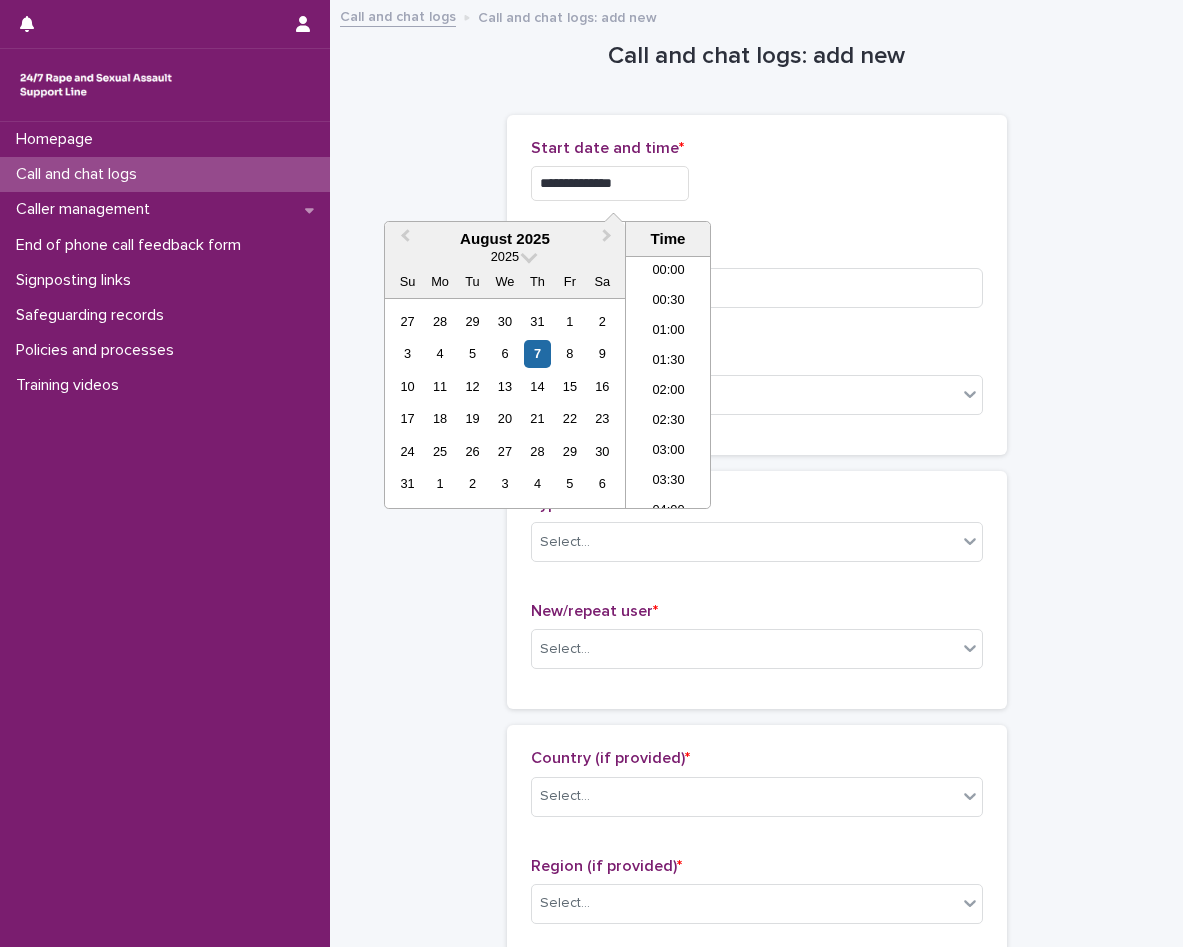 scroll, scrollTop: 730, scrollLeft: 0, axis: vertical 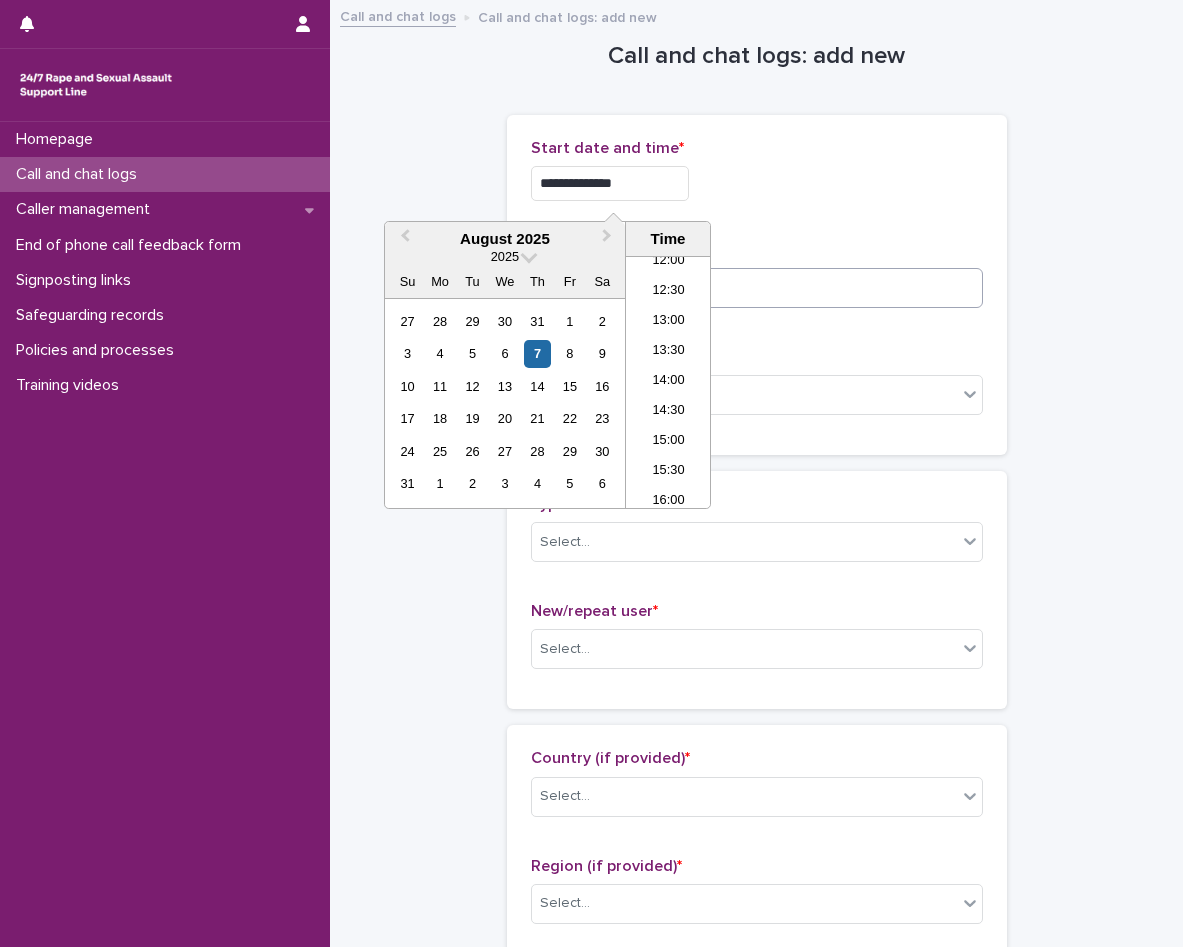 type on "**********" 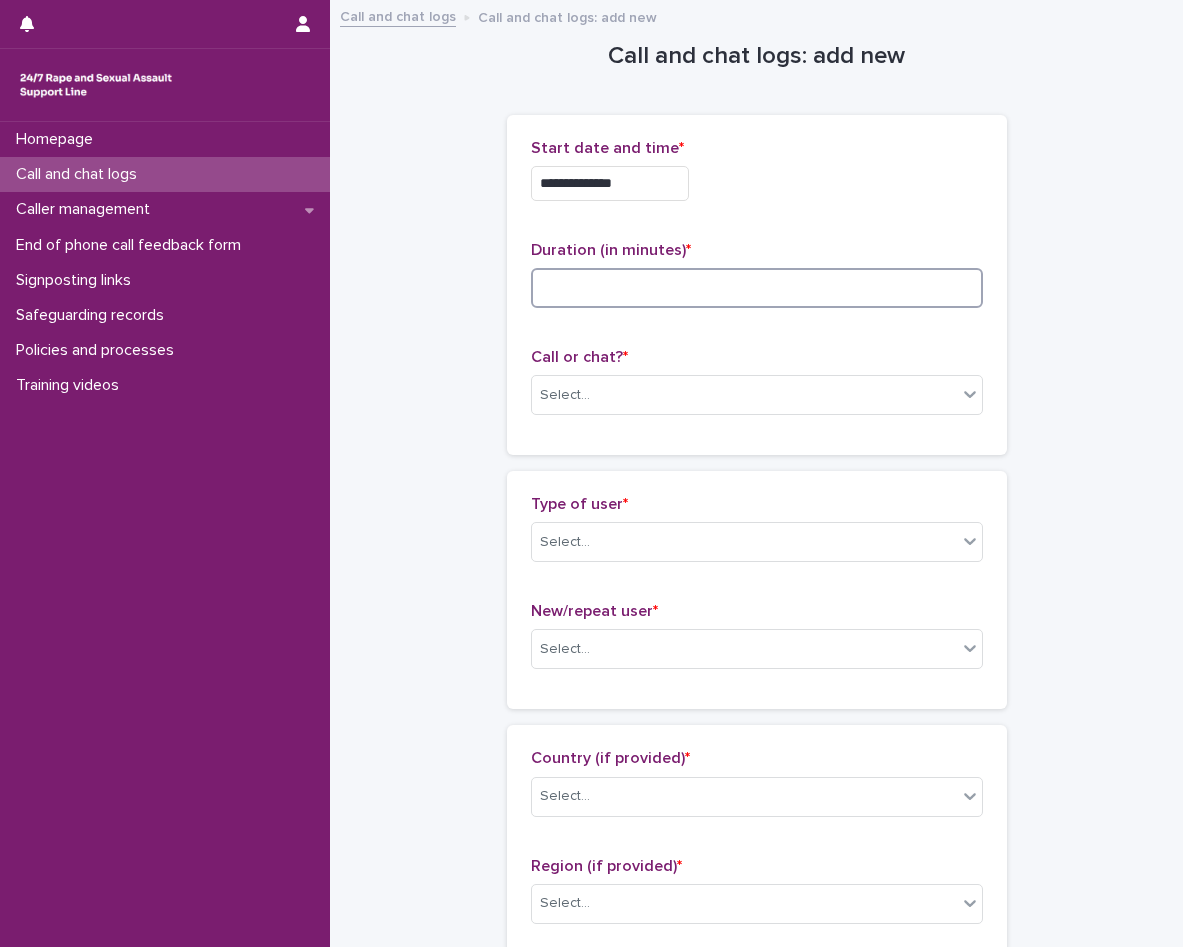 click at bounding box center [757, 288] 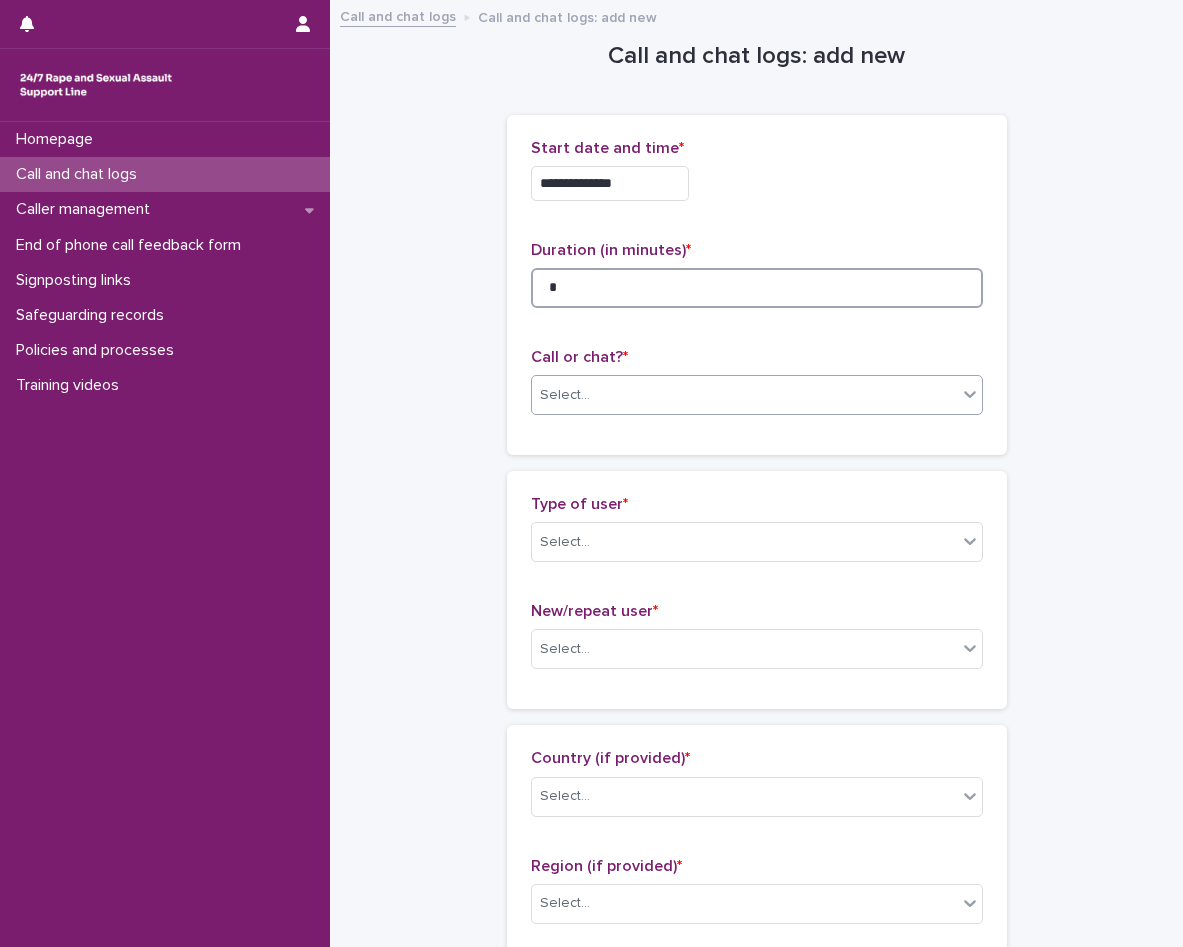 type on "*" 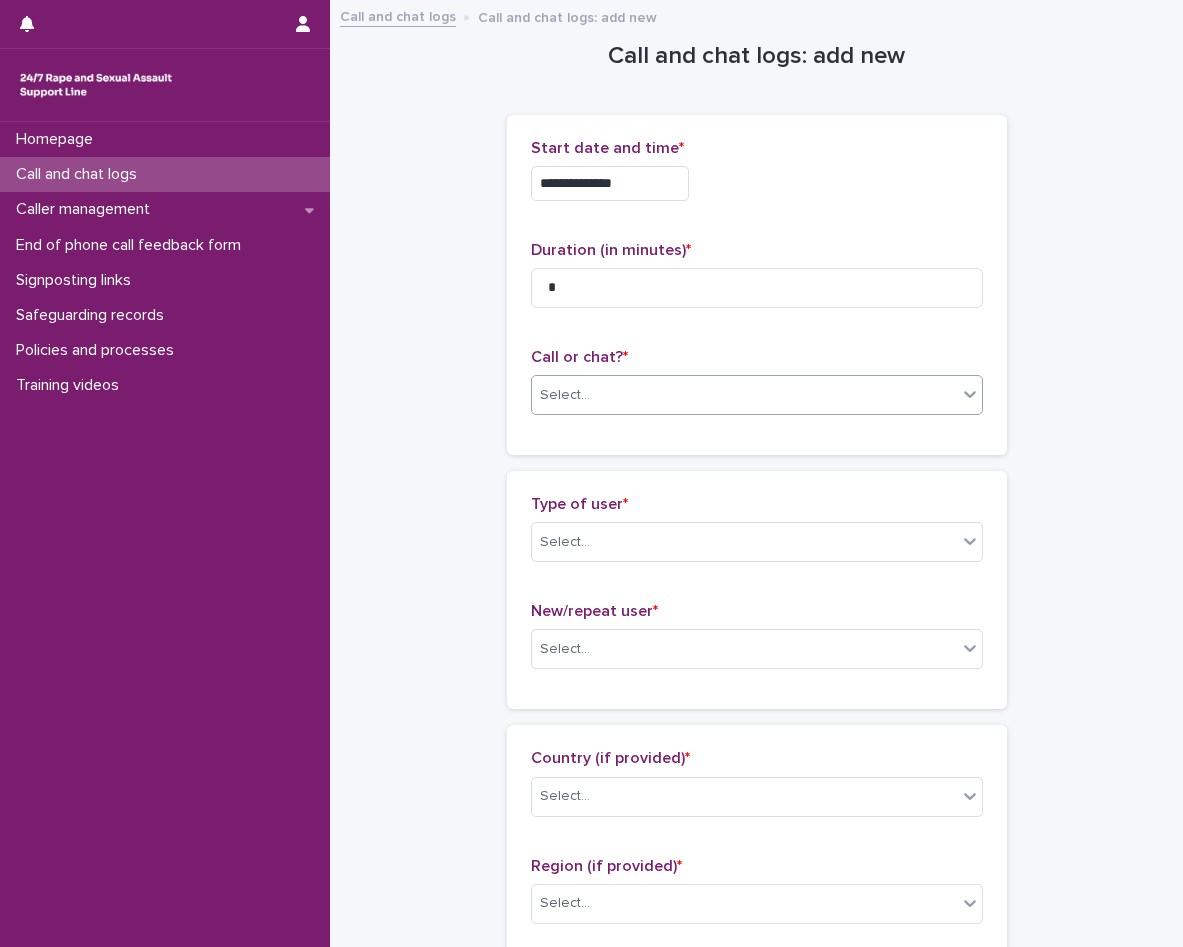 click on "Select..." at bounding box center (744, 395) 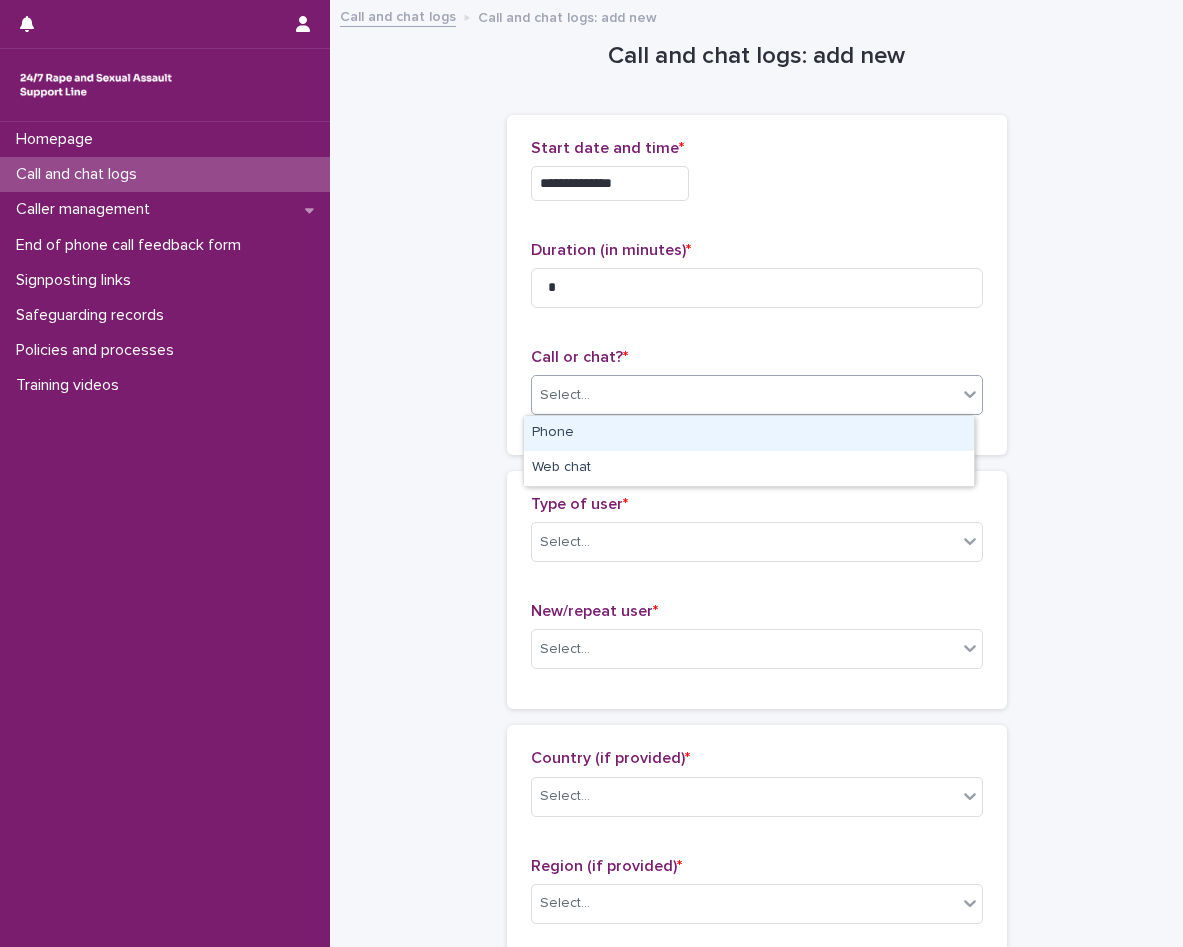 drag, startPoint x: 723, startPoint y: 427, endPoint x: 698, endPoint y: 455, distance: 37.536648 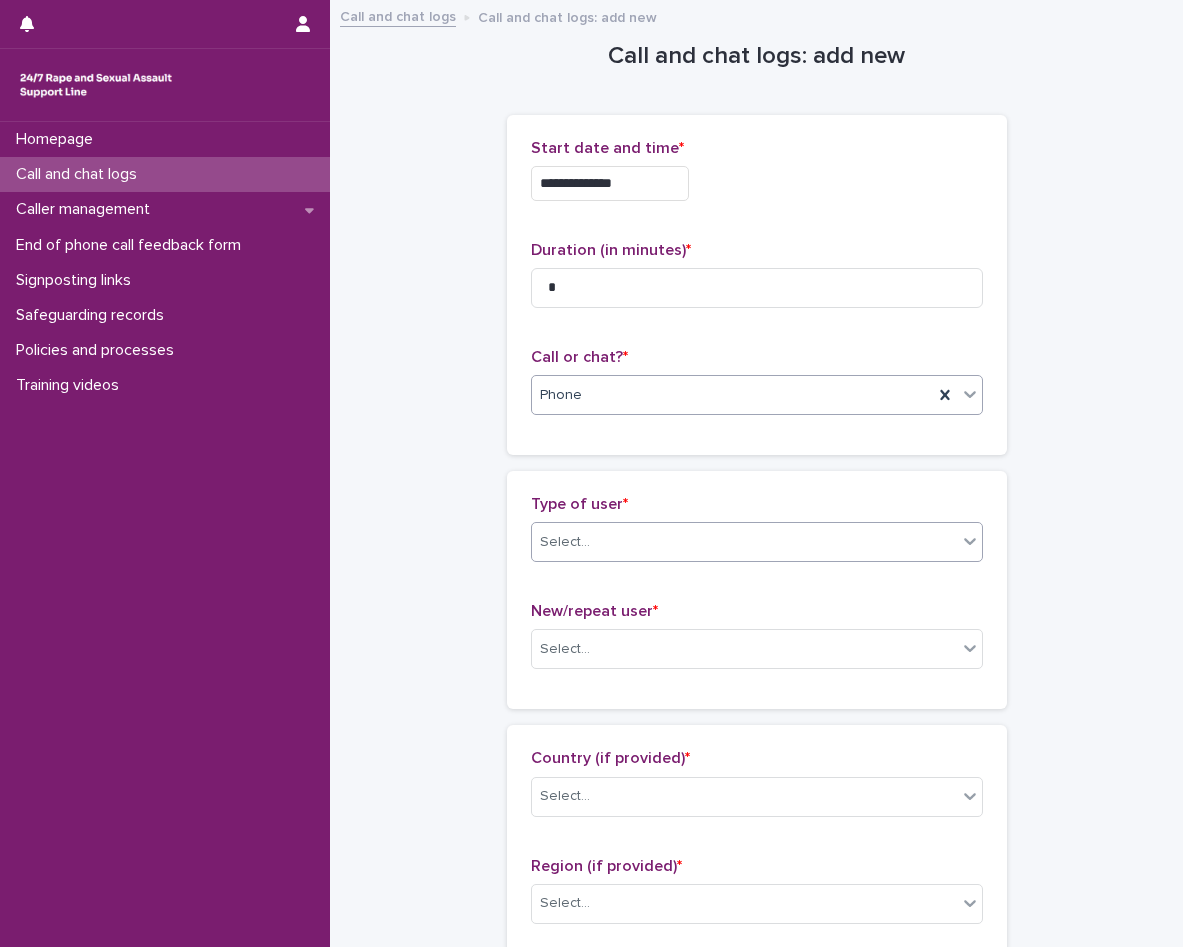 click on "Select..." at bounding box center [744, 542] 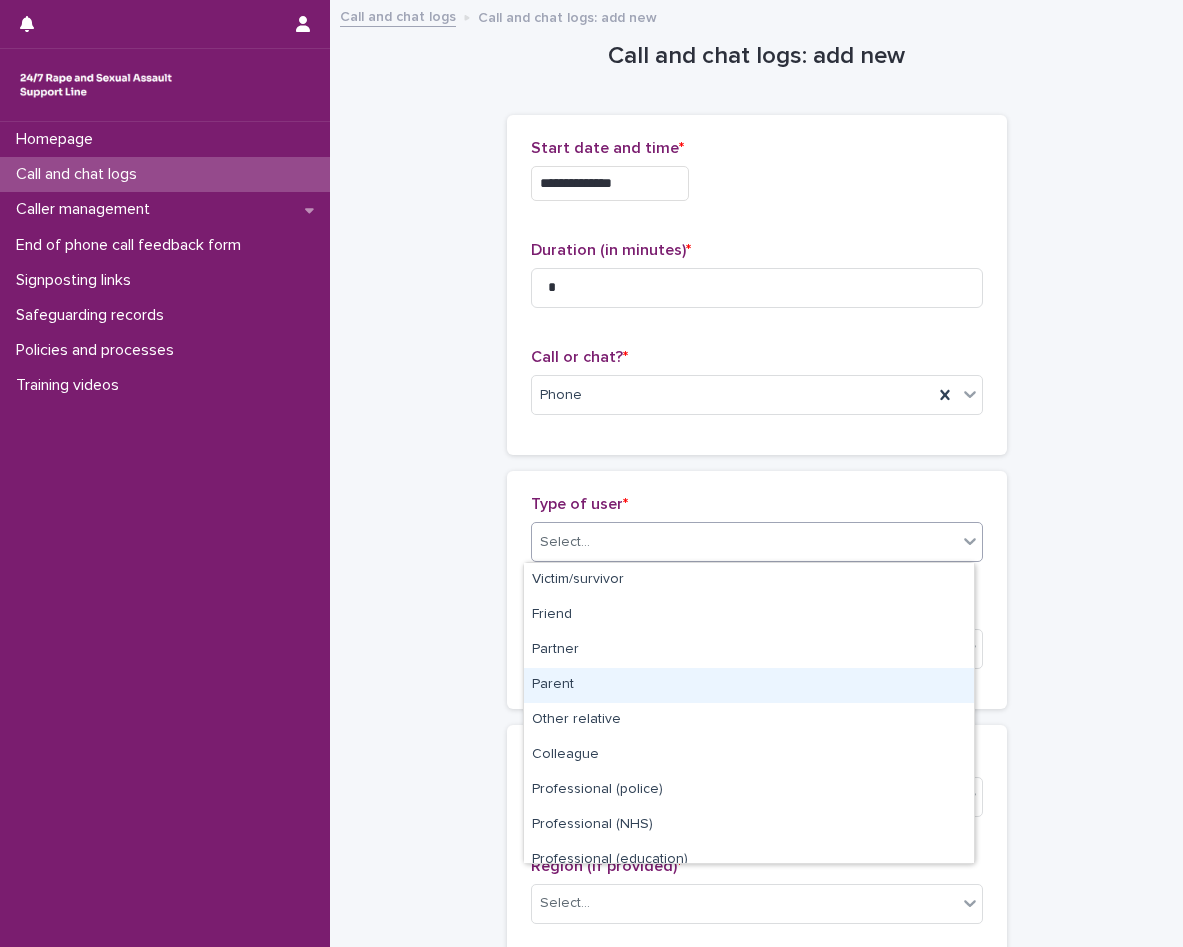 scroll, scrollTop: 225, scrollLeft: 0, axis: vertical 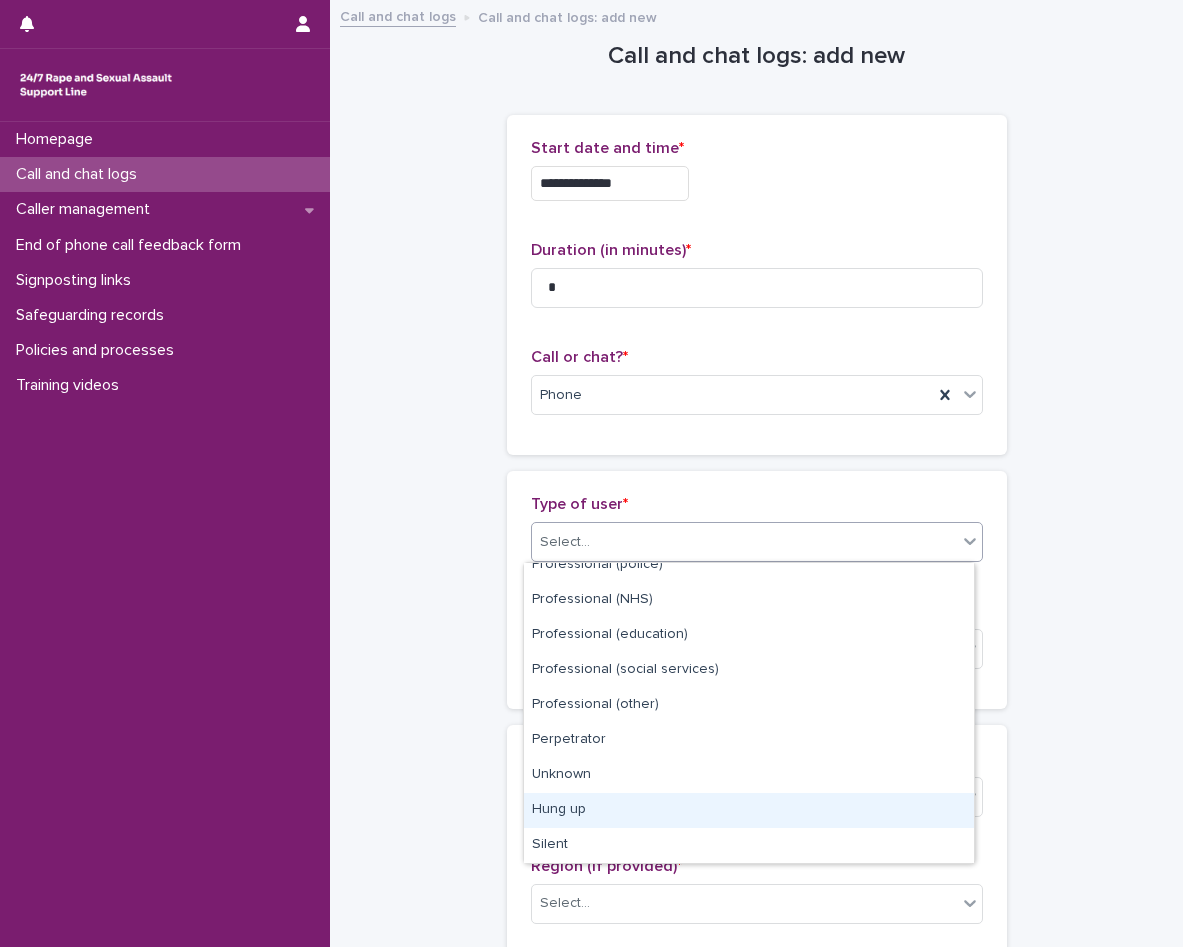 click on "Hung up" at bounding box center (749, 810) 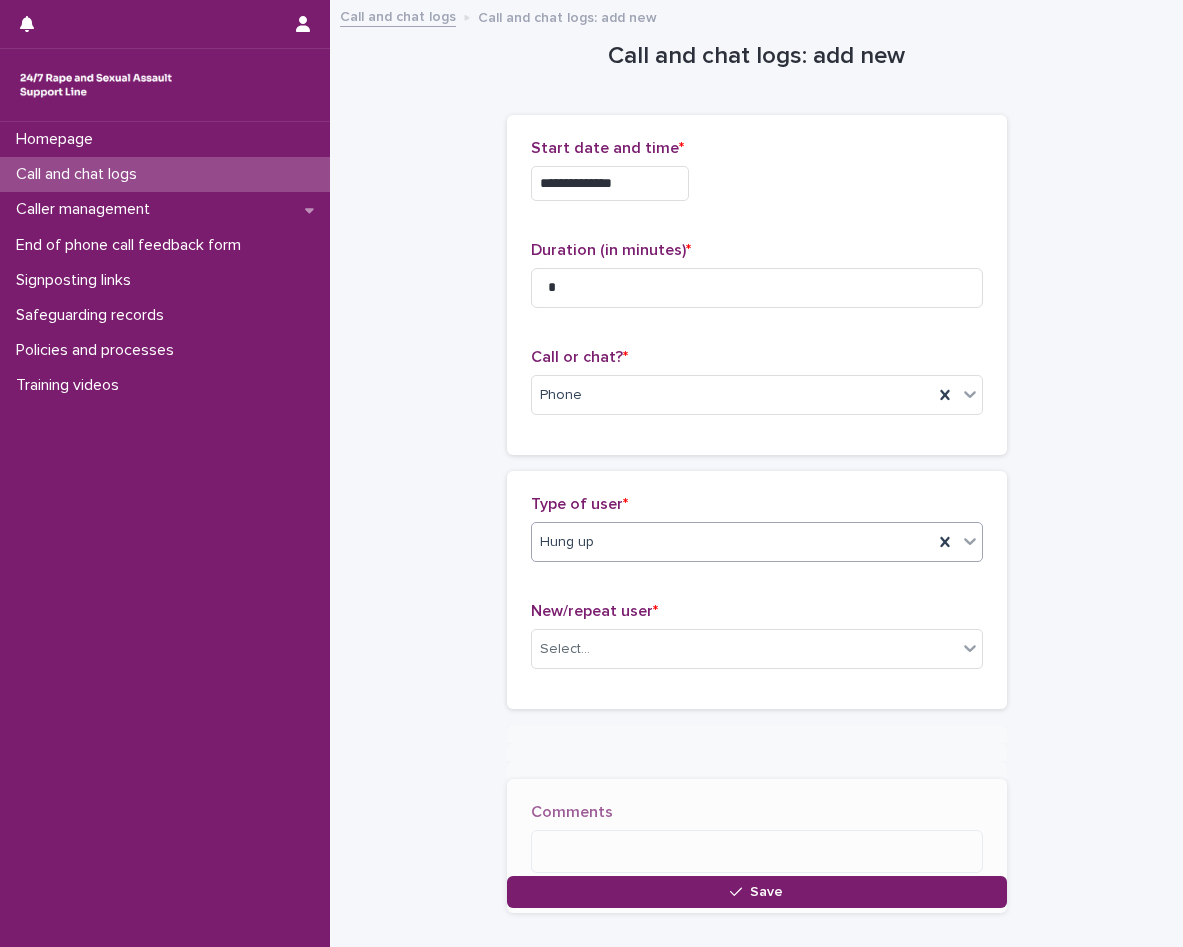 click on "New/repeat user *" at bounding box center [757, 611] 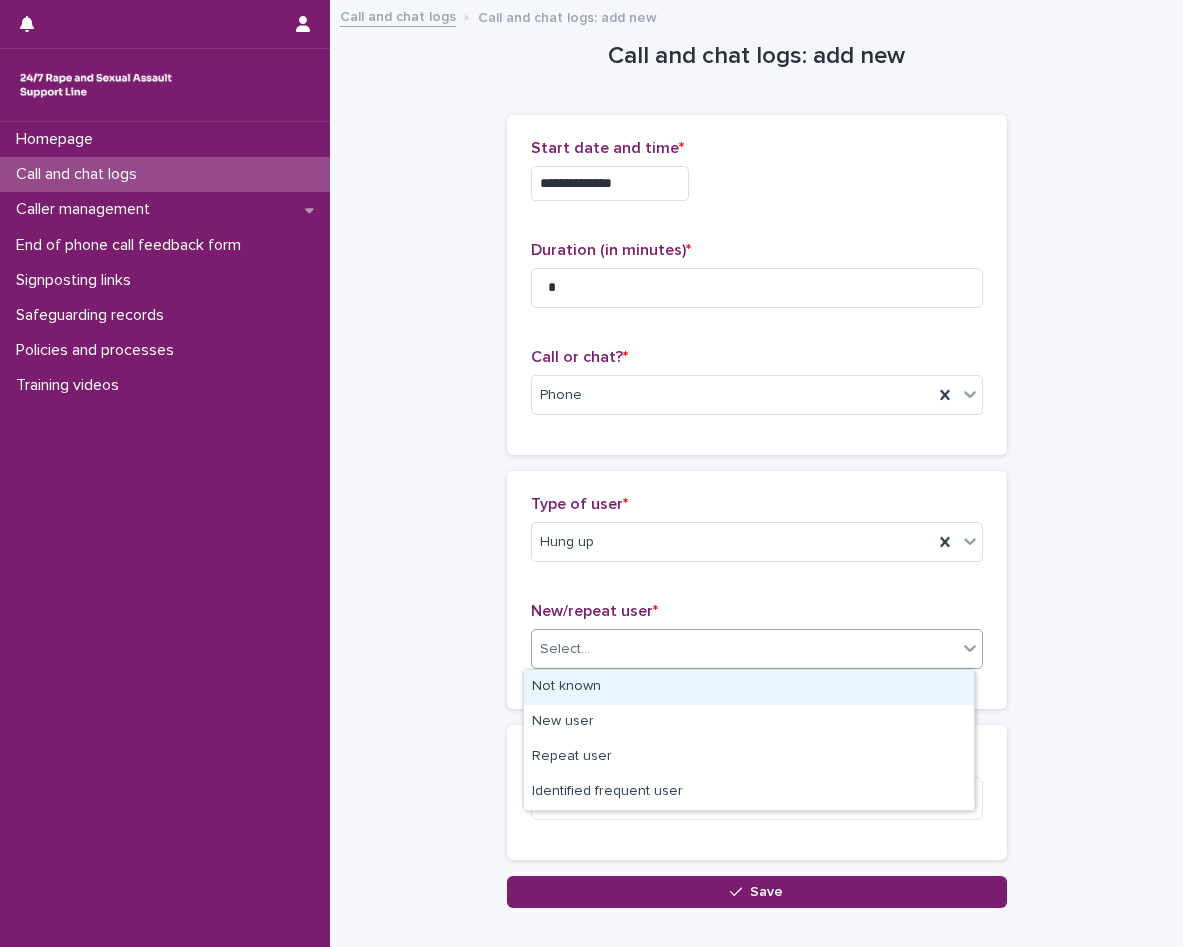 click on "Select..." at bounding box center (744, 649) 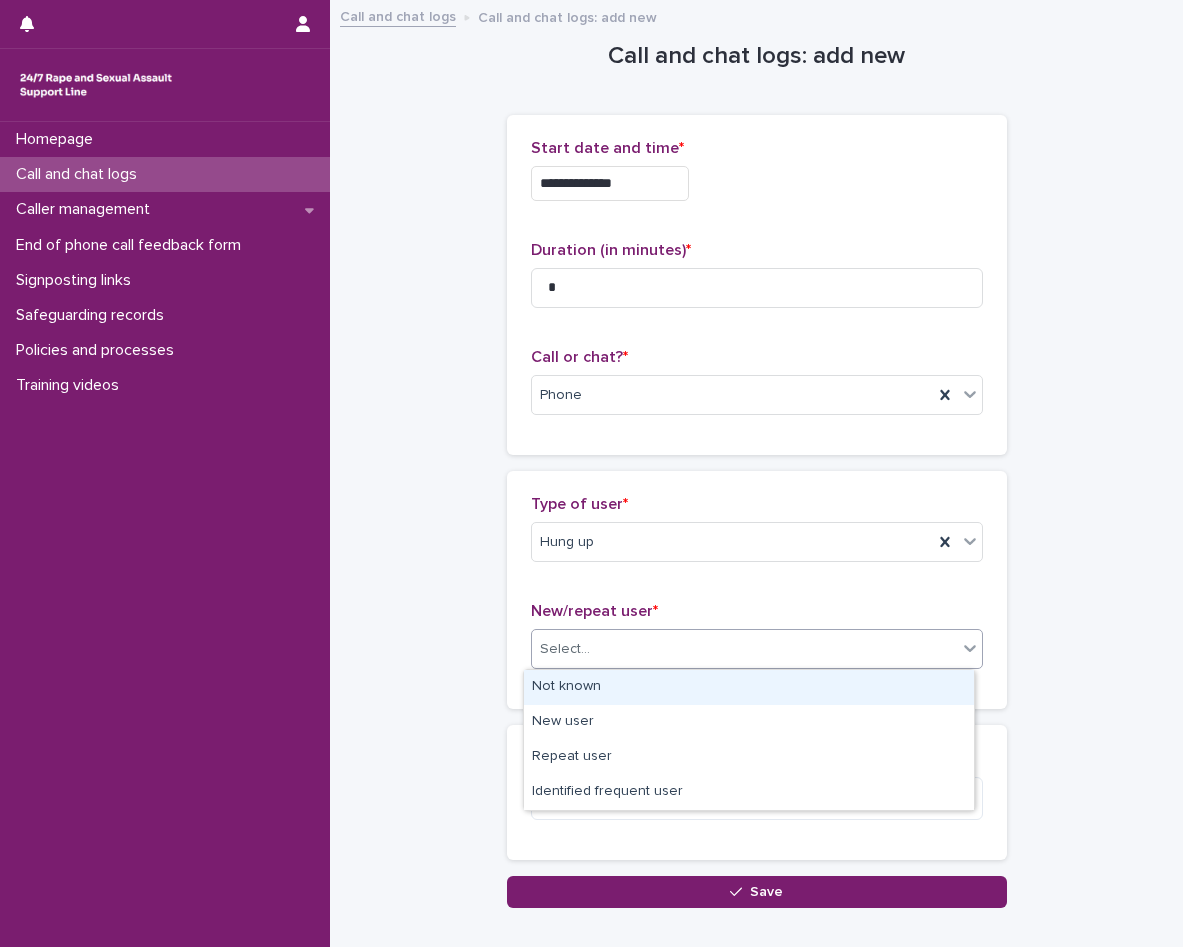 click on "Not known" at bounding box center (749, 687) 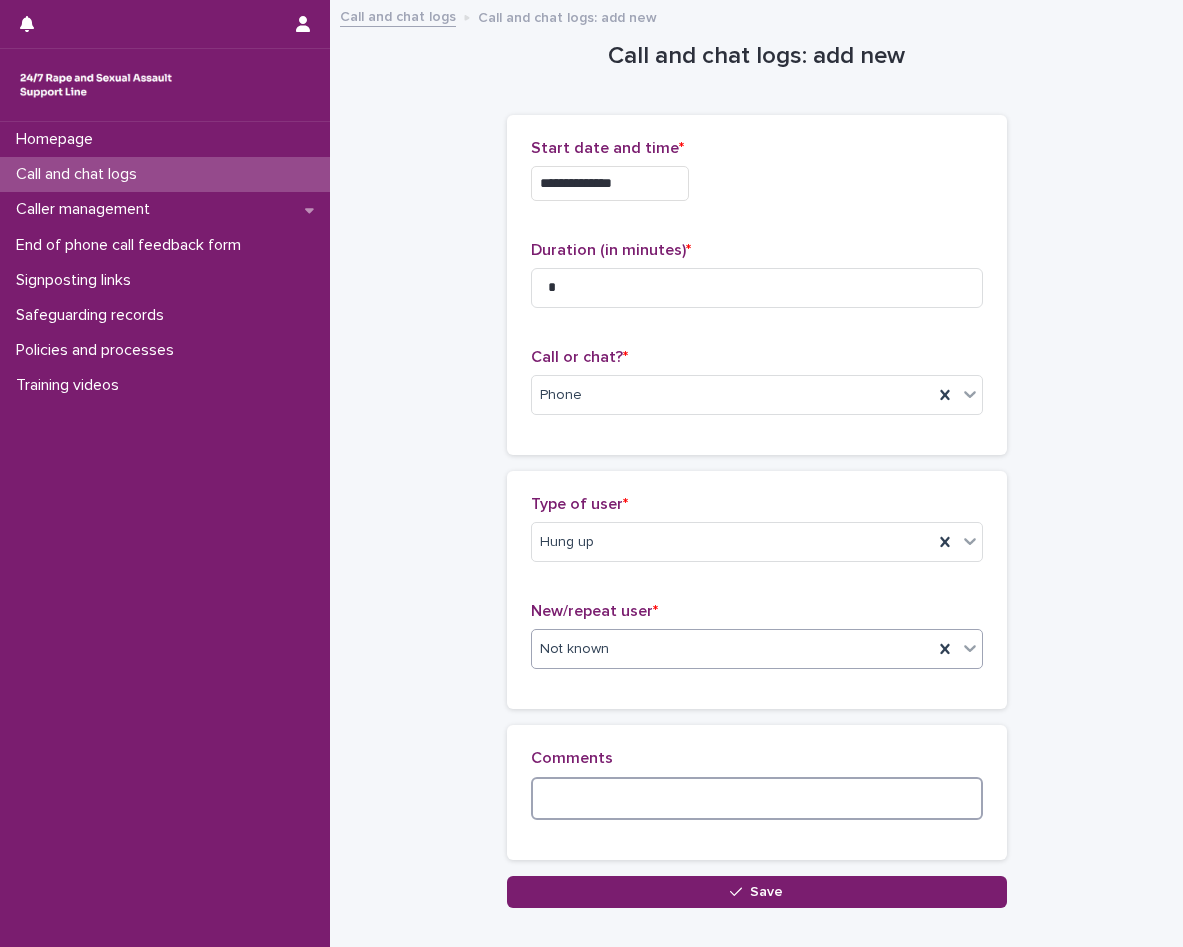 click at bounding box center [757, 798] 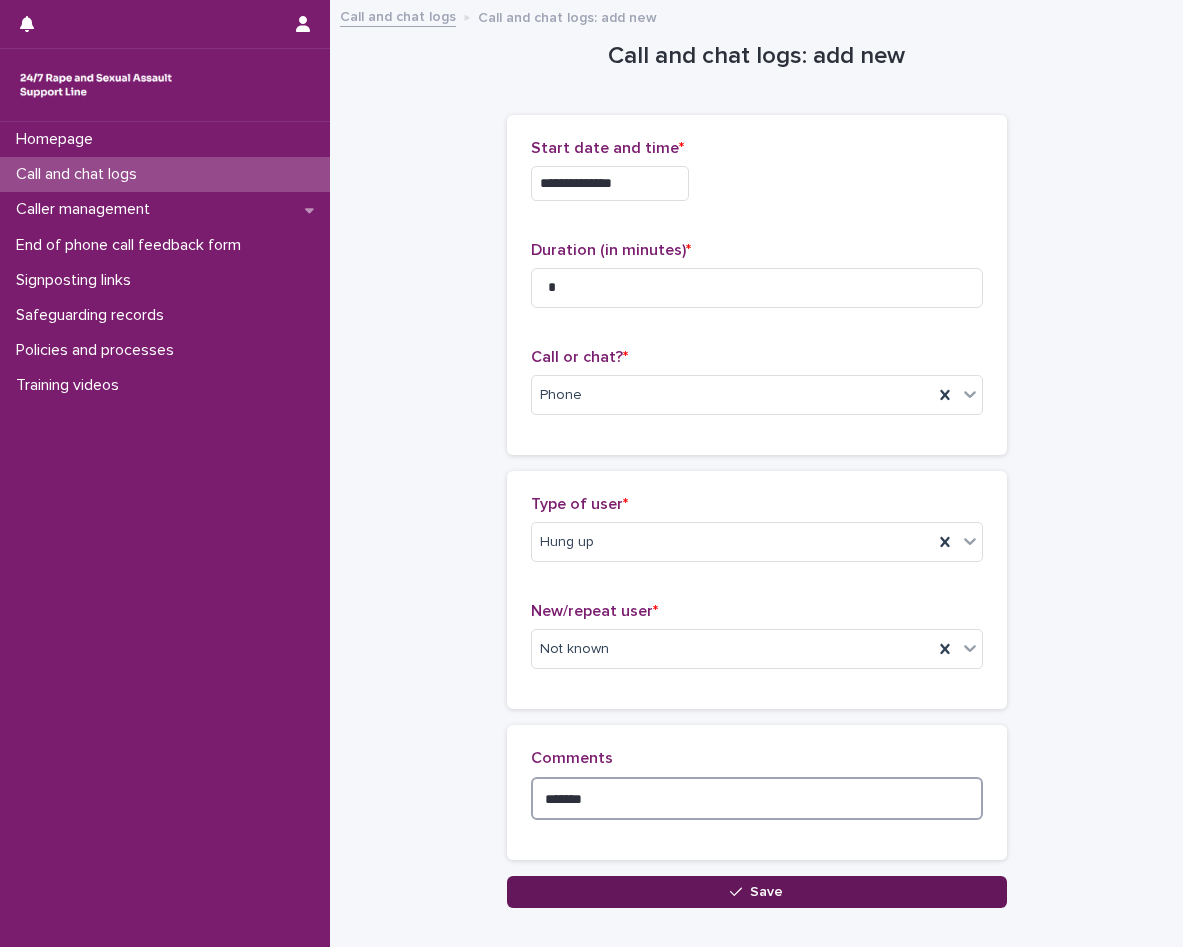 type on "*******" 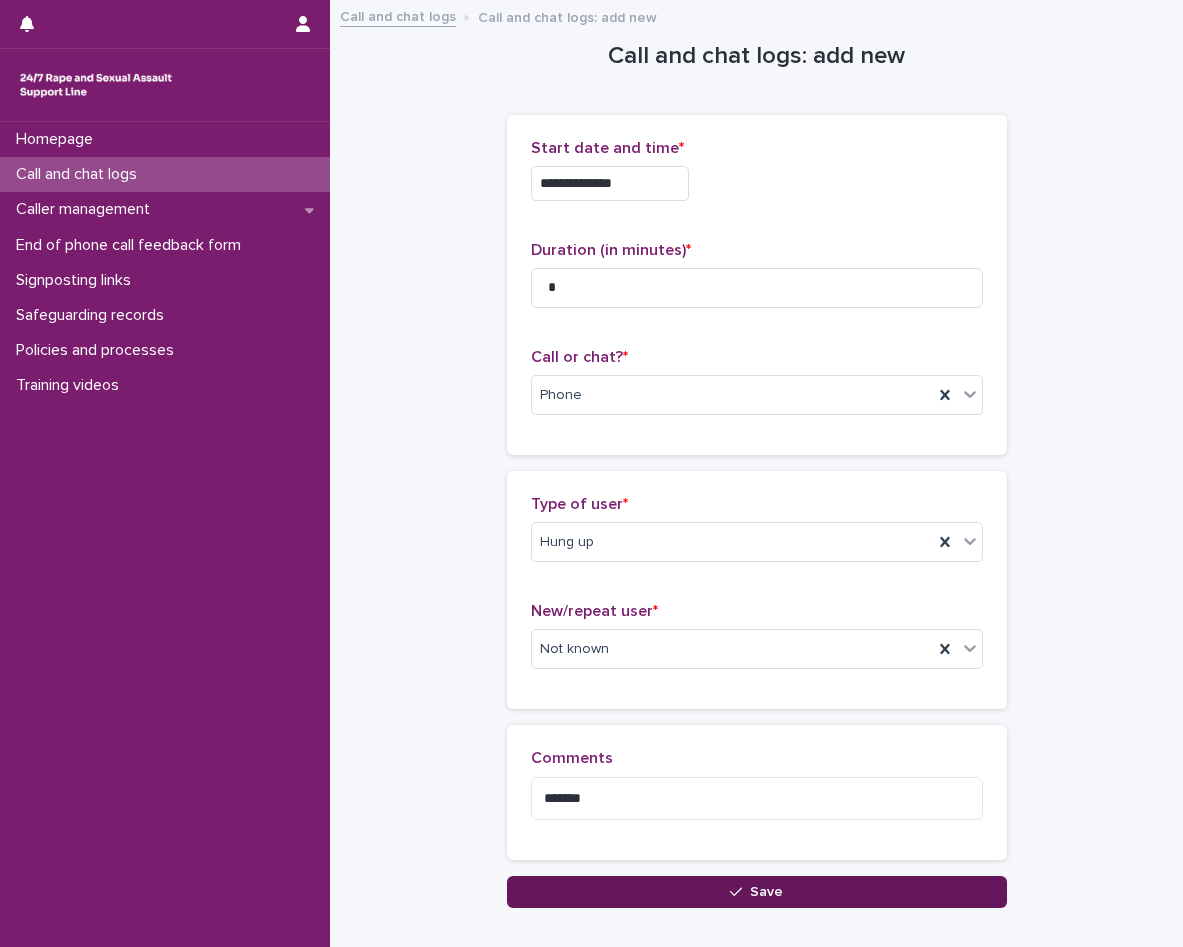 click on "Save" at bounding box center (757, 892) 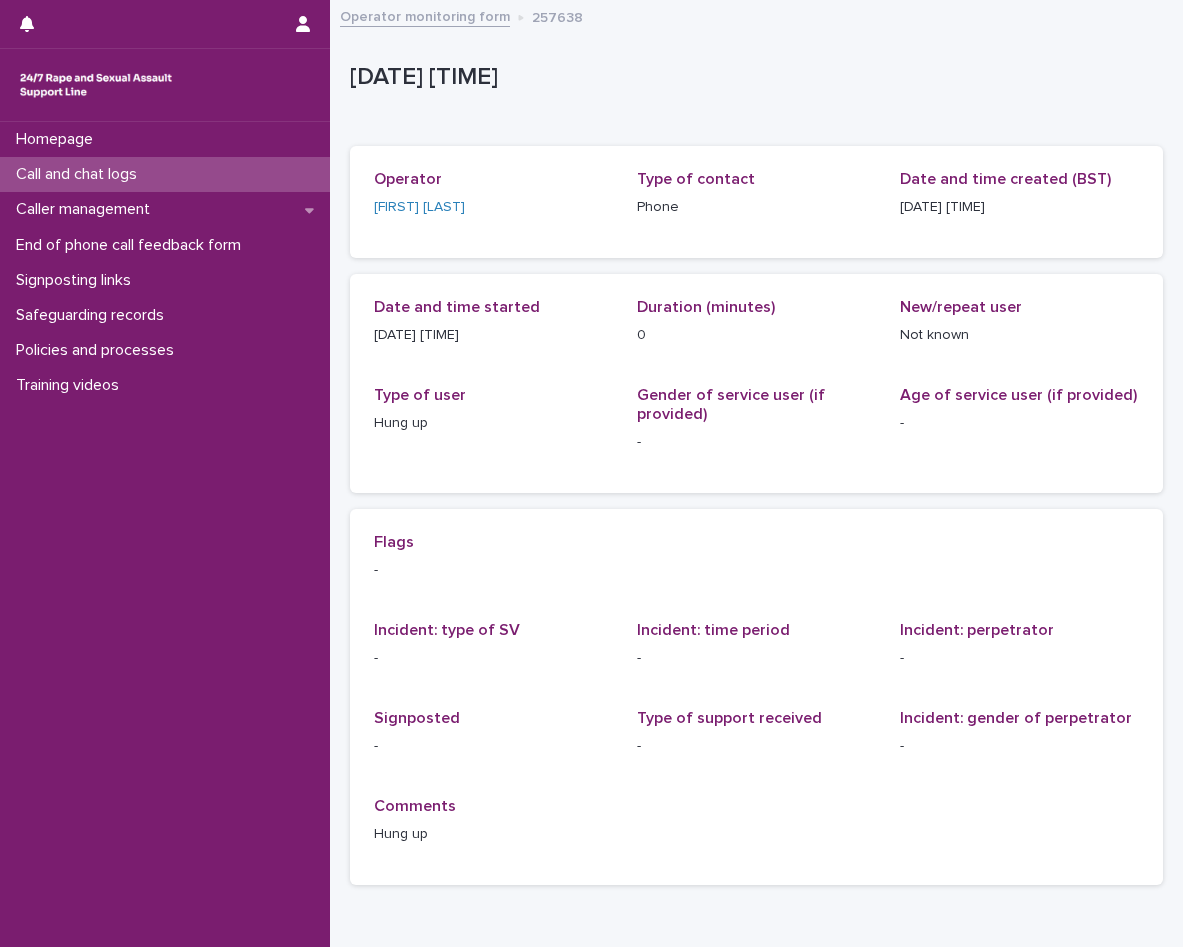 click on "Call and chat logs" at bounding box center [165, 174] 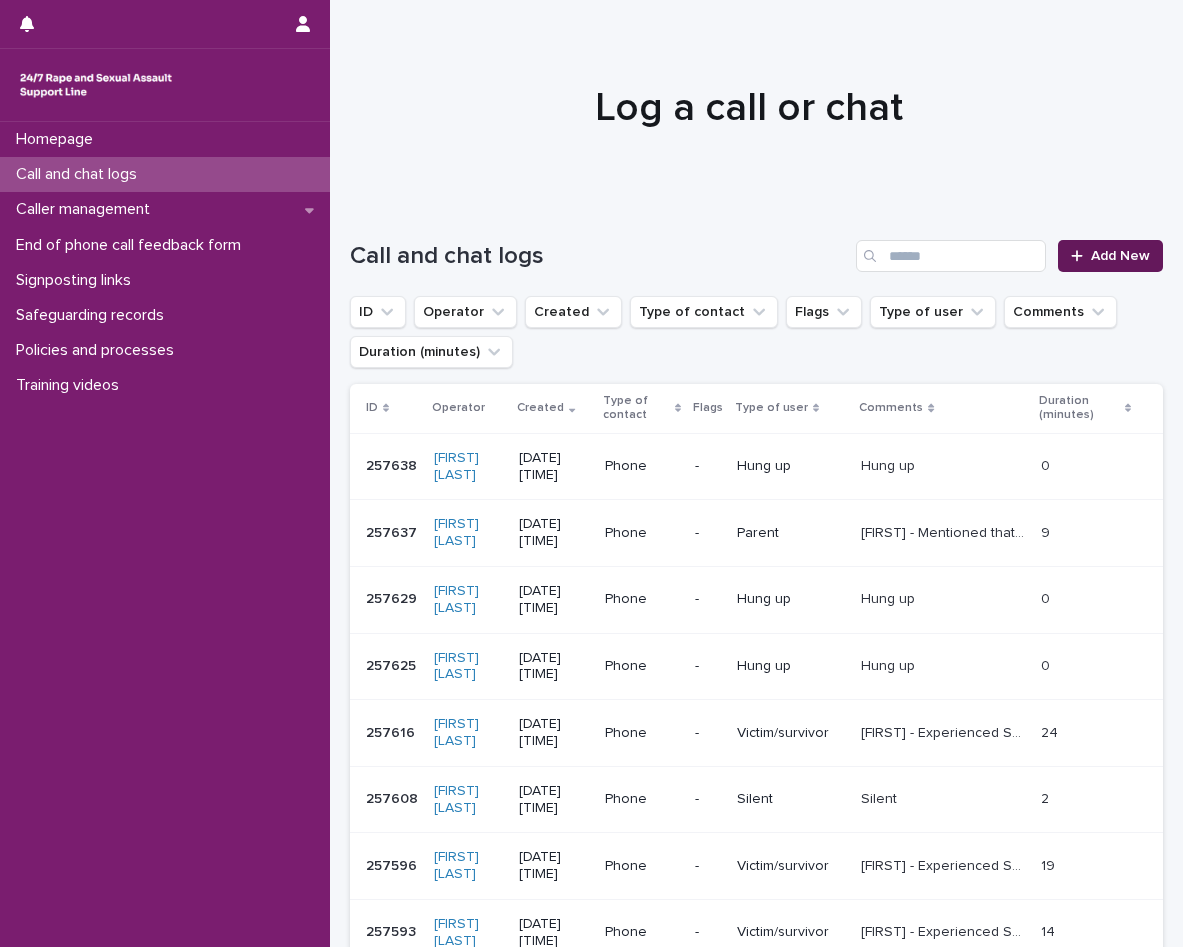 click at bounding box center [1081, 256] 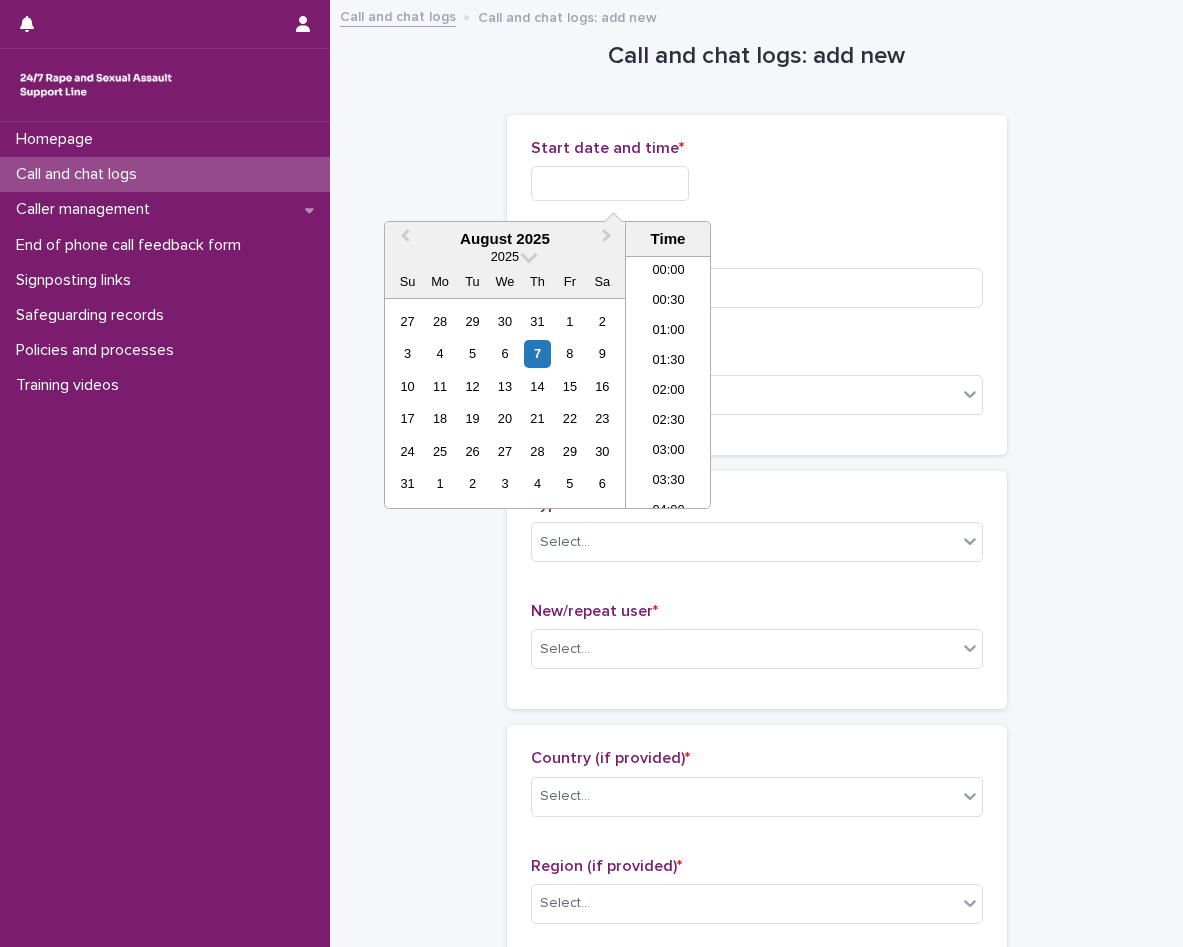 drag, startPoint x: 673, startPoint y: 178, endPoint x: 606, endPoint y: 239, distance: 90.60905 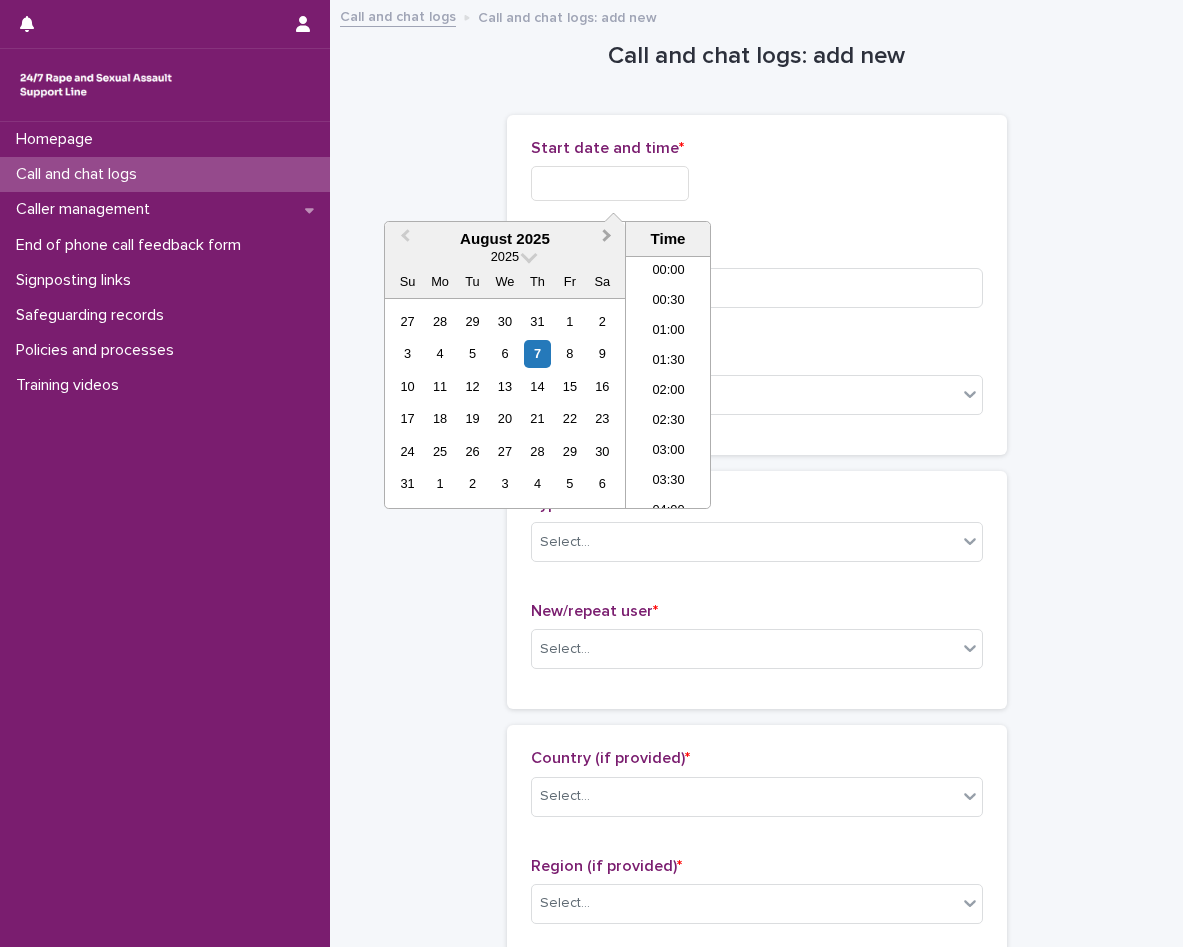 scroll, scrollTop: 790, scrollLeft: 0, axis: vertical 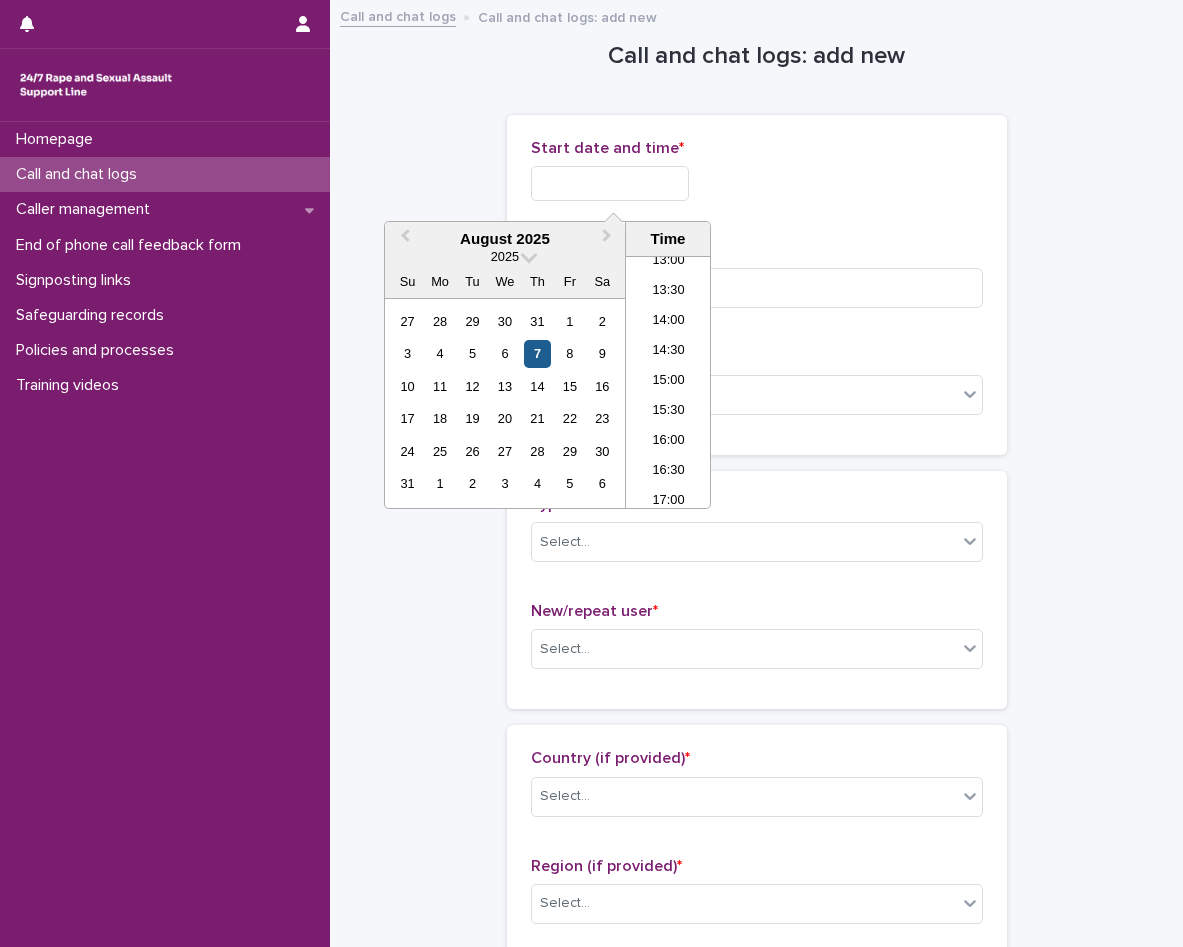 click on "7" at bounding box center (537, 353) 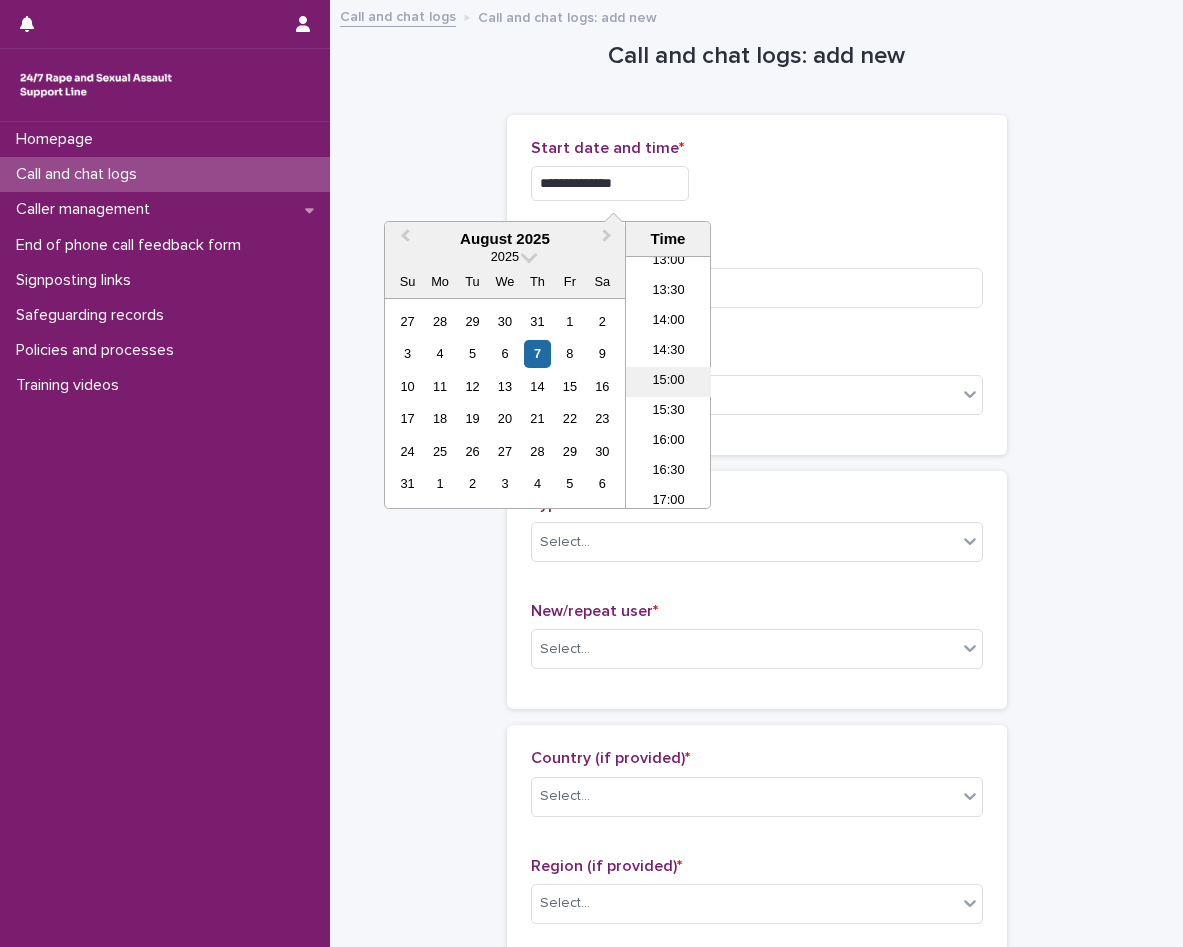 click on "15:00" at bounding box center (668, 382) 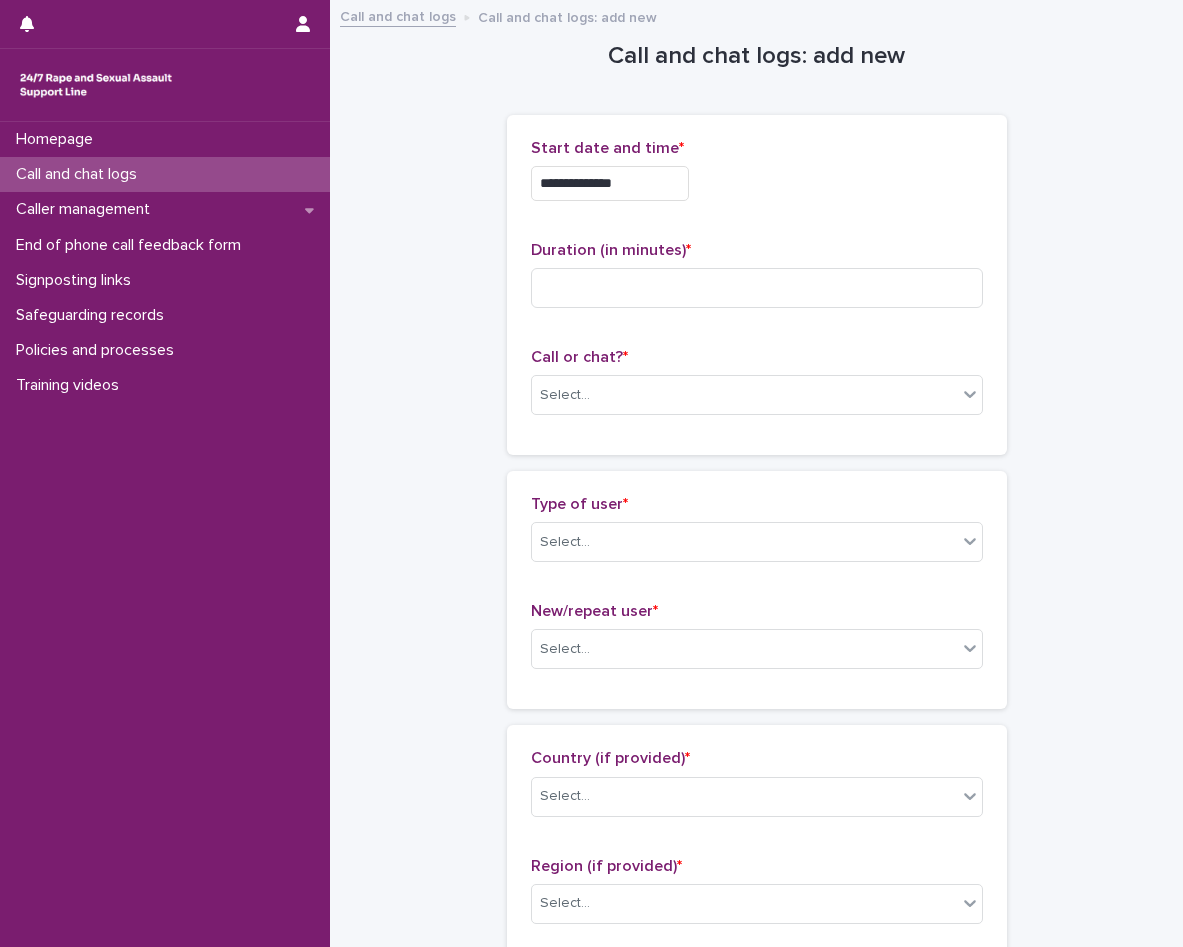 click on "**********" at bounding box center [610, 183] 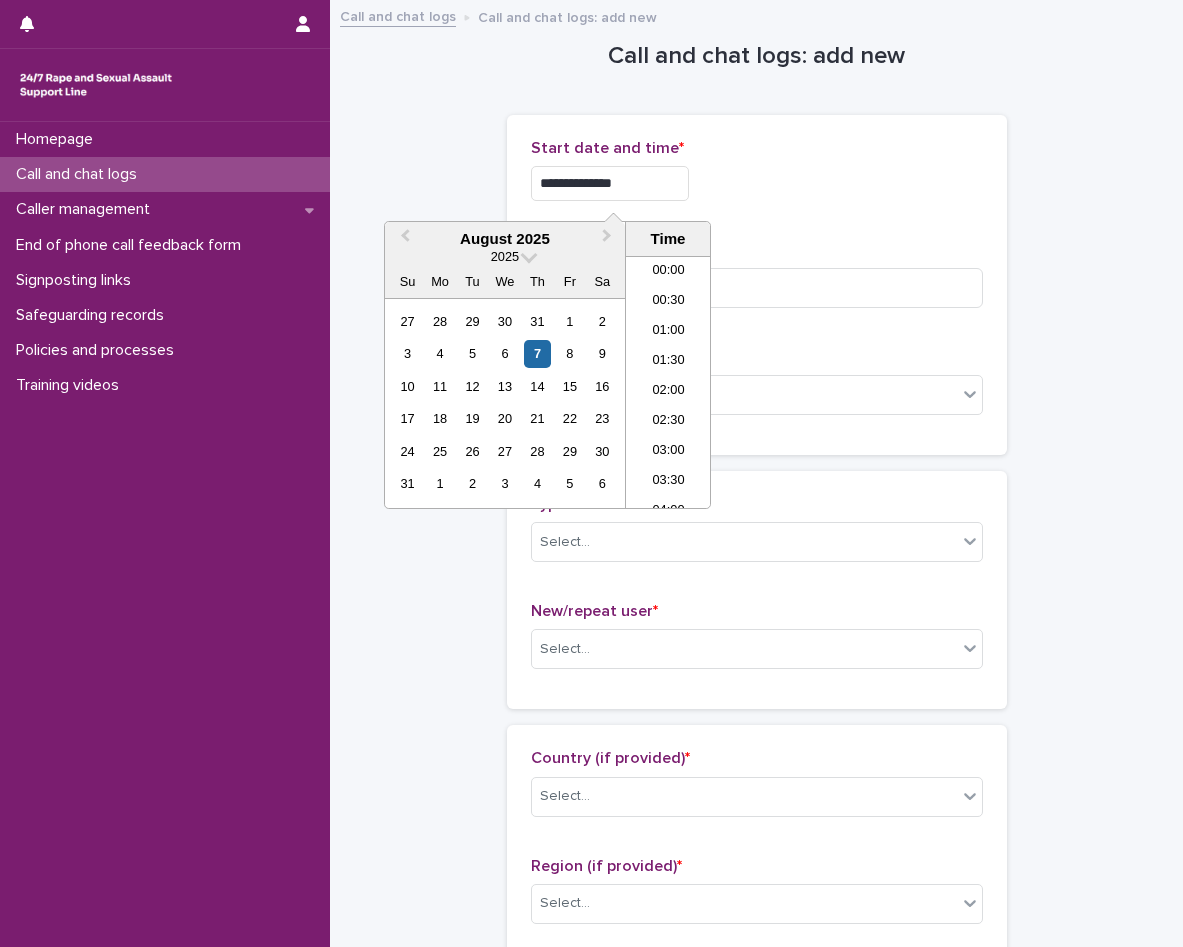 scroll, scrollTop: 790, scrollLeft: 0, axis: vertical 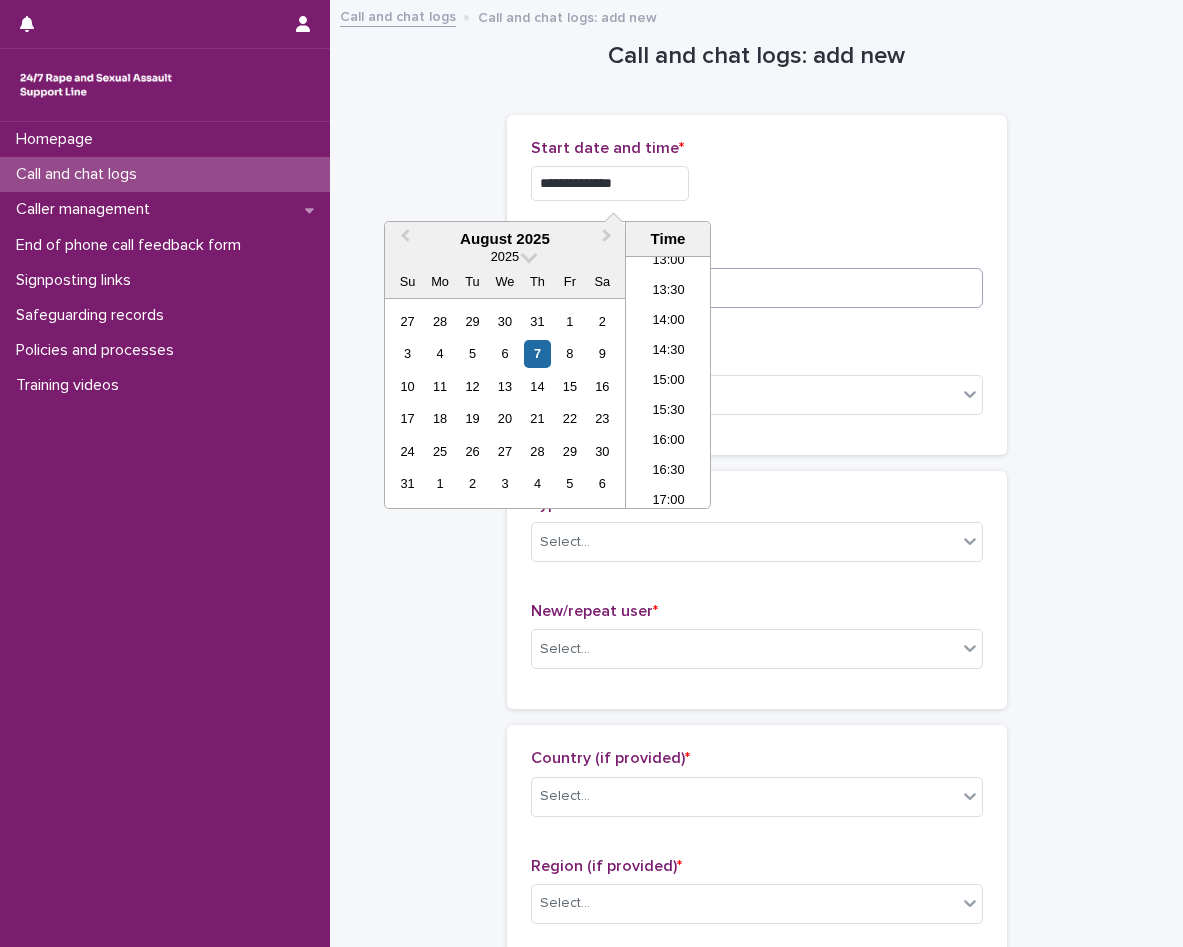 type on "**********" 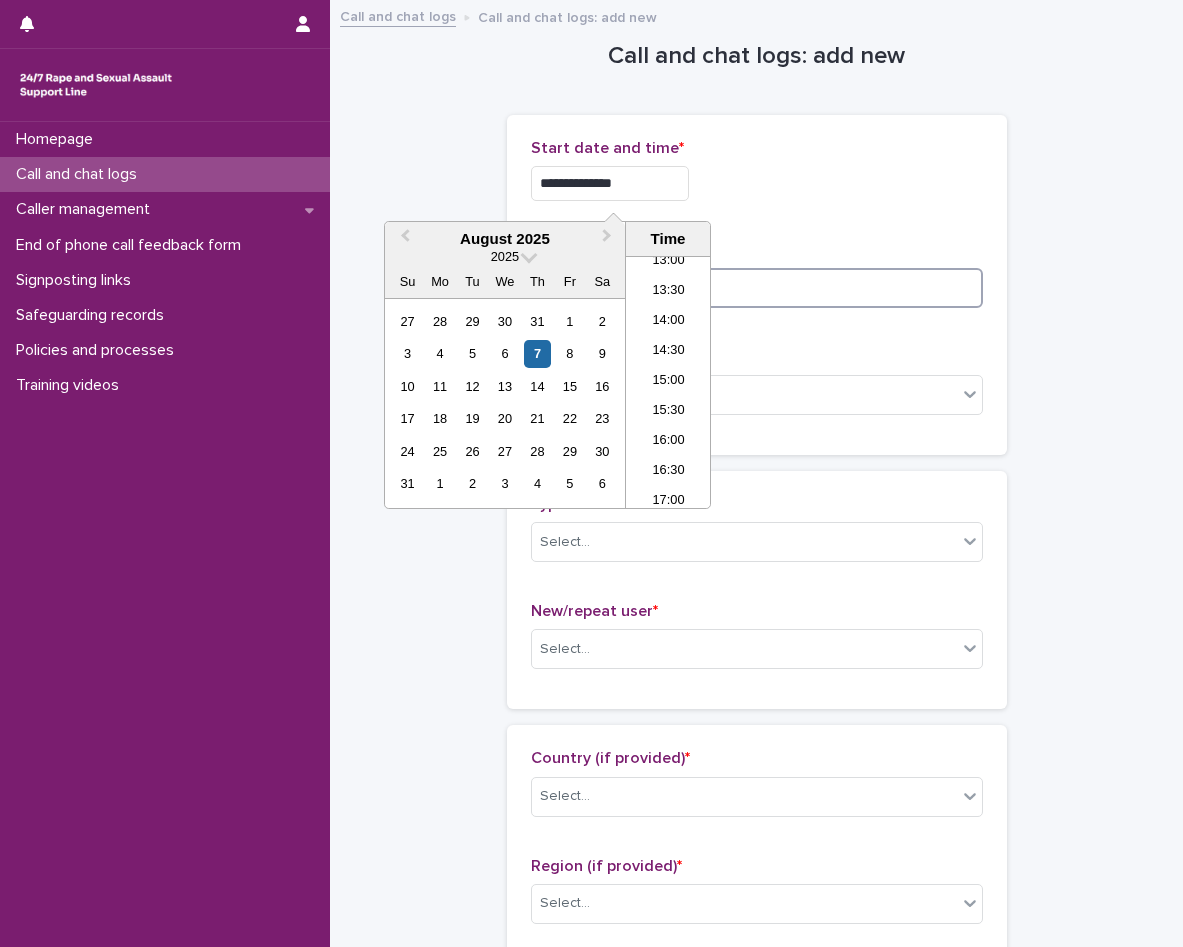 click at bounding box center (757, 288) 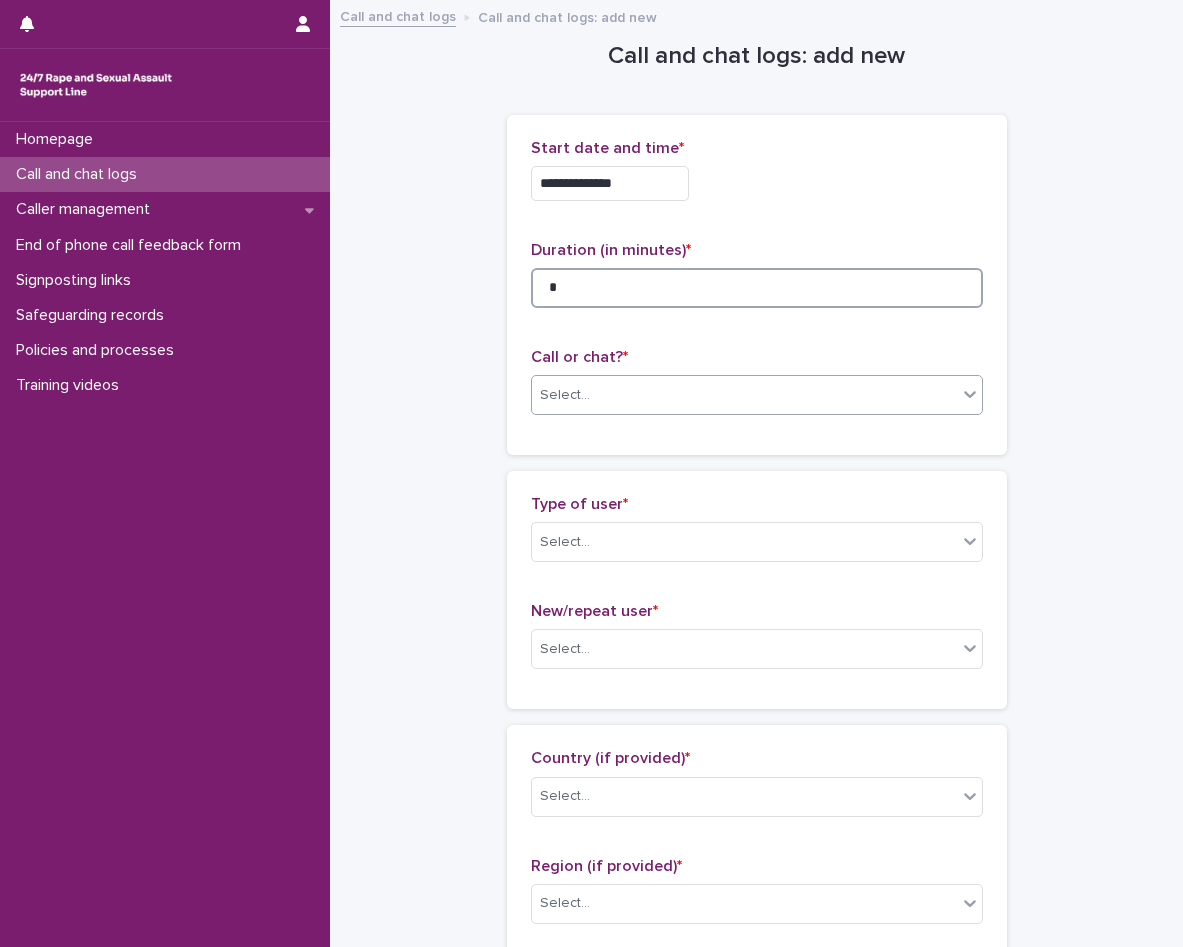 type on "*" 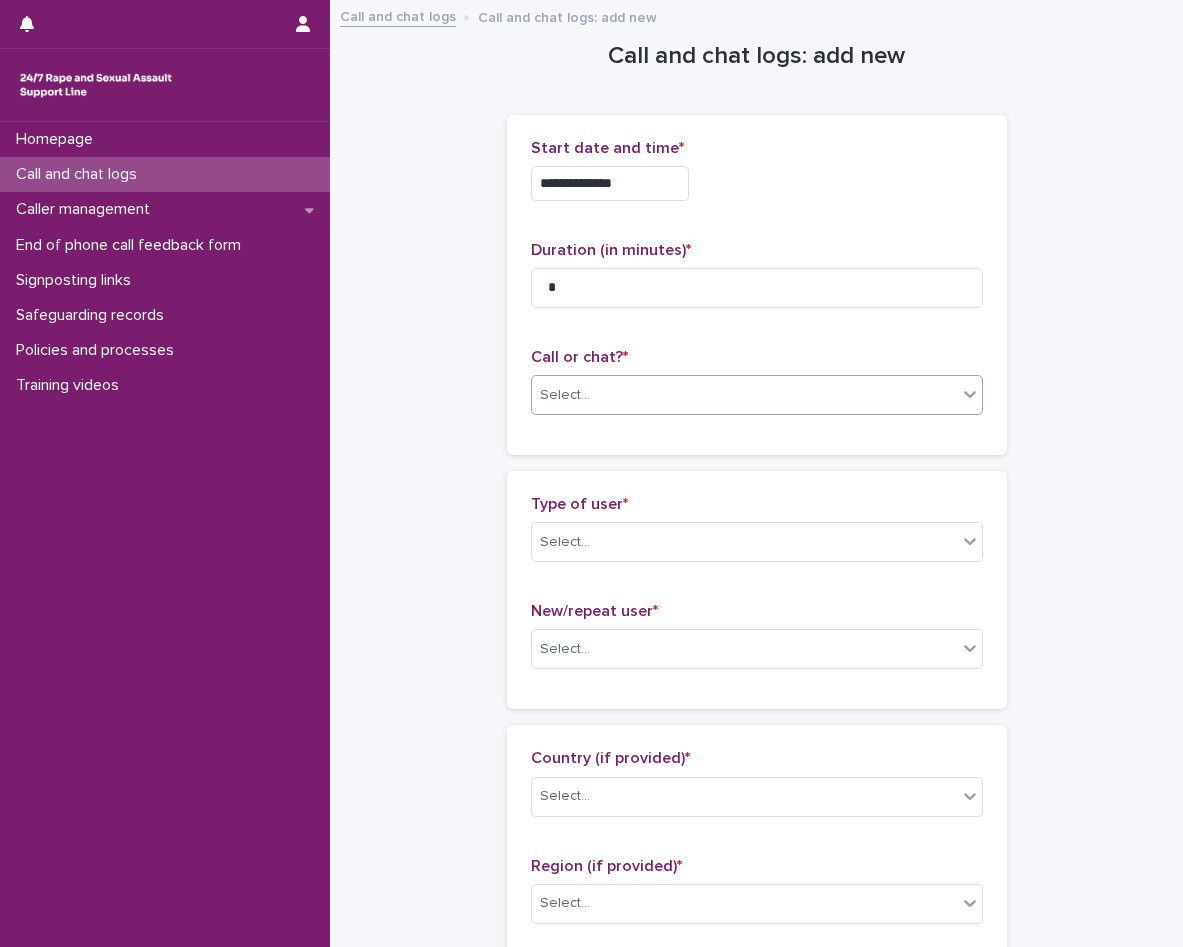 click on "Select..." at bounding box center [744, 395] 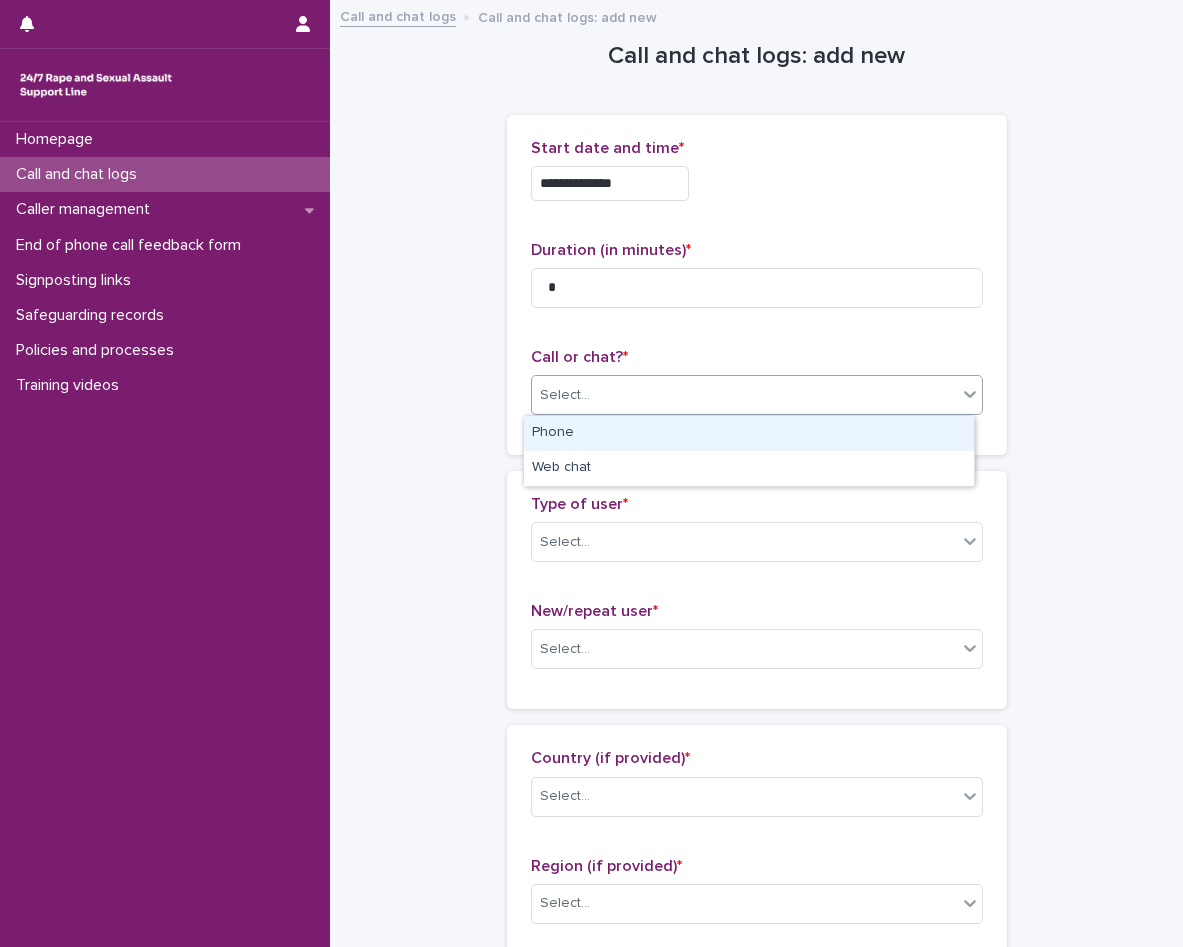 click on "Phone" at bounding box center [749, 433] 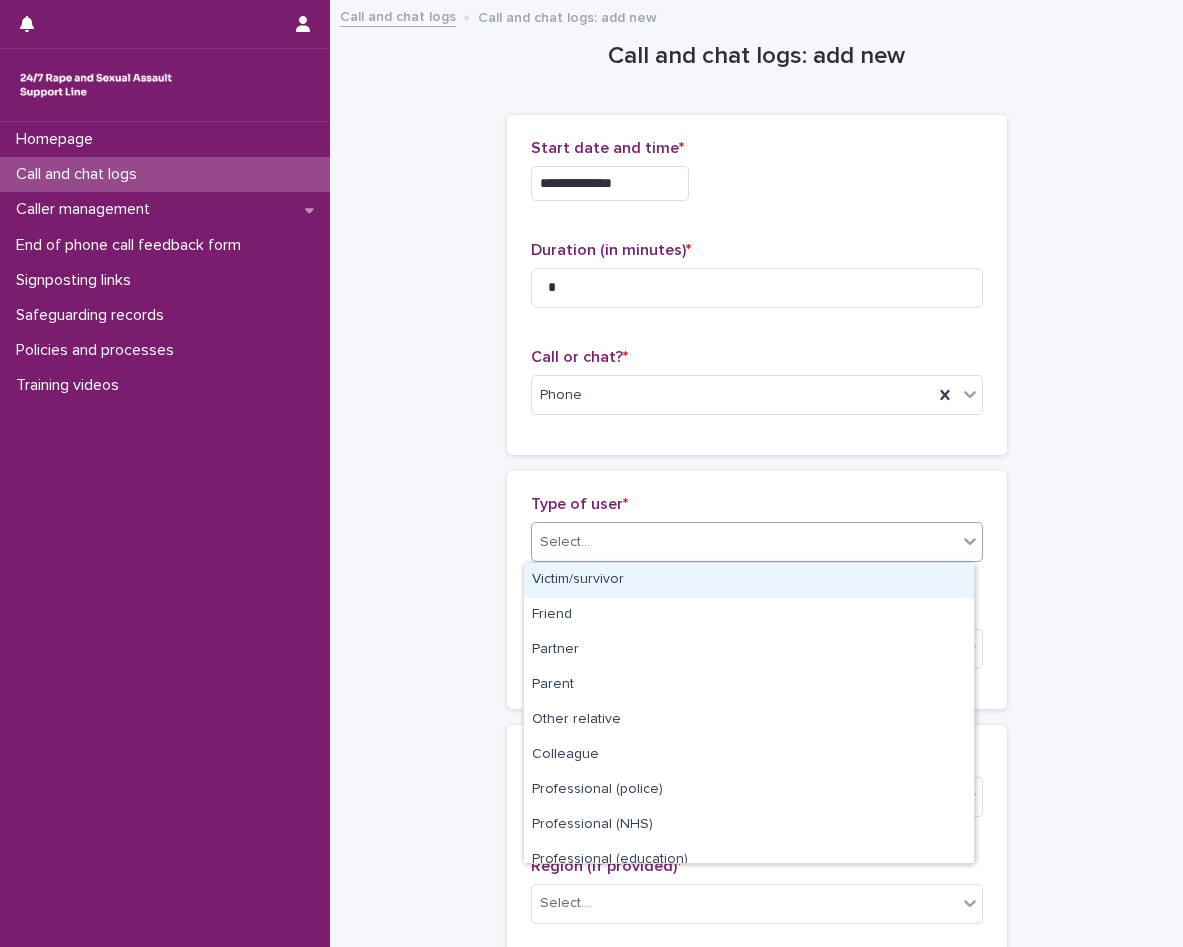 click at bounding box center [593, 542] 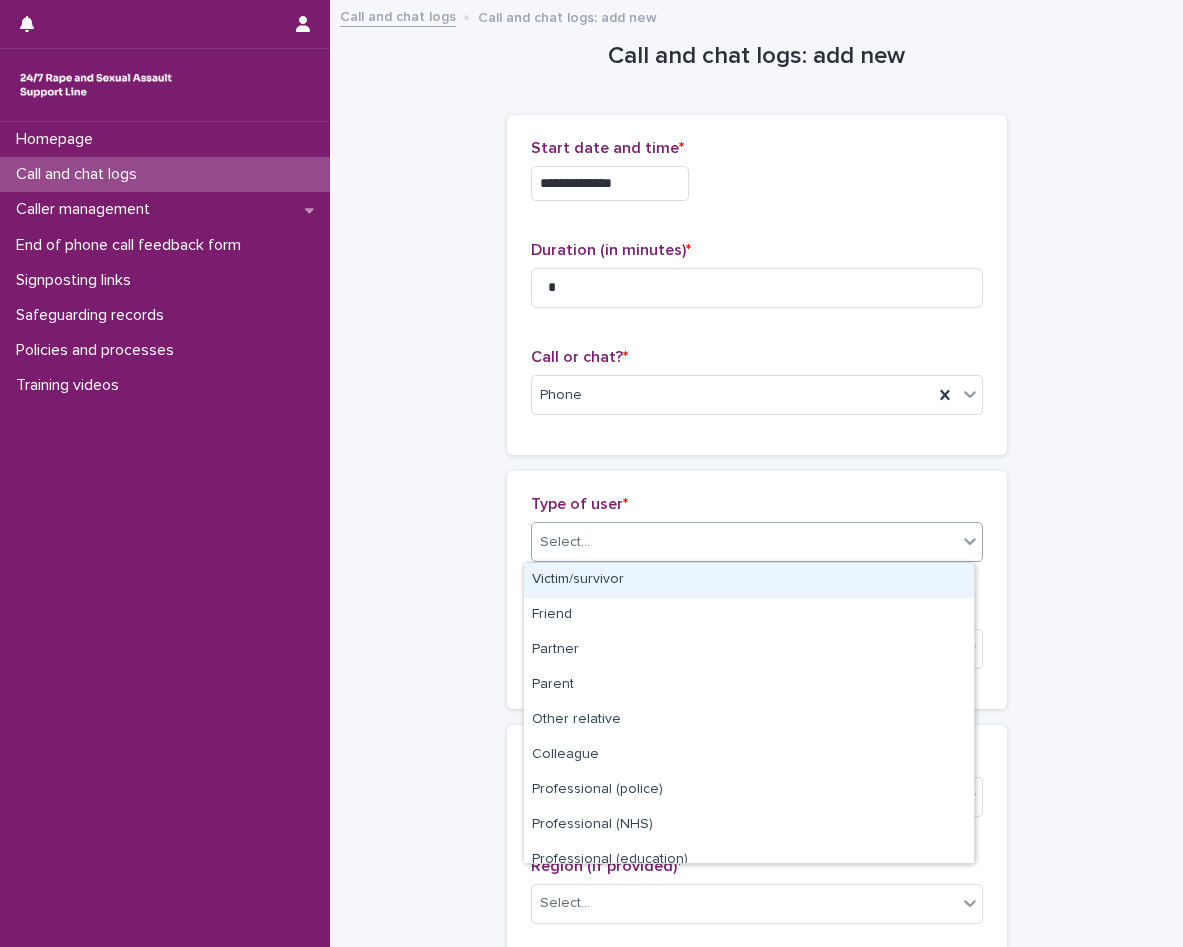 click on "Victim/survivor" at bounding box center (749, 580) 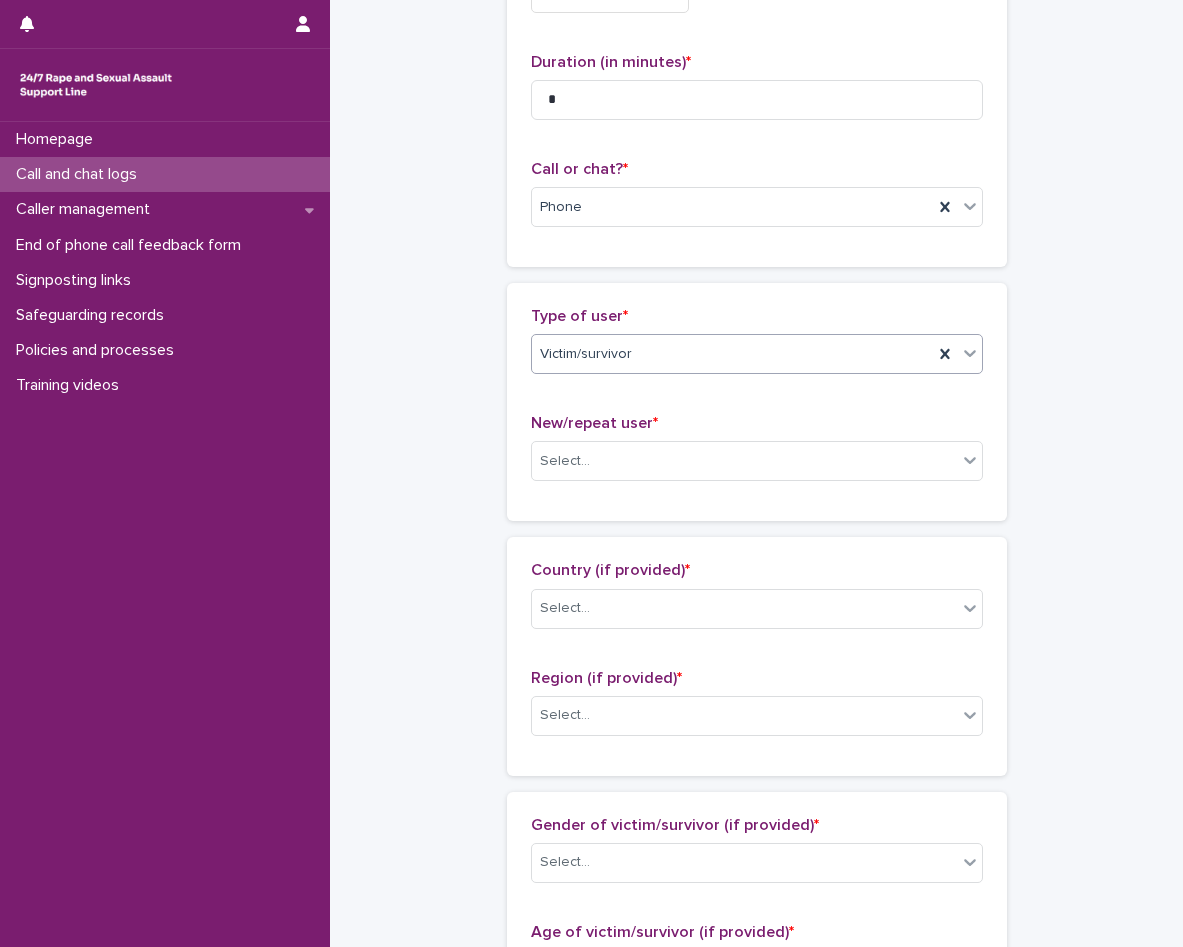 scroll, scrollTop: 200, scrollLeft: 0, axis: vertical 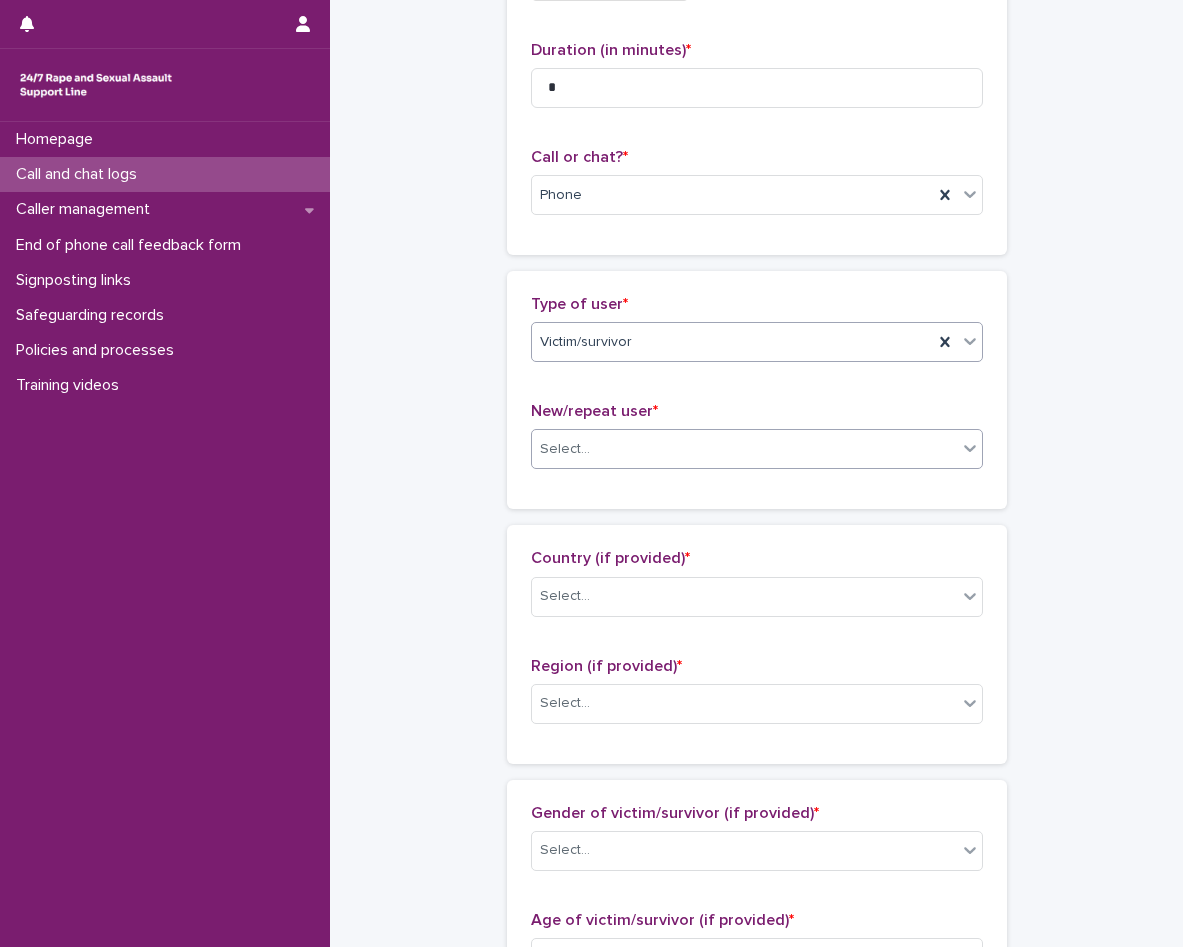 click on "Select..." at bounding box center [565, 449] 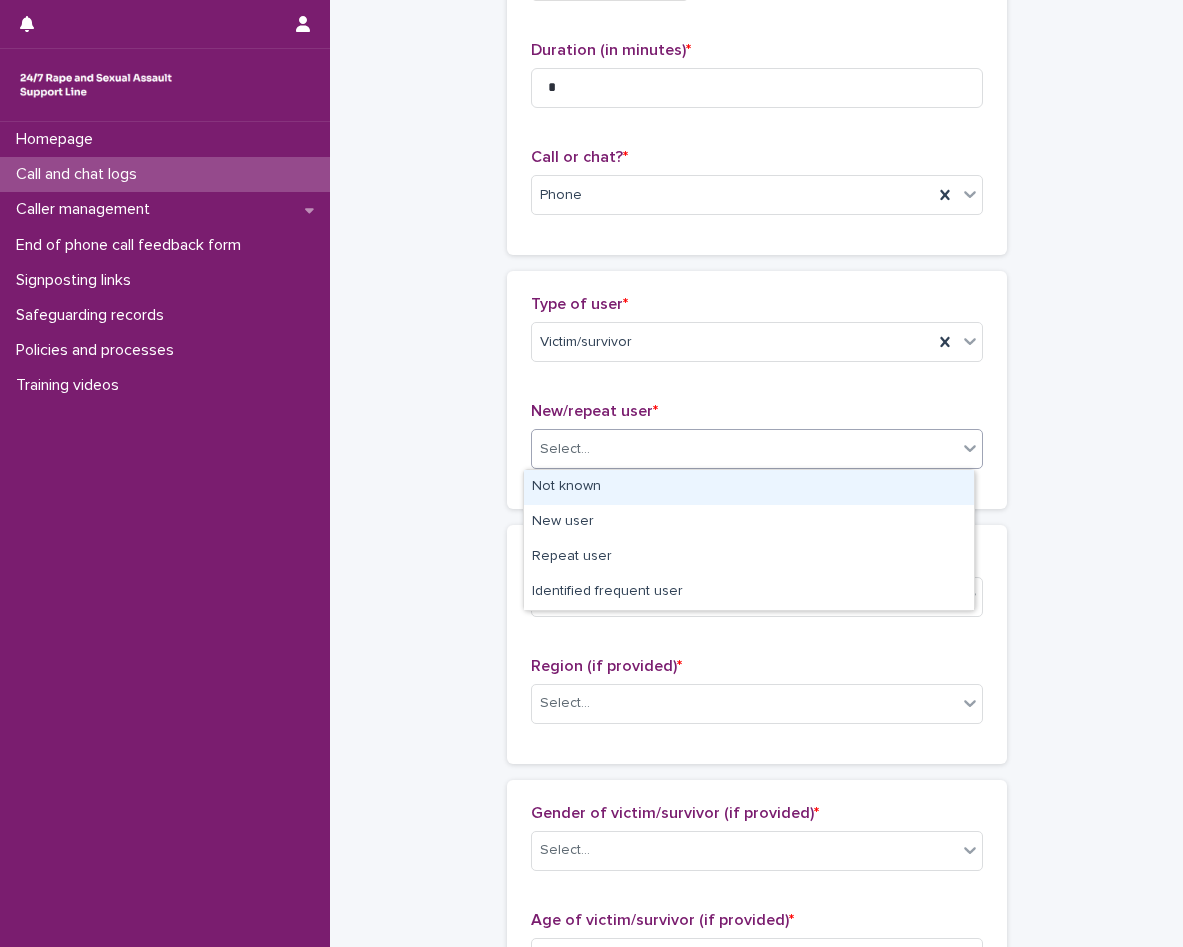 click on "Not known" at bounding box center [749, 487] 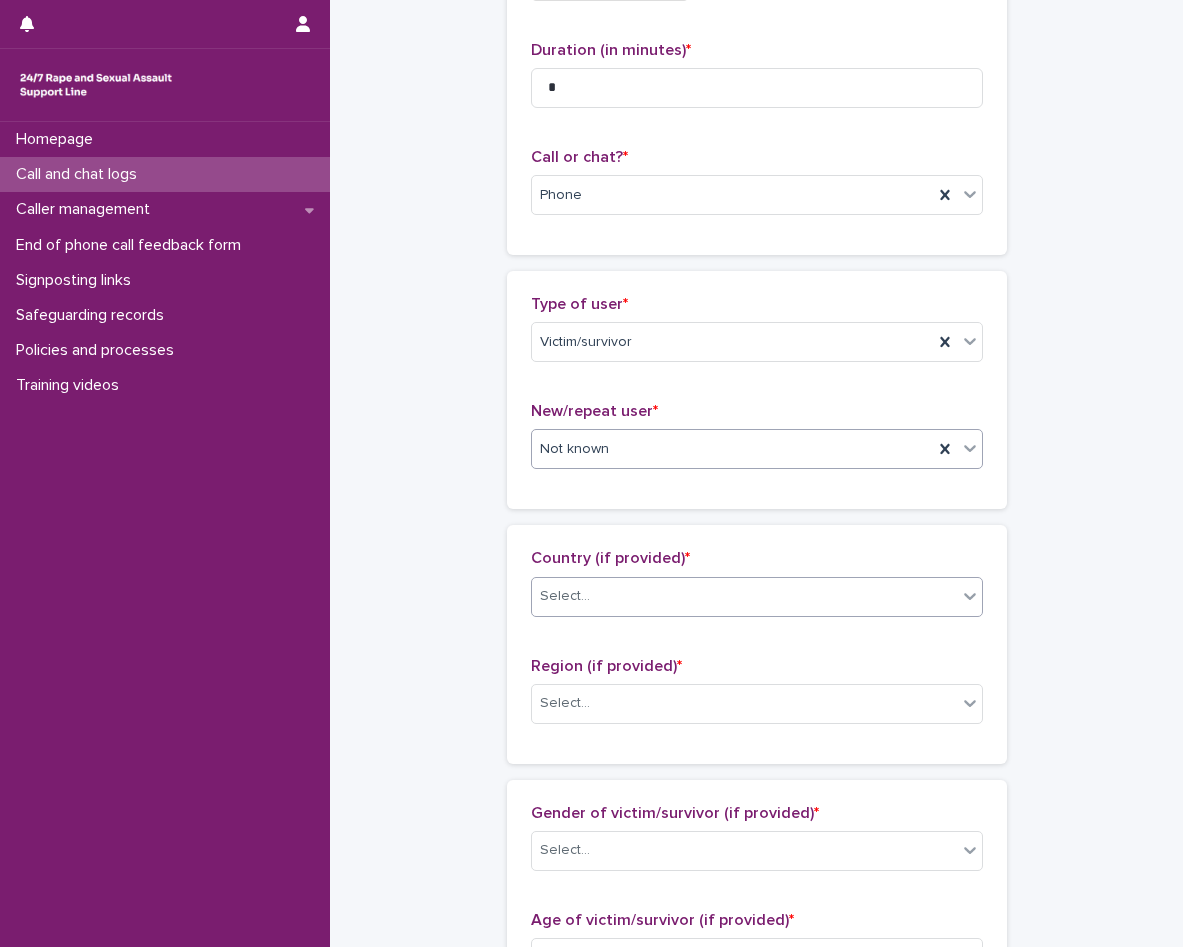 click on "Select..." at bounding box center [744, 596] 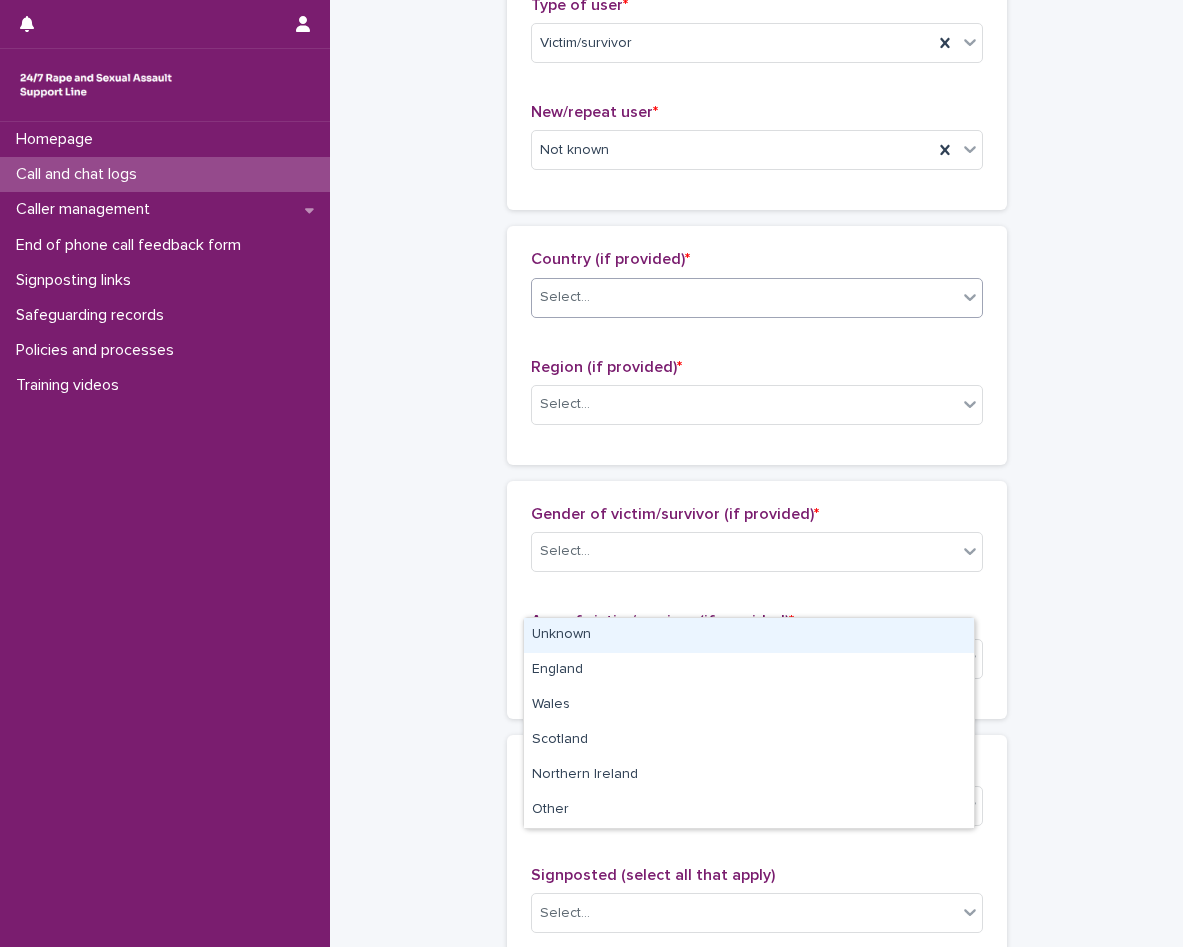 scroll, scrollTop: 500, scrollLeft: 0, axis: vertical 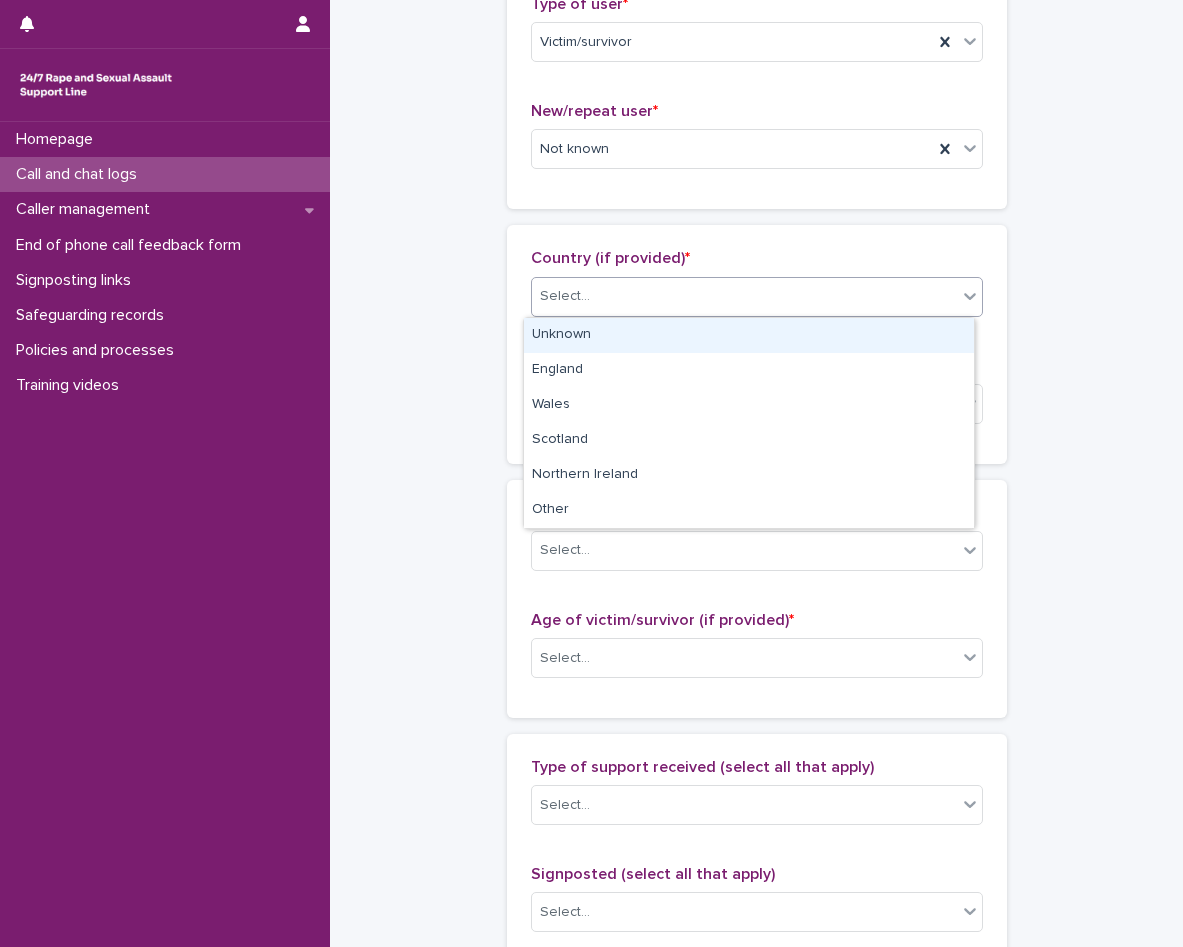 click on "Country (if provided) *      option Unknown focused, 1 of 6. 6 results available. Use Up and Down to choose options, press Enter to select the currently focused option, press Escape to exit the menu, press Tab to select the option and exit the menu. Select... Region (if provided) * Select..." at bounding box center [757, 344] 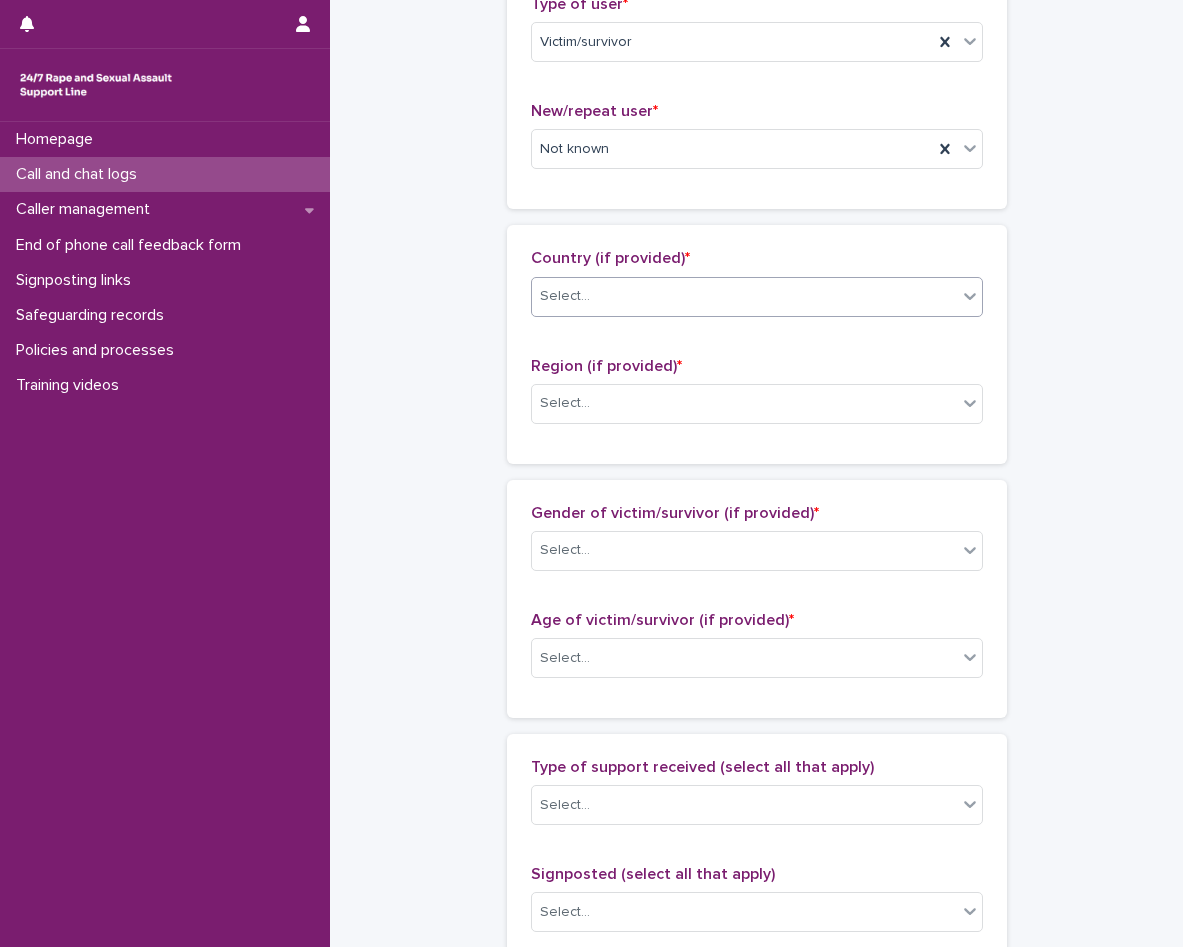 click on "Select..." at bounding box center [744, 296] 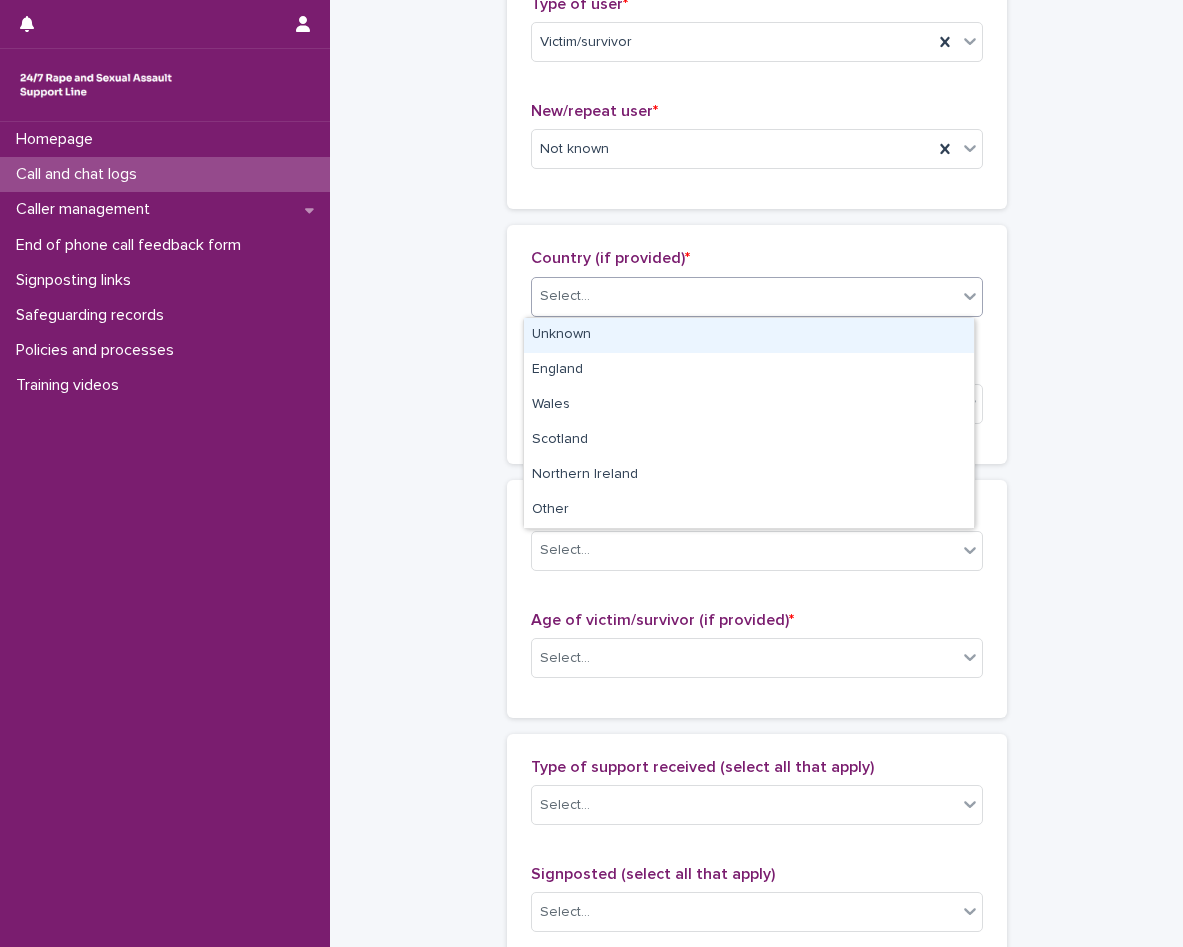 click on "Unknown" at bounding box center [749, 335] 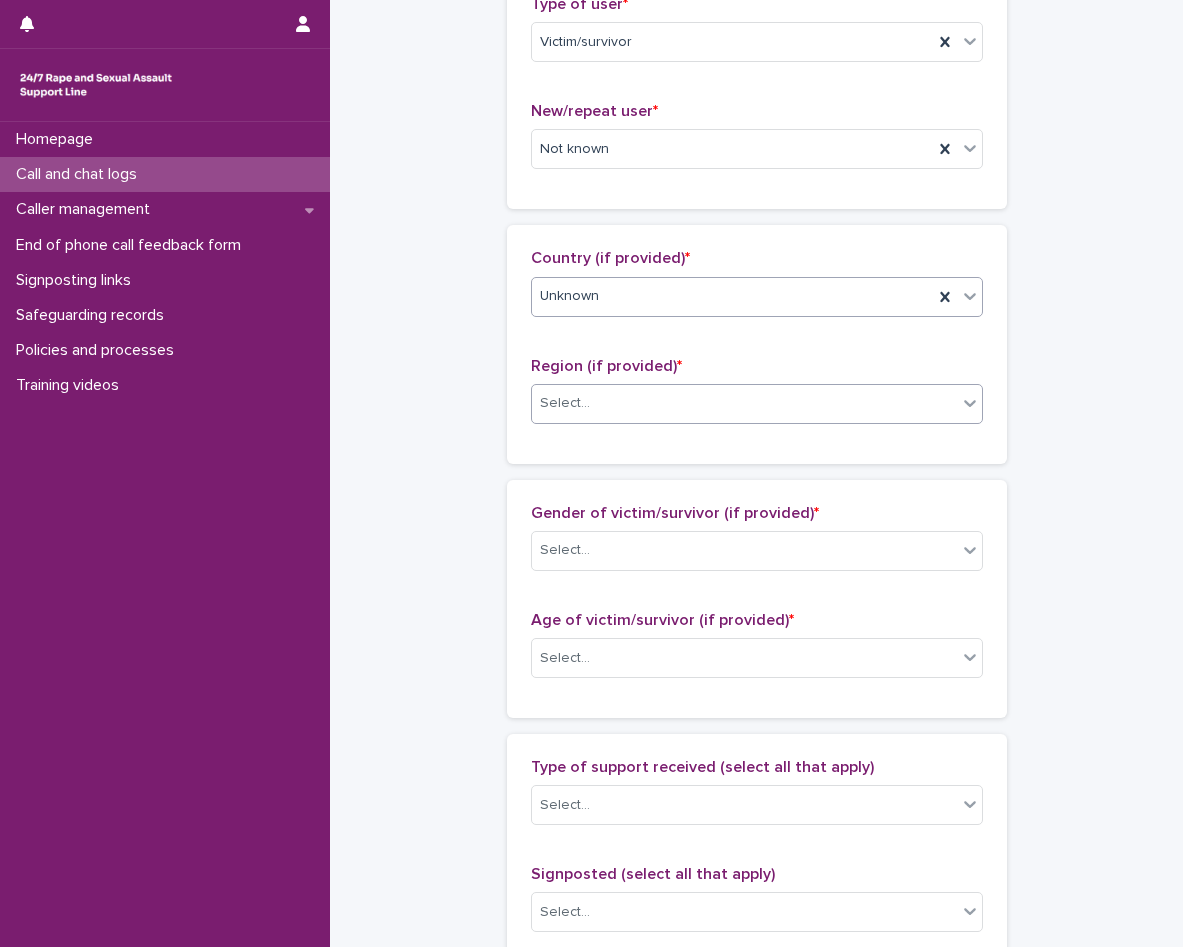 click on "Select..." at bounding box center [744, 403] 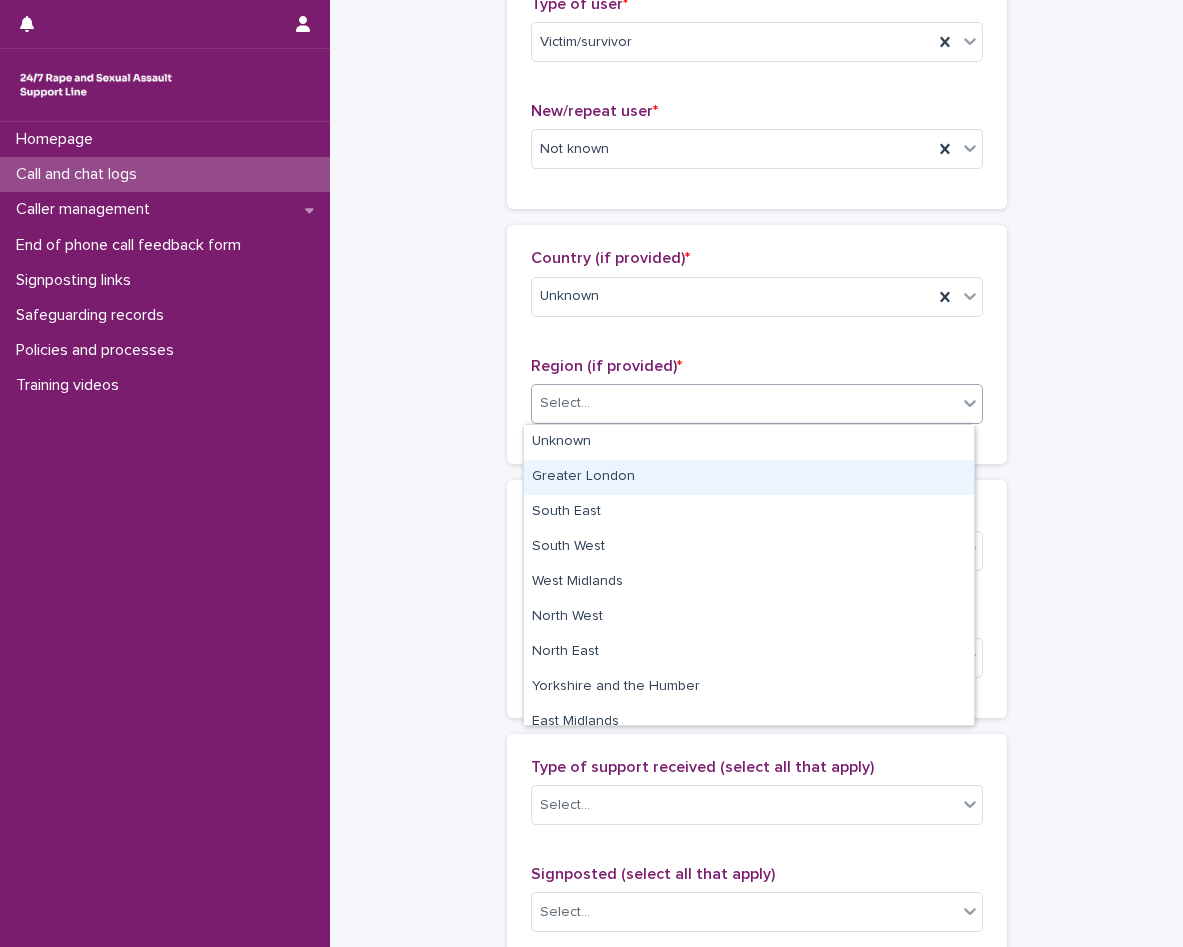 click on "Greater London" at bounding box center (749, 477) 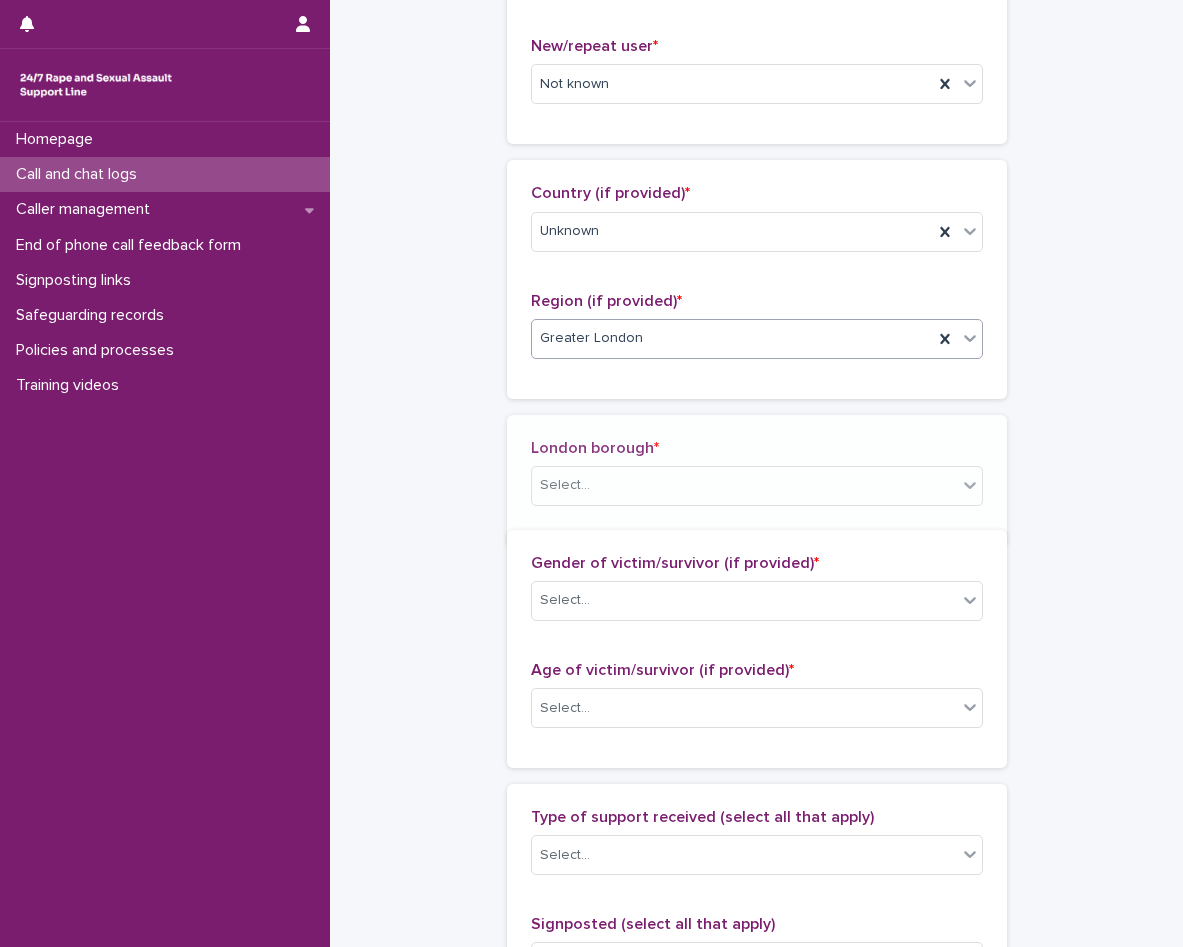 scroll, scrollTop: 573, scrollLeft: 0, axis: vertical 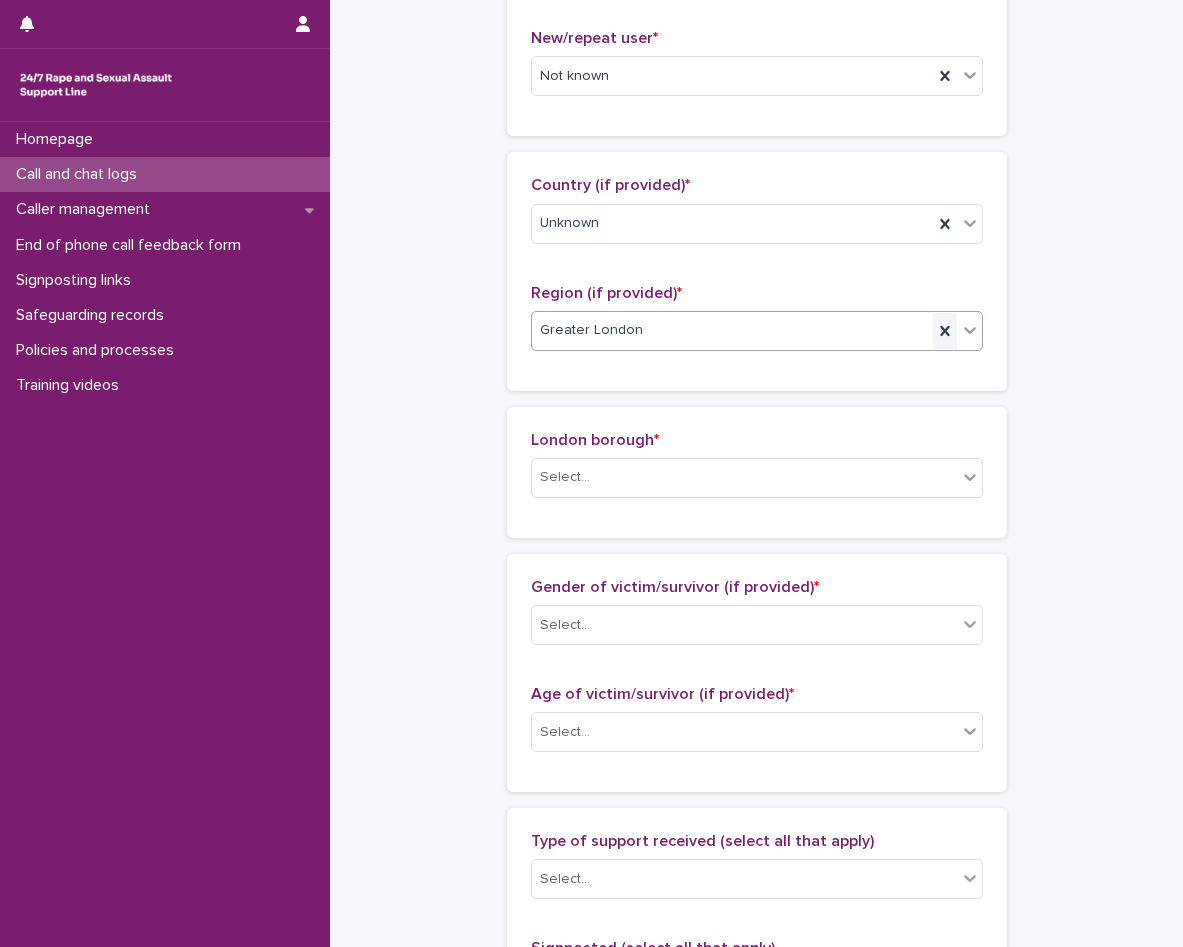 click 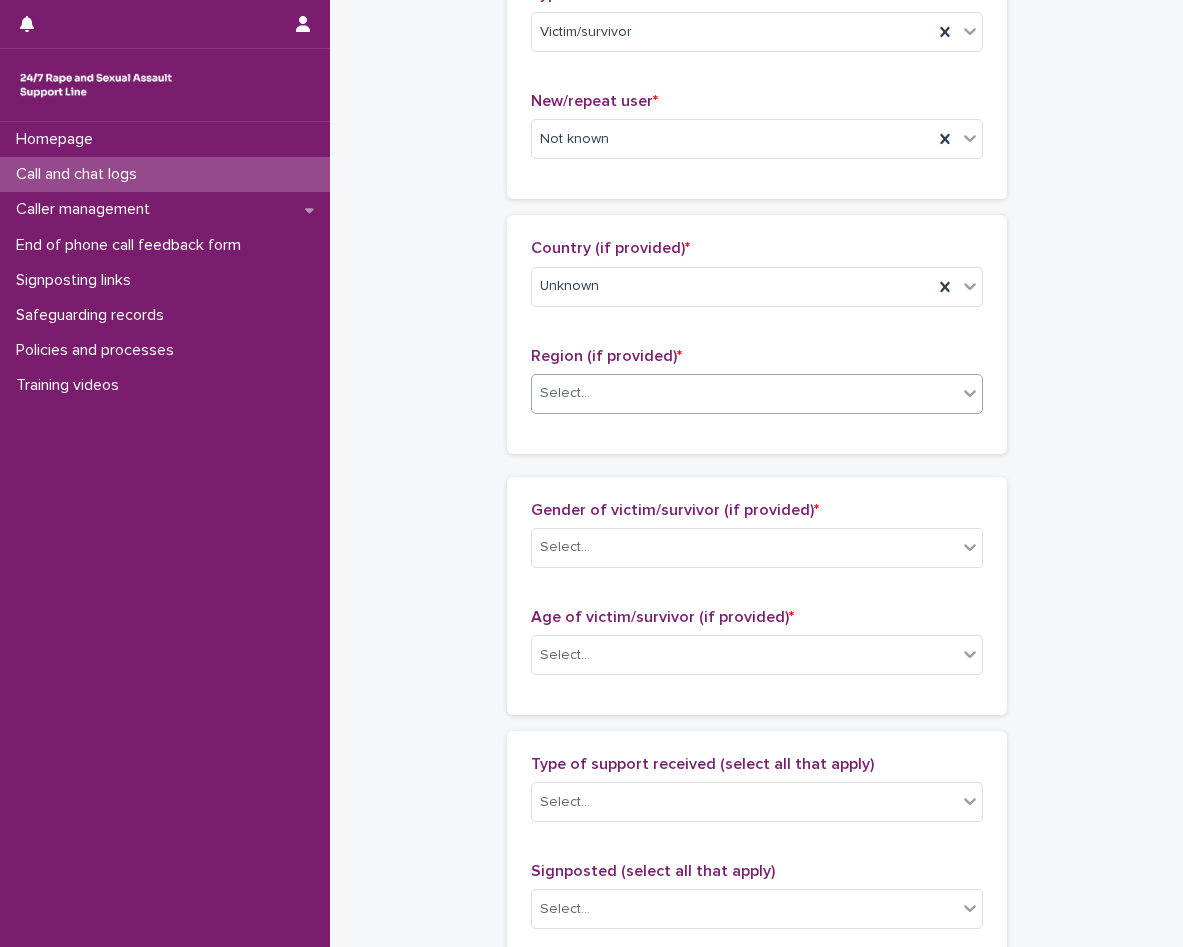 scroll, scrollTop: 500, scrollLeft: 0, axis: vertical 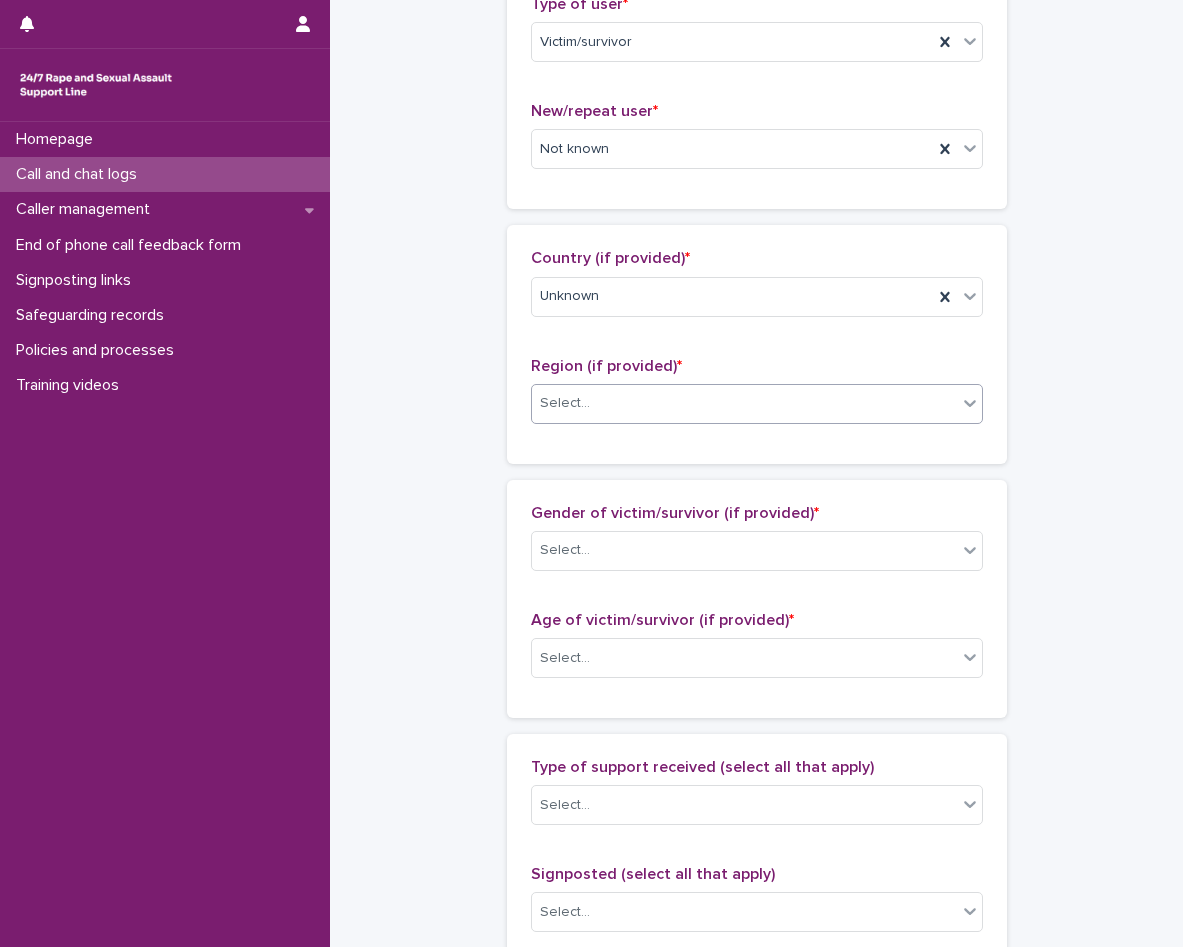 click on "Select..." at bounding box center (744, 403) 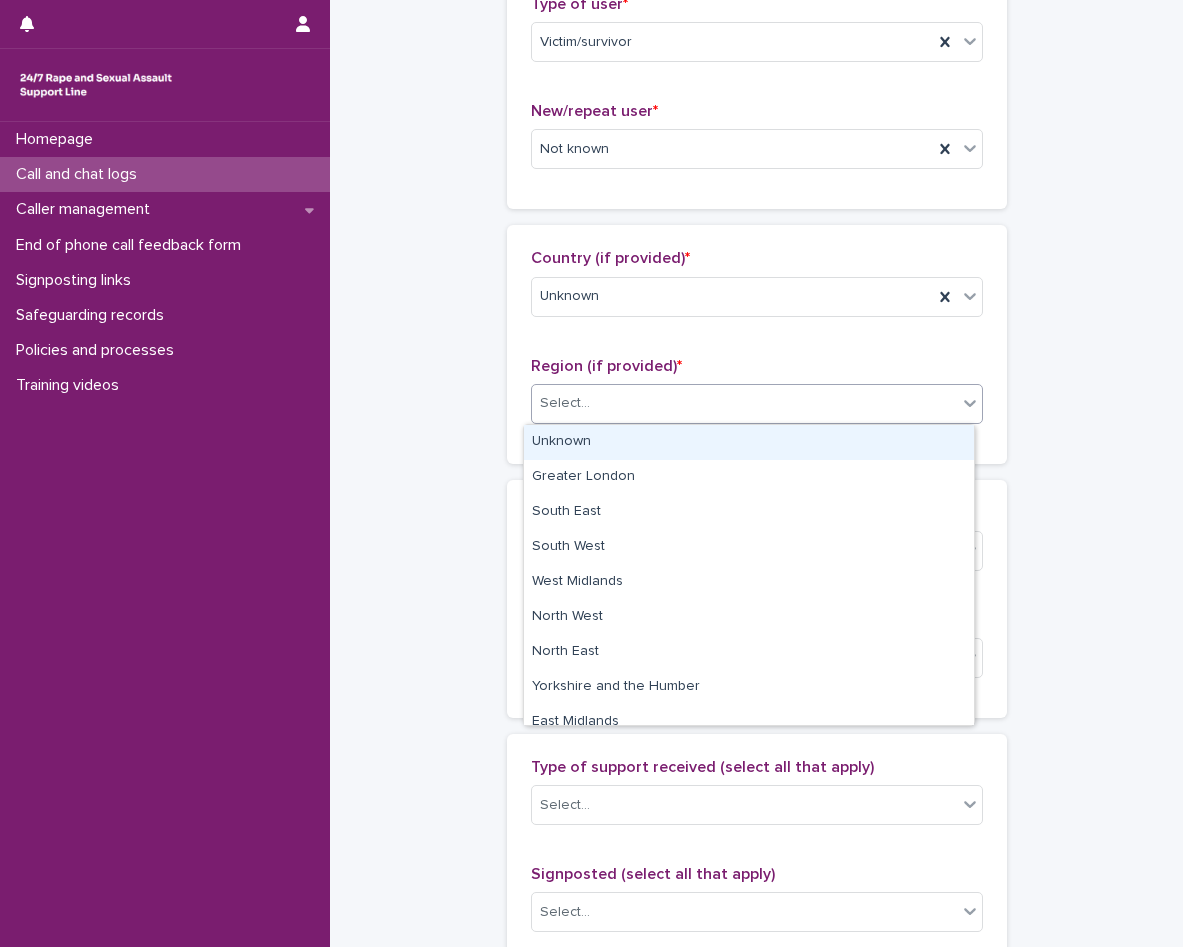 drag, startPoint x: 704, startPoint y: 461, endPoint x: 707, endPoint y: 438, distance: 23.194826 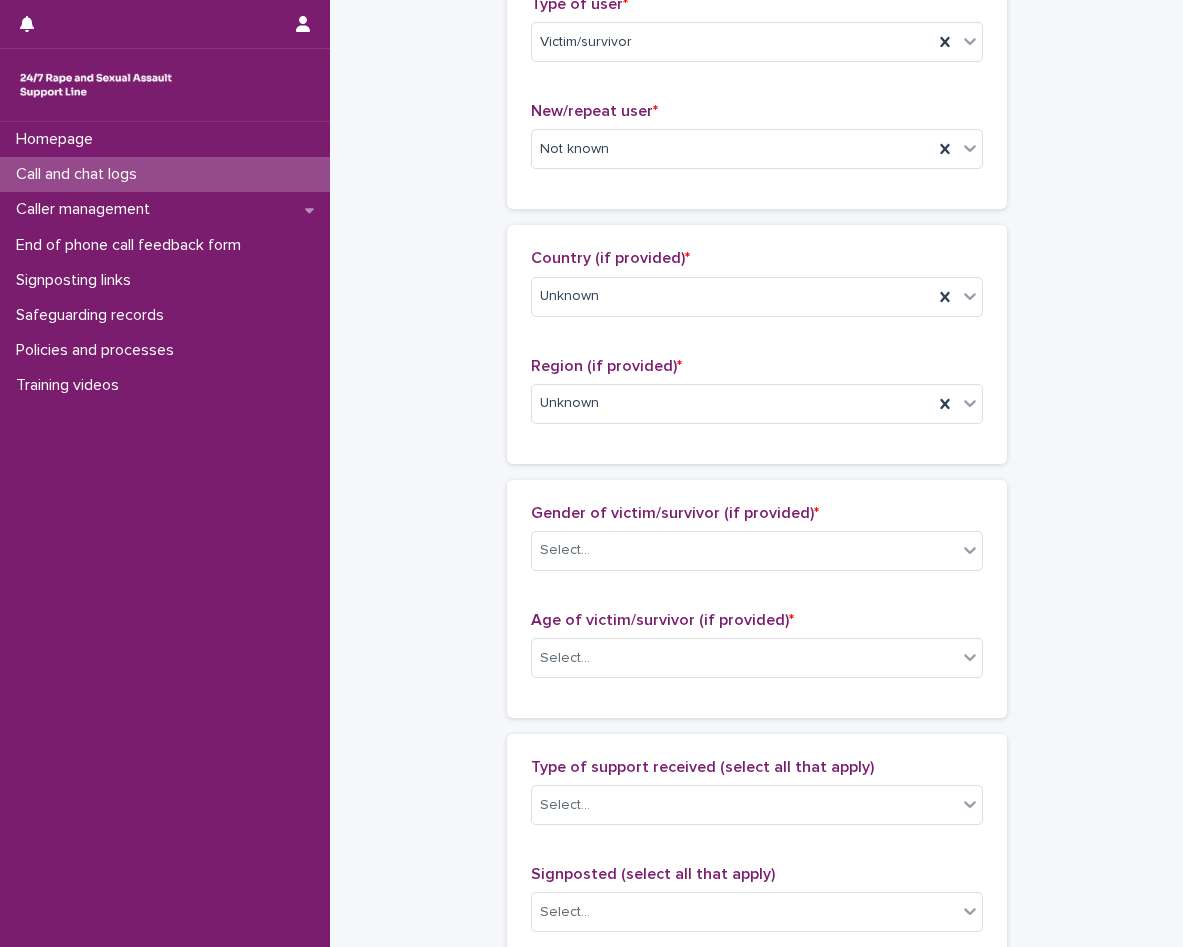 click on "Region (if provided) * Unknown" at bounding box center [757, 398] 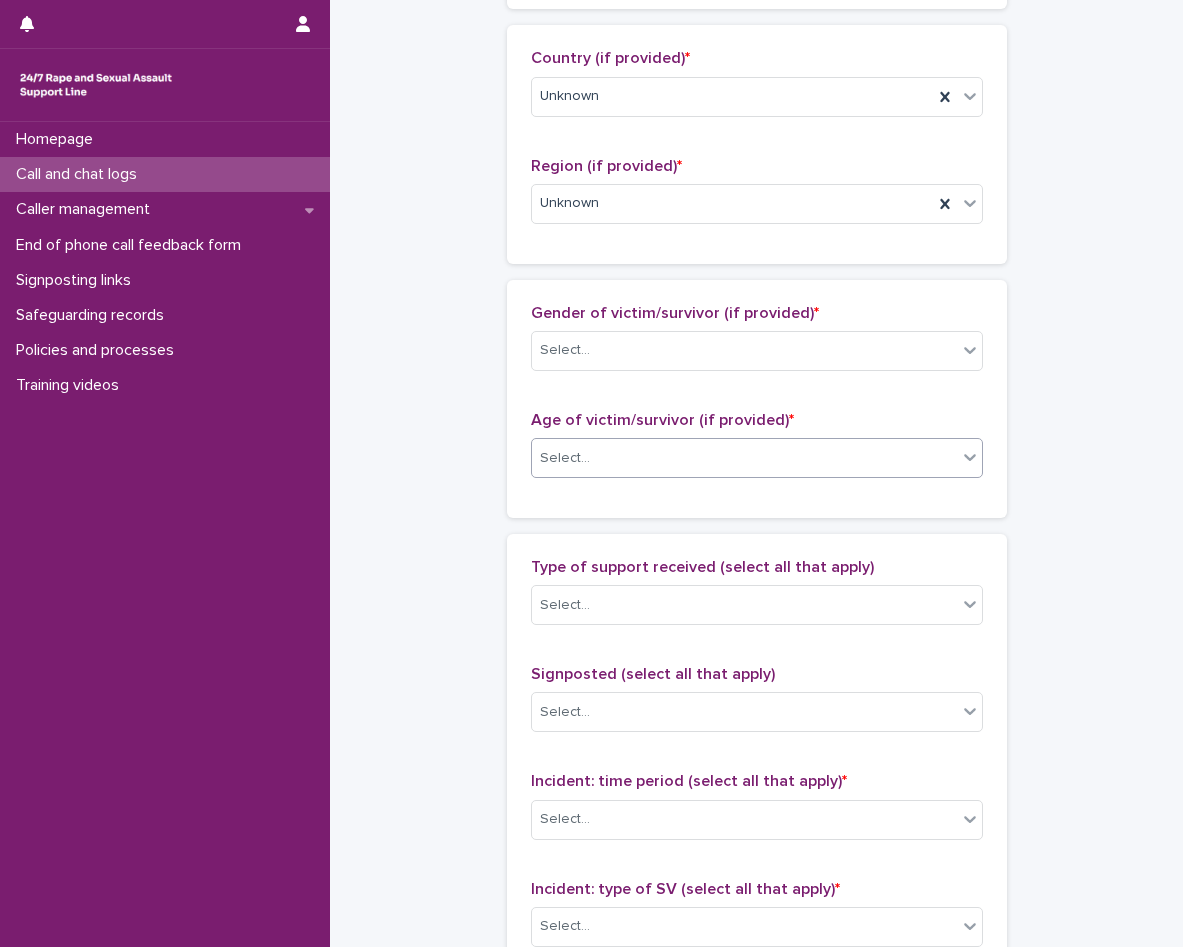 scroll, scrollTop: 600, scrollLeft: 0, axis: vertical 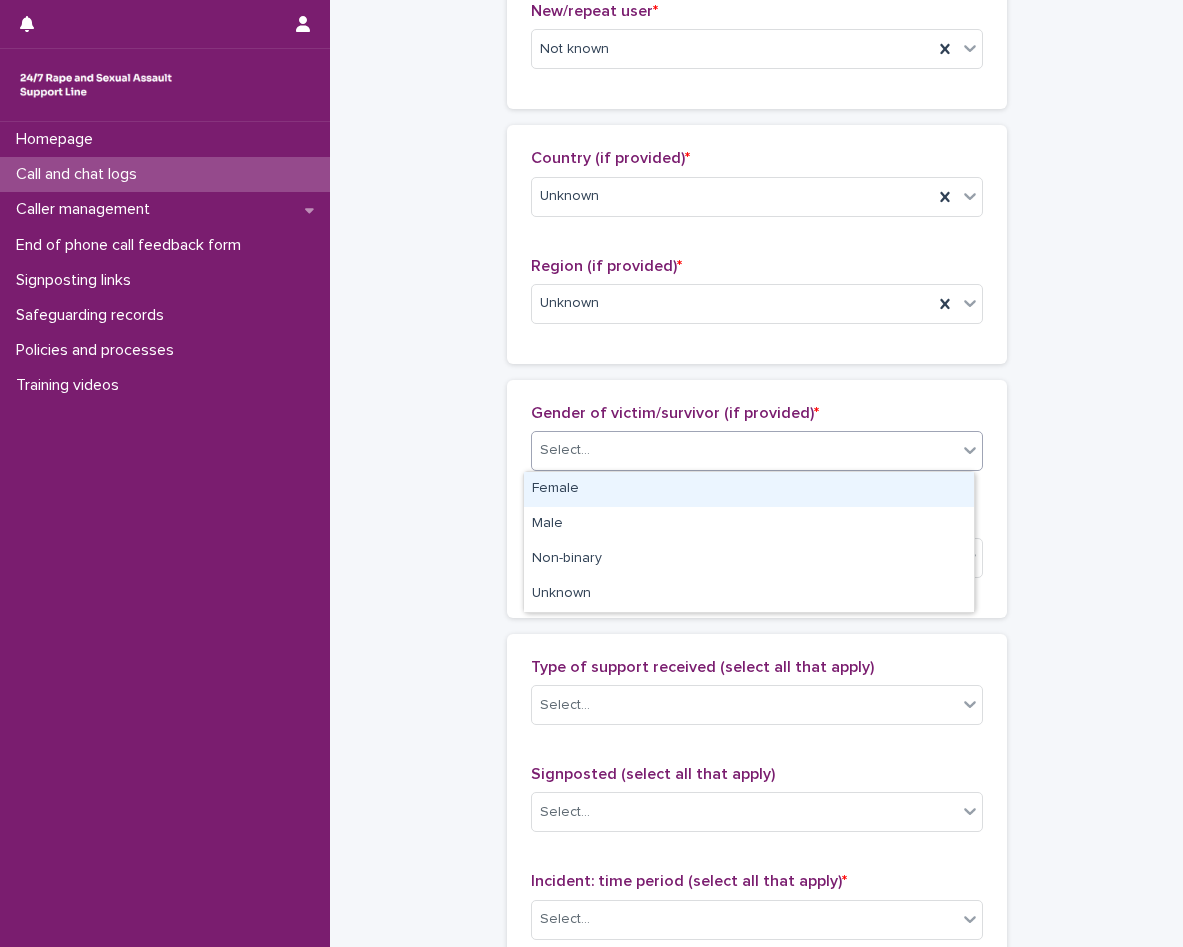 click on "Select..." at bounding box center (744, 450) 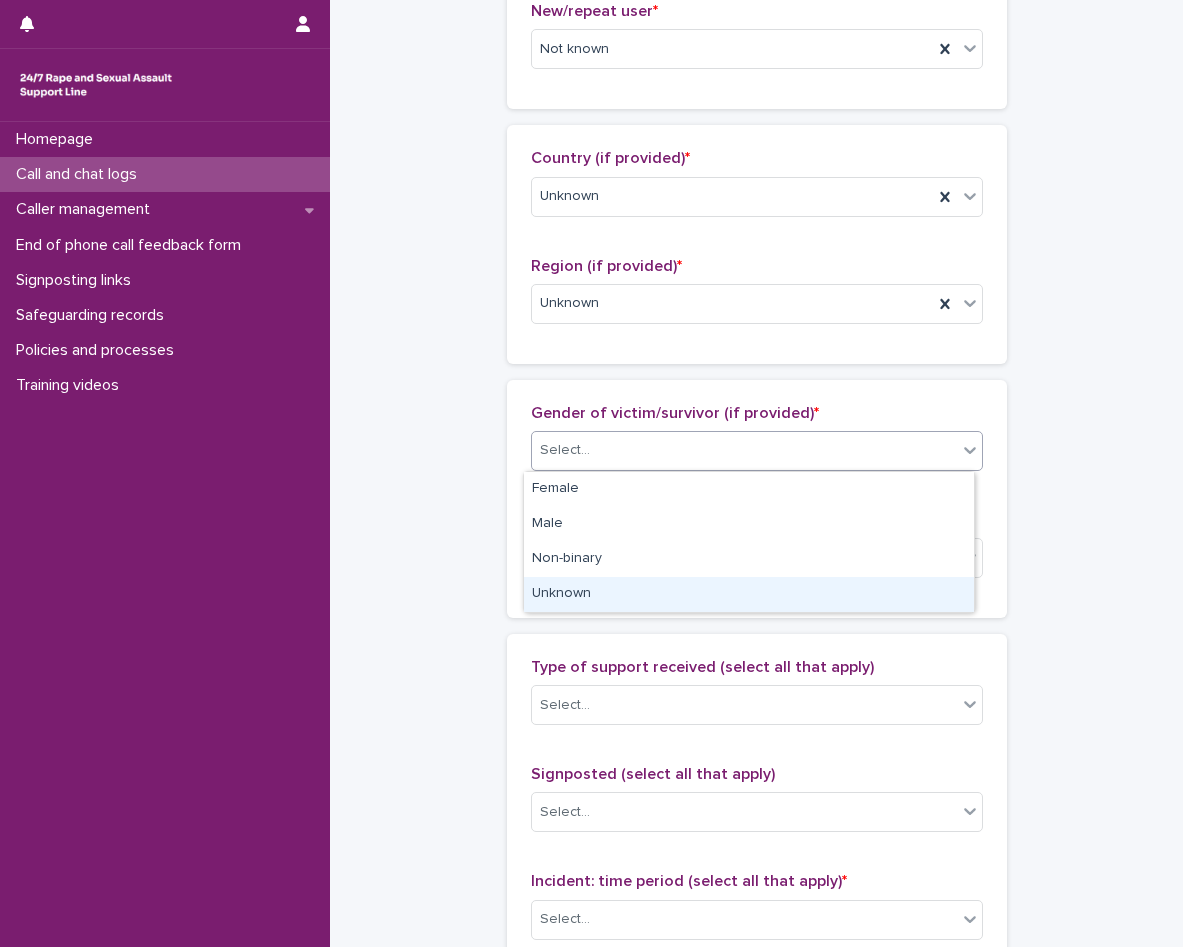 click on "Unknown" at bounding box center (749, 594) 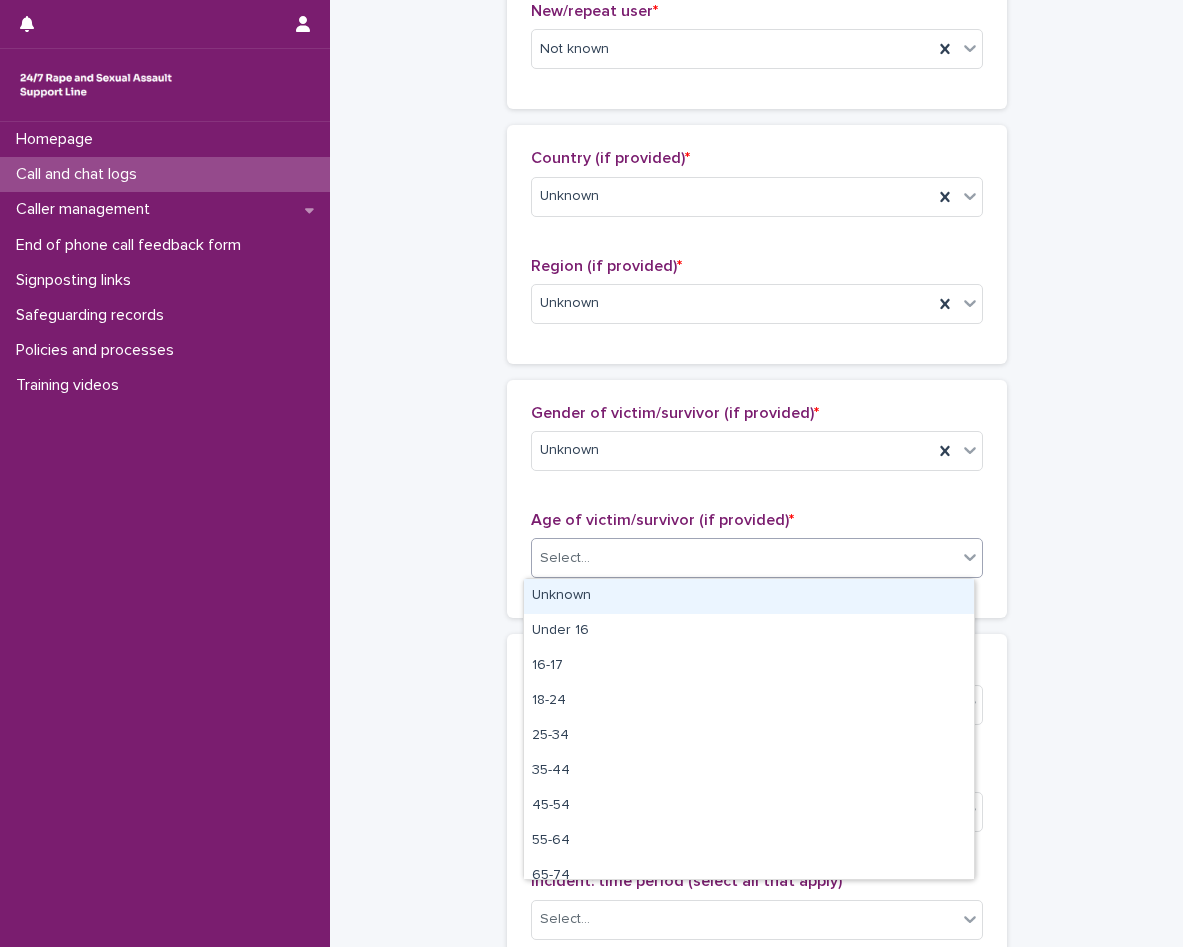 click on "Select..." at bounding box center [744, 558] 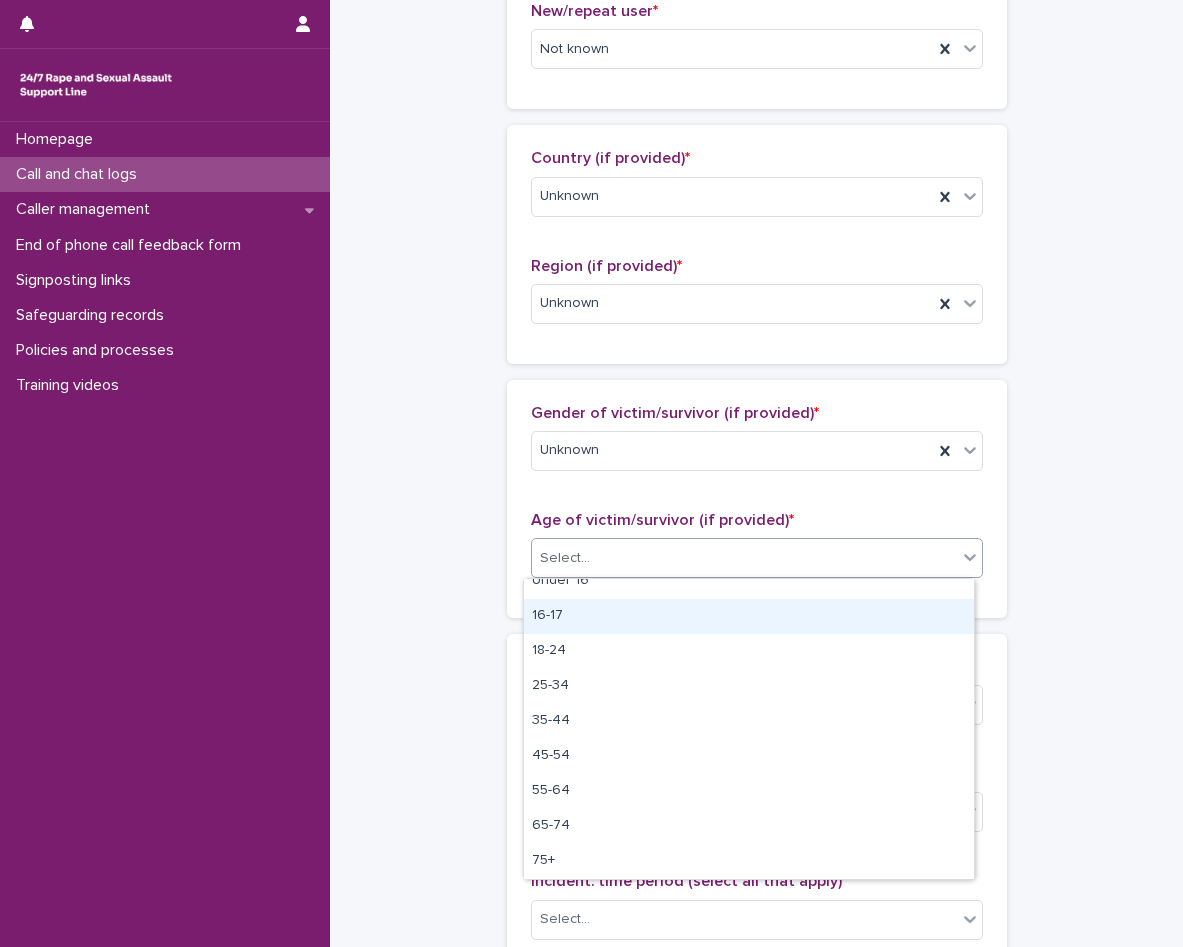 scroll, scrollTop: 0, scrollLeft: 0, axis: both 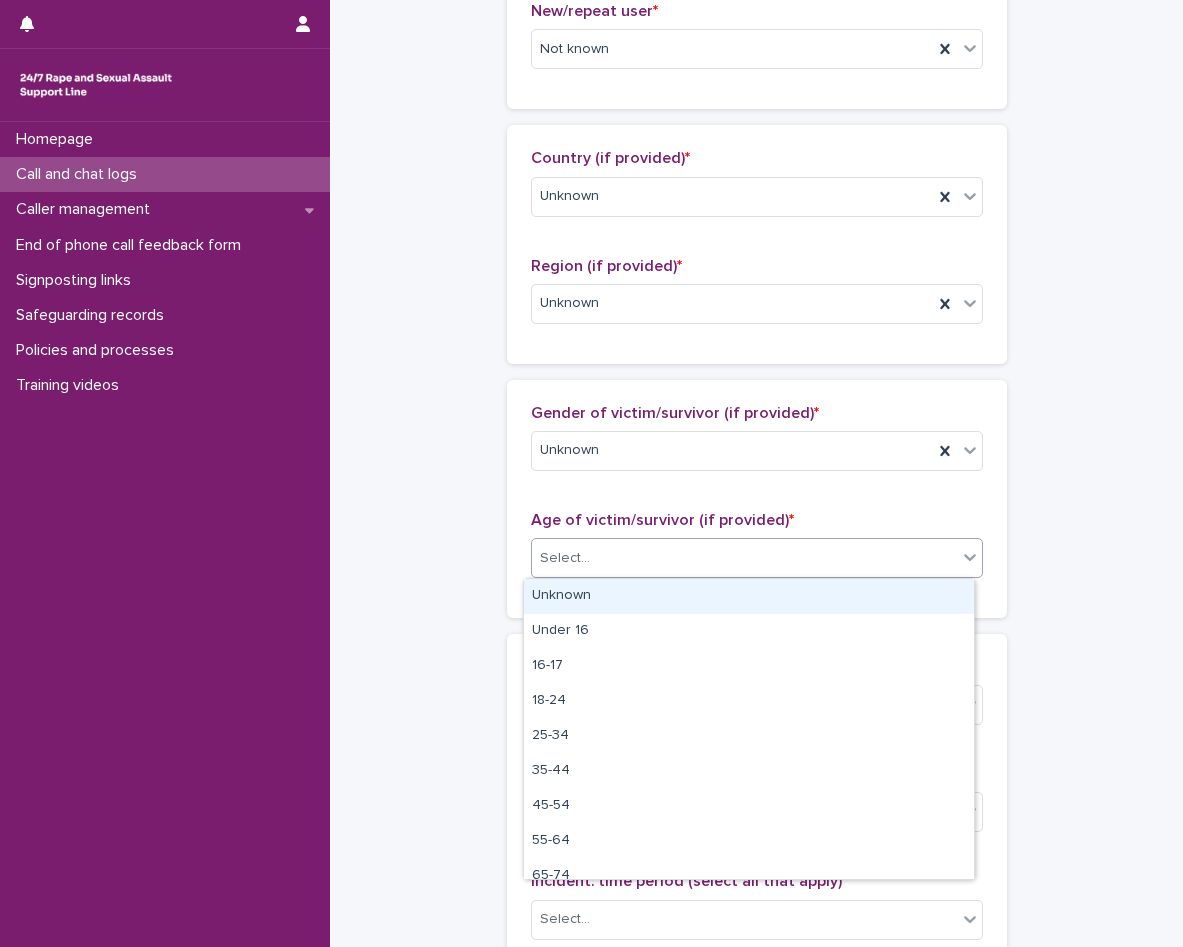 drag, startPoint x: 624, startPoint y: 666, endPoint x: 644, endPoint y: 602, distance: 67.052216 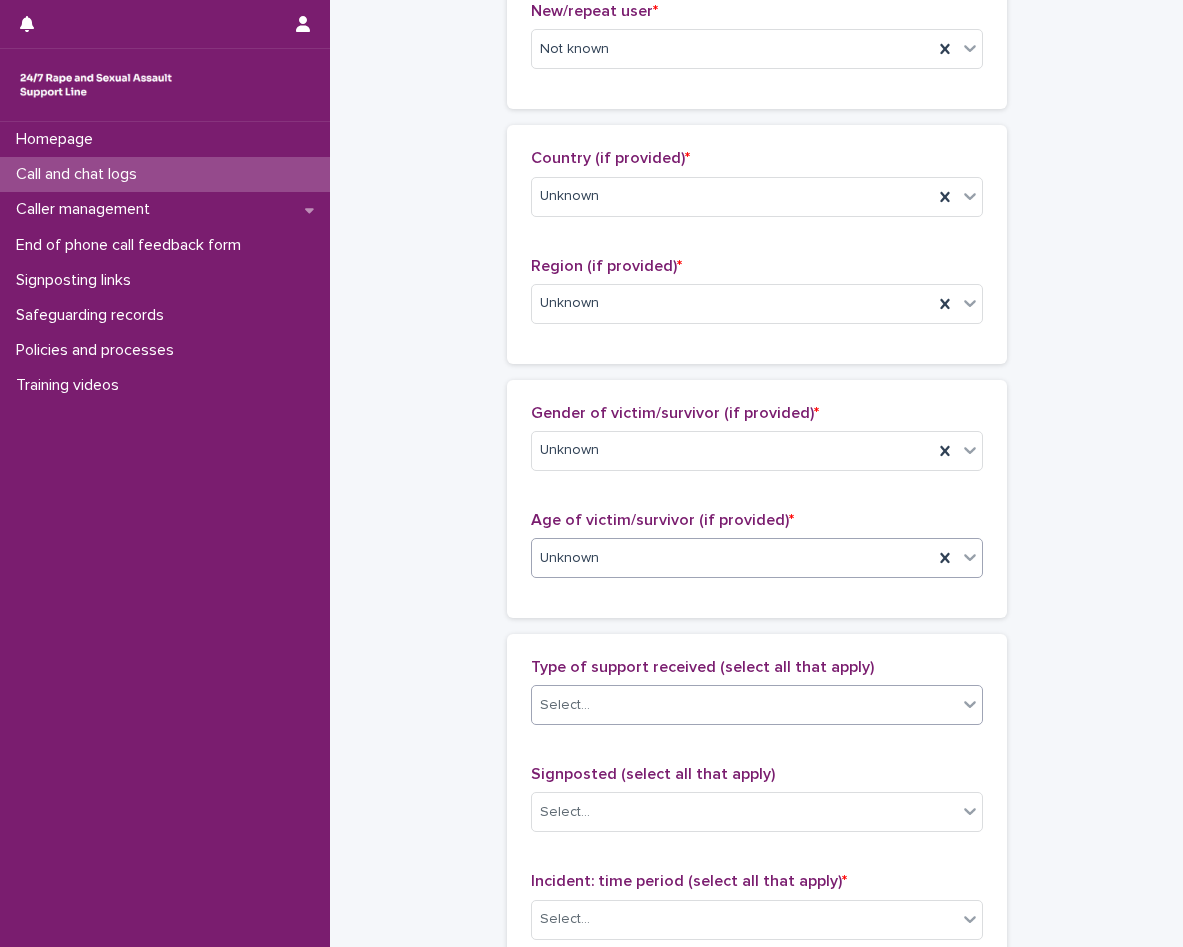 click on "Select..." at bounding box center [744, 705] 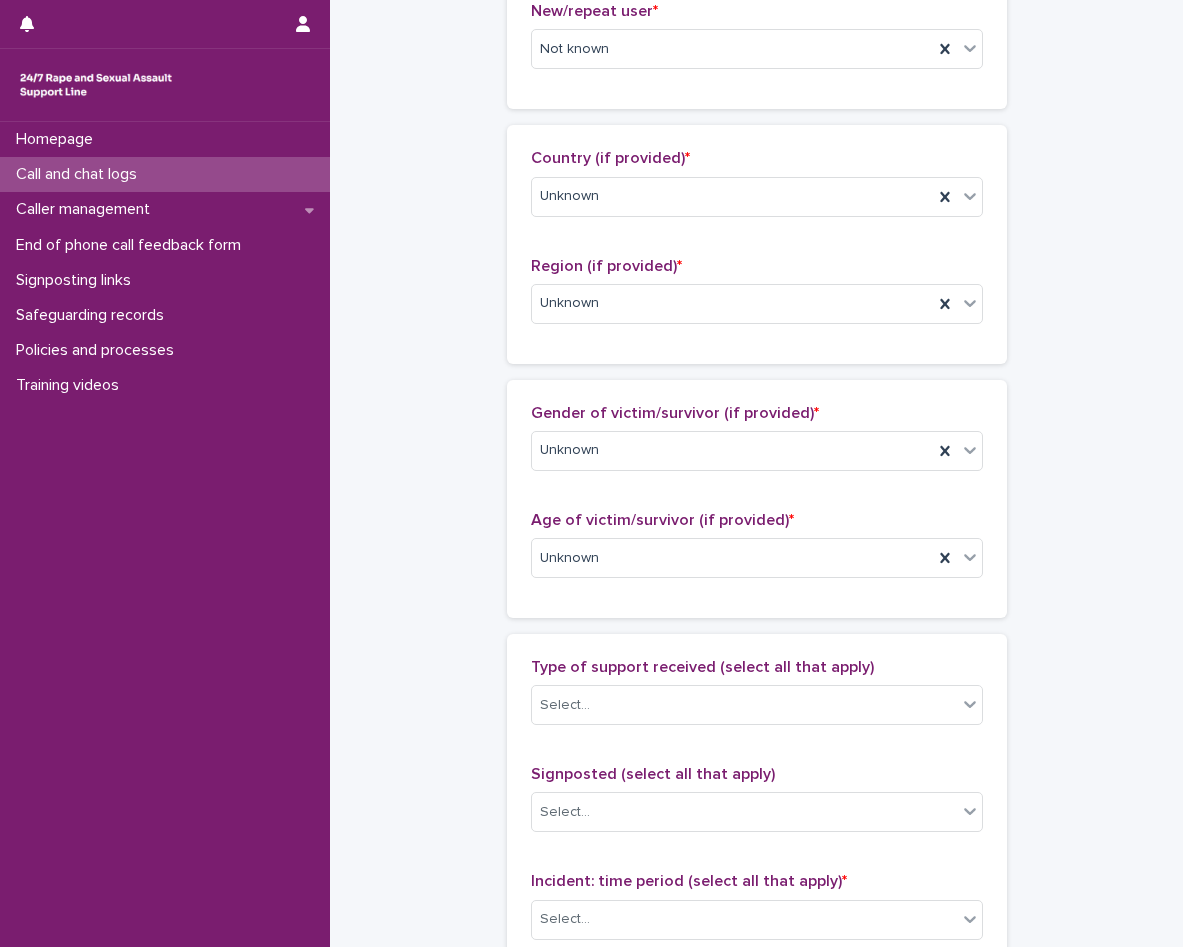 click on "**********" at bounding box center [756, 484] 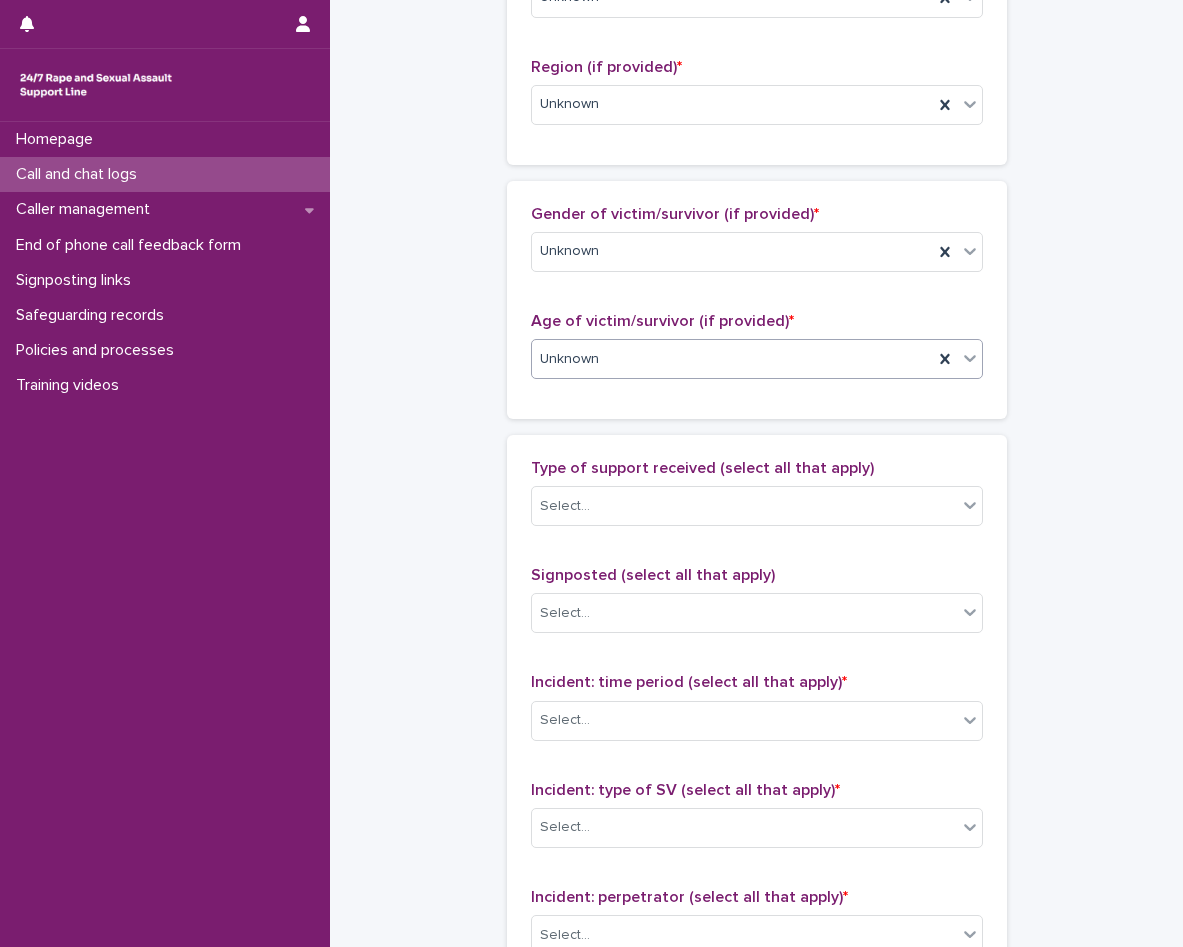 scroll, scrollTop: 800, scrollLeft: 0, axis: vertical 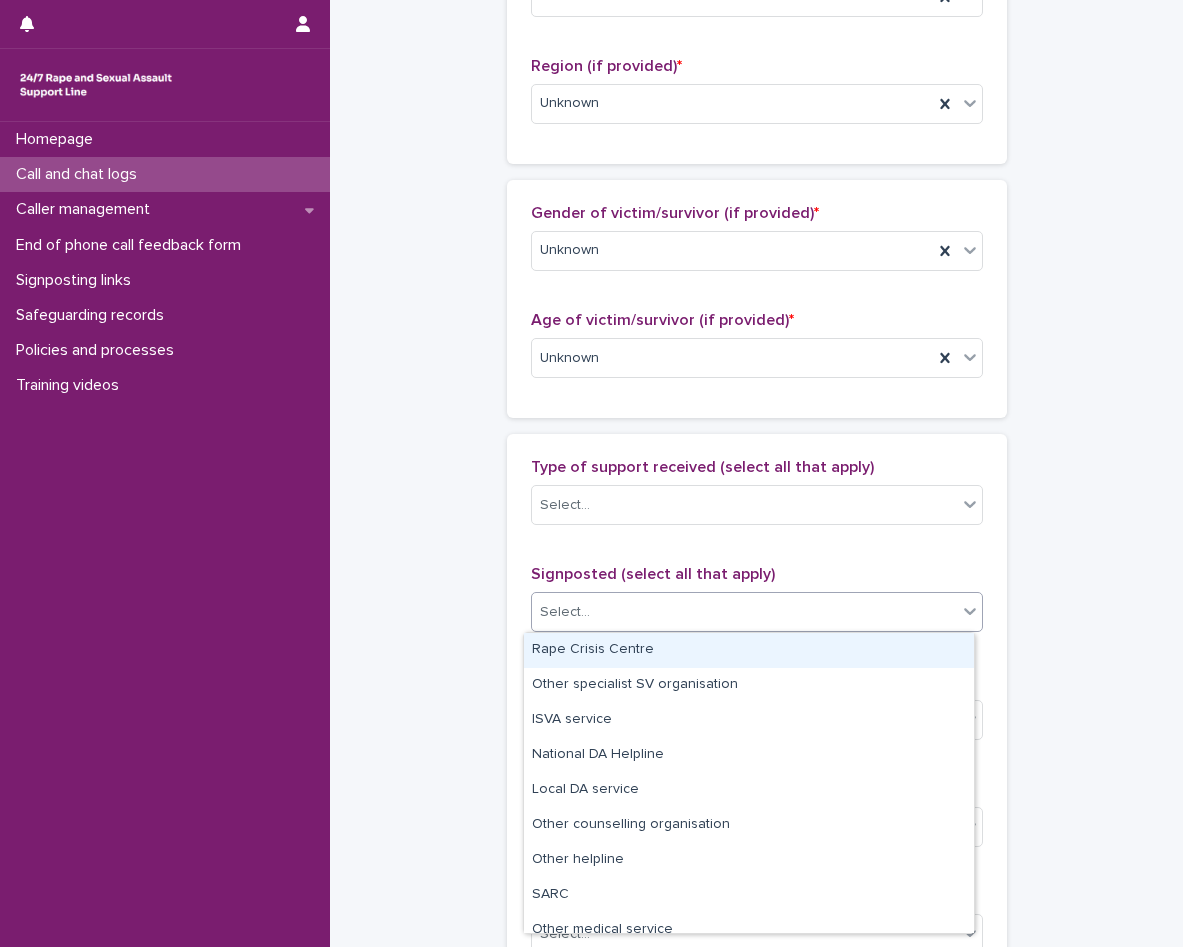 click on "Select..." at bounding box center [744, 612] 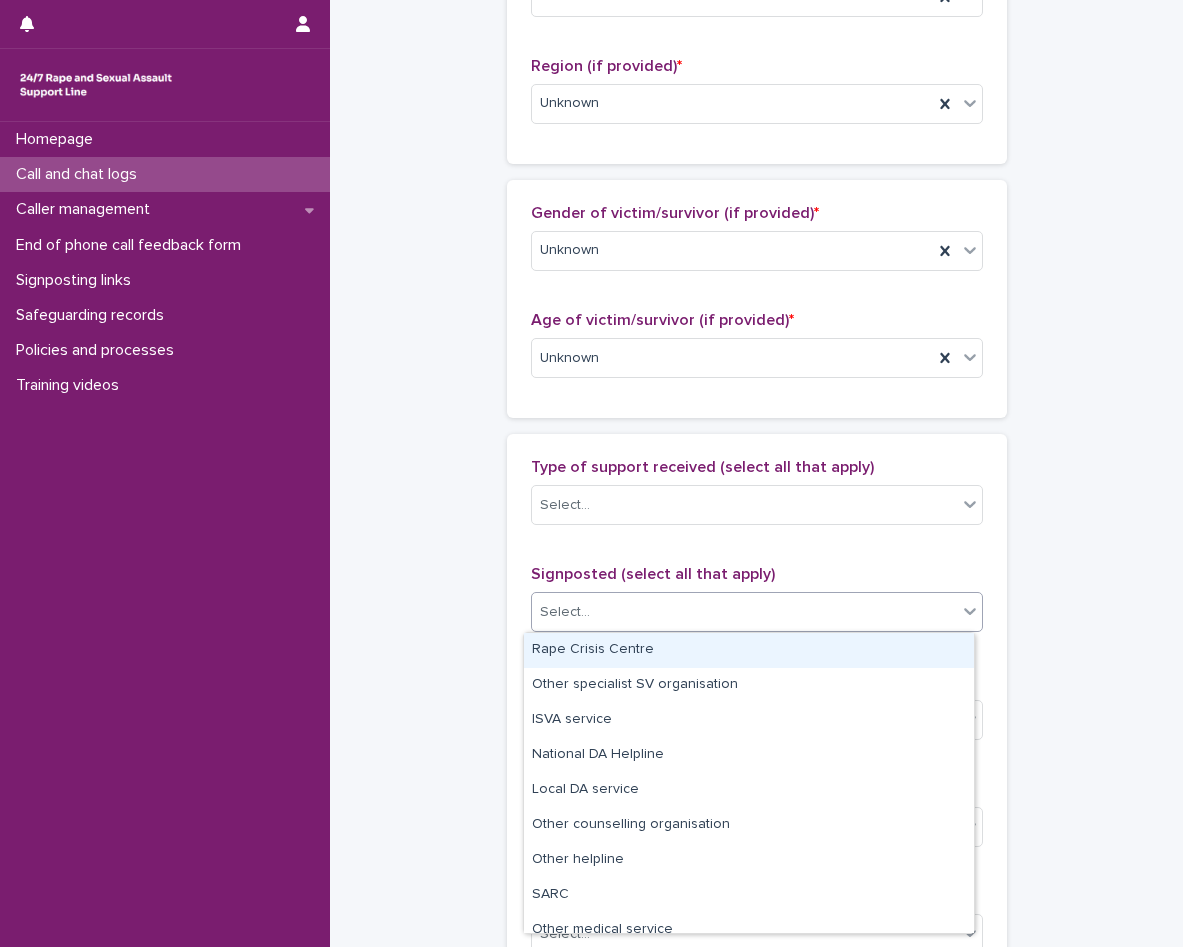 scroll, scrollTop: 100, scrollLeft: 0, axis: vertical 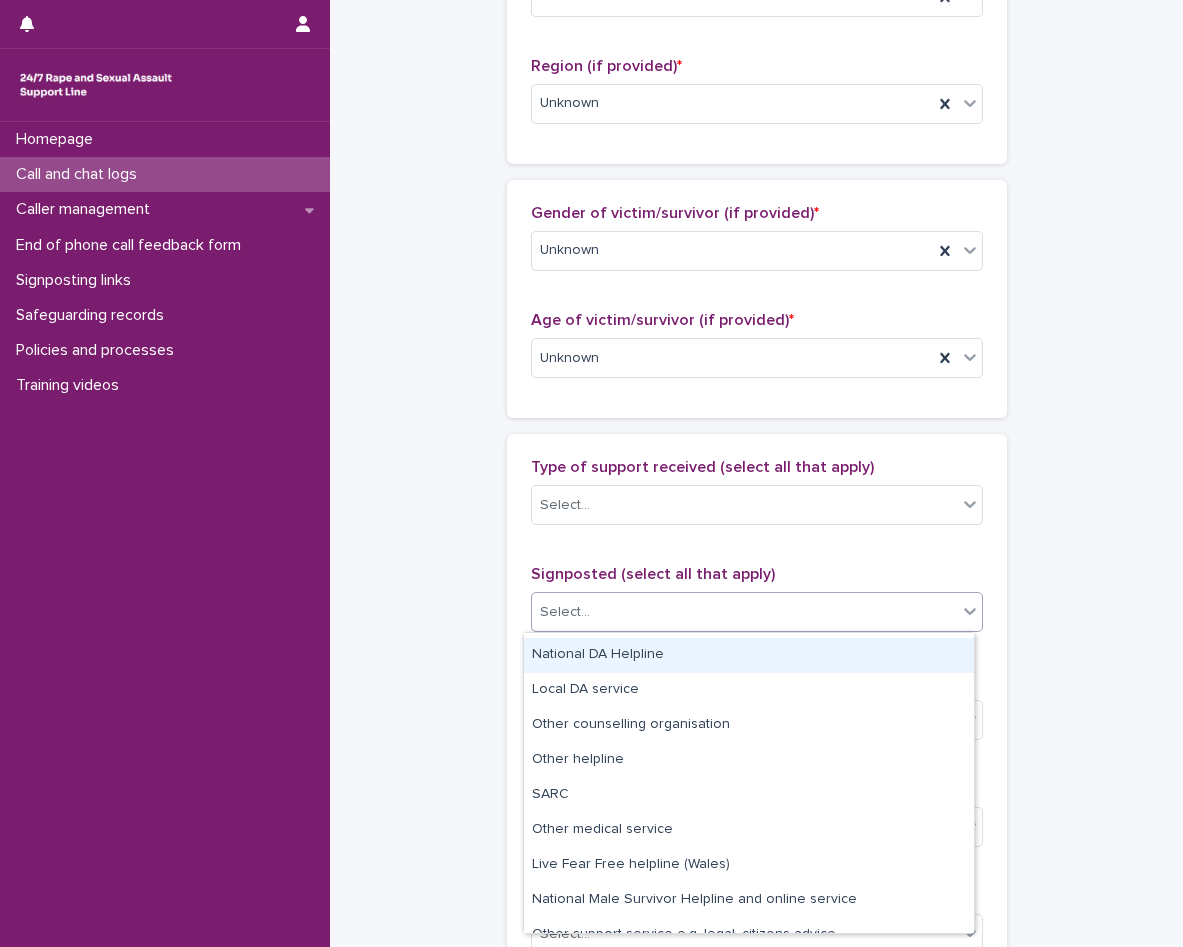 click on "**********" at bounding box center (756, 284) 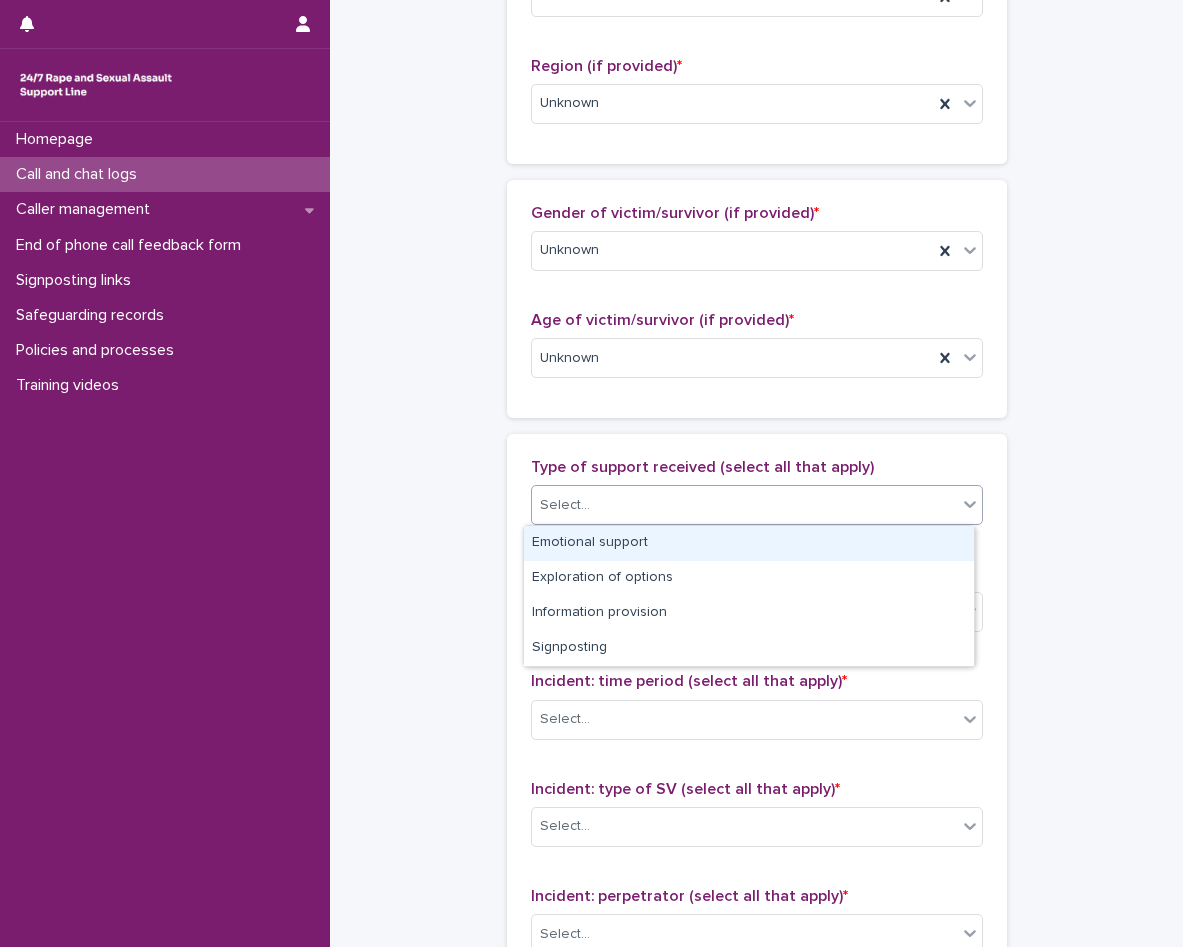 click on "Select..." at bounding box center [744, 505] 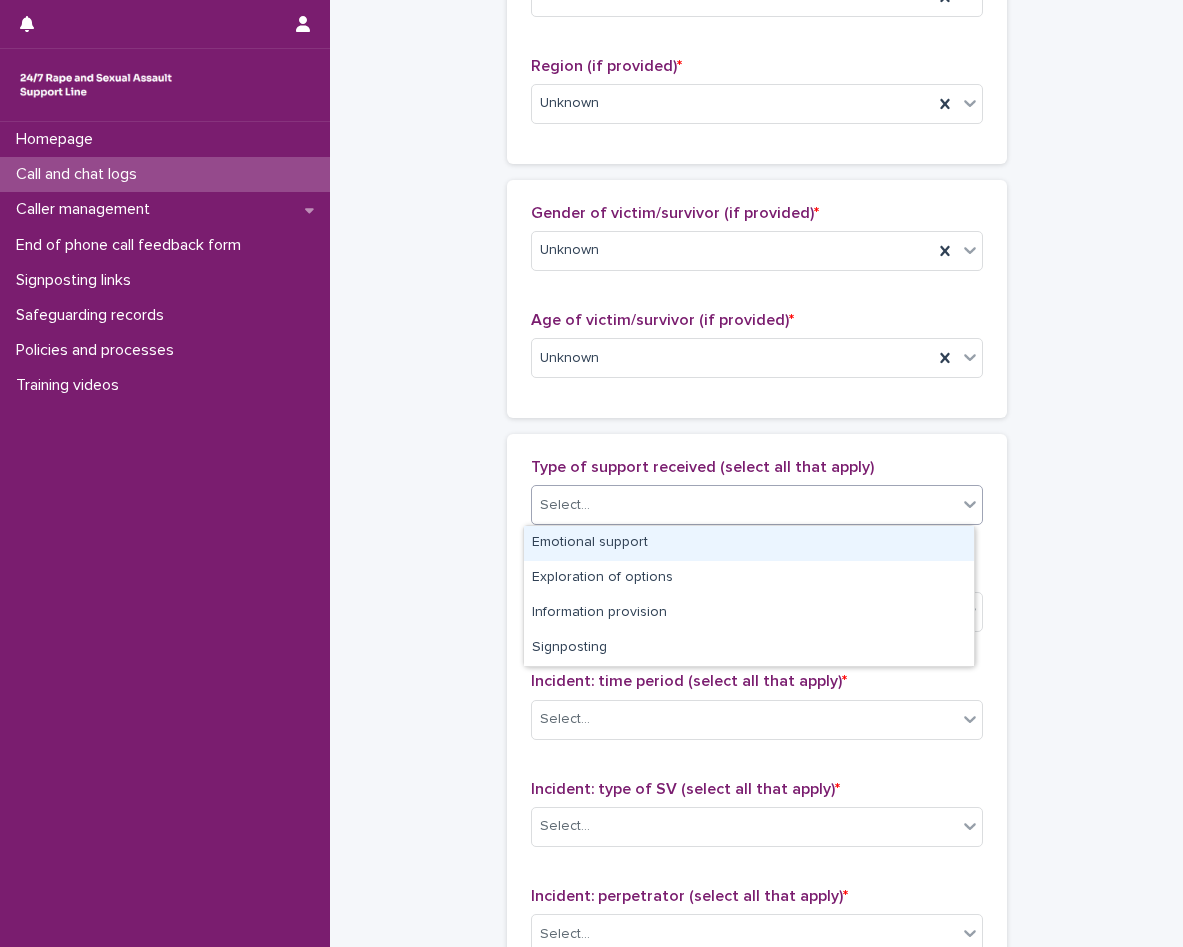 click on "Emotional support" at bounding box center (749, 543) 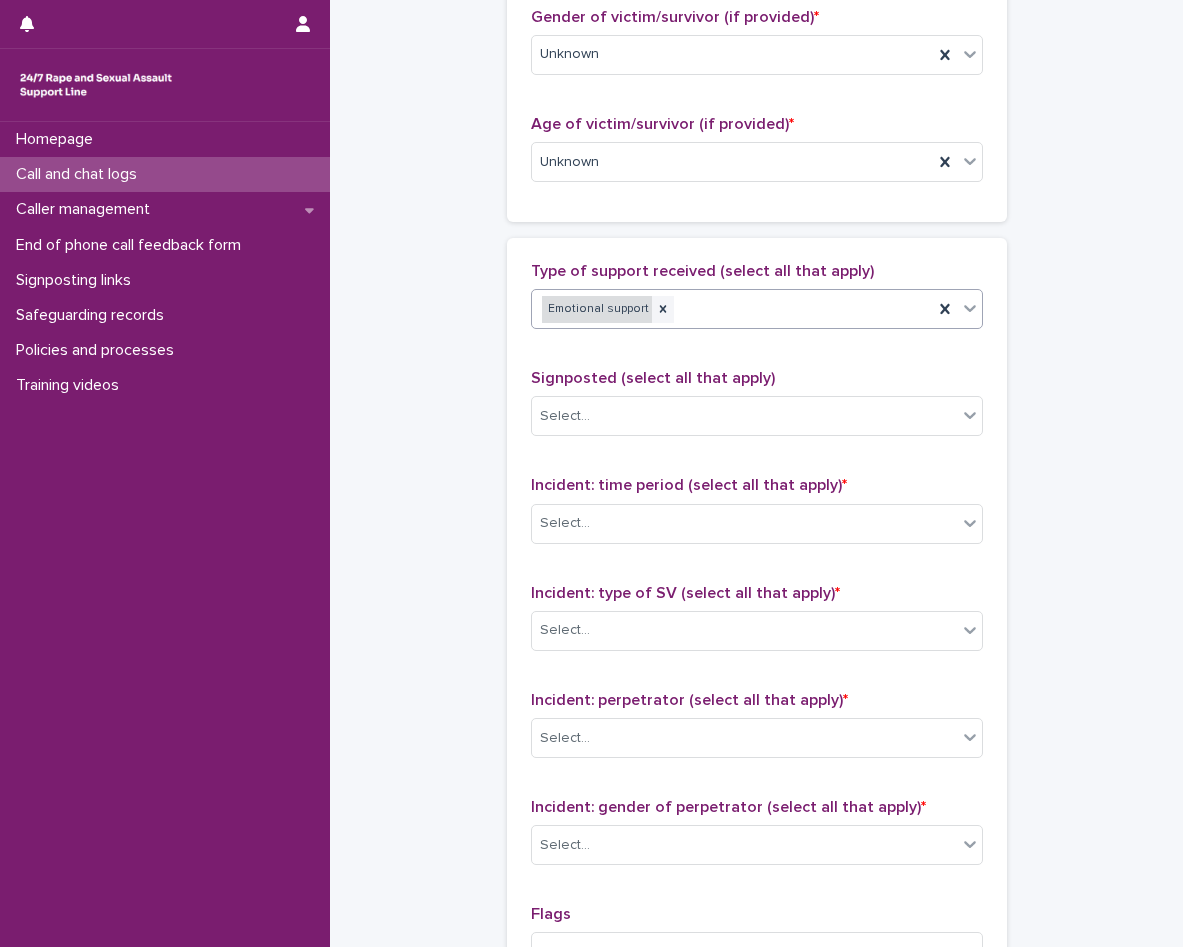 scroll, scrollTop: 1100, scrollLeft: 0, axis: vertical 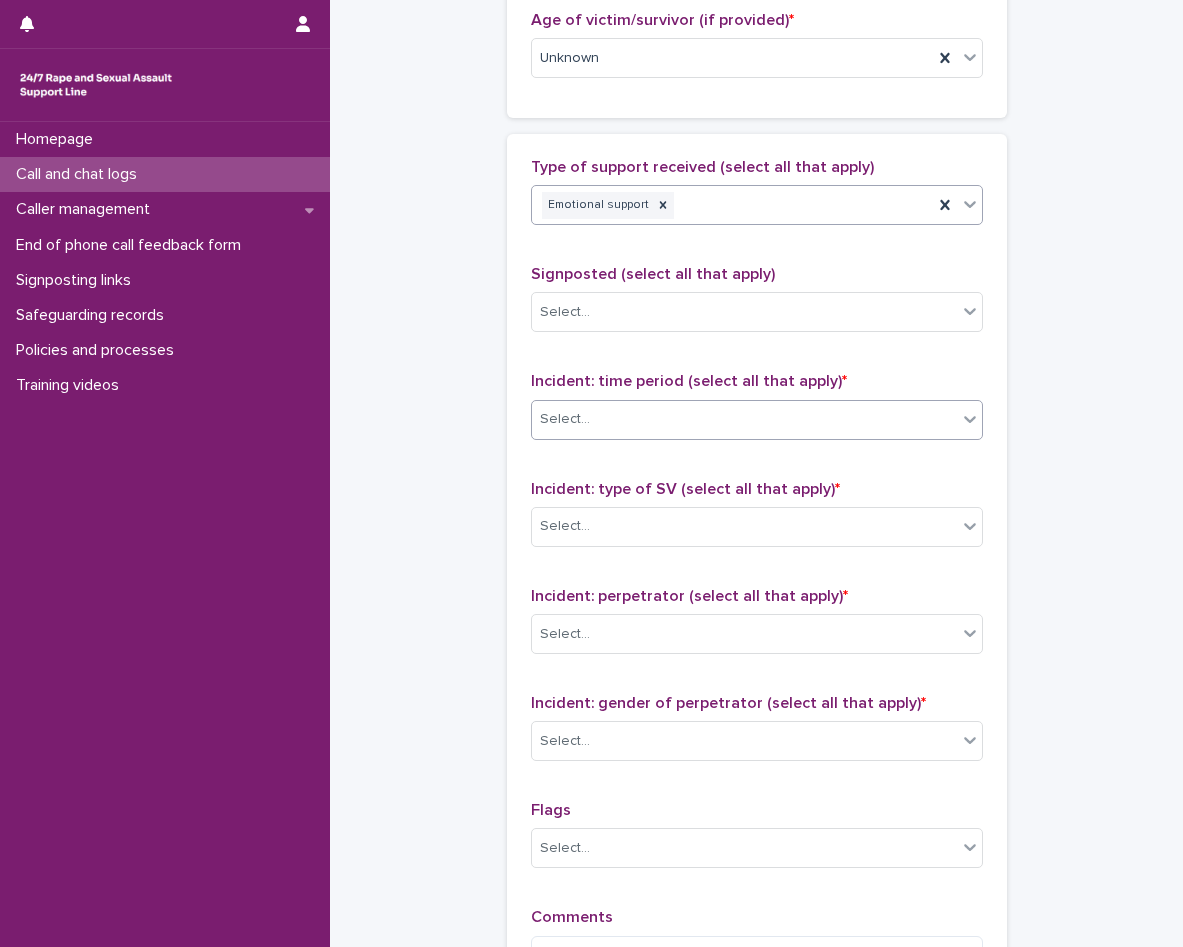 click on "Select..." at bounding box center (744, 419) 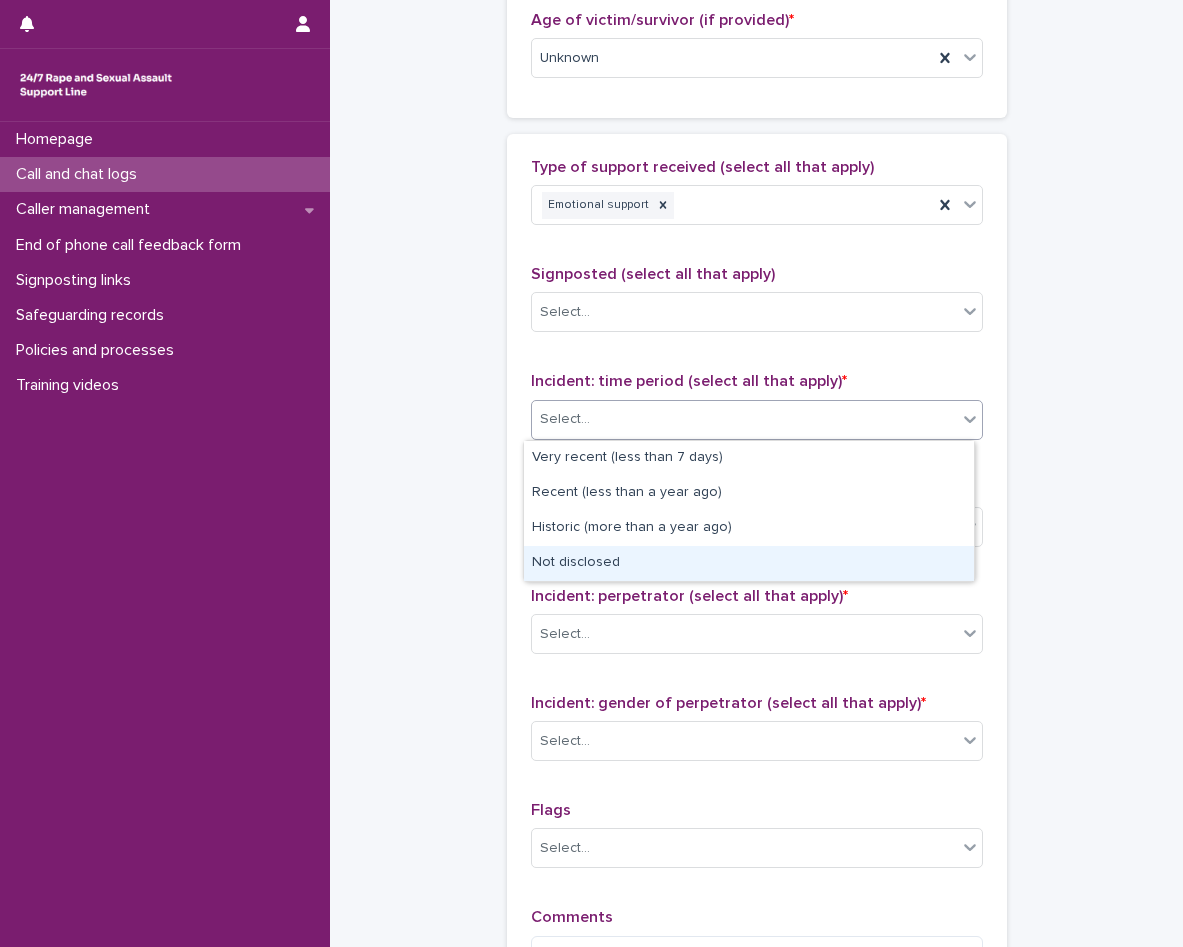 click on "Not disclosed" at bounding box center [749, 563] 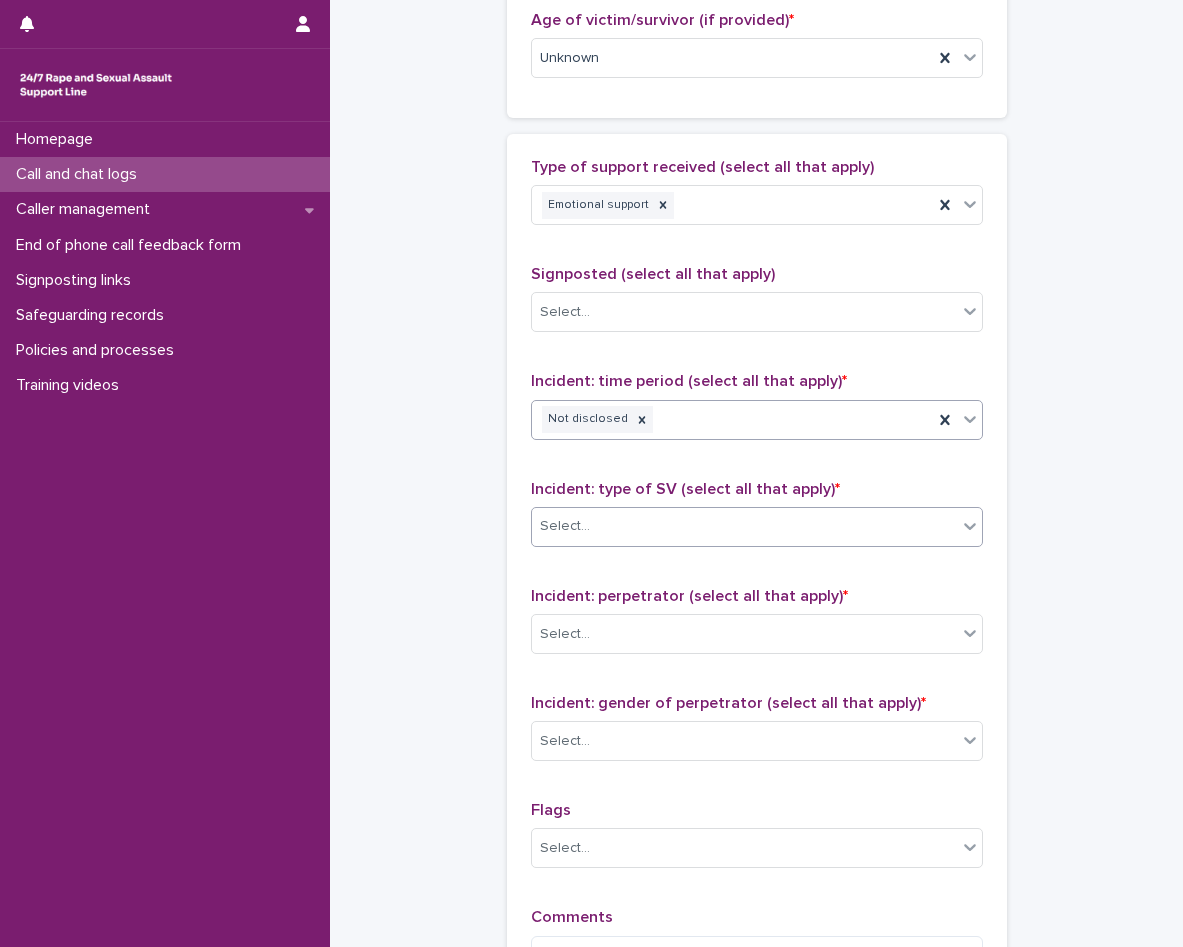 click on "Select..." at bounding box center (744, 526) 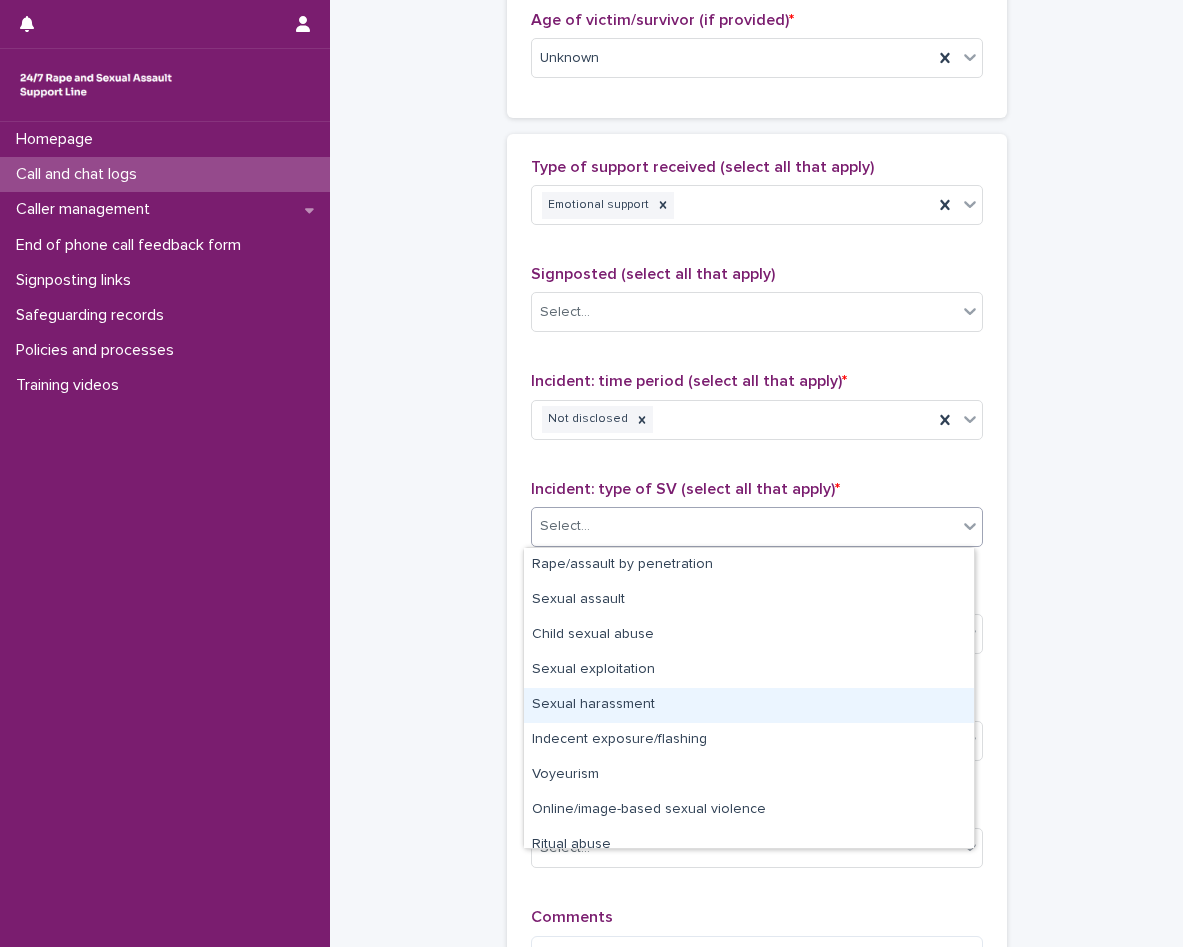 scroll, scrollTop: 50, scrollLeft: 0, axis: vertical 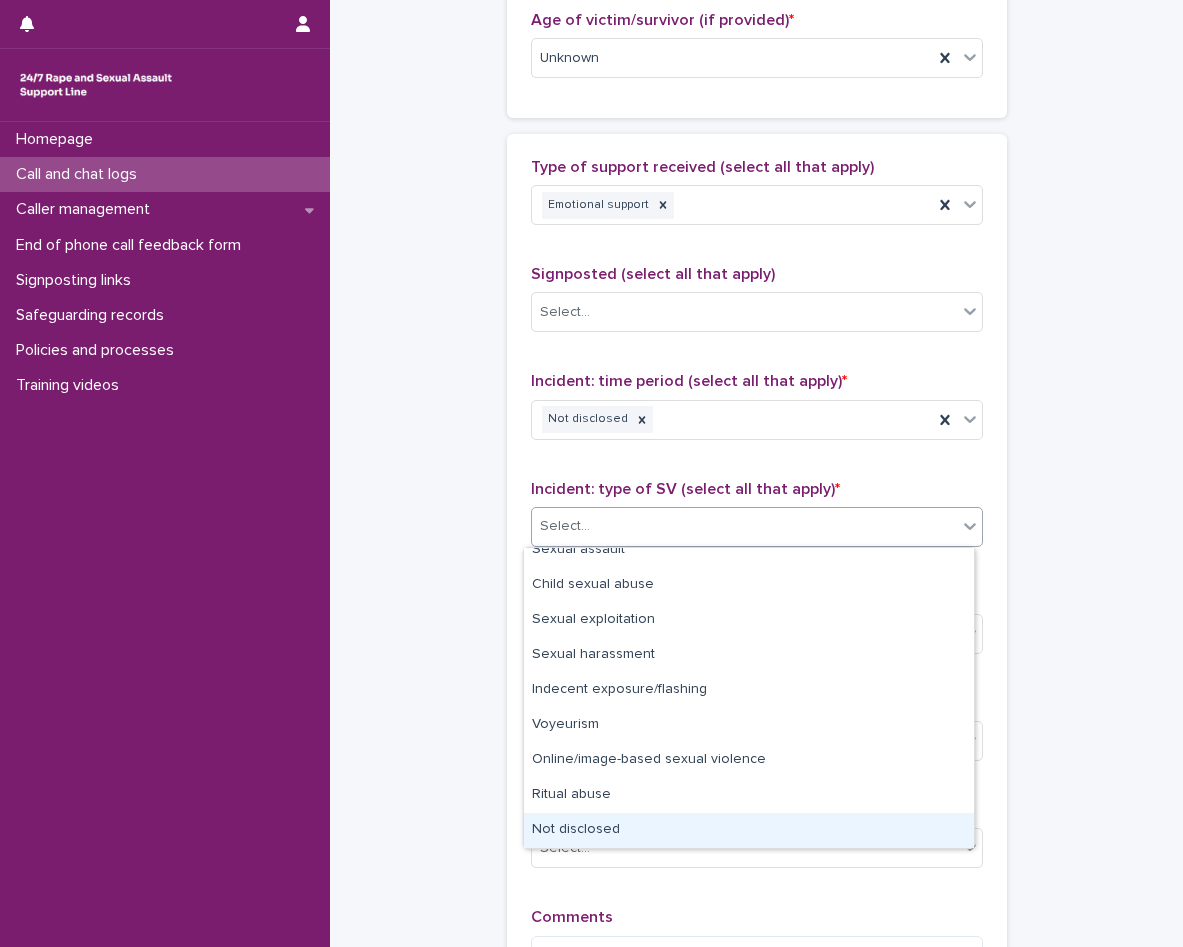 click on "Not disclosed" at bounding box center [749, 830] 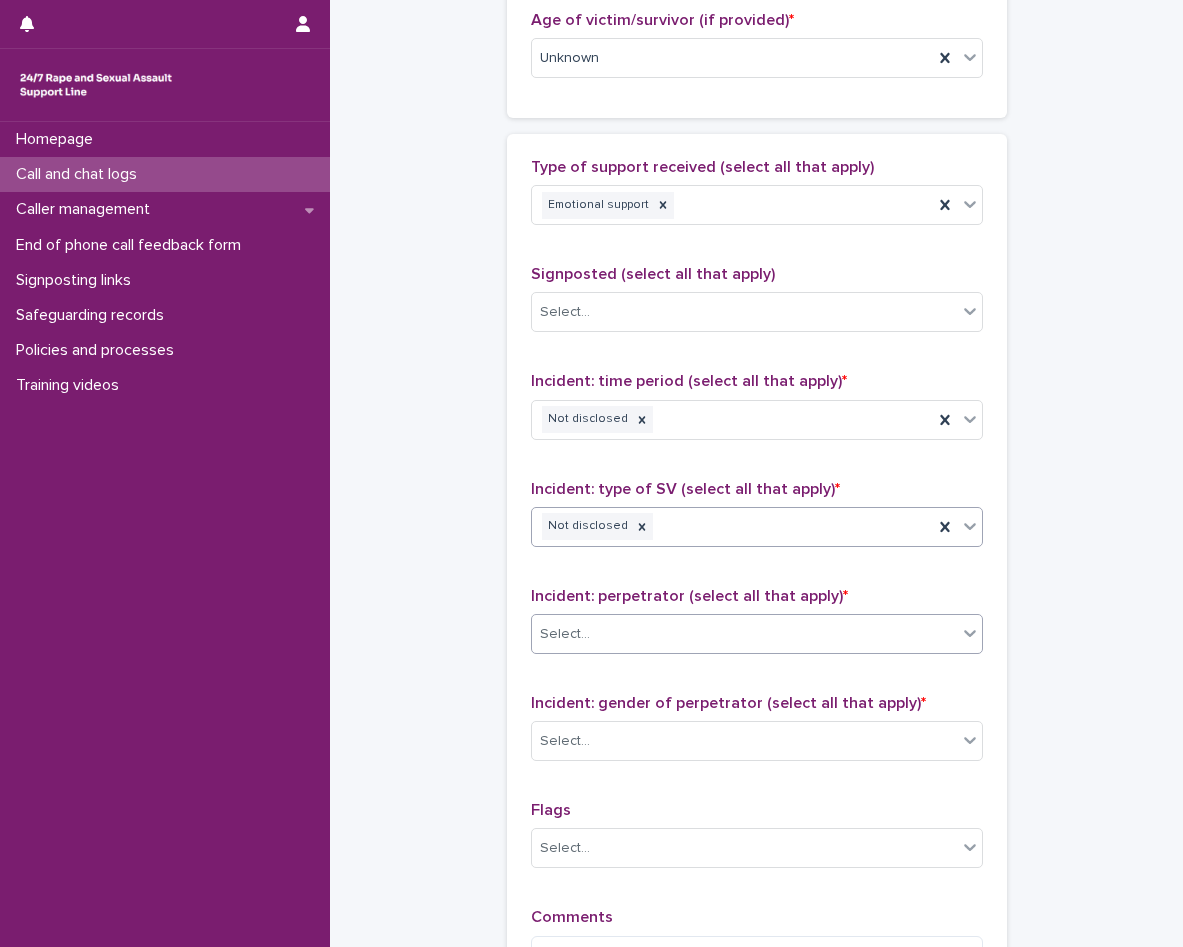 click on "Select..." at bounding box center [744, 634] 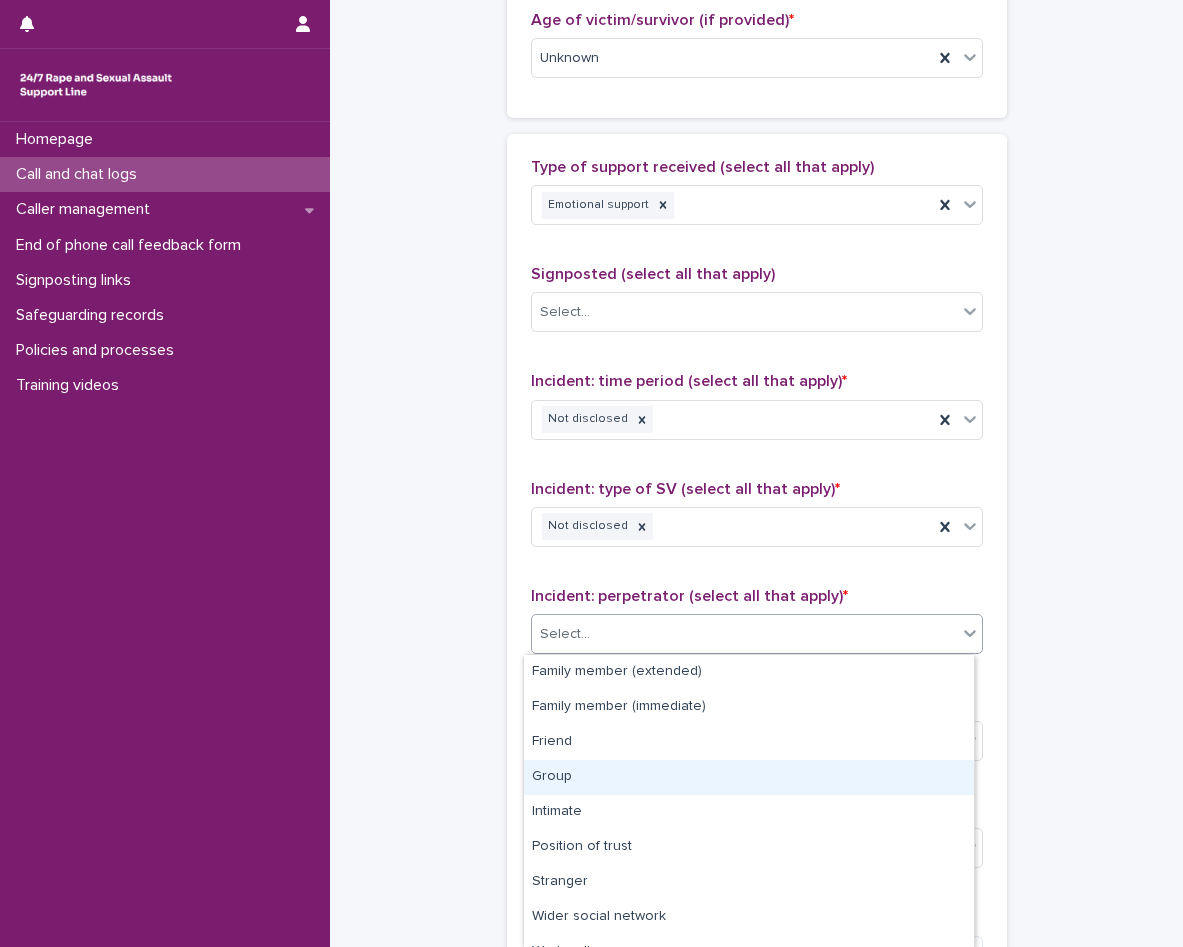scroll, scrollTop: 92, scrollLeft: 0, axis: vertical 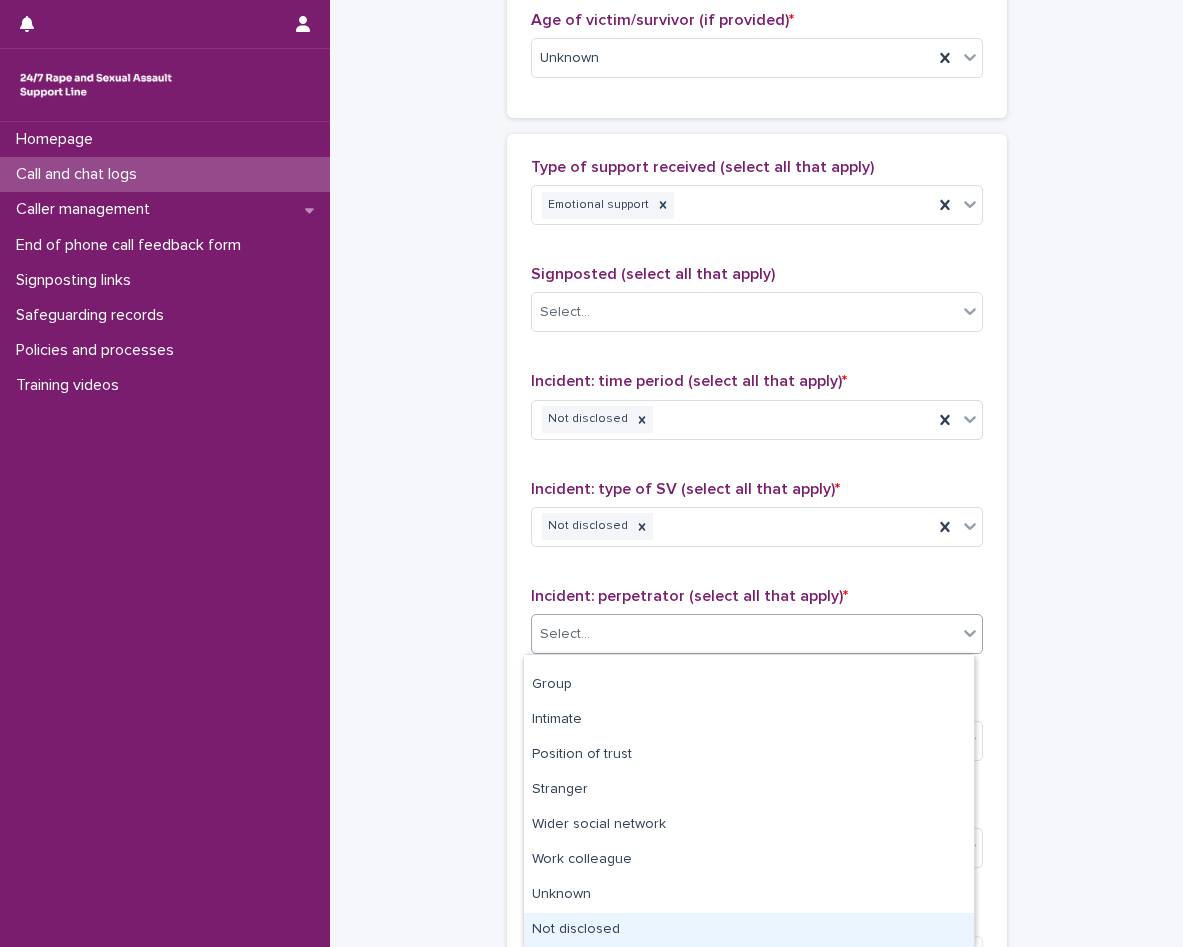 click on "Not disclosed" at bounding box center (749, 930) 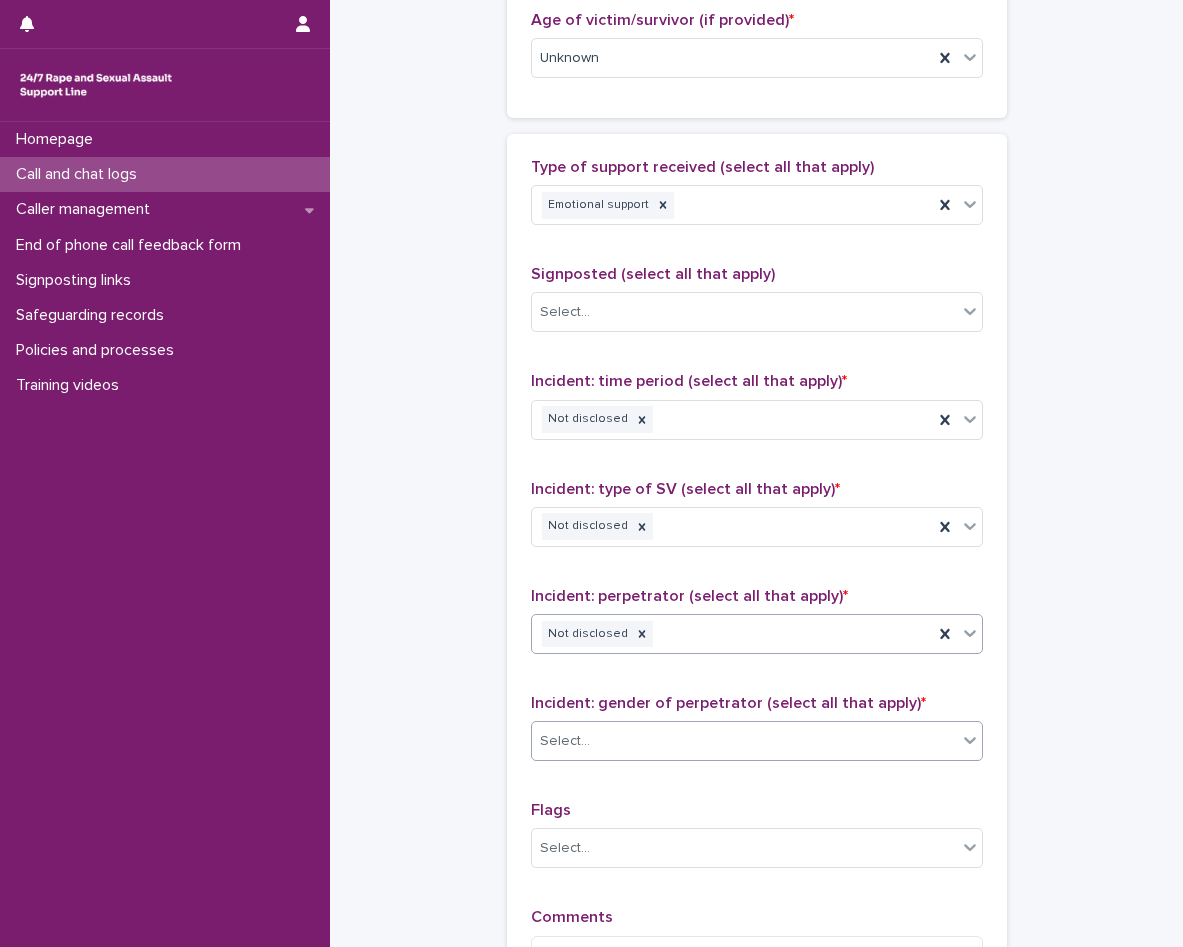 click on "Select..." at bounding box center [744, 741] 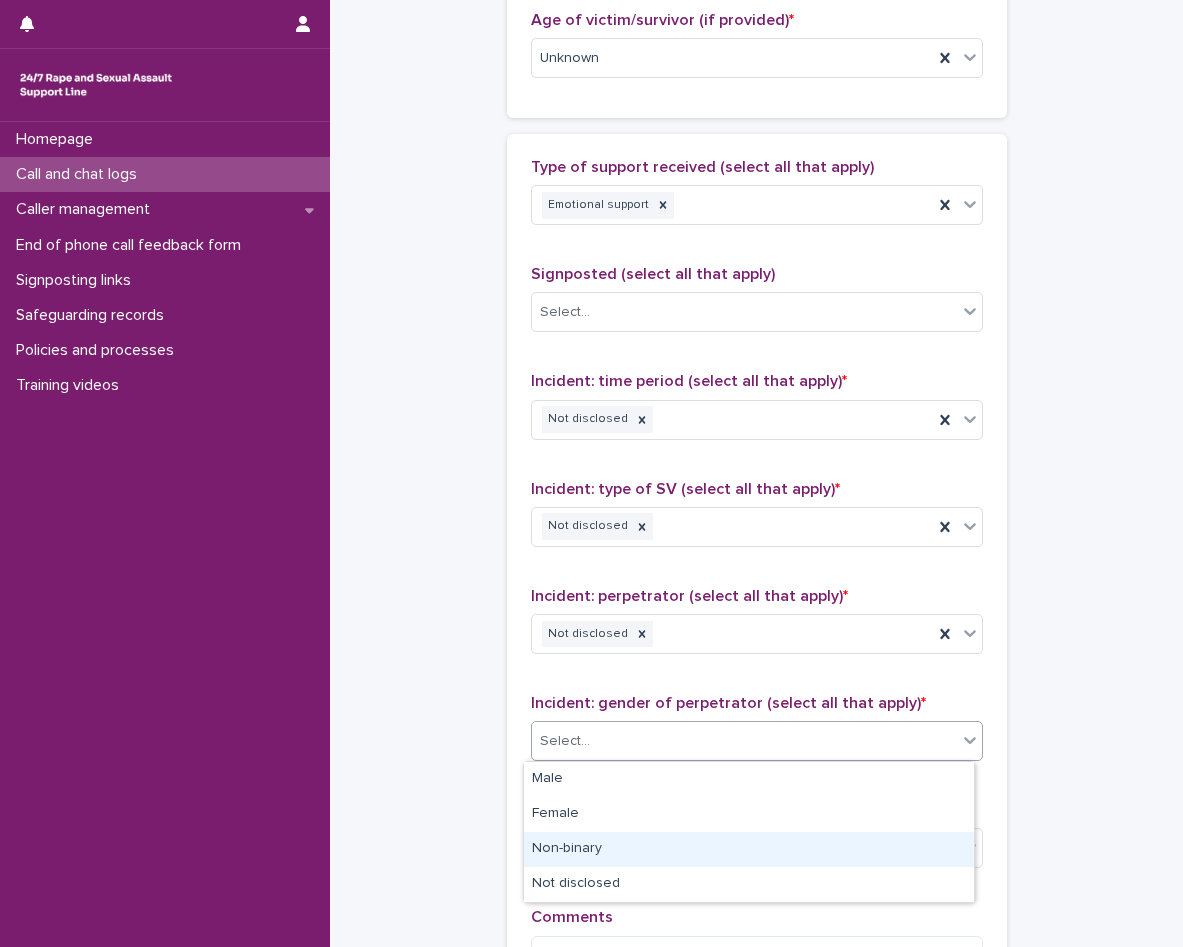 click on "Non-binary" at bounding box center (749, 849) 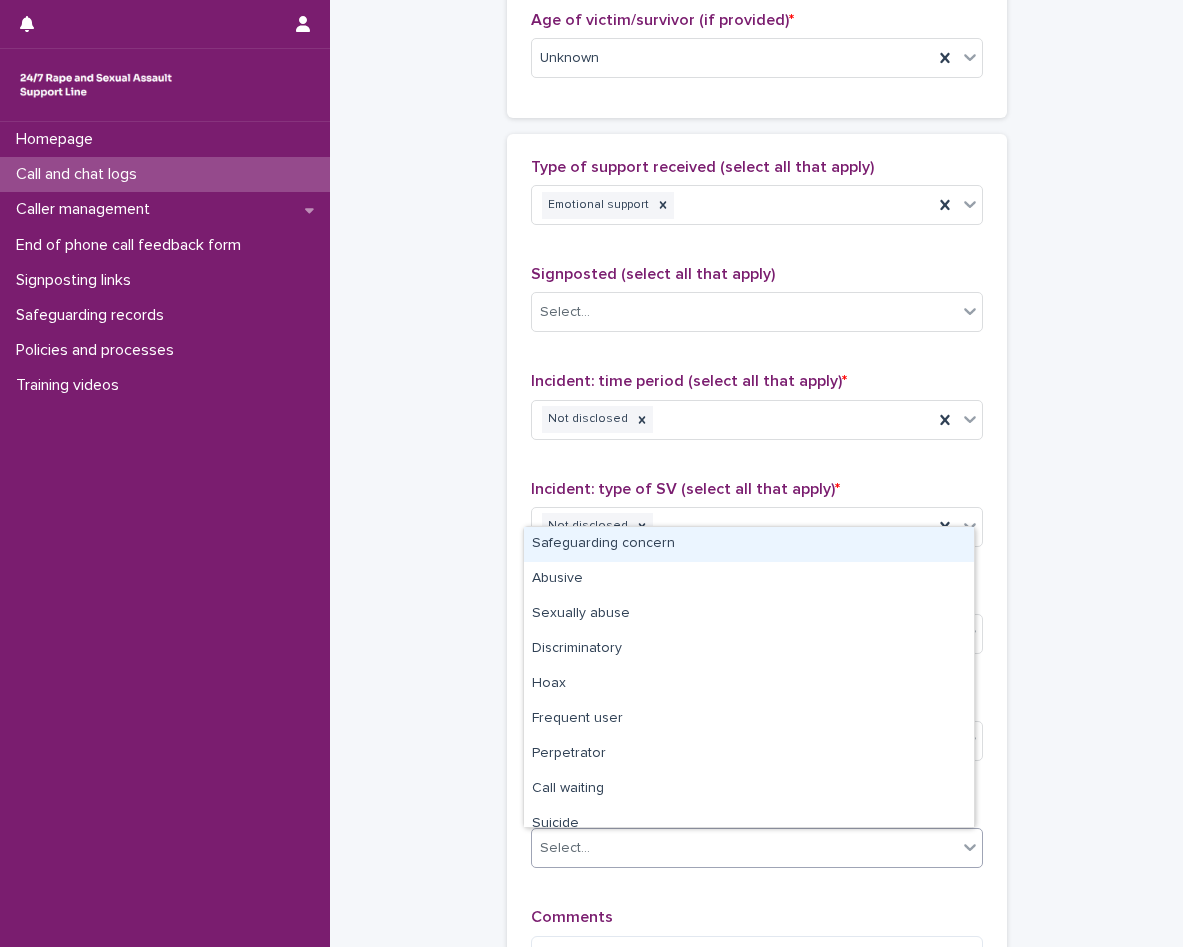 click on "Select..." at bounding box center [757, 848] 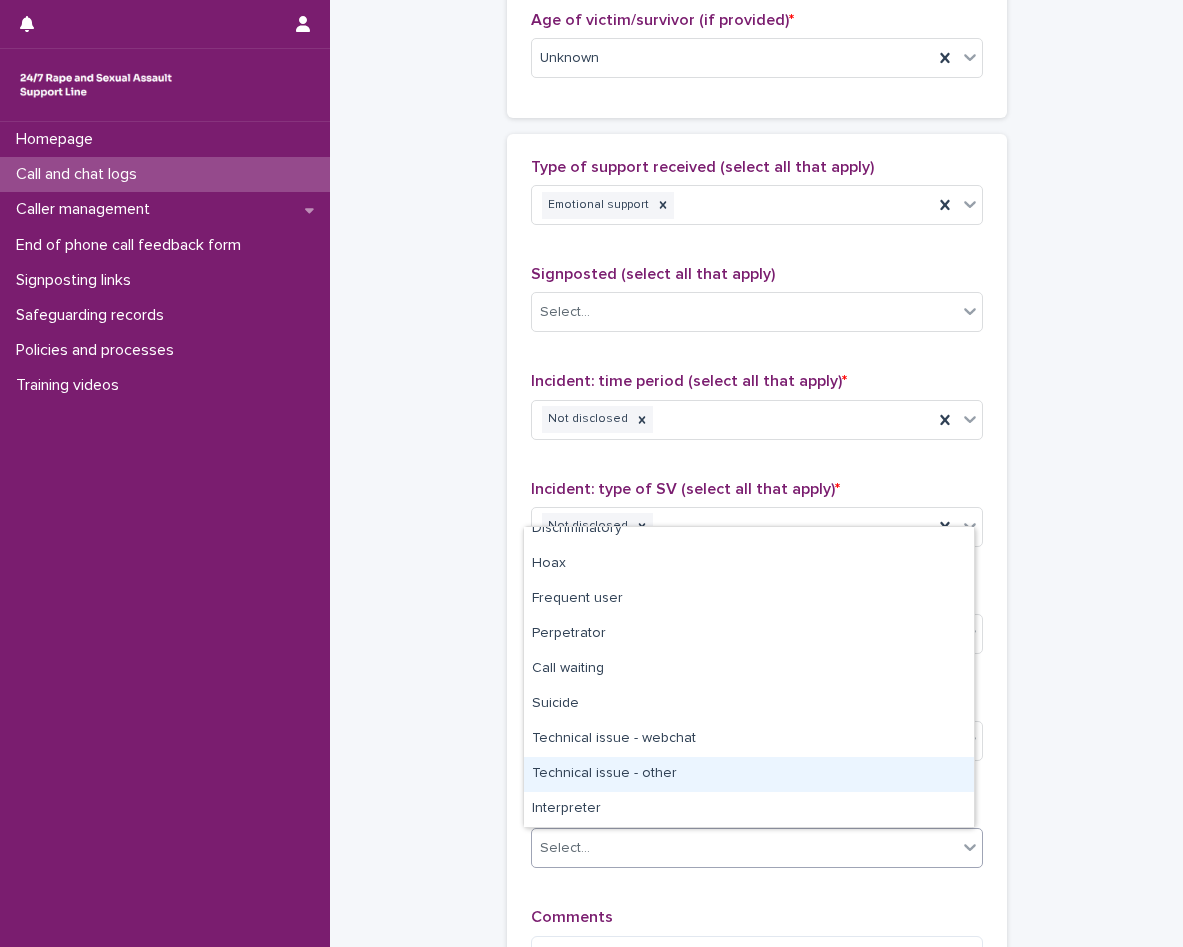 scroll, scrollTop: 0, scrollLeft: 0, axis: both 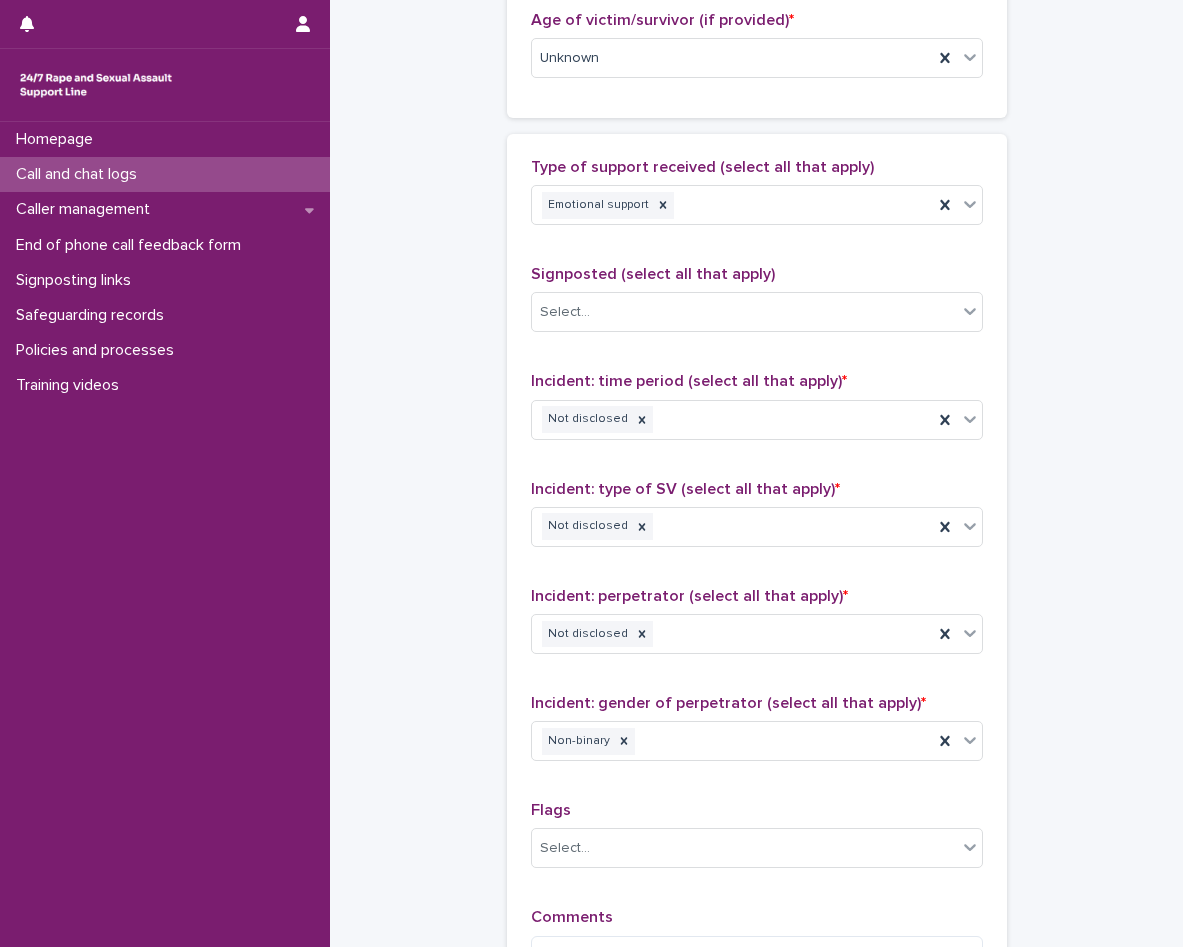 click on "**********" at bounding box center (756, -16) 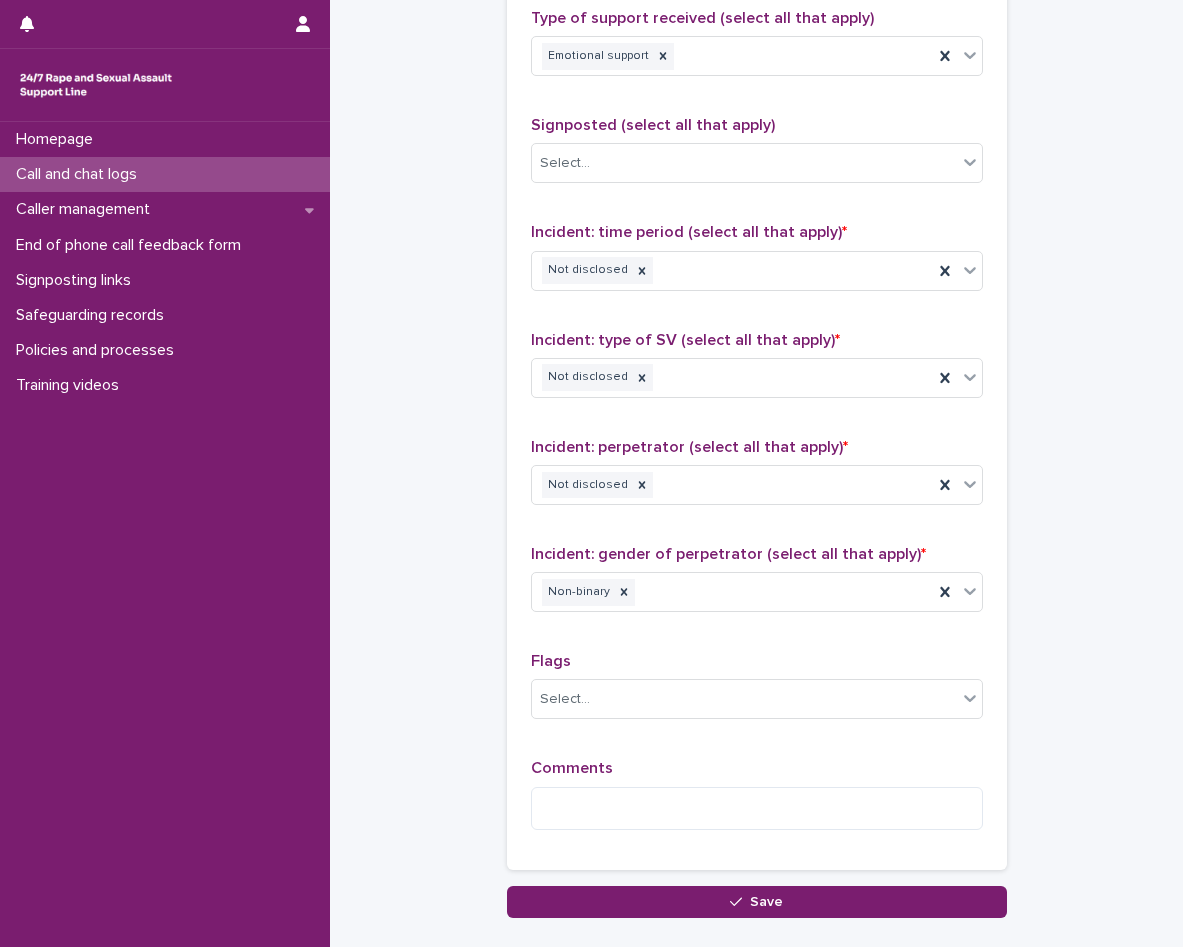 scroll, scrollTop: 1300, scrollLeft: 0, axis: vertical 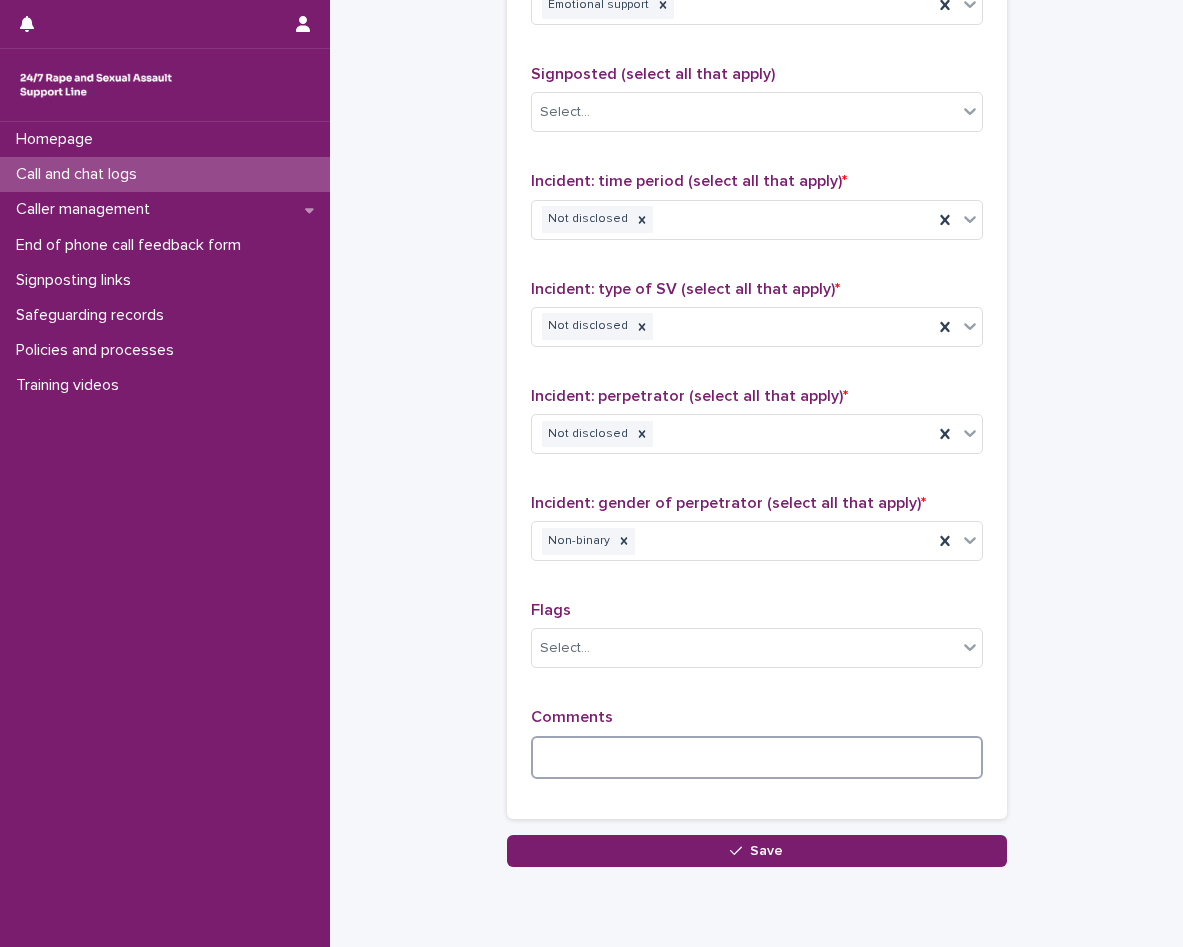 click at bounding box center [757, 757] 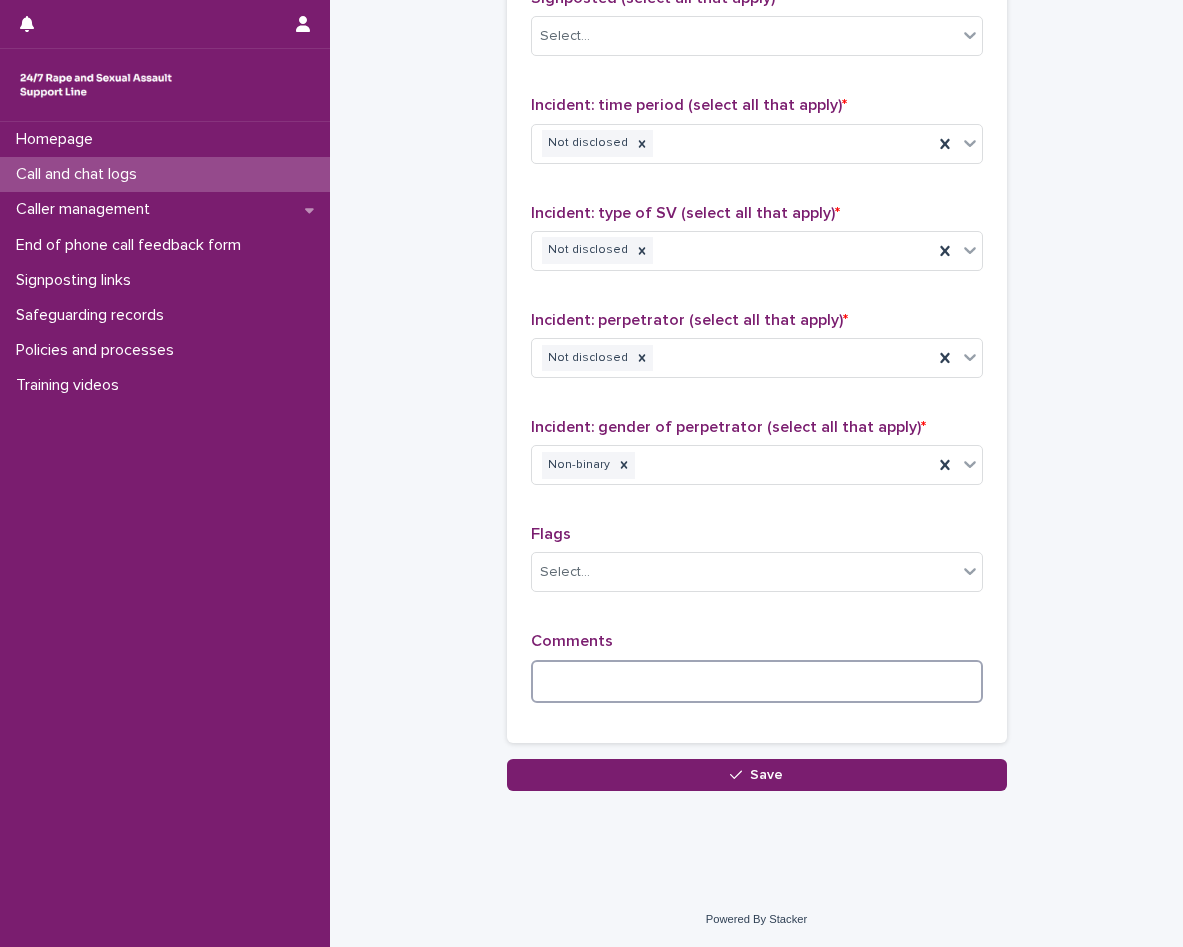 click at bounding box center (757, 681) 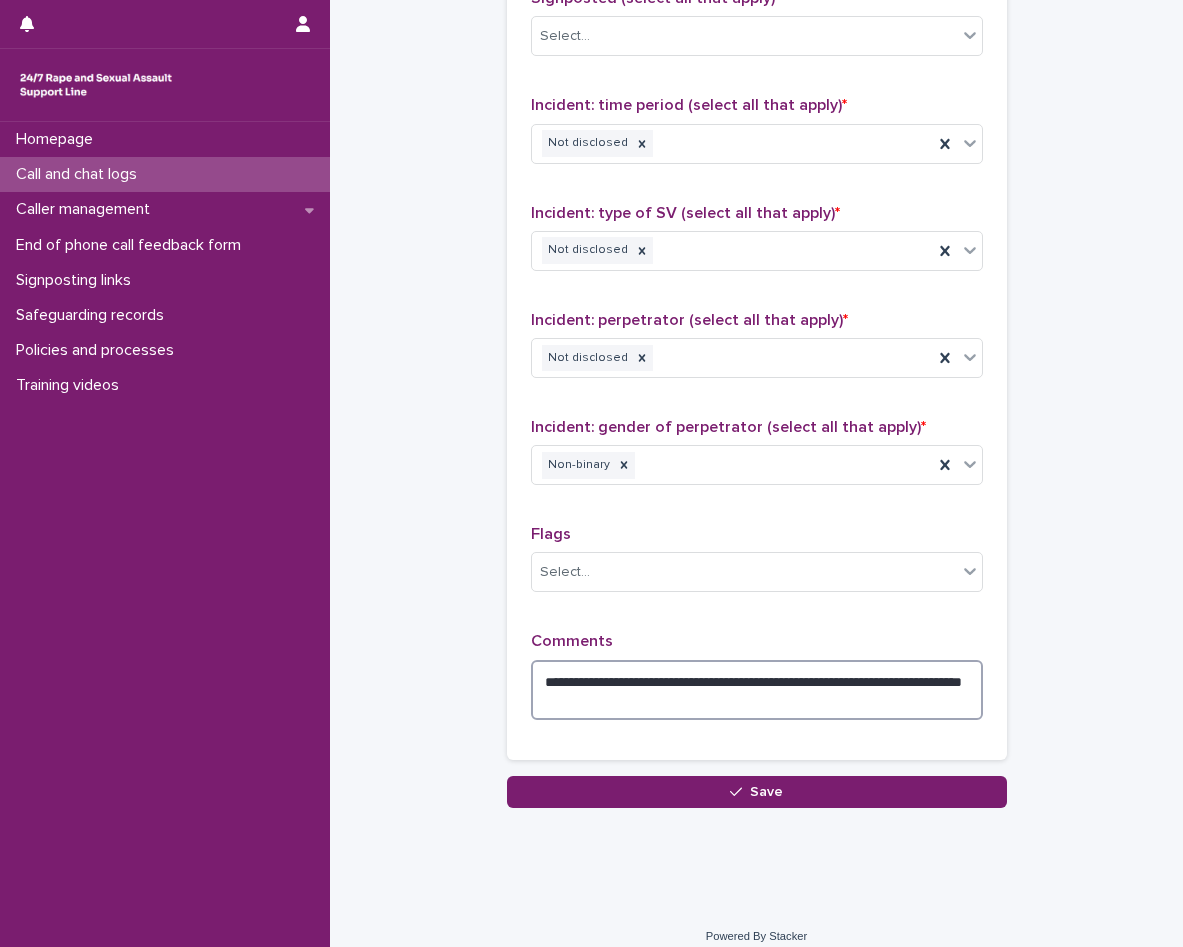 drag, startPoint x: 675, startPoint y: 681, endPoint x: 576, endPoint y: 670, distance: 99.60924 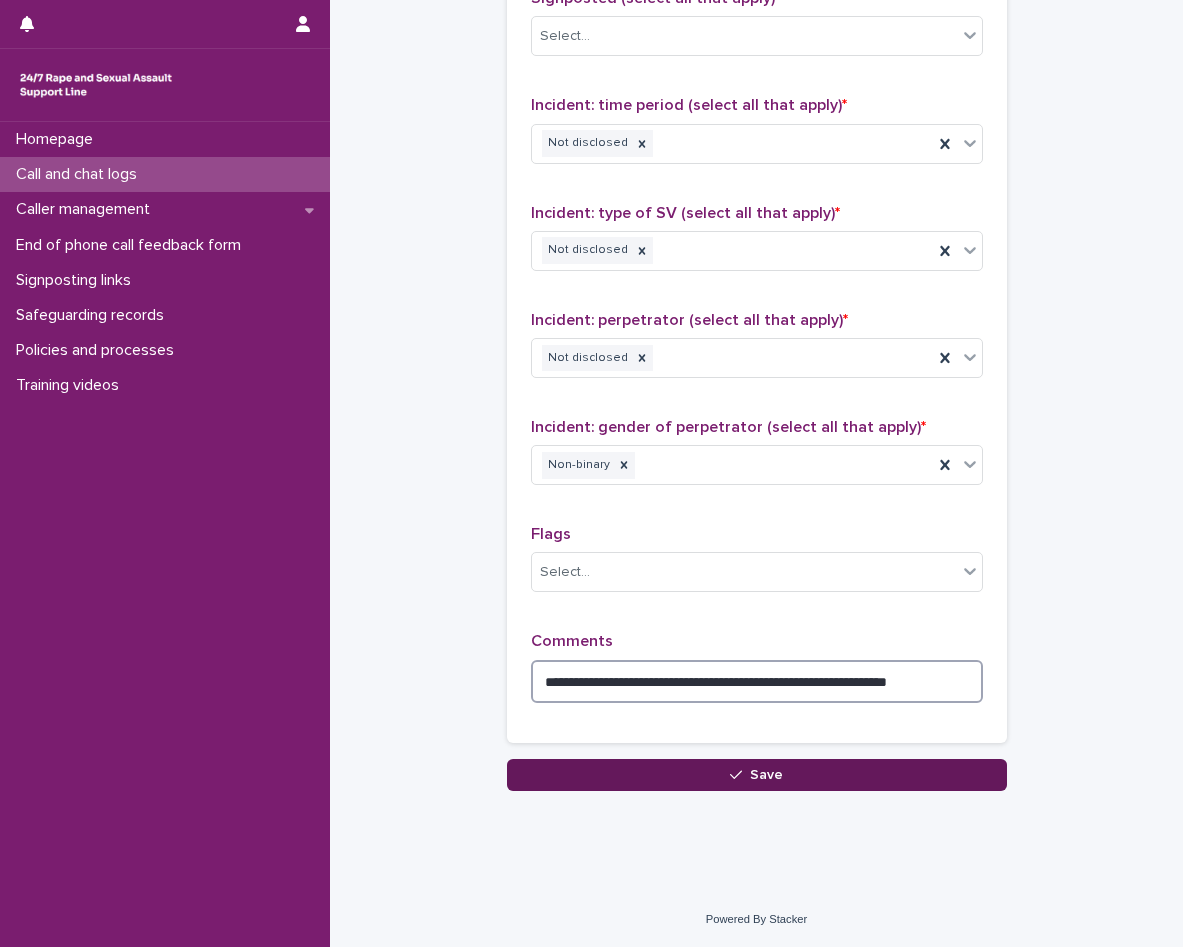 type on "**********" 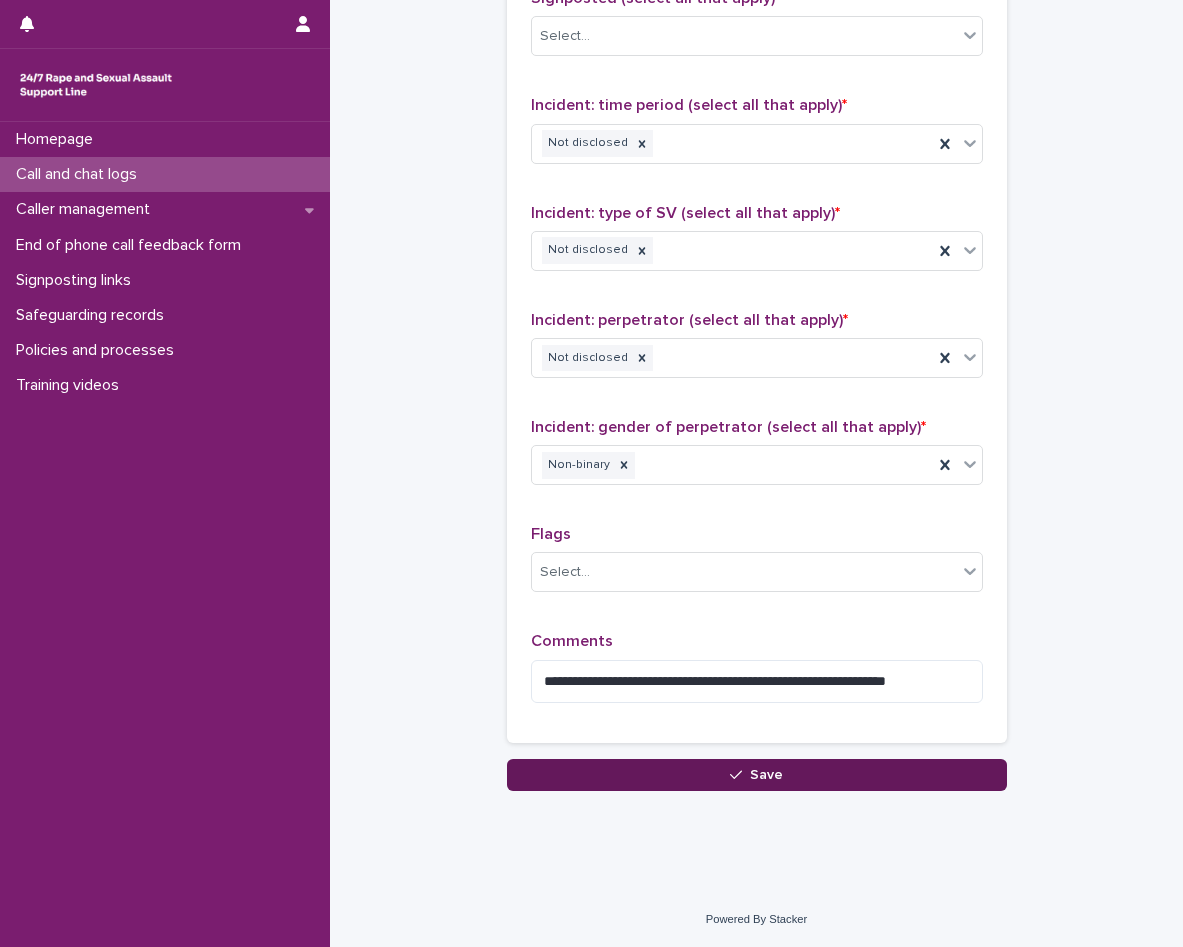 click on "Save" at bounding box center [757, 775] 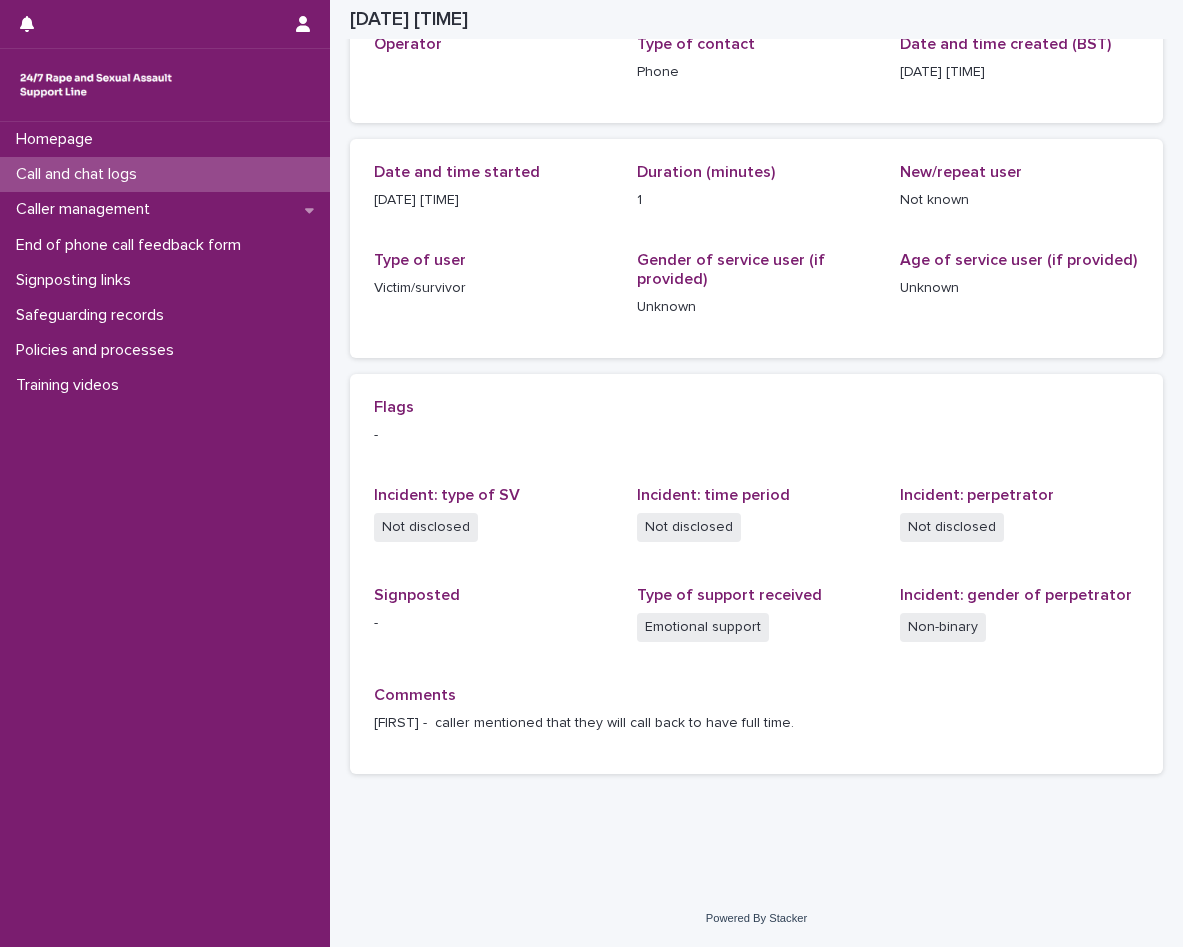 scroll, scrollTop: 135, scrollLeft: 0, axis: vertical 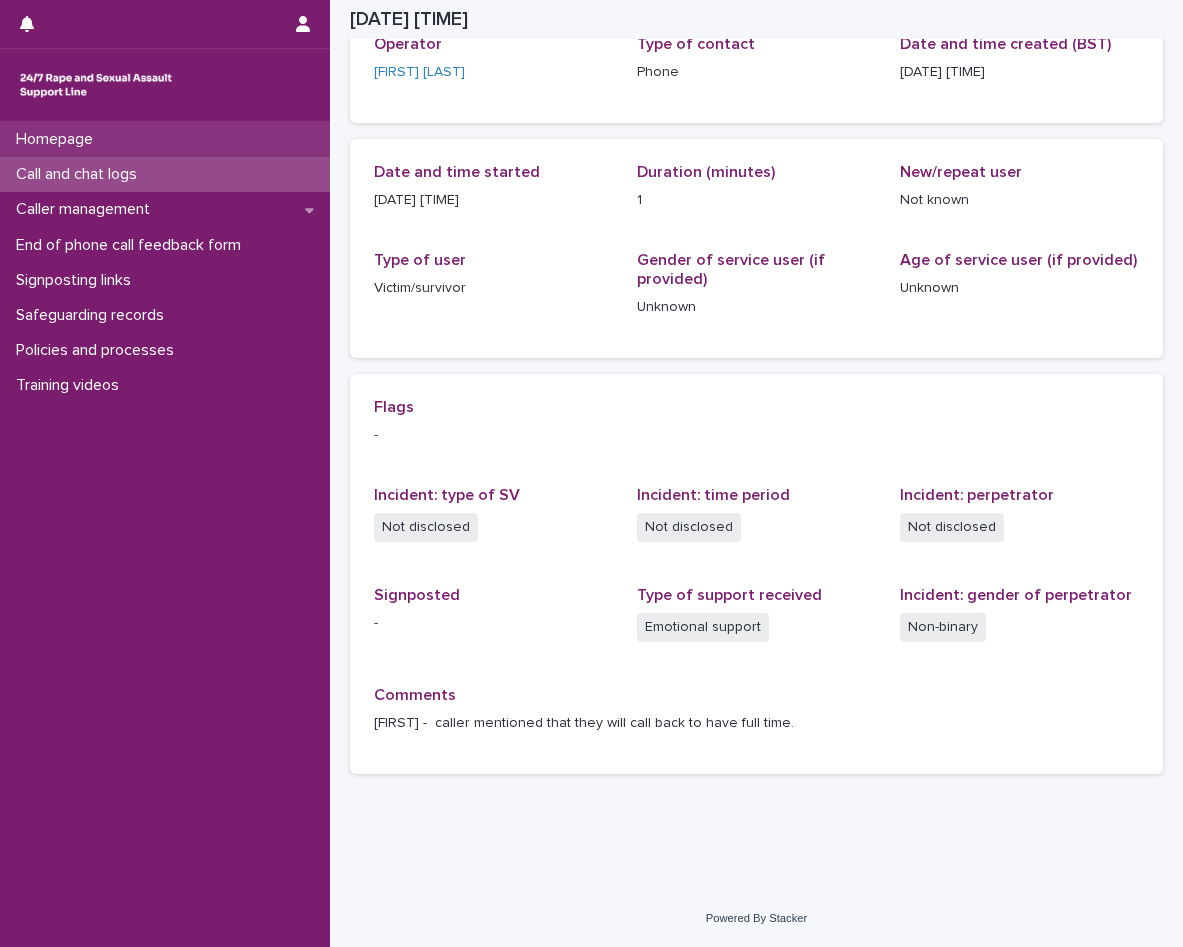 click on "Homepage" at bounding box center (165, 139) 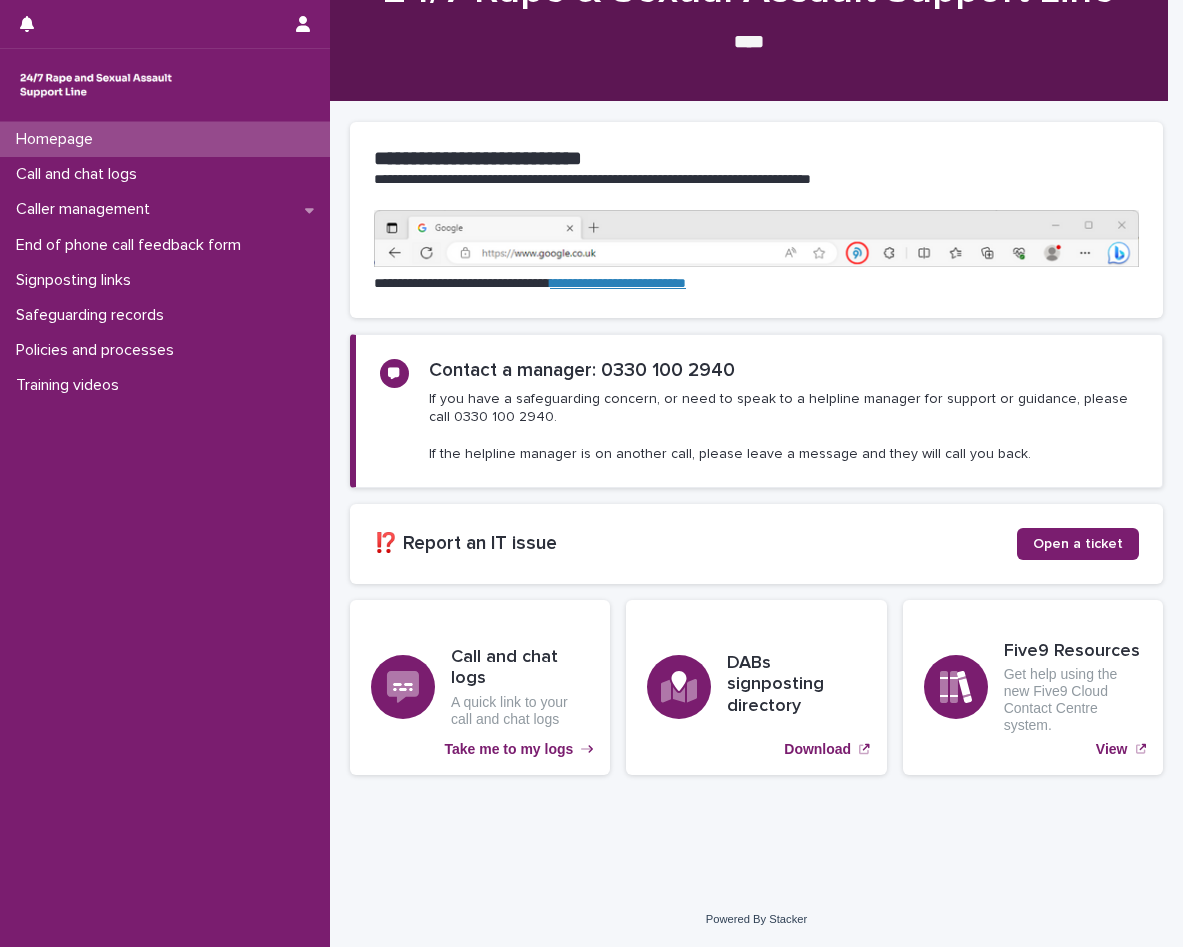 scroll, scrollTop: 0, scrollLeft: 0, axis: both 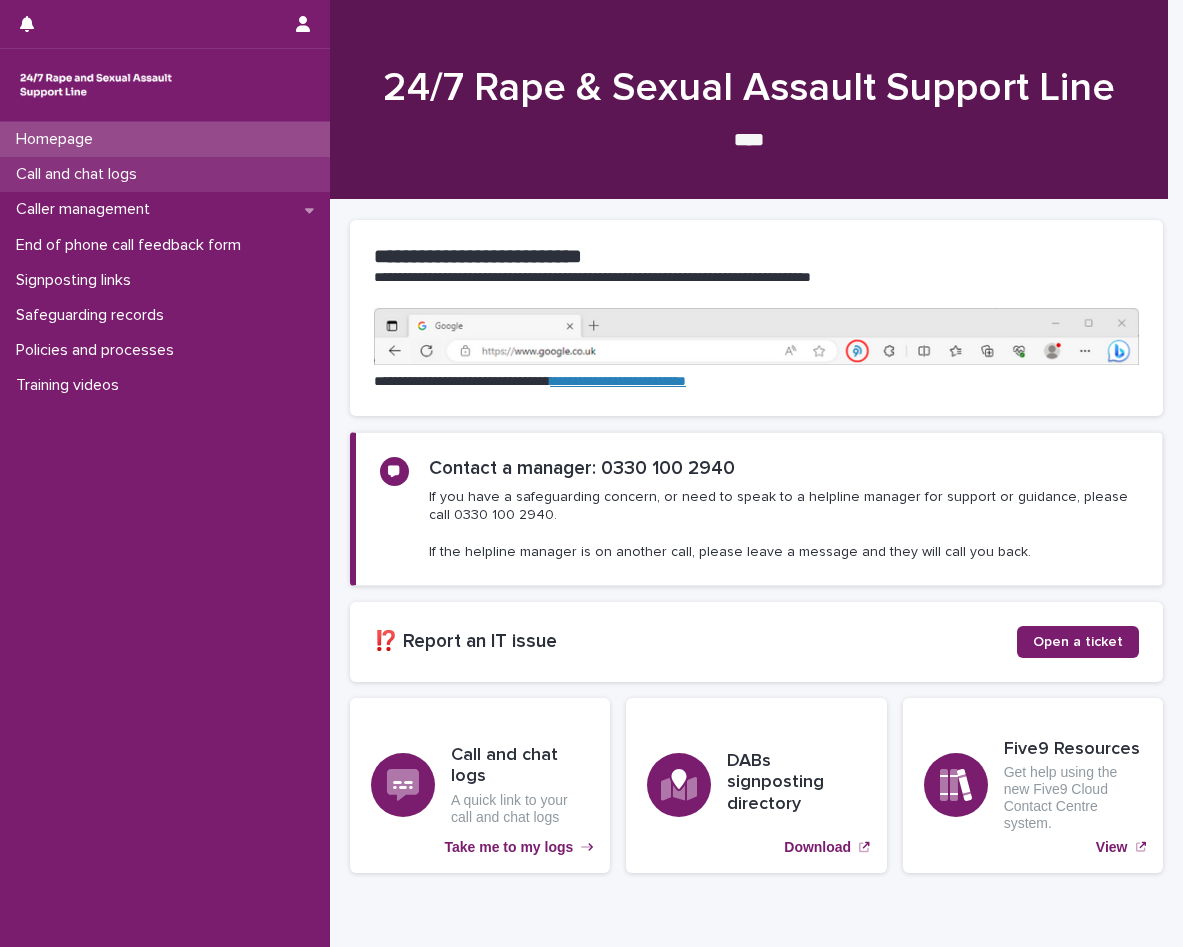 click on "Call and chat logs" at bounding box center (80, 174) 